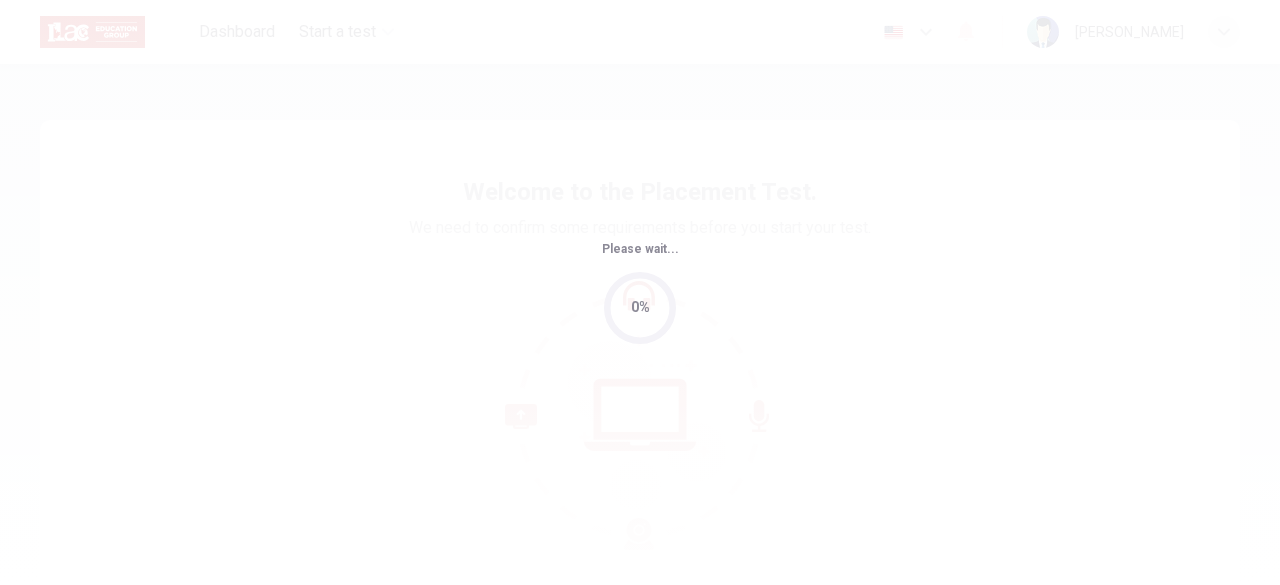 scroll, scrollTop: 0, scrollLeft: 0, axis: both 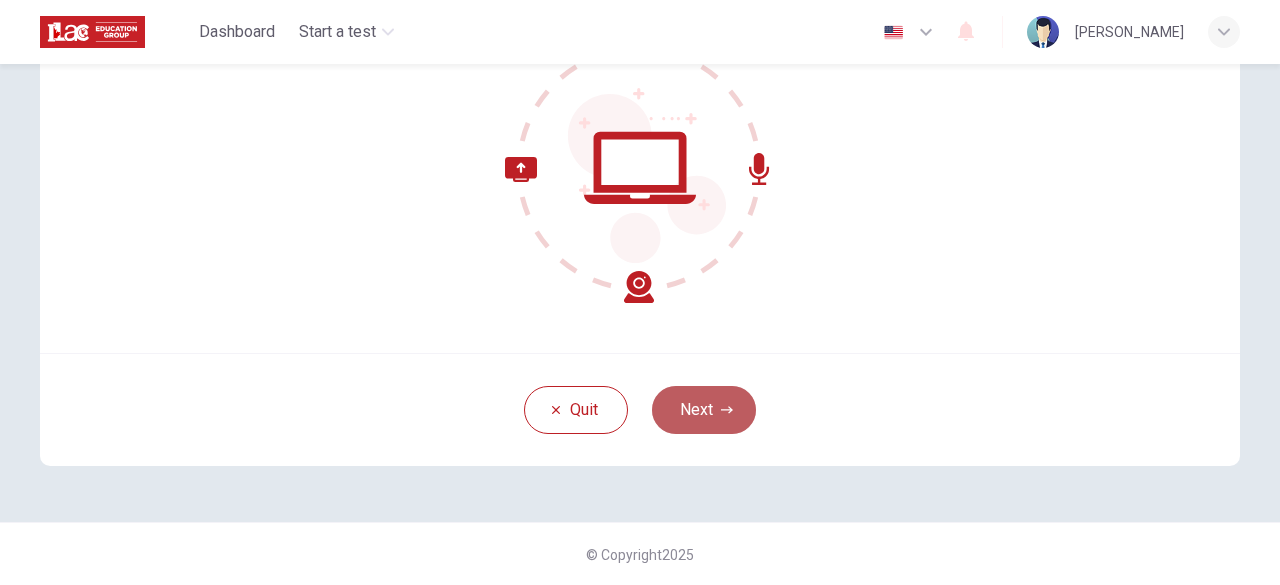 click on "Next" at bounding box center [704, 410] 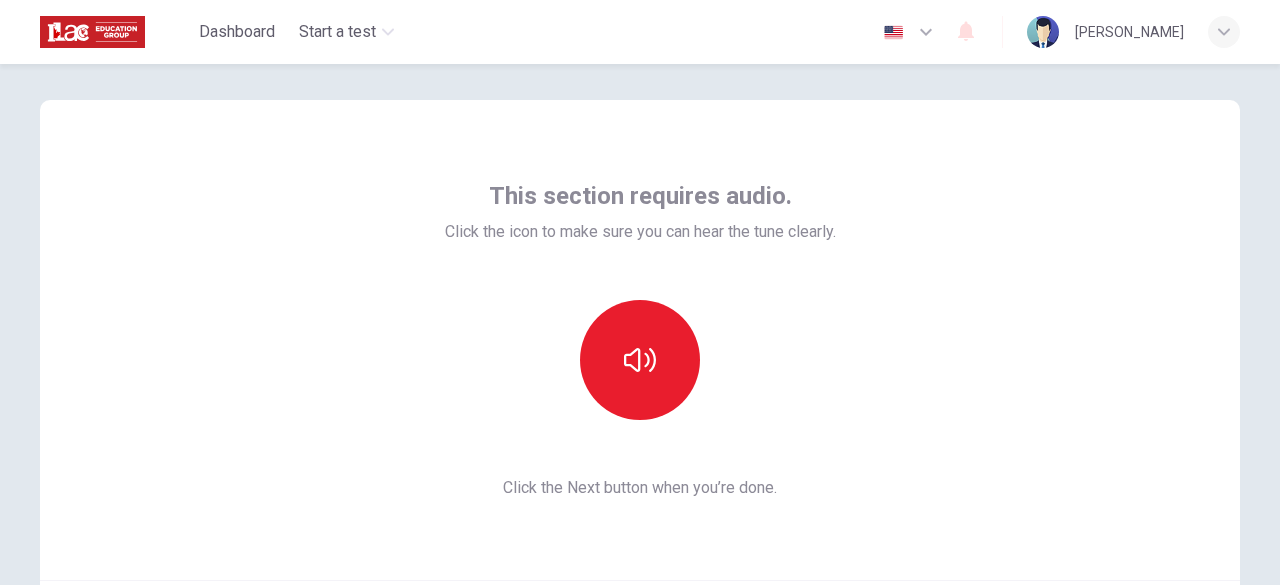 scroll, scrollTop: 0, scrollLeft: 0, axis: both 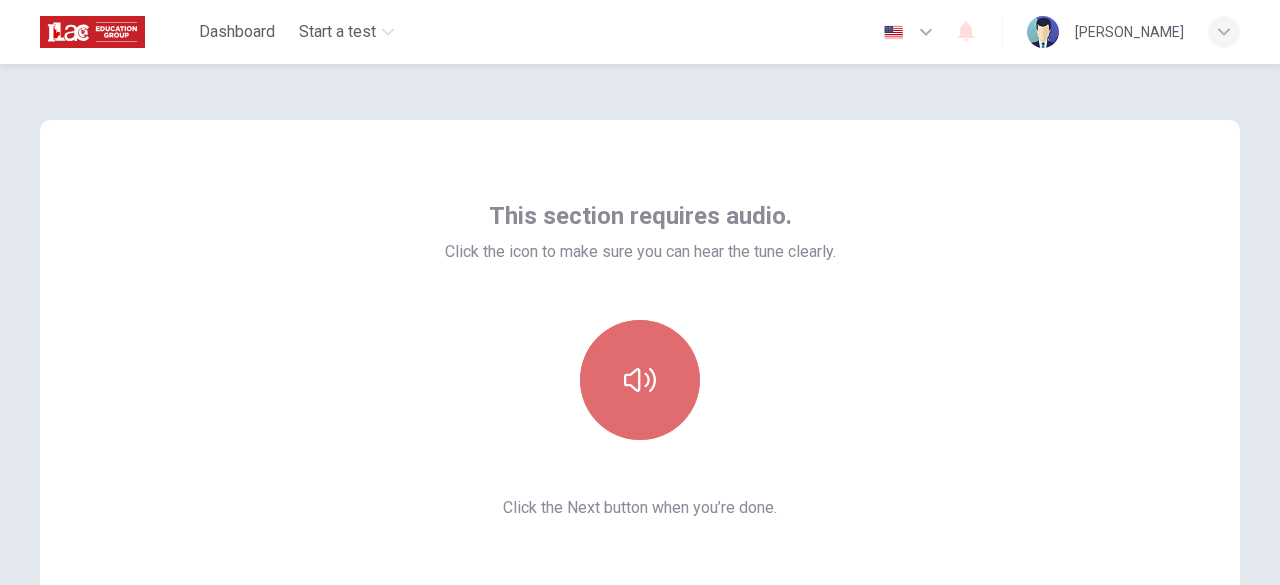 click at bounding box center (640, 380) 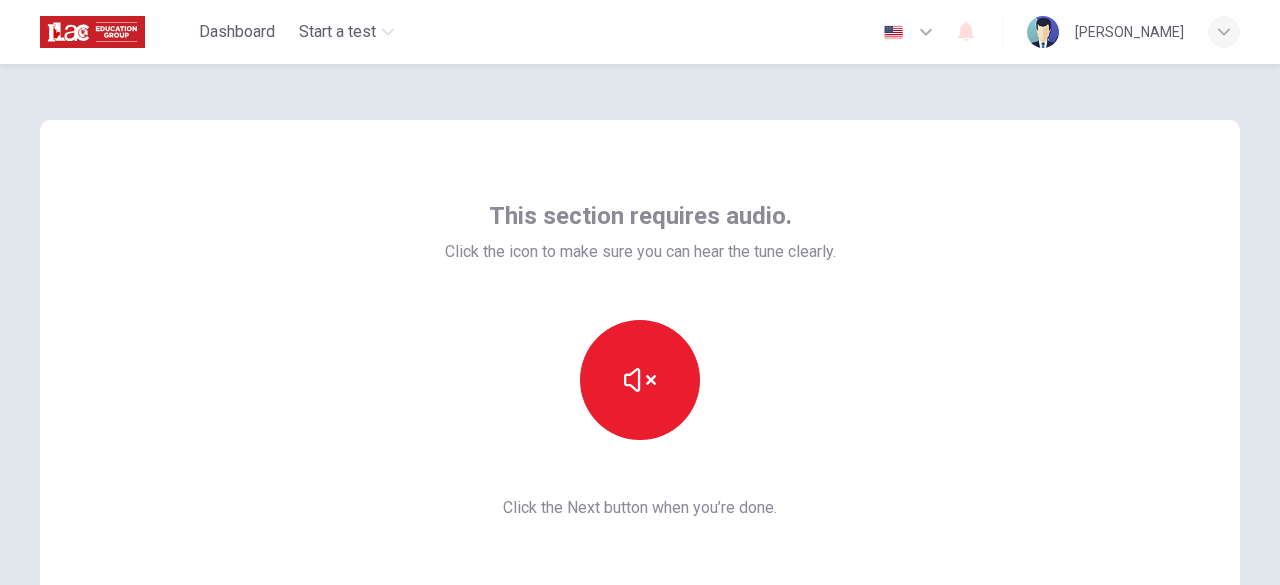 scroll, scrollTop: 100, scrollLeft: 0, axis: vertical 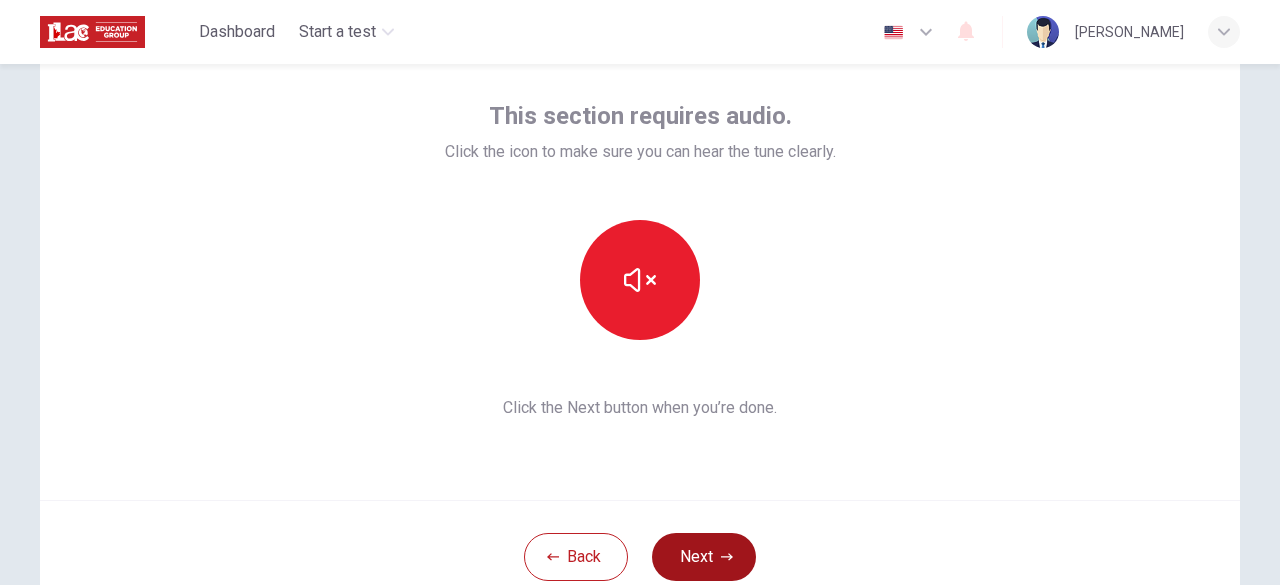 click on "Next" at bounding box center [704, 557] 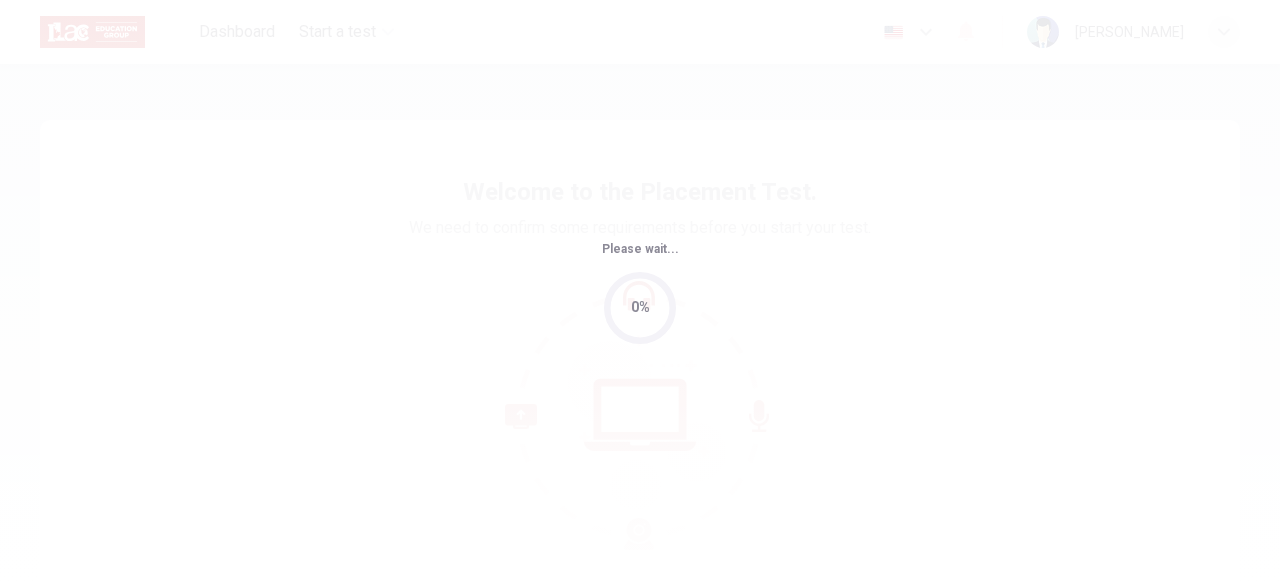 scroll, scrollTop: 0, scrollLeft: 0, axis: both 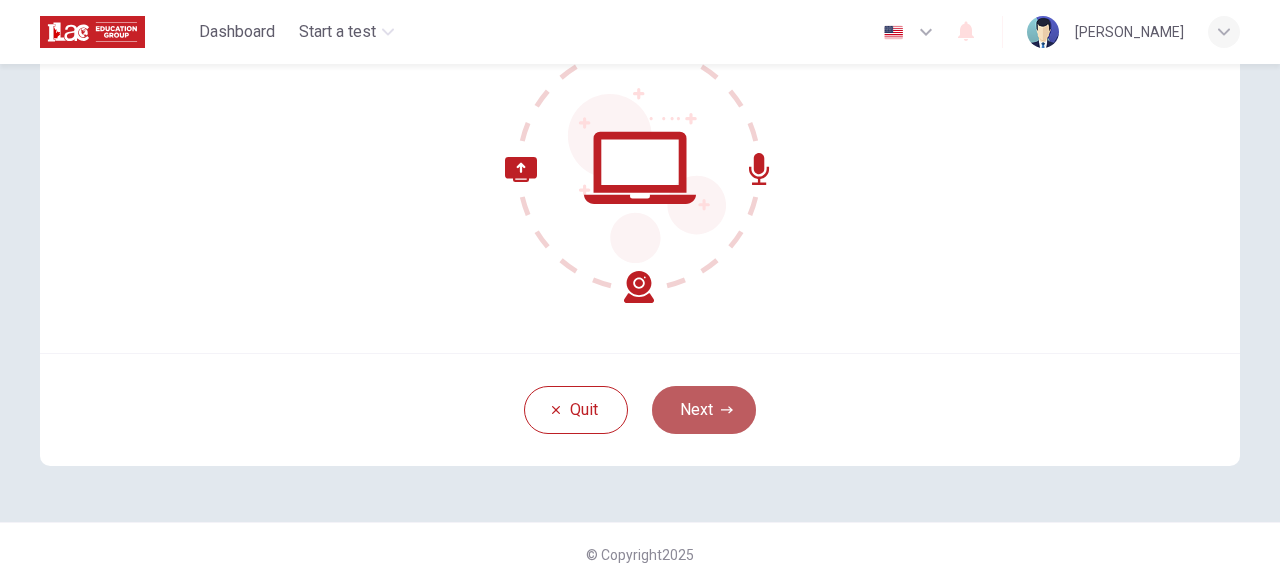 click on "Next" at bounding box center (704, 410) 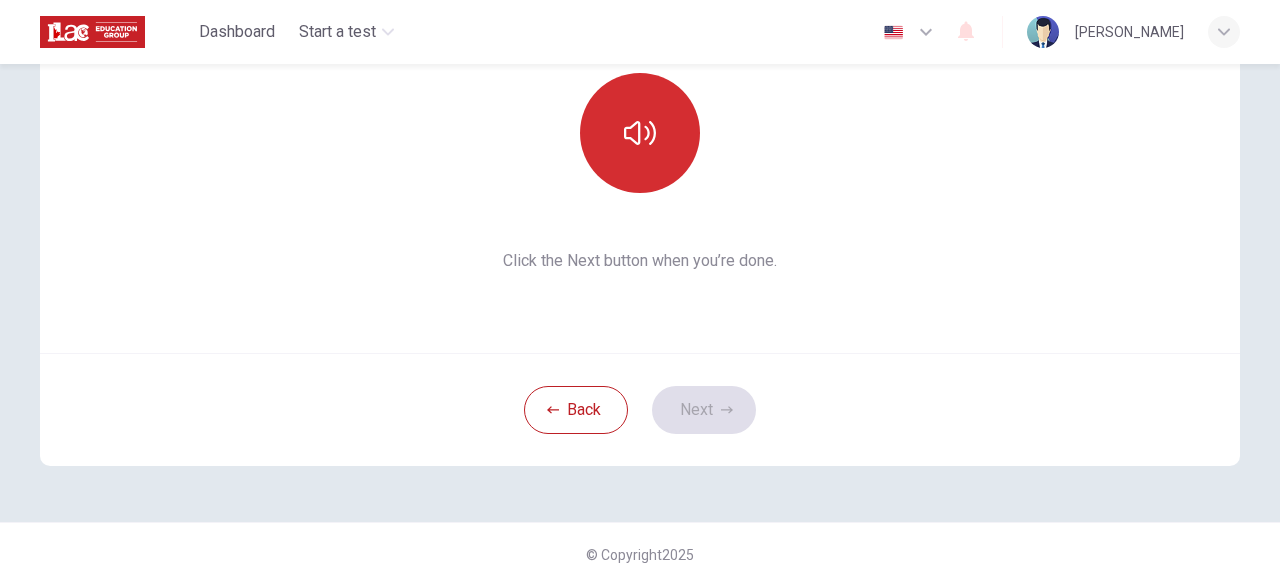 click 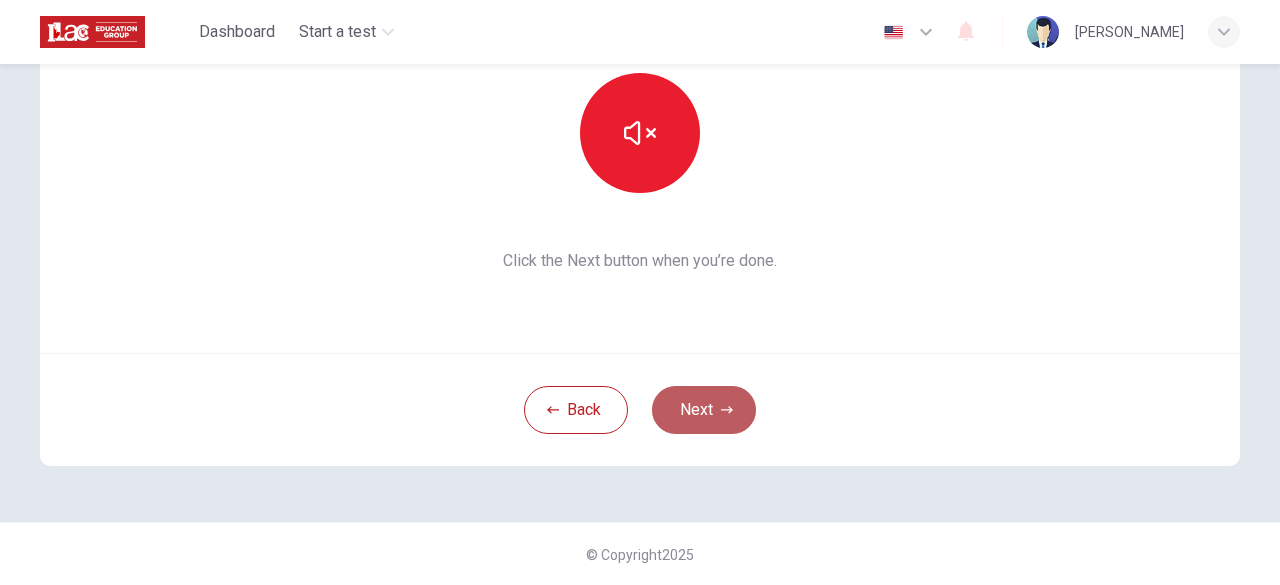 click on "Next" at bounding box center (704, 410) 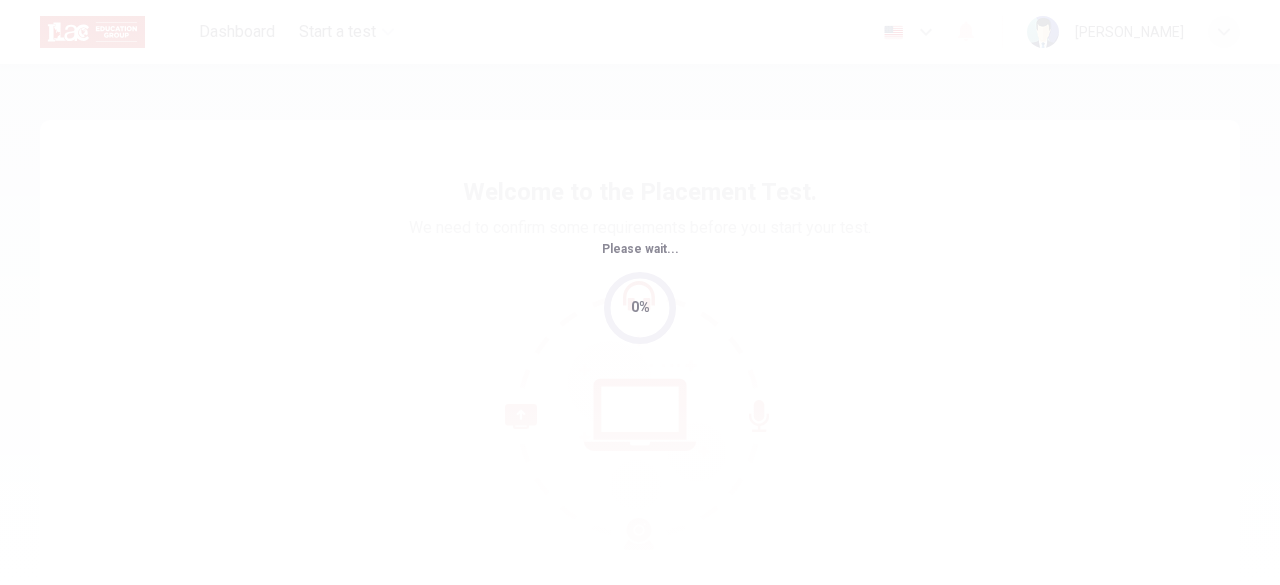 scroll, scrollTop: 0, scrollLeft: 0, axis: both 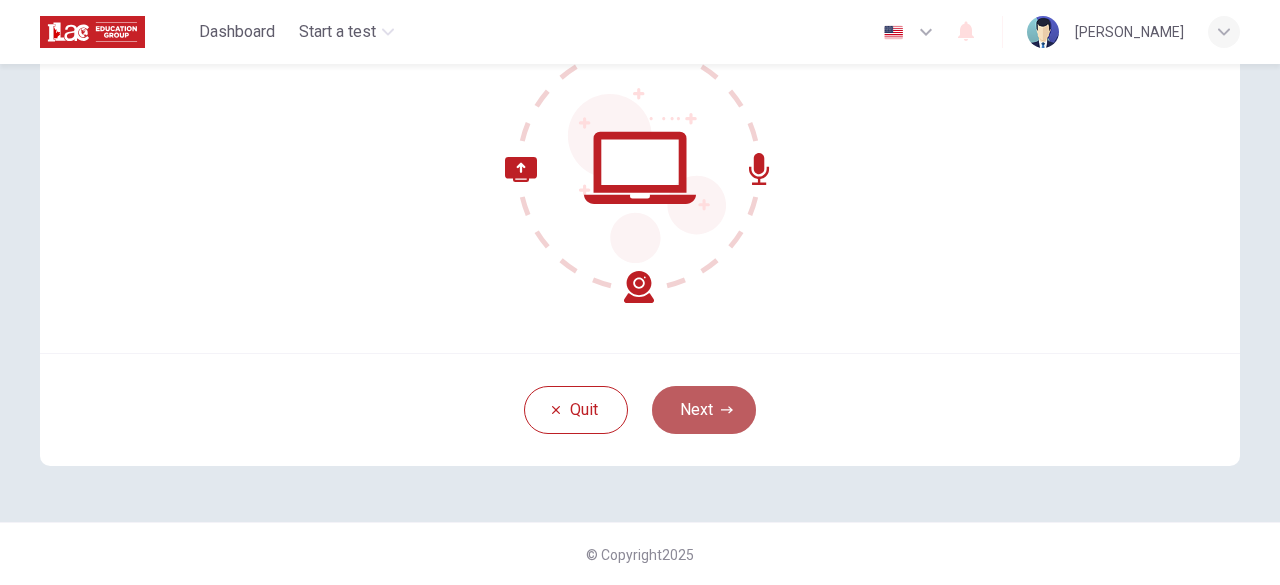 click on "Next" at bounding box center [704, 410] 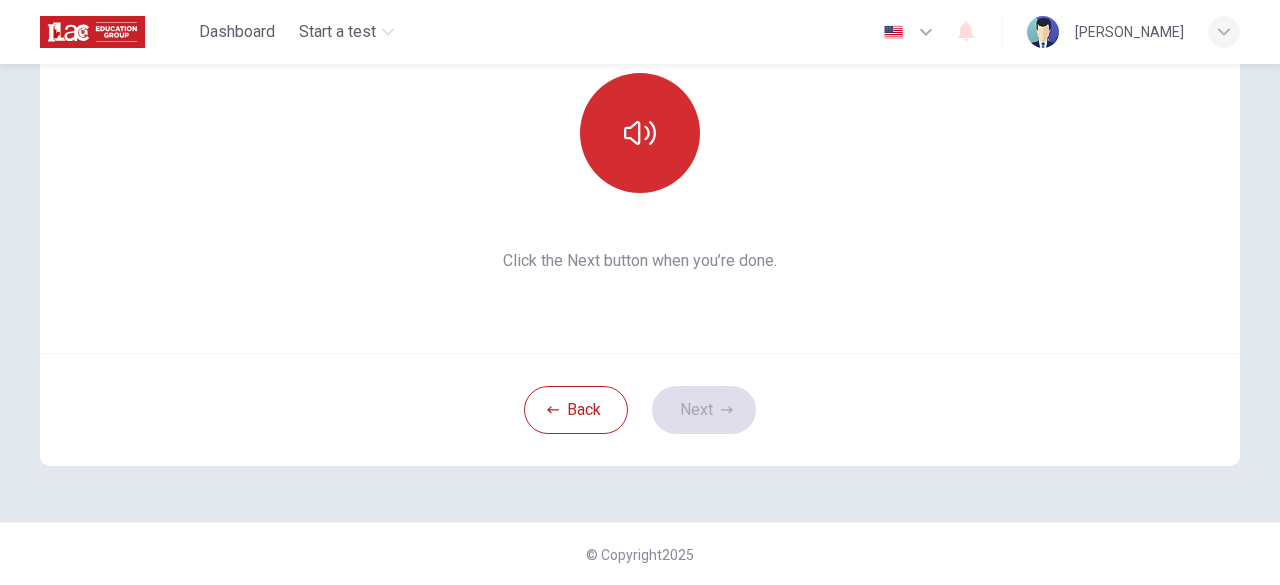 click 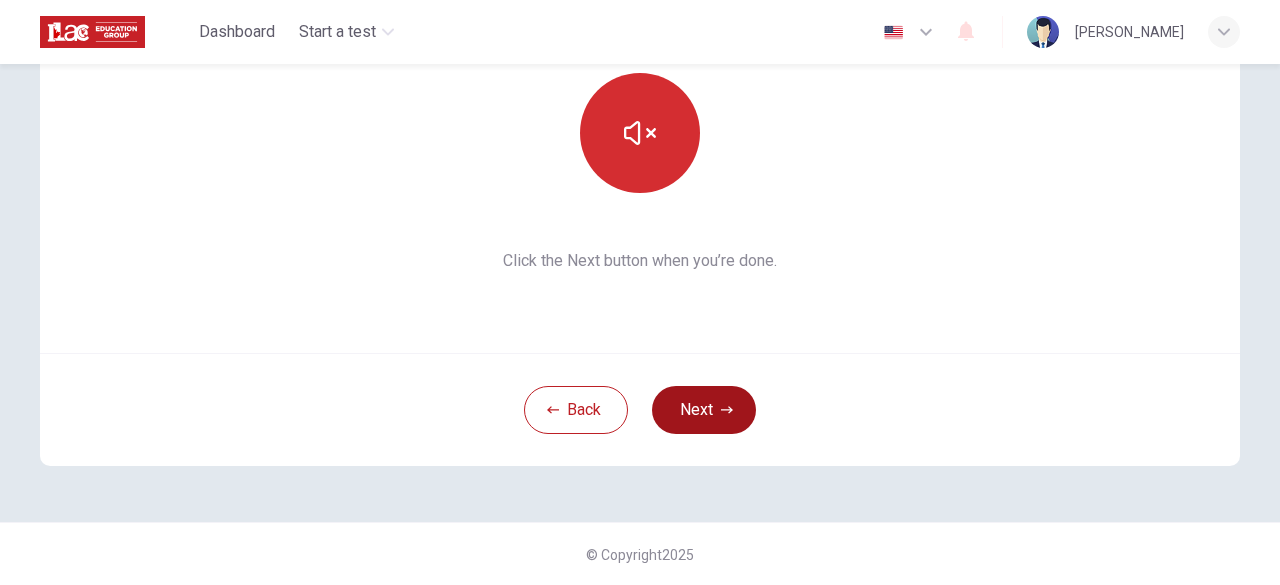 click on "Next" at bounding box center [704, 410] 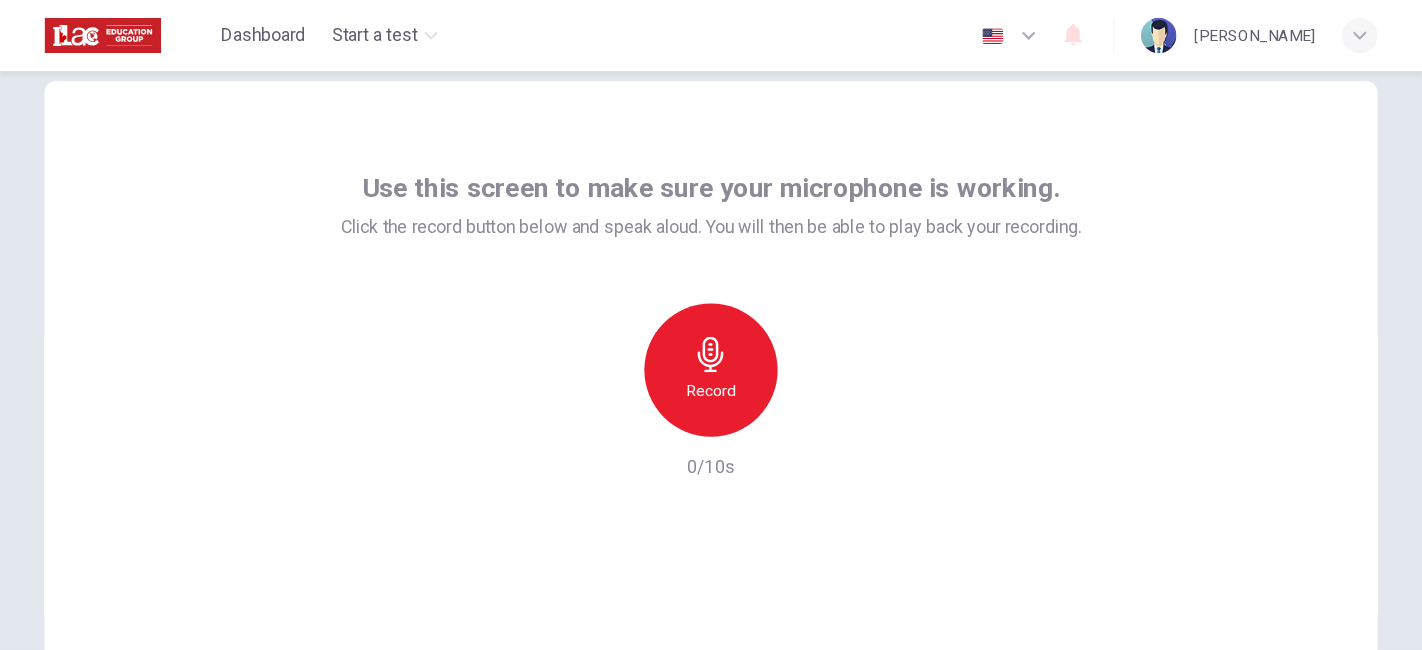scroll, scrollTop: 47, scrollLeft: 0, axis: vertical 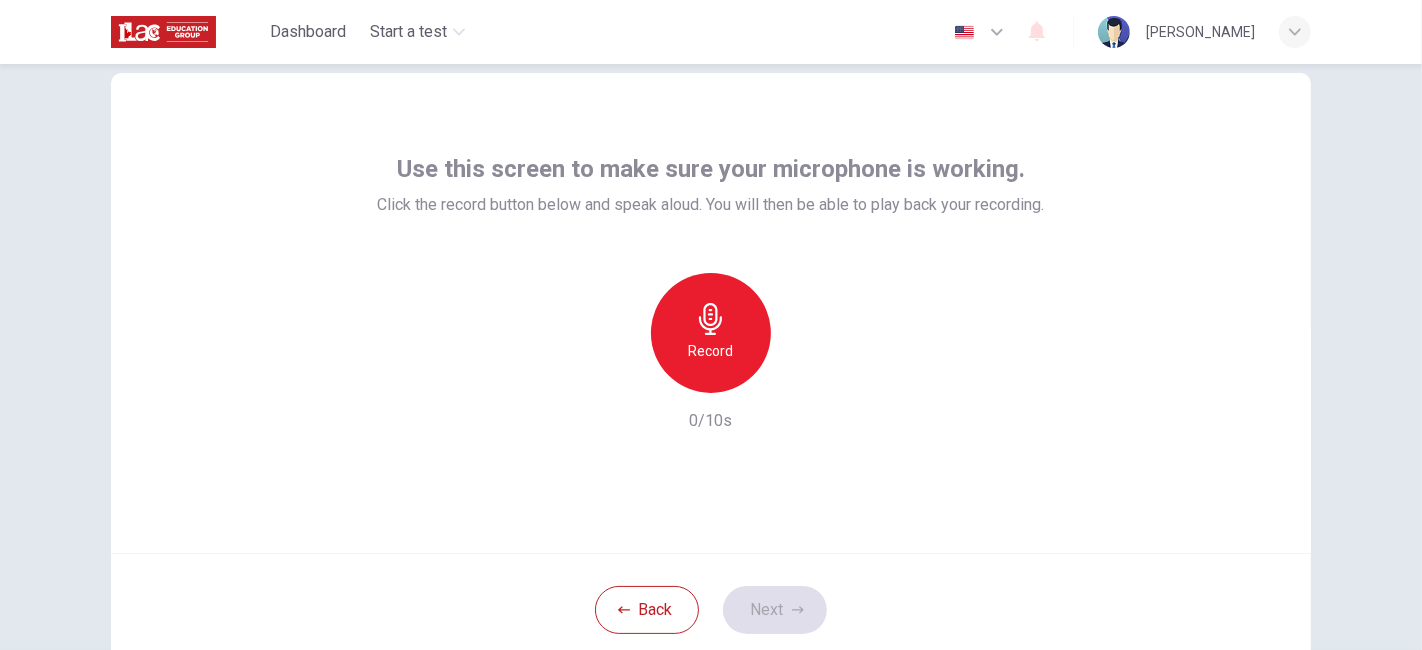 drag, startPoint x: 1173, startPoint y: 18, endPoint x: 920, endPoint y: 418, distance: 473.2959 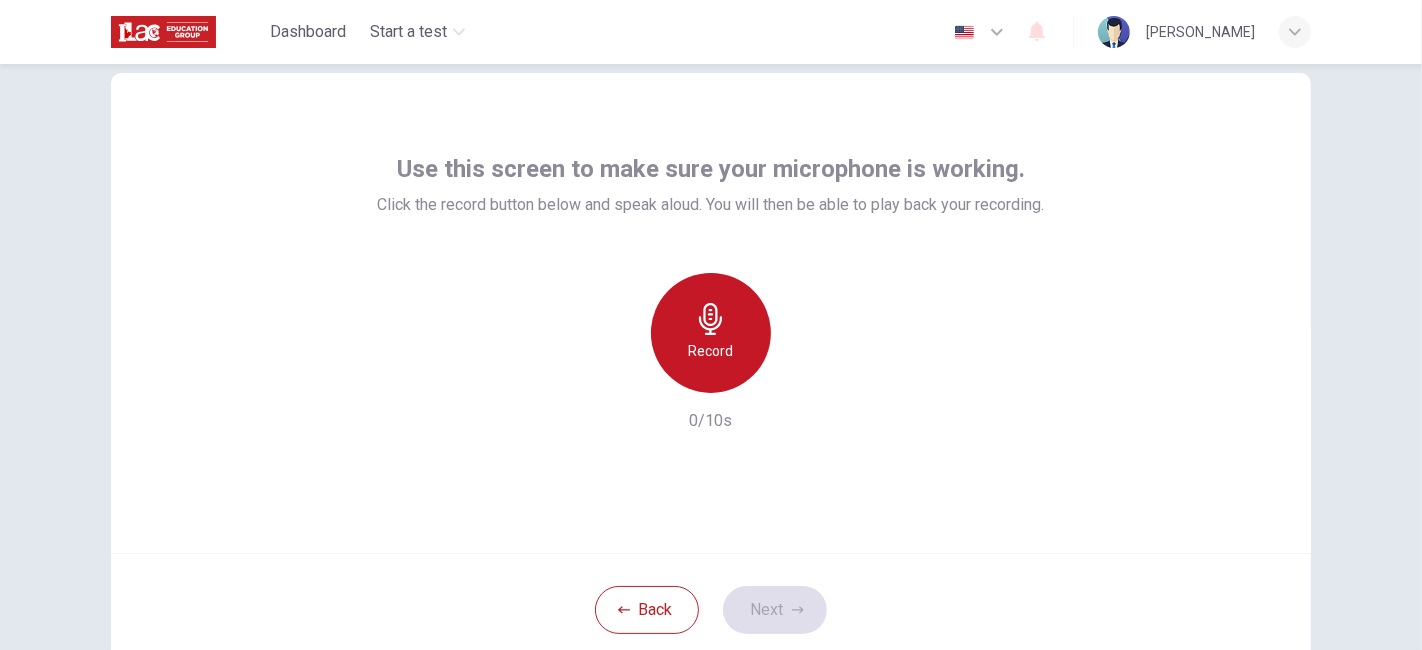 click 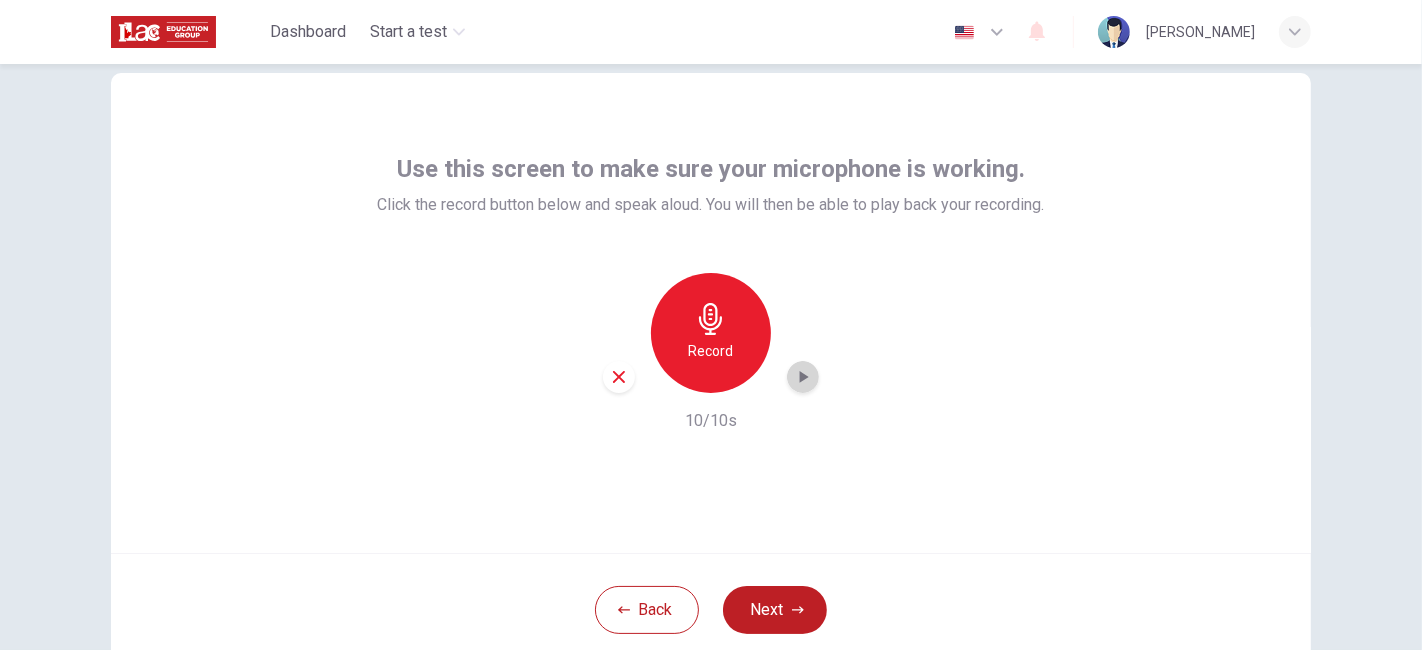 click 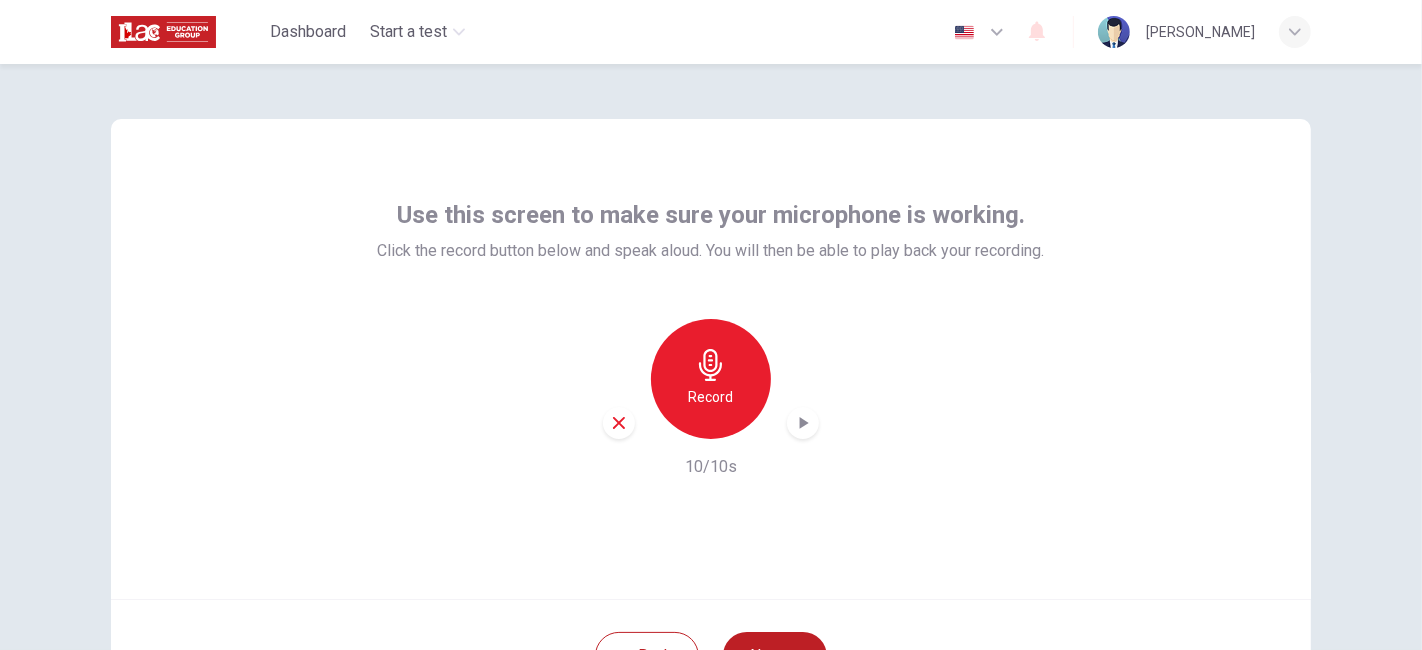scroll, scrollTop: 0, scrollLeft: 0, axis: both 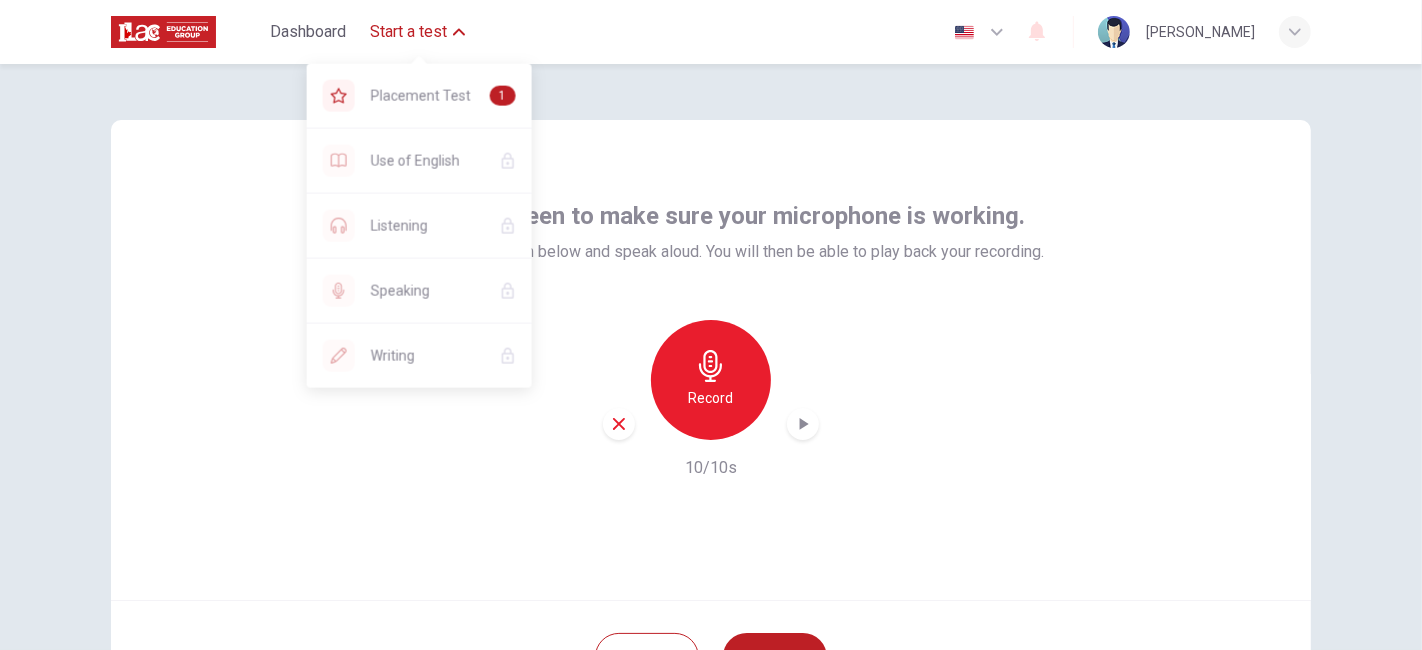 click on "Start a test" at bounding box center [417, 32] 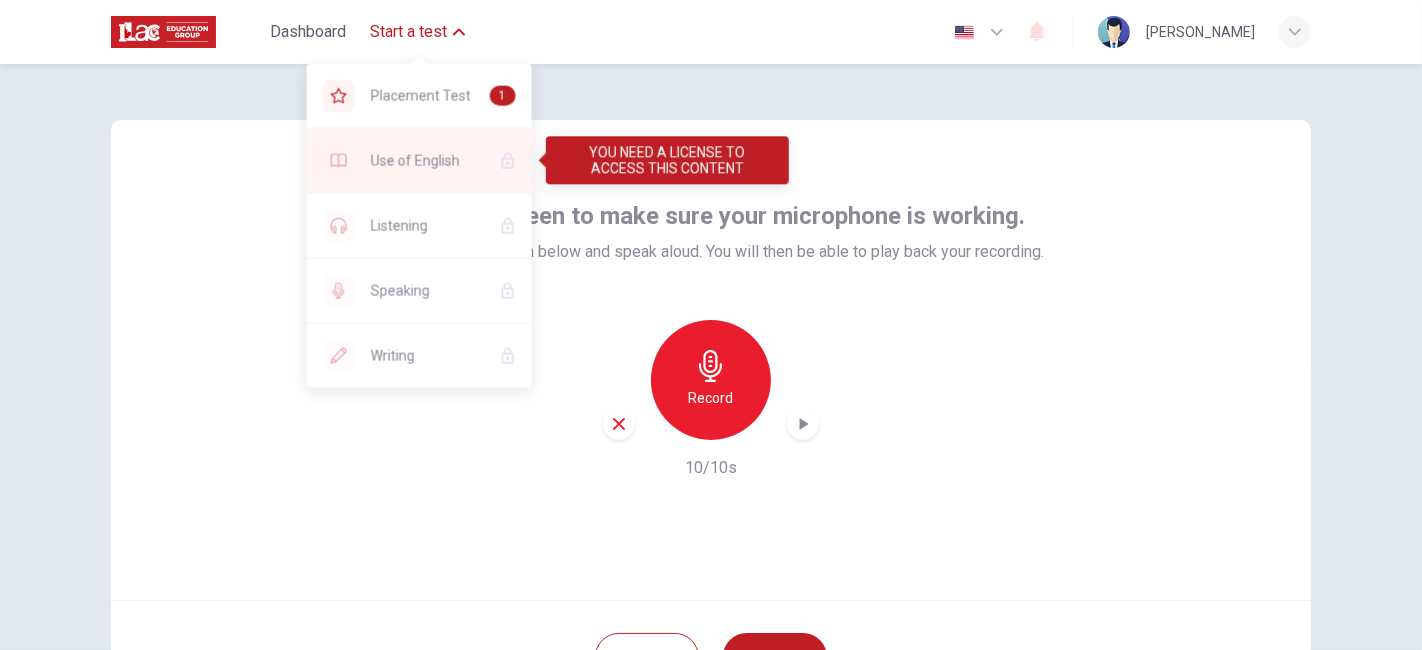 click on "Use of English" at bounding box center [427, 161] 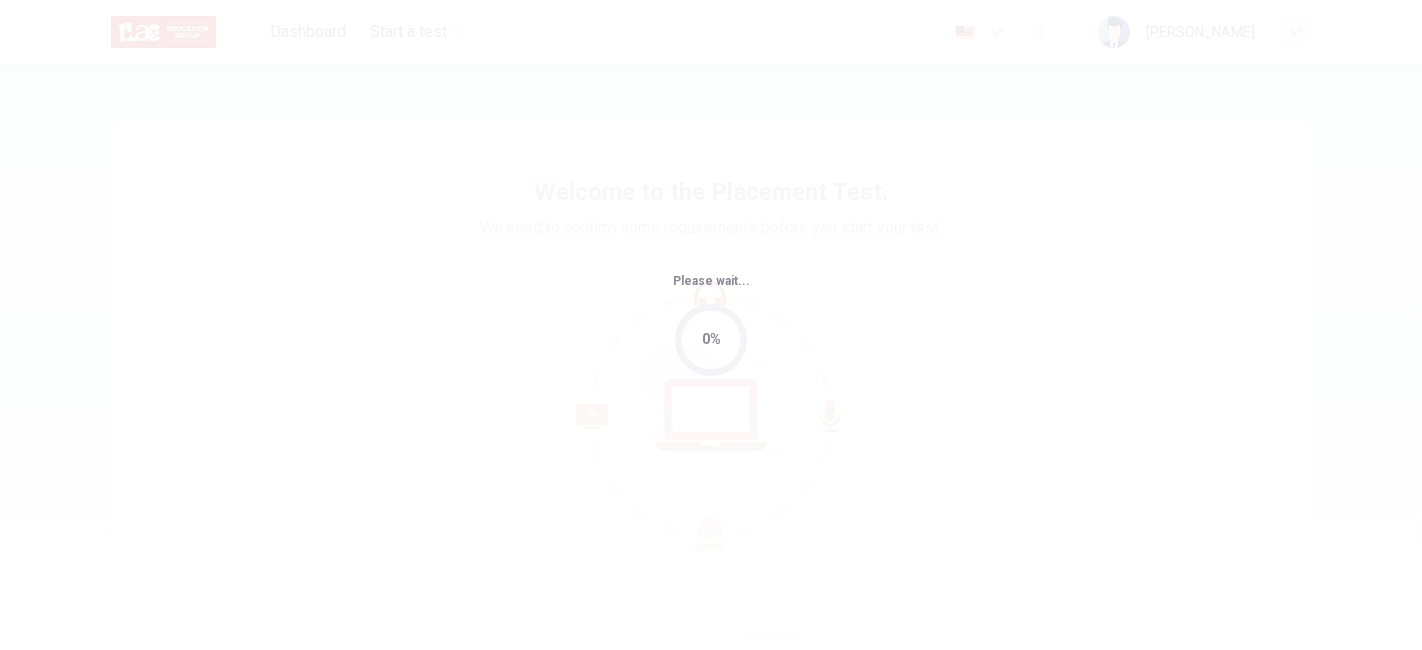 scroll, scrollTop: 0, scrollLeft: 0, axis: both 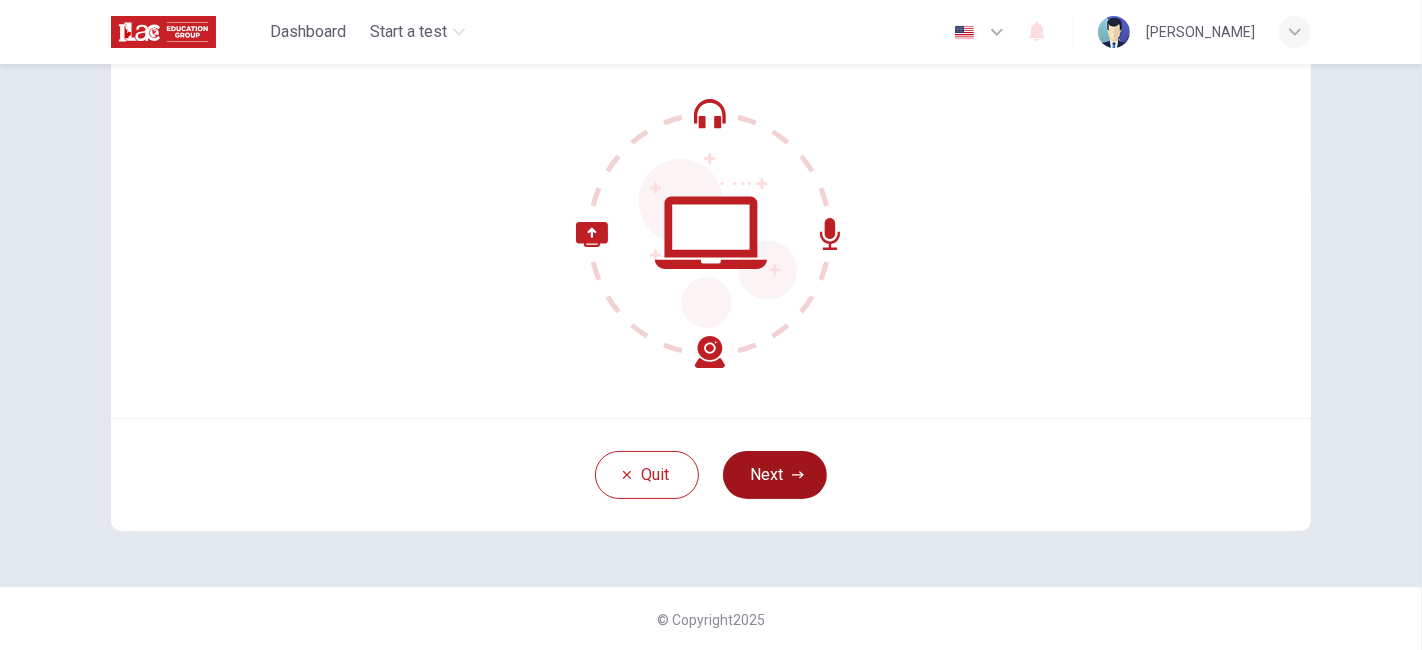 click on "Next" at bounding box center (775, 475) 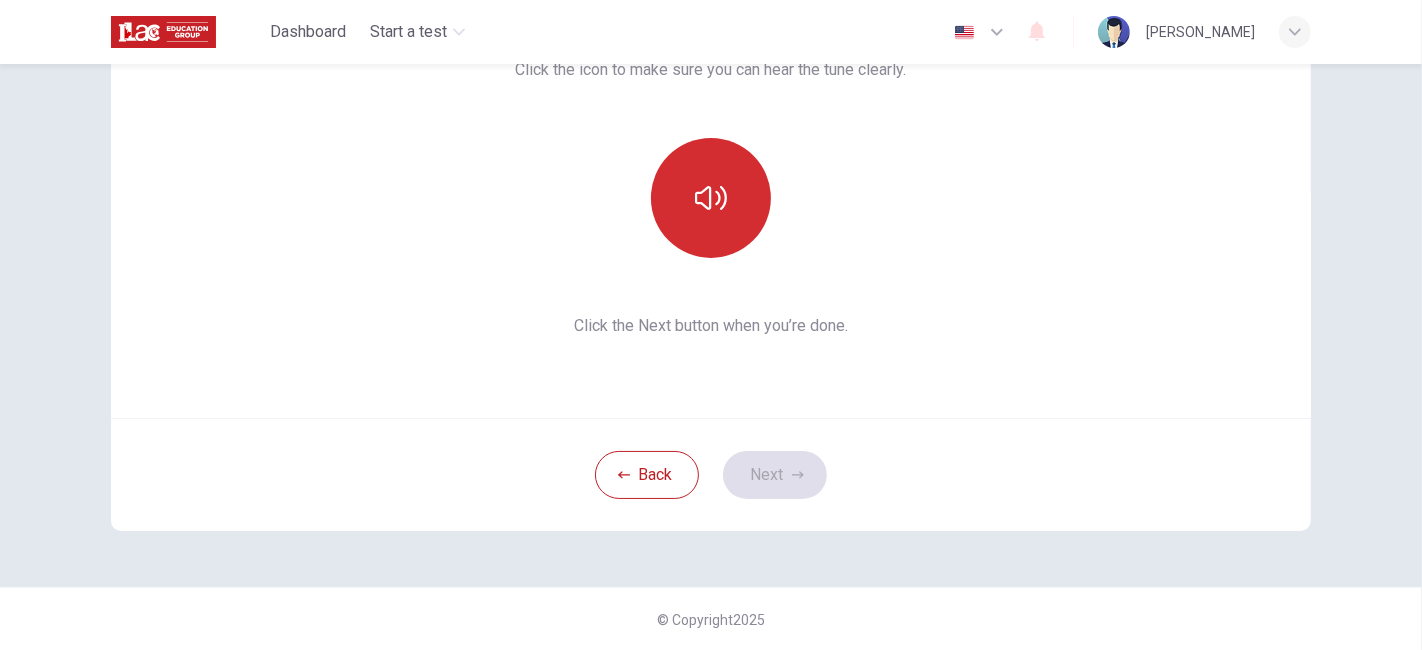 click at bounding box center (711, 198) 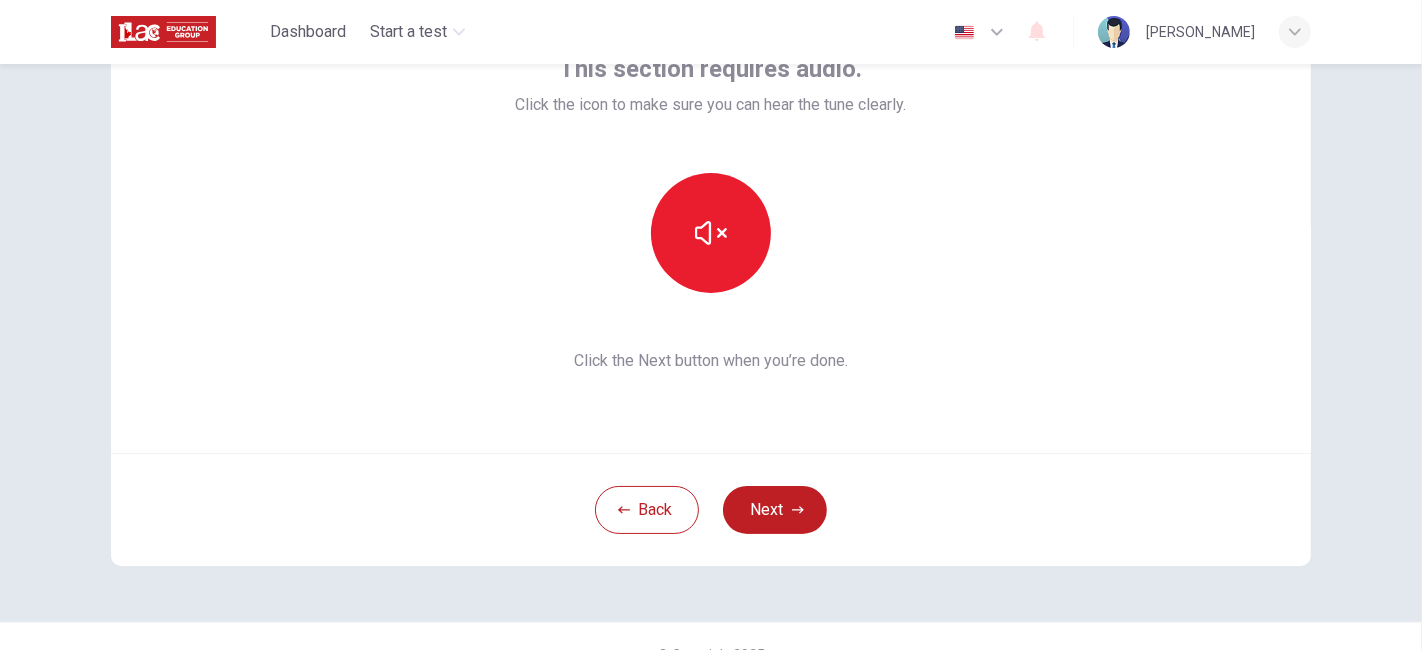 scroll, scrollTop: 182, scrollLeft: 0, axis: vertical 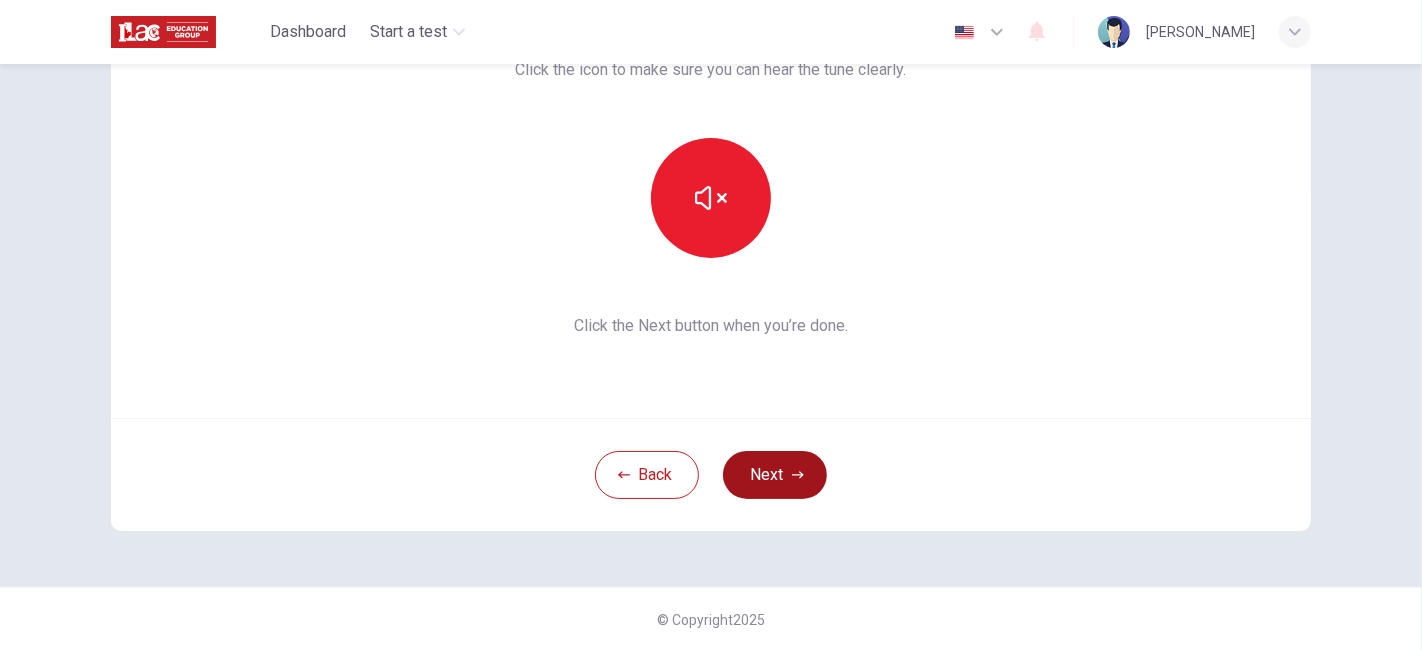 click on "Next" at bounding box center [775, 475] 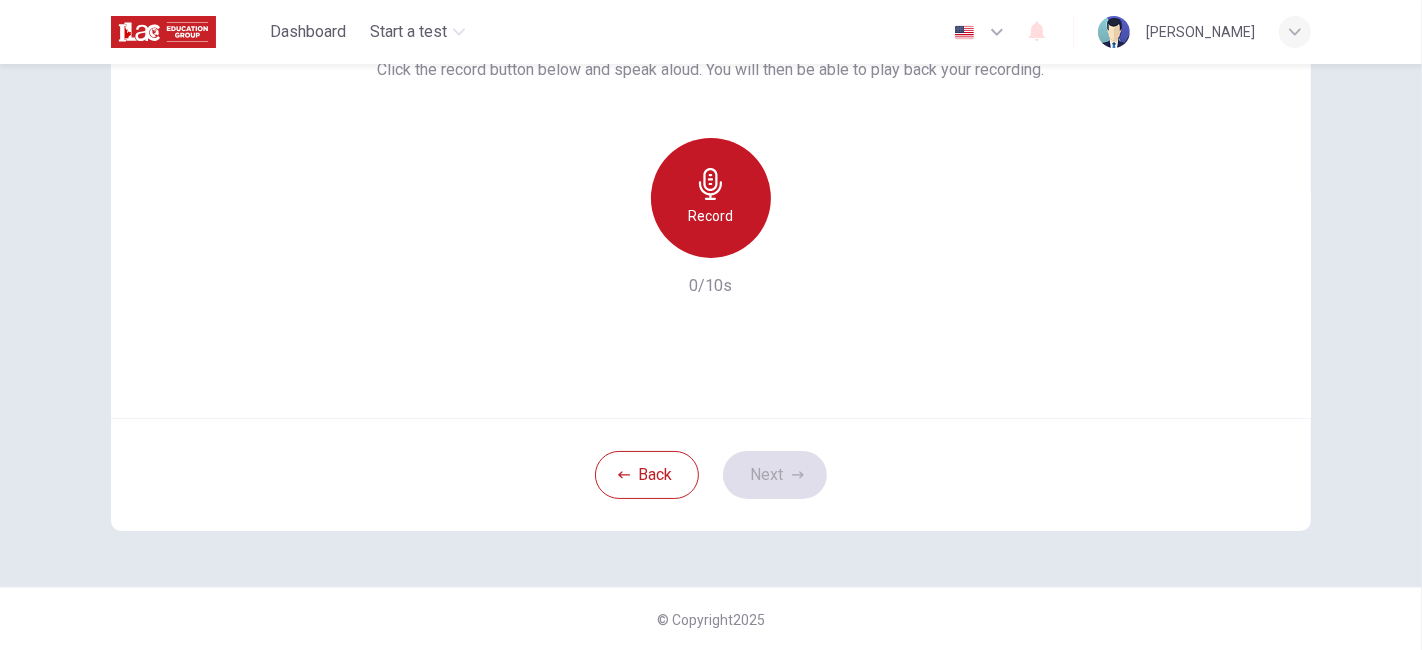 click on "Record" at bounding box center [711, 216] 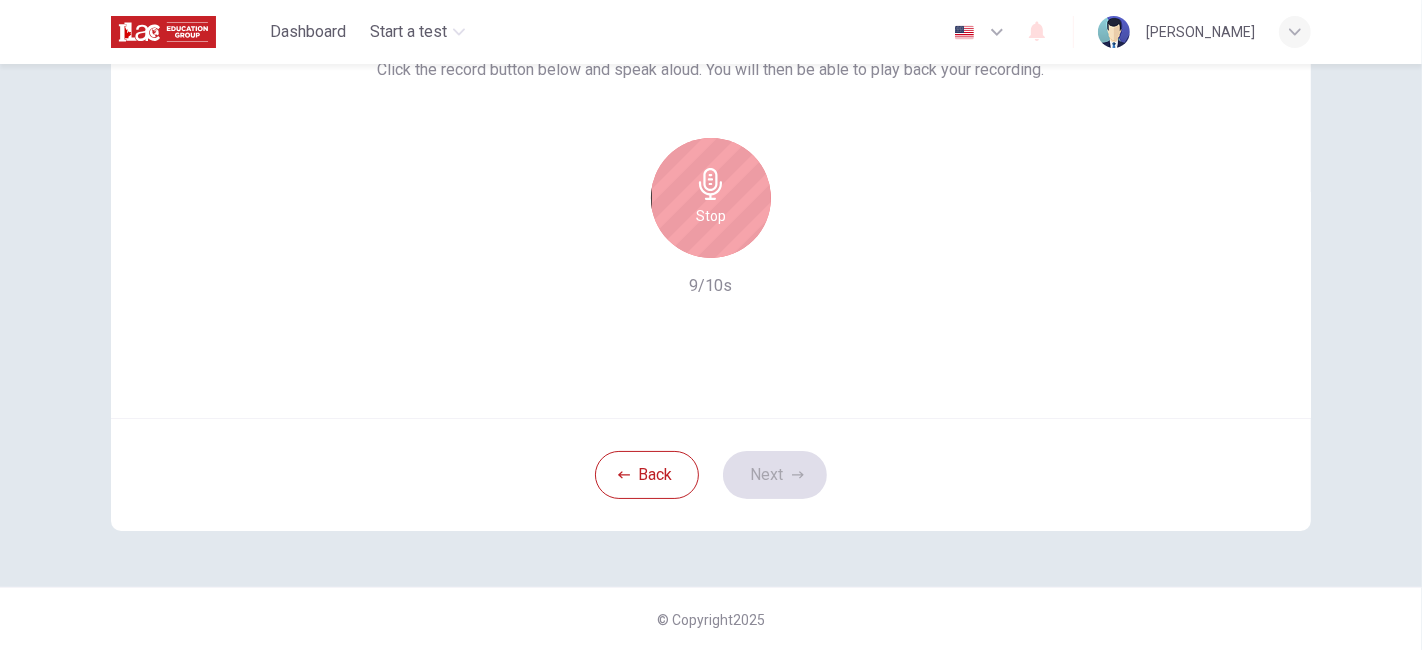click on "Use this screen to make sure your microphone is working. Click the record button below and speak aloud. You will then be able to play back your recording. Stop 9/10s Back Next © Copyright  2025" at bounding box center (711, 357) 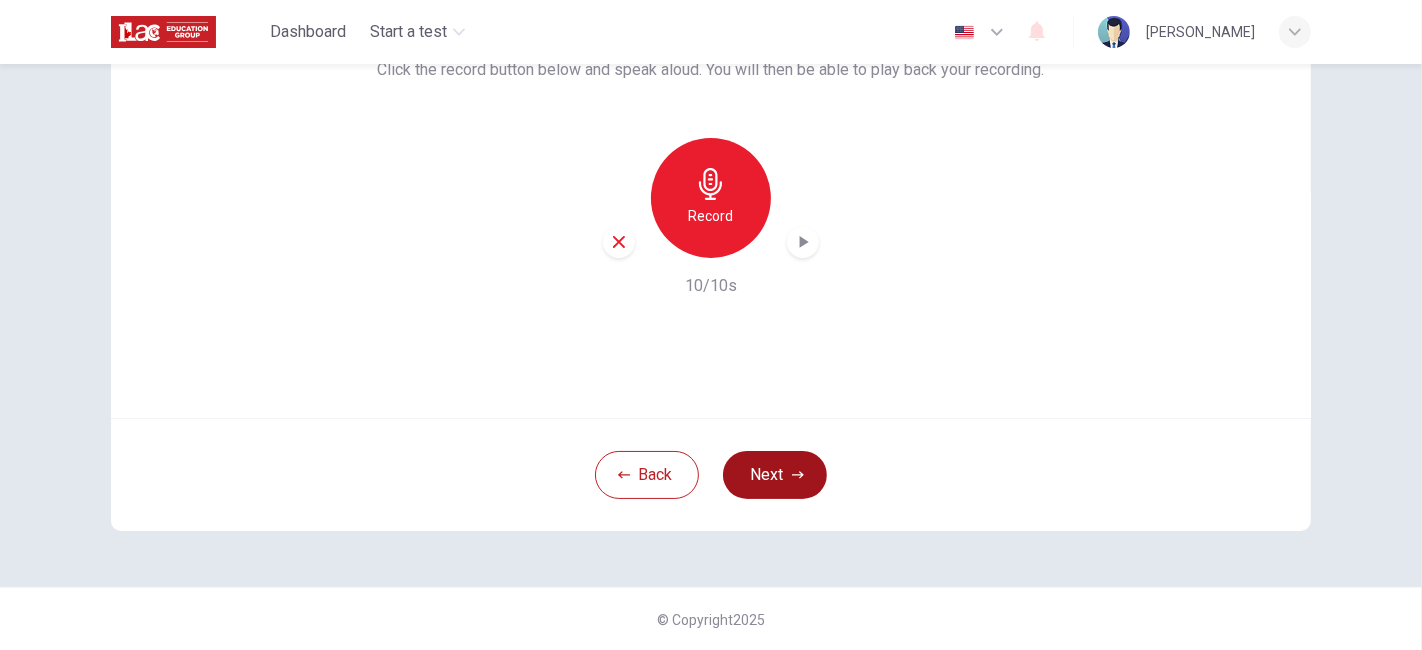 click on "Next" at bounding box center (775, 475) 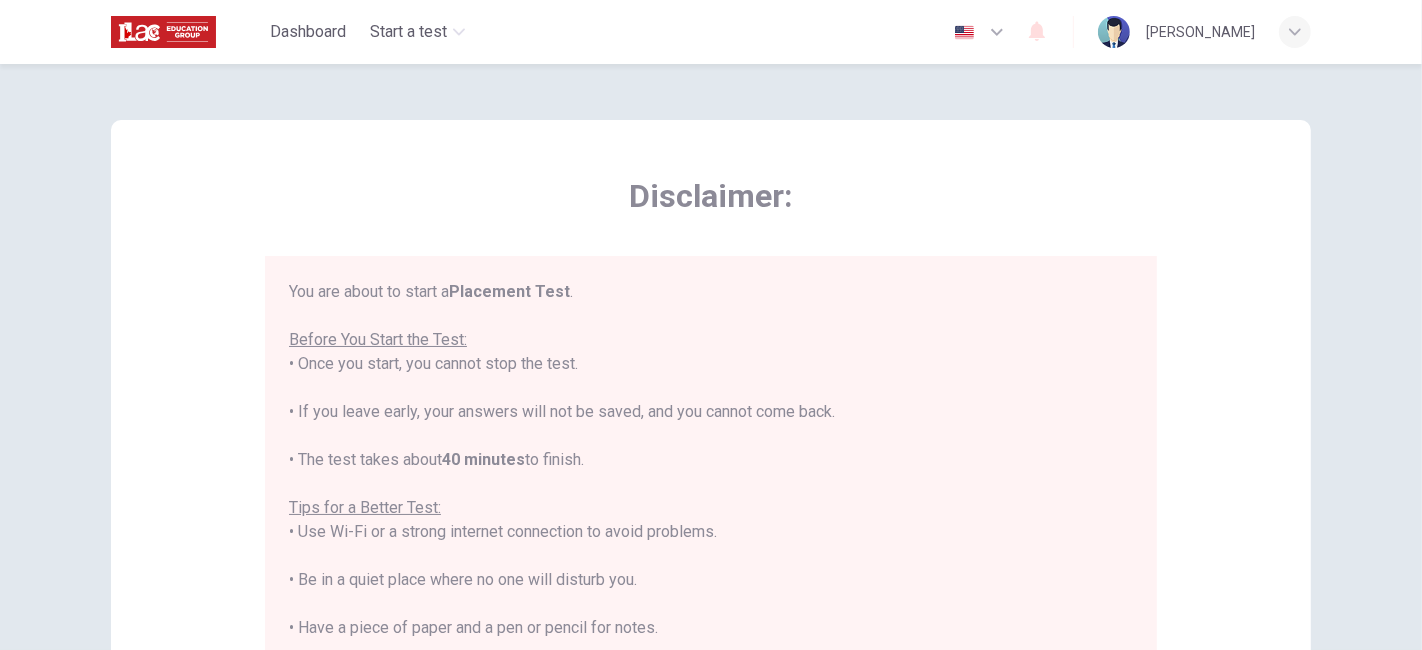 scroll, scrollTop: 0, scrollLeft: 0, axis: both 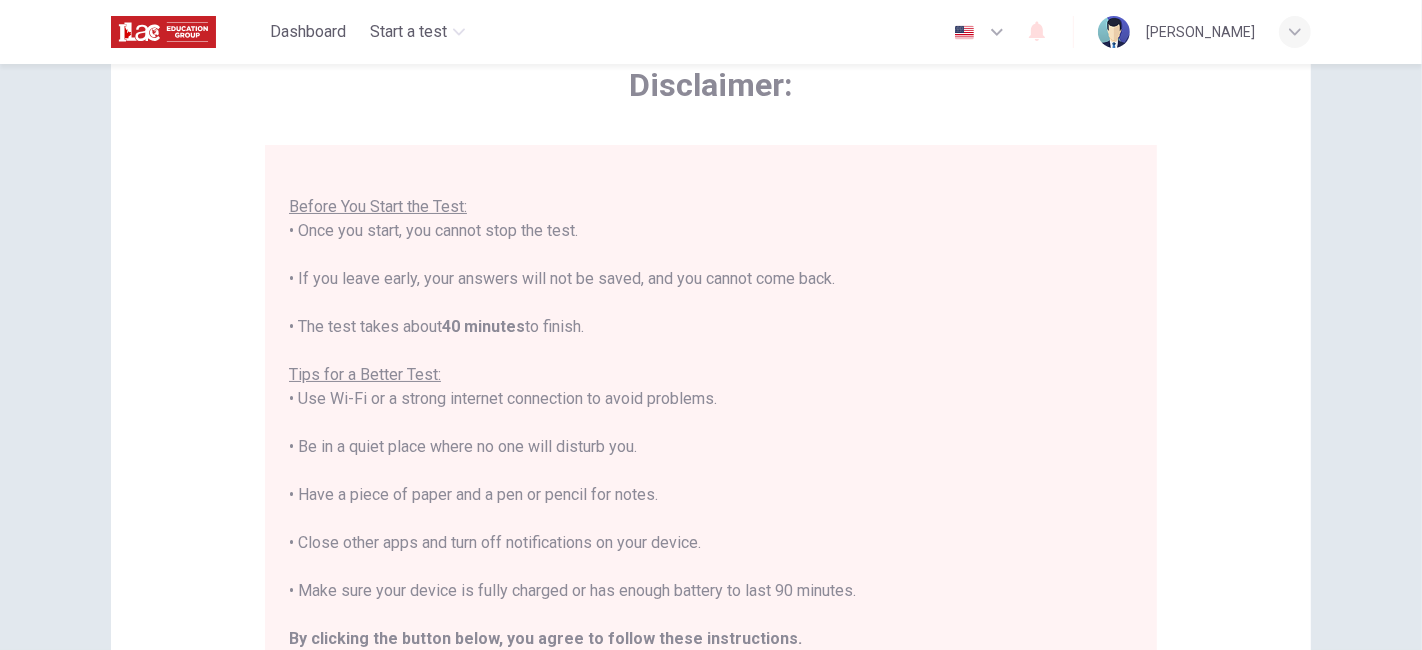 click on "Disclaimer: You are about to start a  Placement Test .
Before You Start the Test:
• Once you start, you cannot stop the test.
• If you leave early, your answers will not be saved, and you cannot come back.
• The test takes about  40 minutes  to finish.
Tips for a Better Test:
• Use Wi-Fi or a strong internet connection to avoid problems.
• Be in a quiet place where no one will disturb you.
• Have a piece of paper and a pen or pencil for notes.
• Close other apps and turn off notifications on your device.
• Make sure your device is fully charged or has enough battery to last 90 minutes.
By clicking the button below, you agree to follow these instructions.
Good luck! Back Next © Copyright  2025" at bounding box center (711, 357) 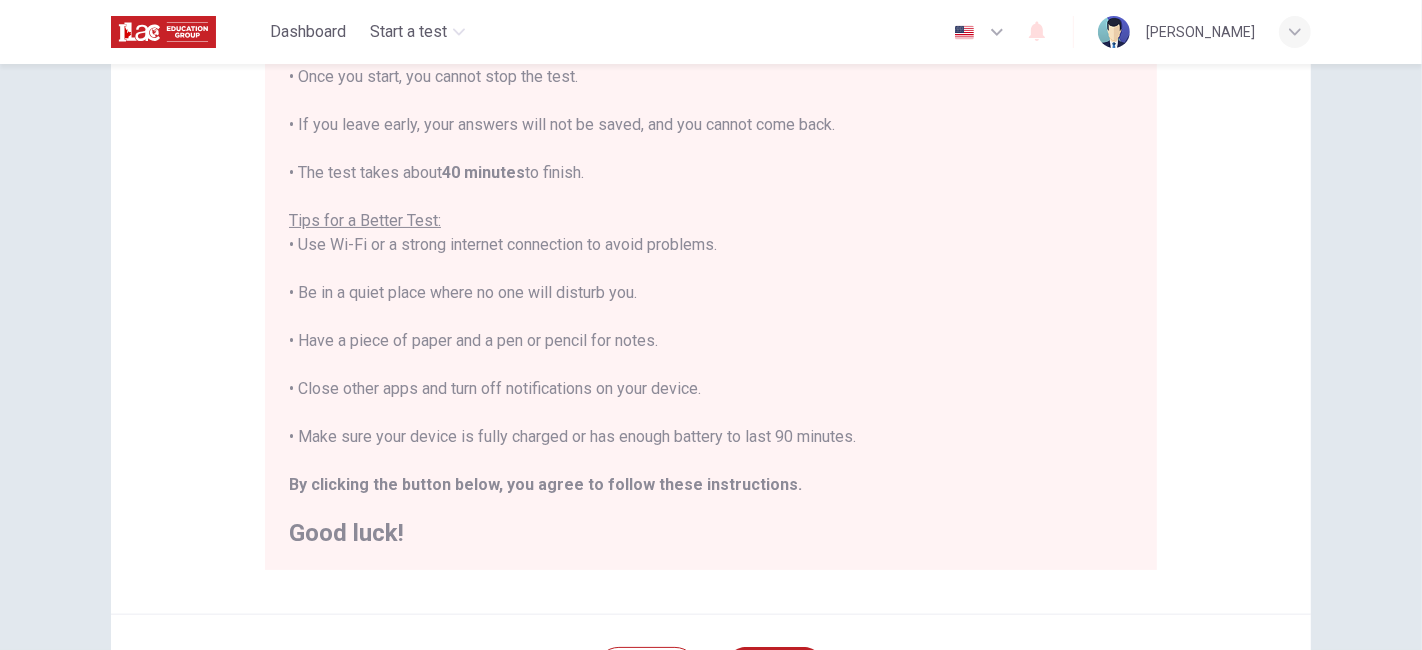 scroll, scrollTop: 333, scrollLeft: 0, axis: vertical 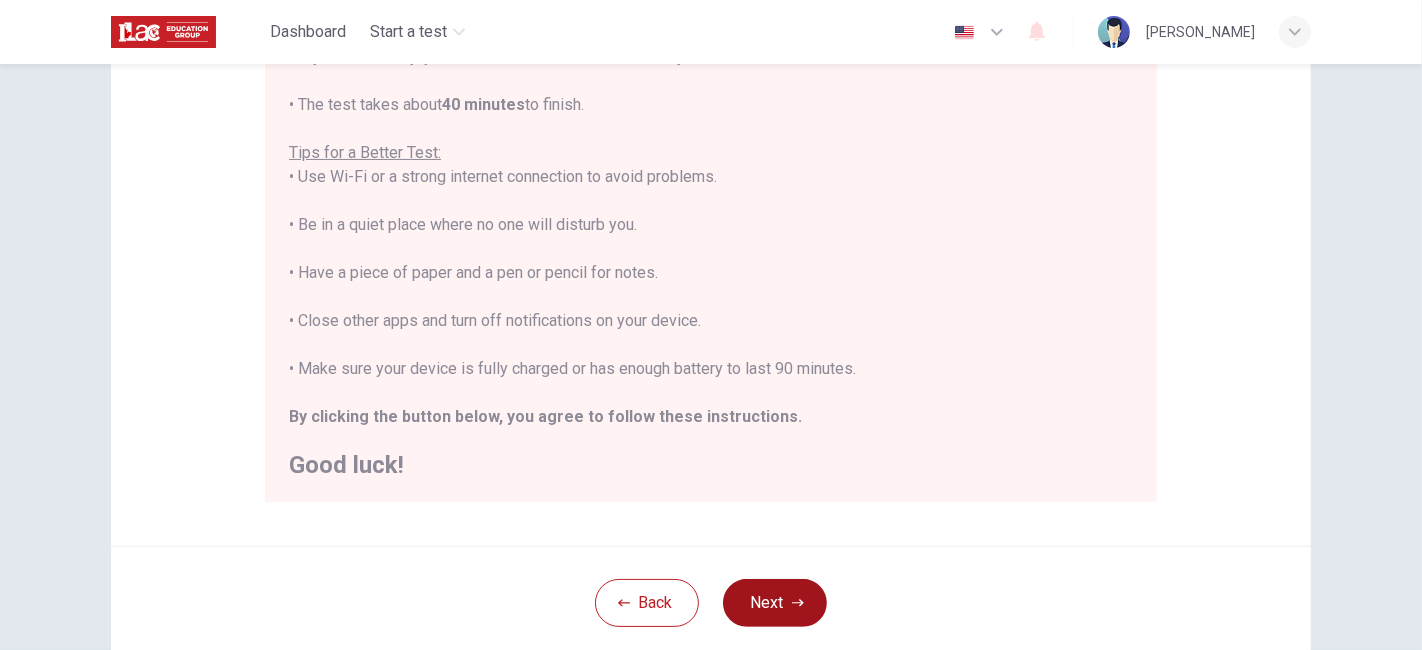 click on "Next" at bounding box center (775, 603) 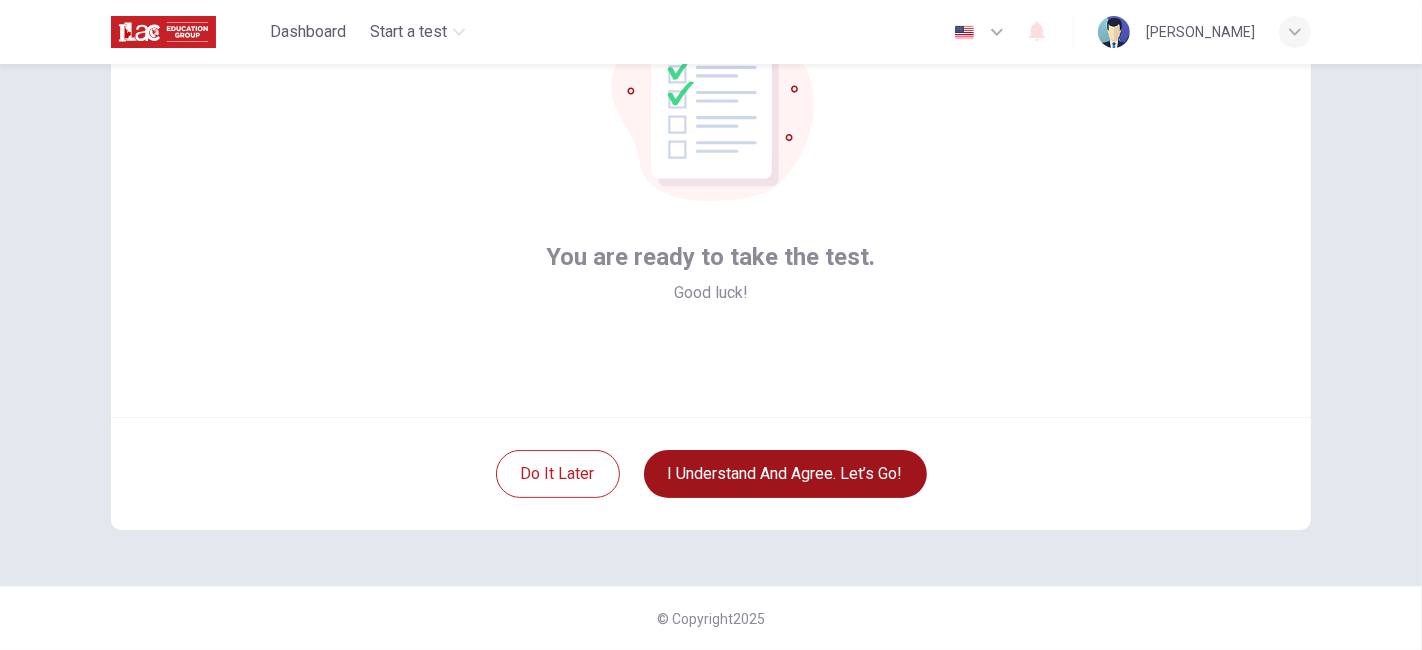 scroll, scrollTop: 182, scrollLeft: 0, axis: vertical 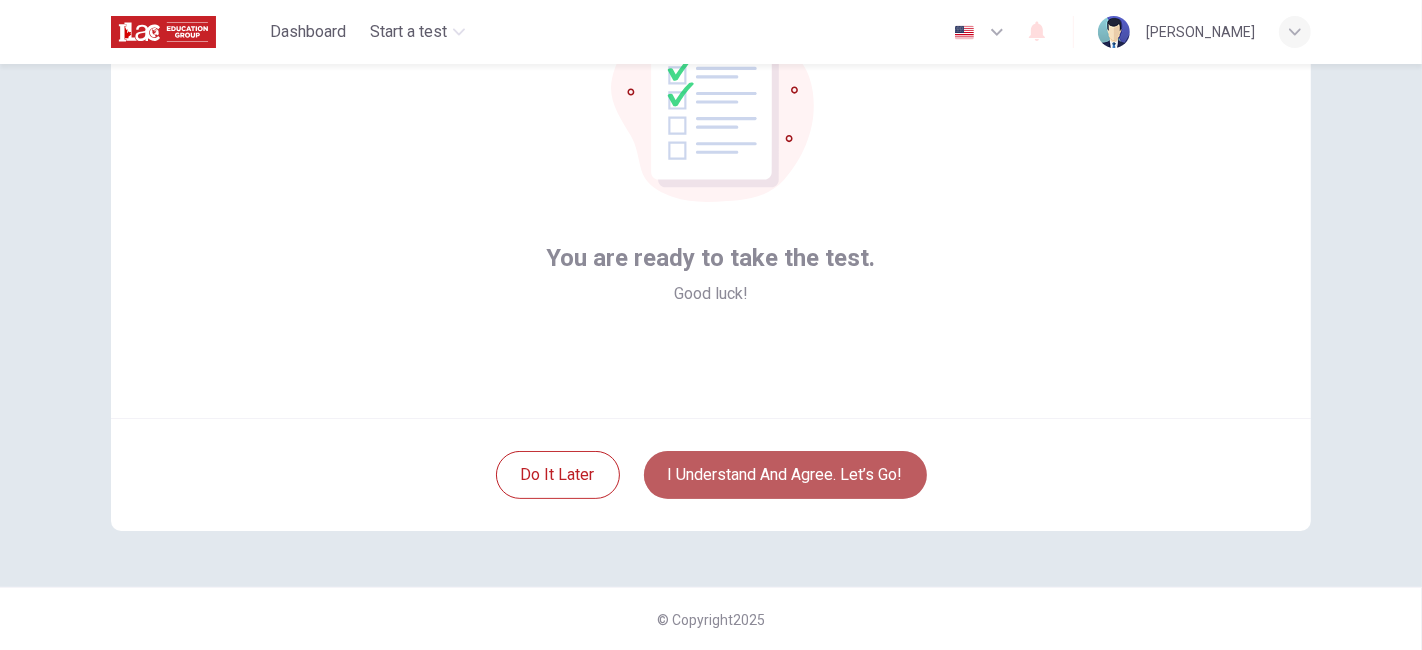 click on "I understand and agree. Let’s go!" at bounding box center [785, 475] 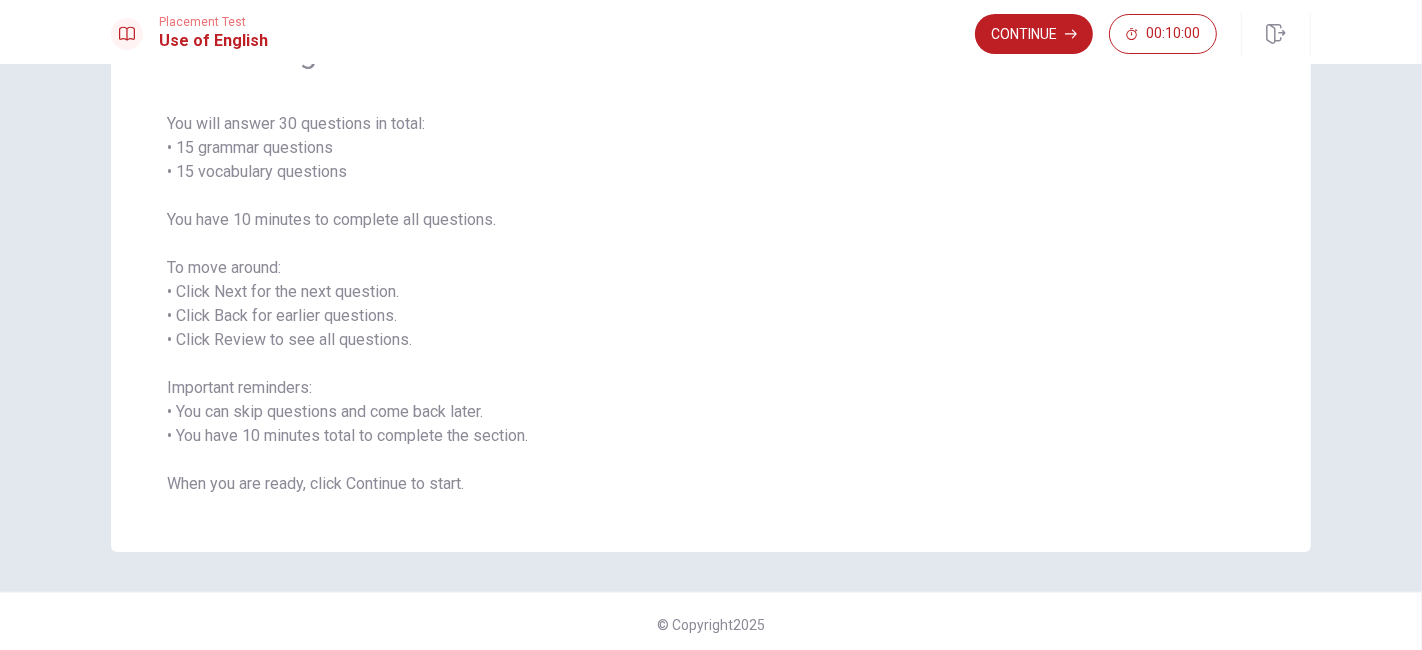 scroll, scrollTop: 133, scrollLeft: 0, axis: vertical 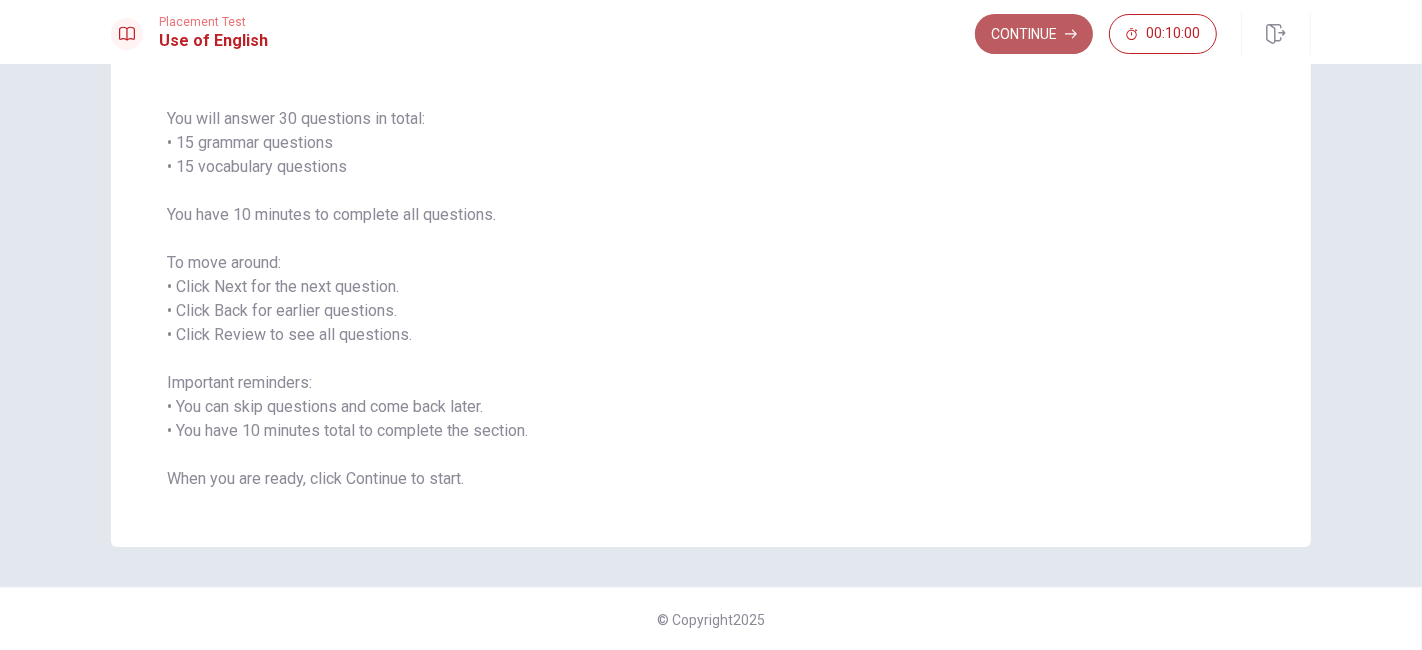 click on "Continue" at bounding box center [1034, 34] 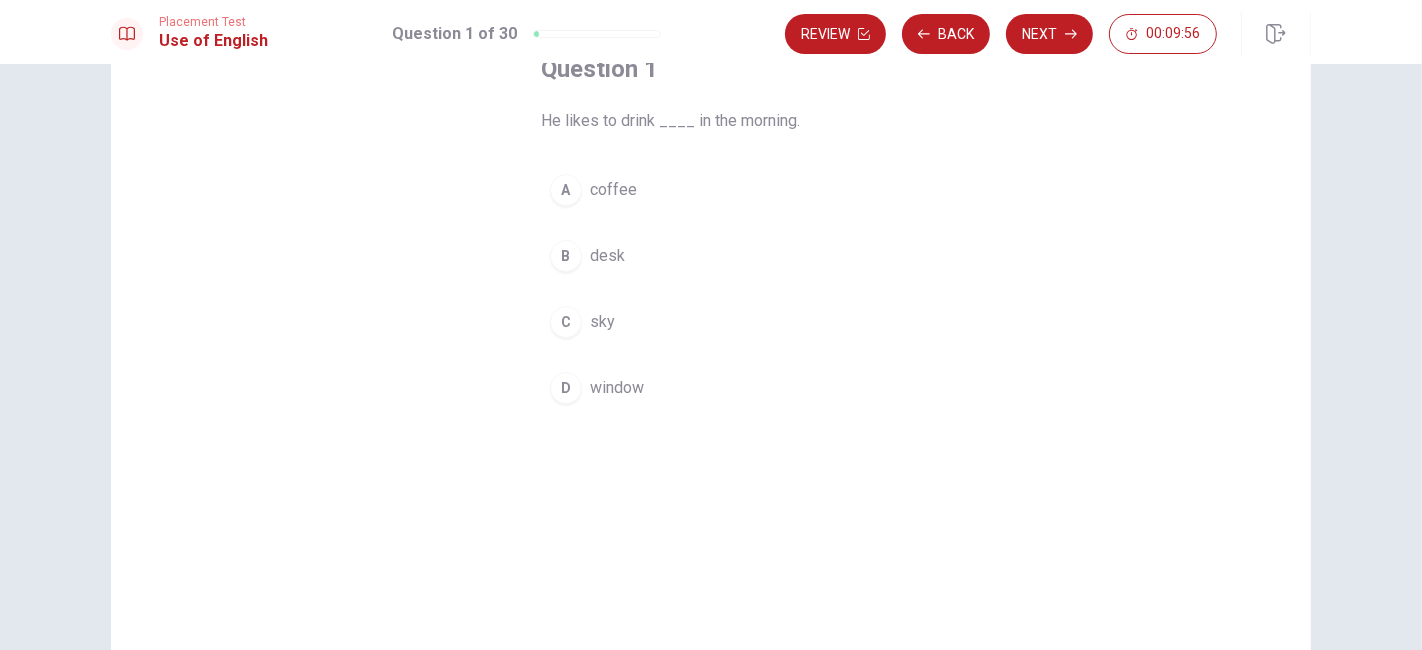 click on "coffee" at bounding box center (613, 190) 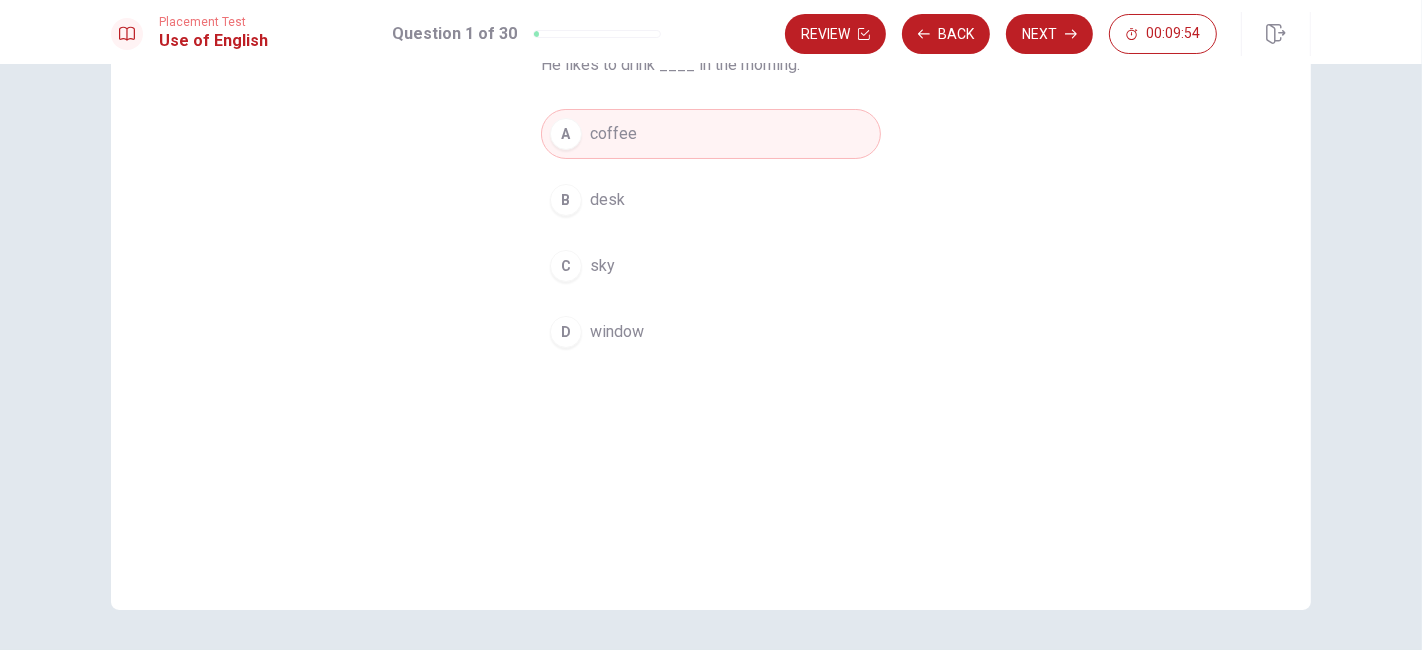 scroll, scrollTop: 141, scrollLeft: 0, axis: vertical 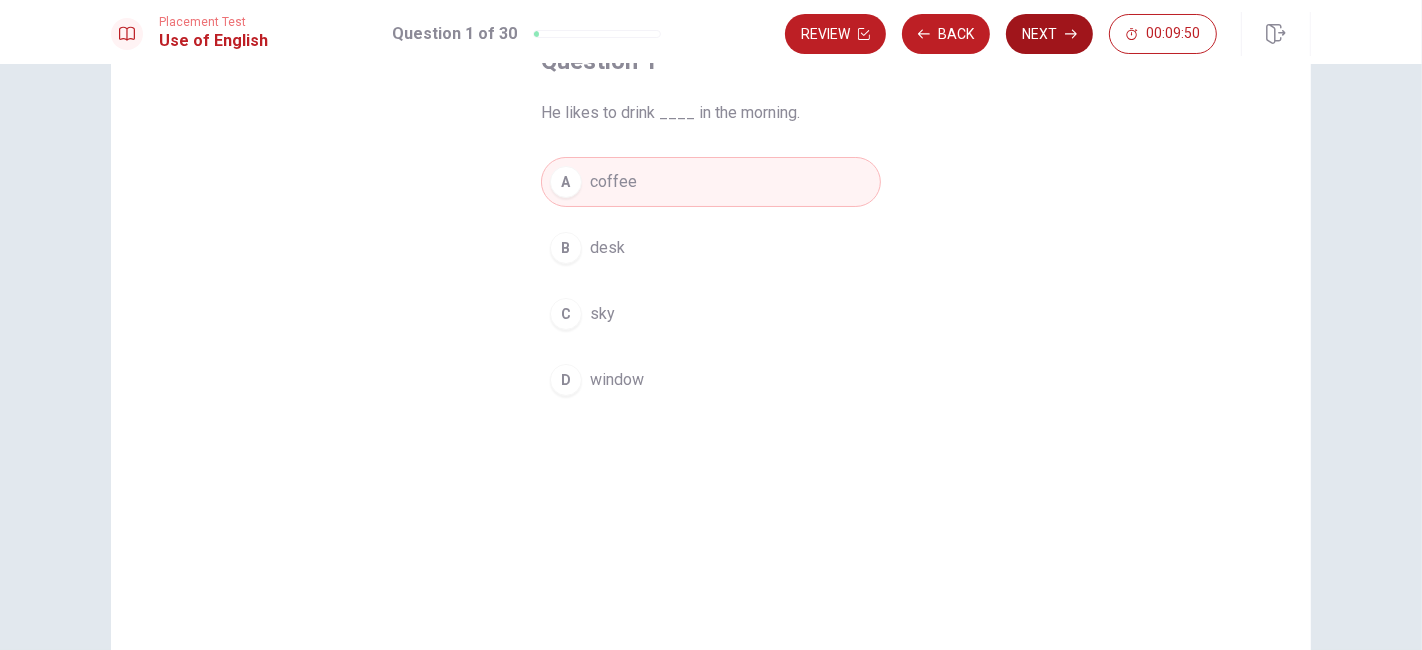 click on "Next" at bounding box center (1049, 34) 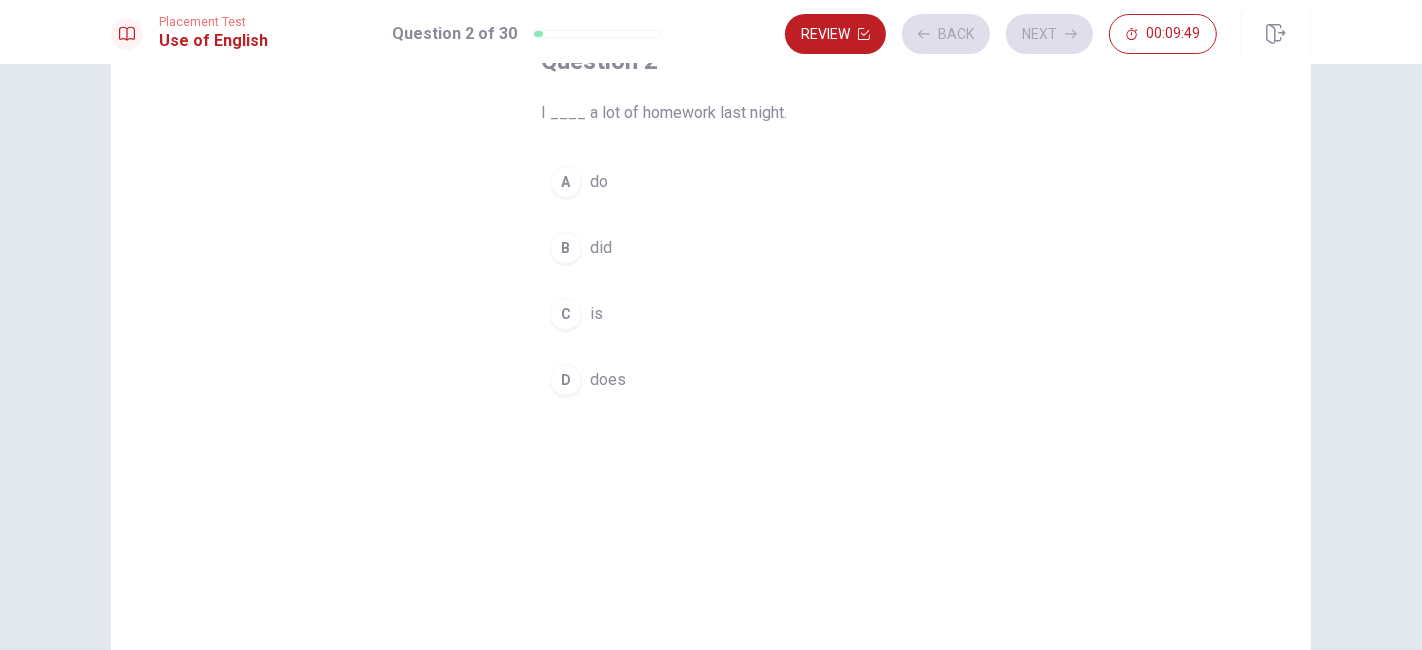 scroll, scrollTop: 30, scrollLeft: 0, axis: vertical 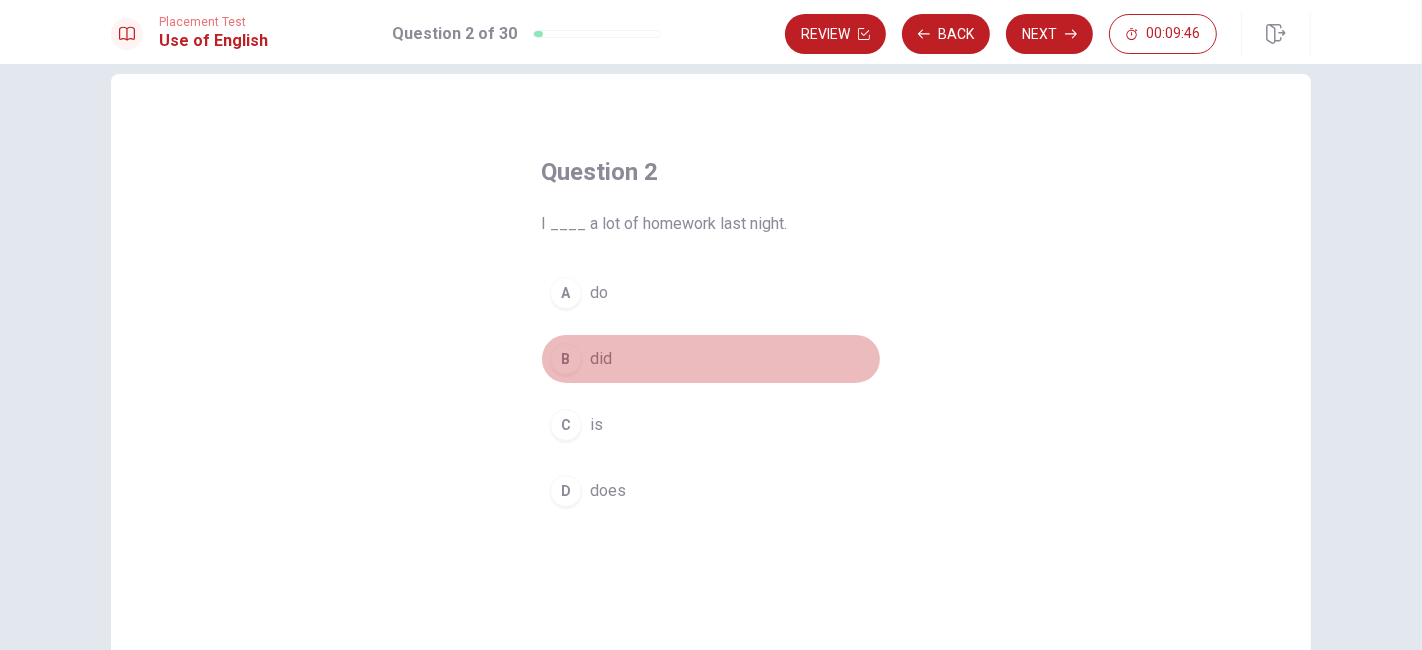click on "B" at bounding box center [566, 359] 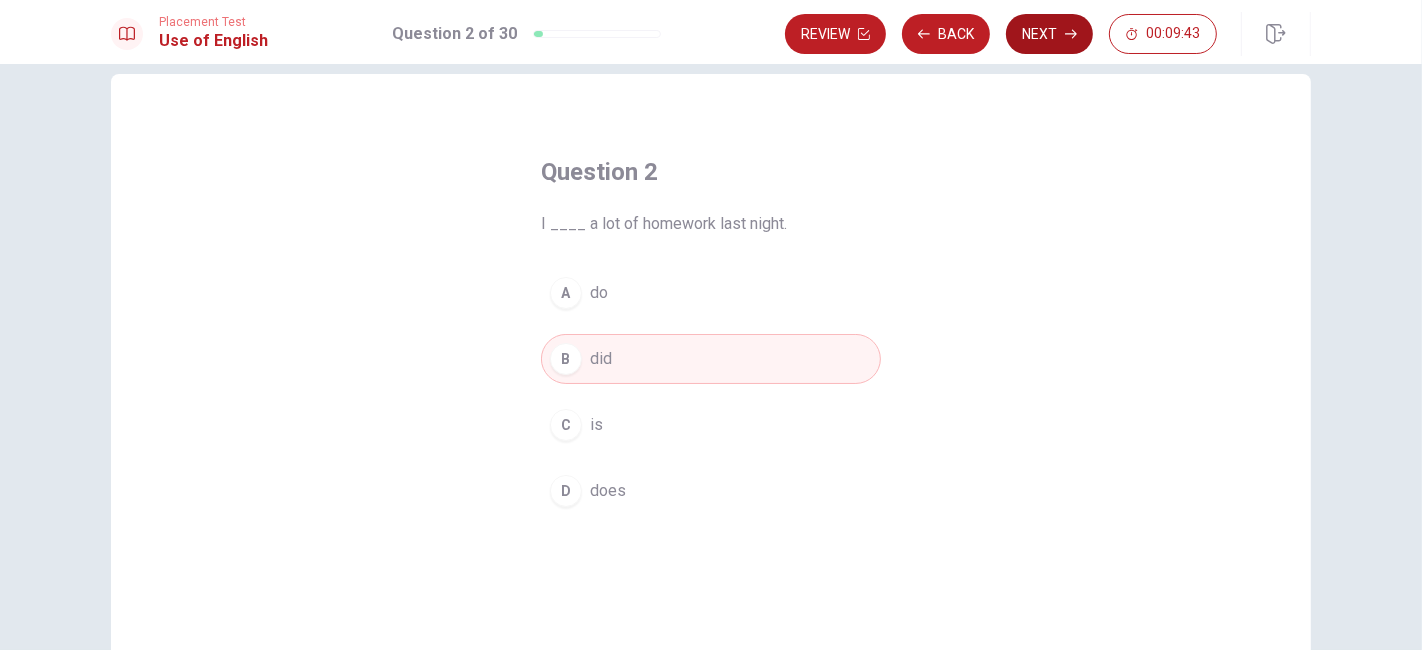 click on "Next" at bounding box center [1049, 34] 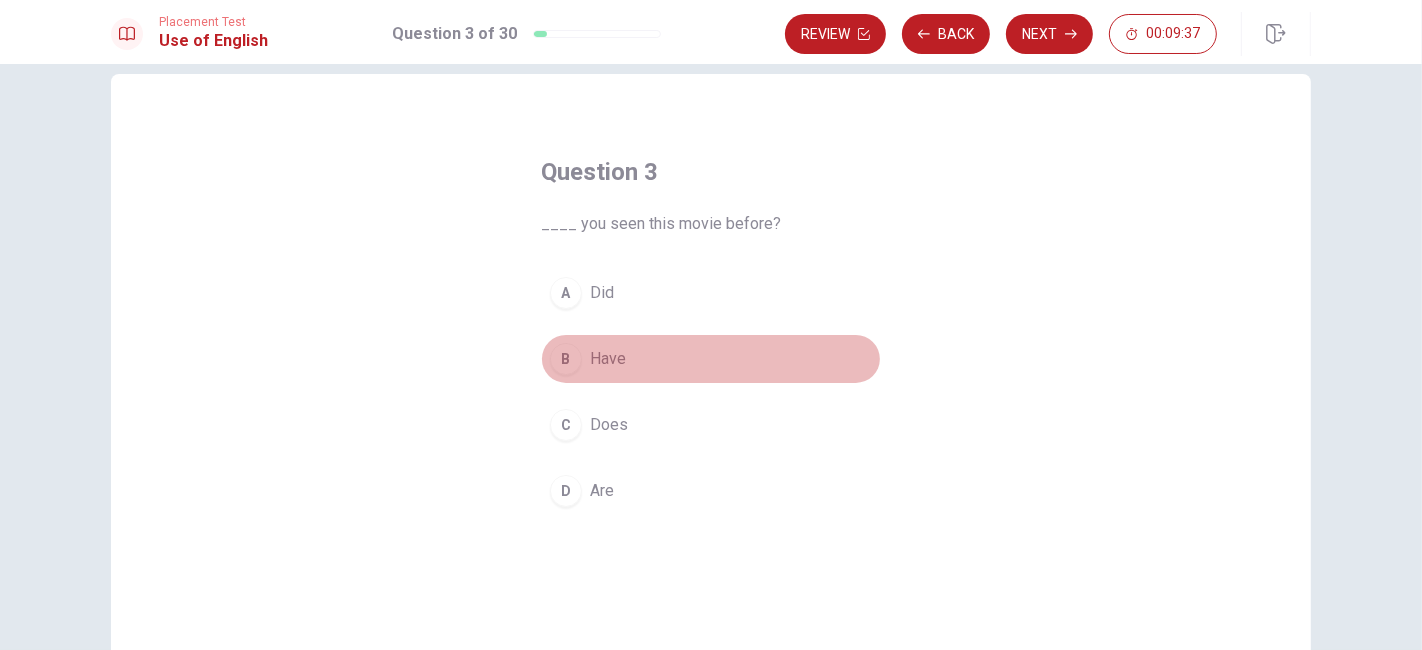 click on "B" at bounding box center (566, 359) 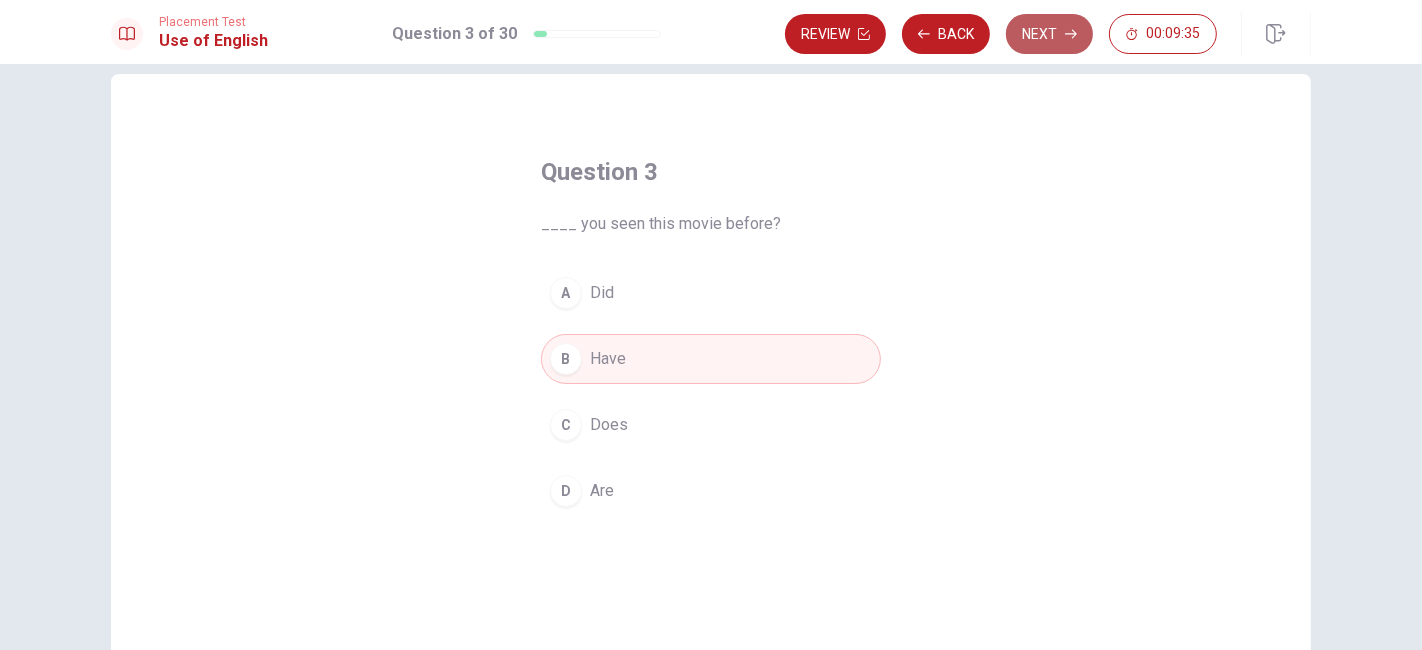 click on "Next" at bounding box center [1049, 34] 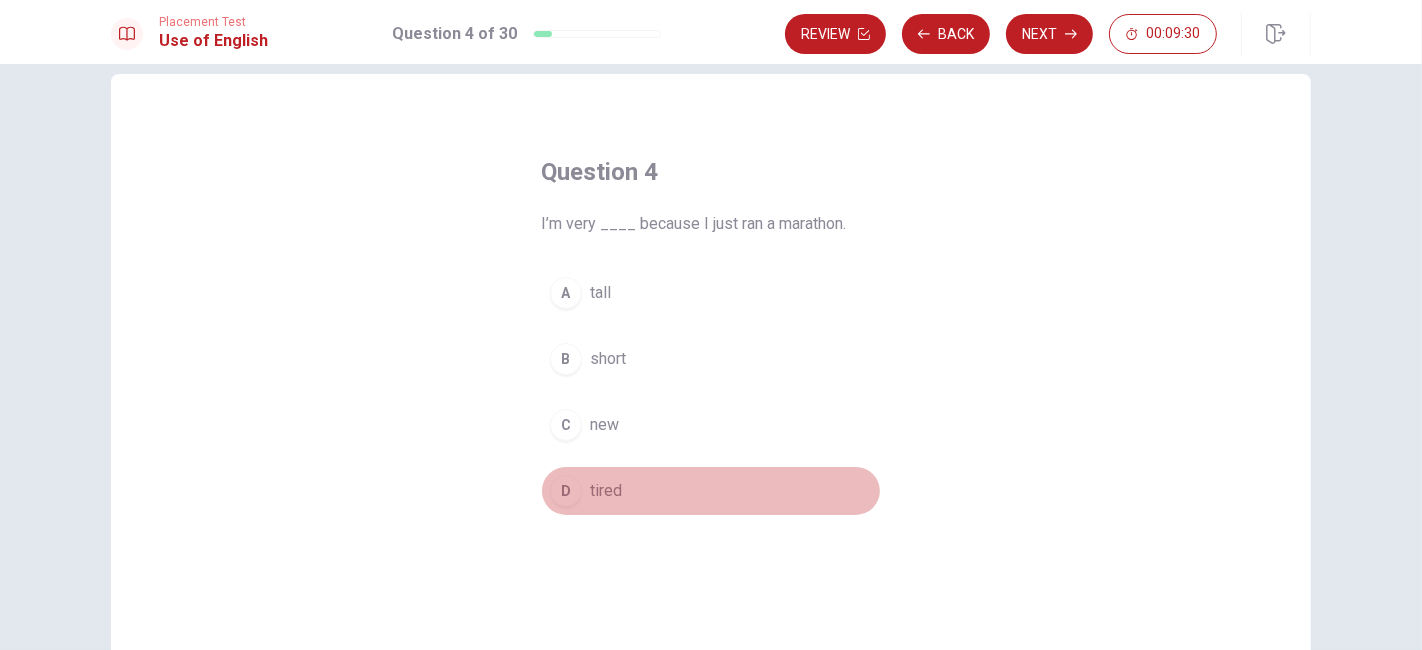 click on "D" at bounding box center (566, 491) 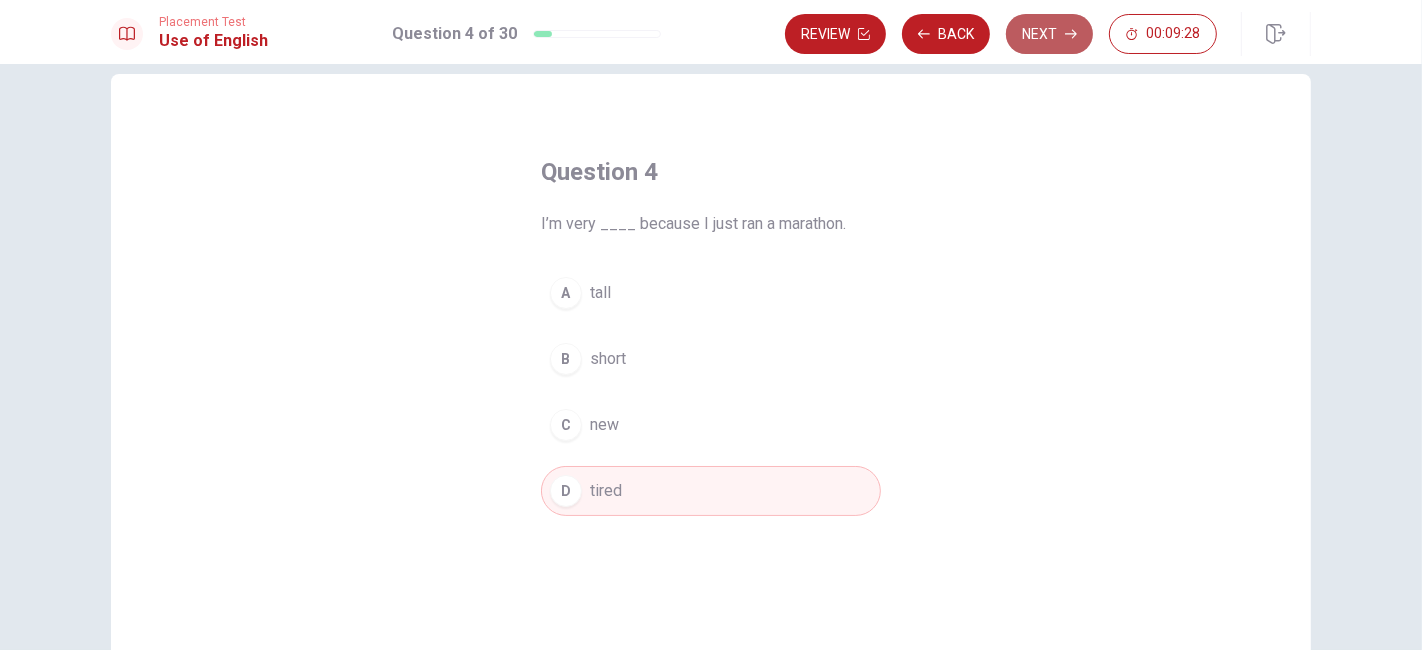 click on "Next" at bounding box center (1049, 34) 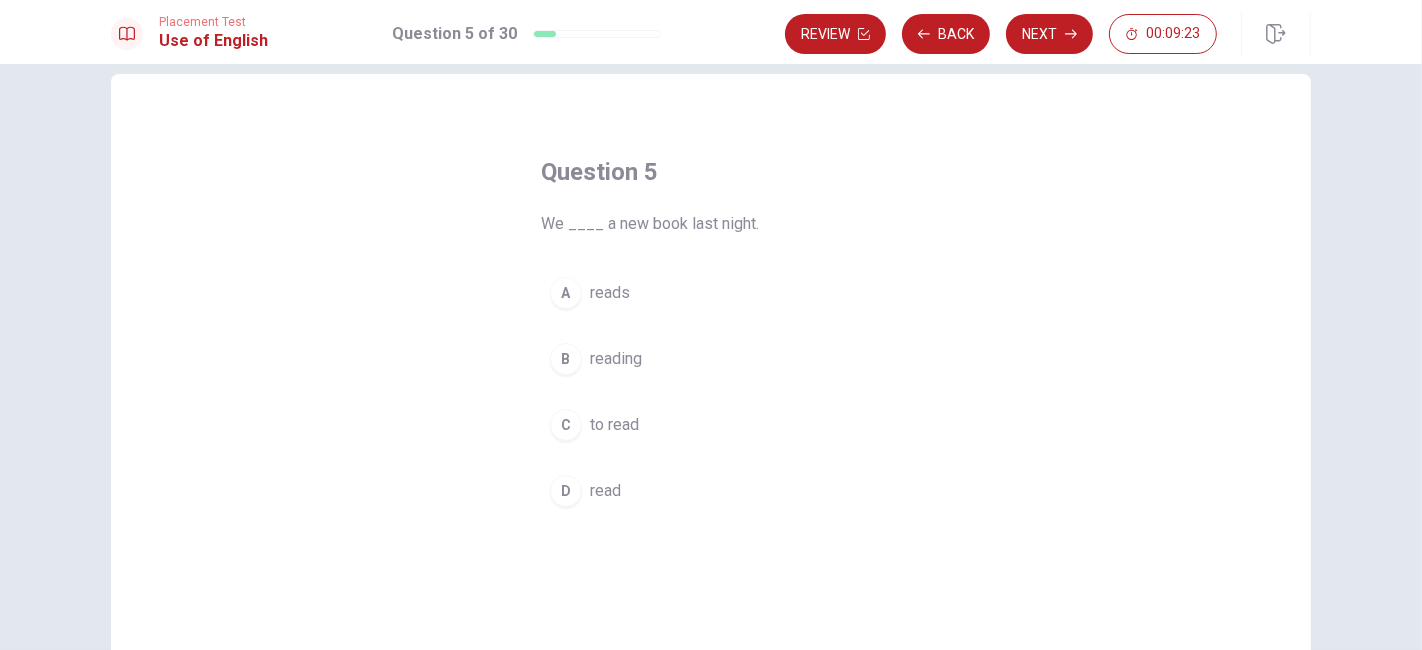 click on "D" at bounding box center [566, 491] 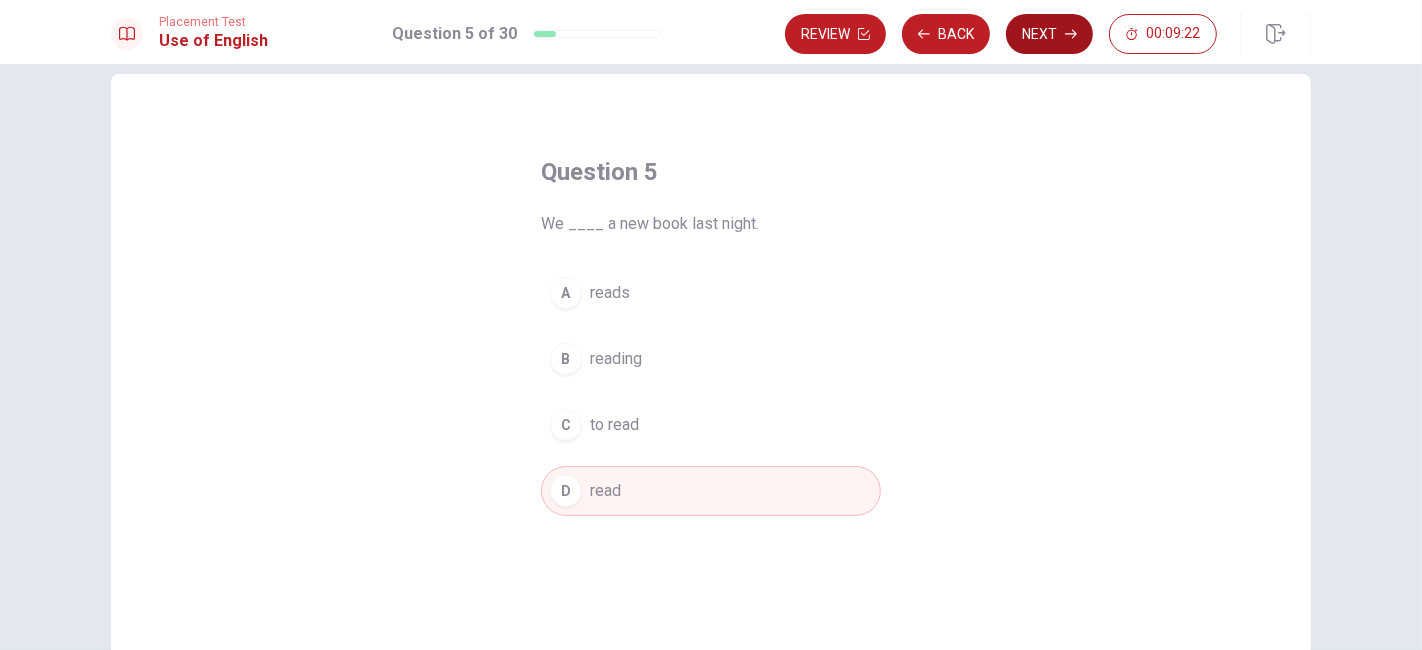 click on "Next" at bounding box center [1049, 34] 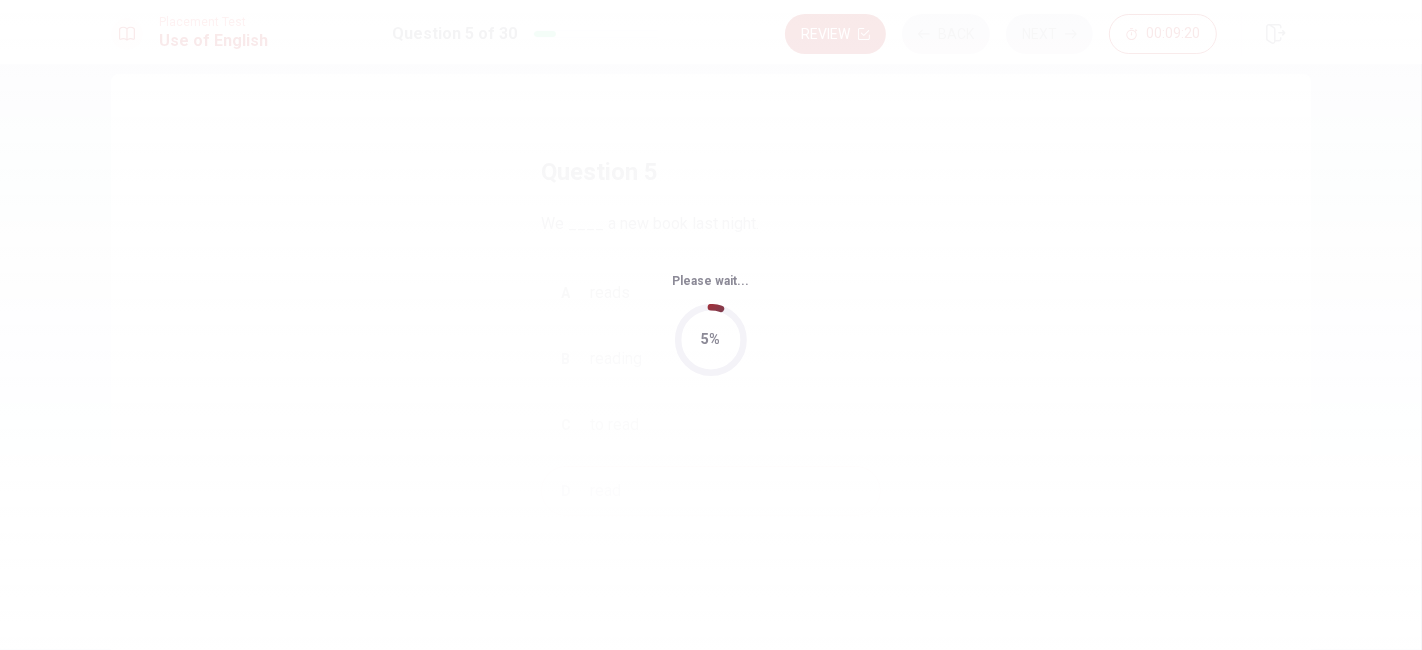 scroll, scrollTop: 0, scrollLeft: 0, axis: both 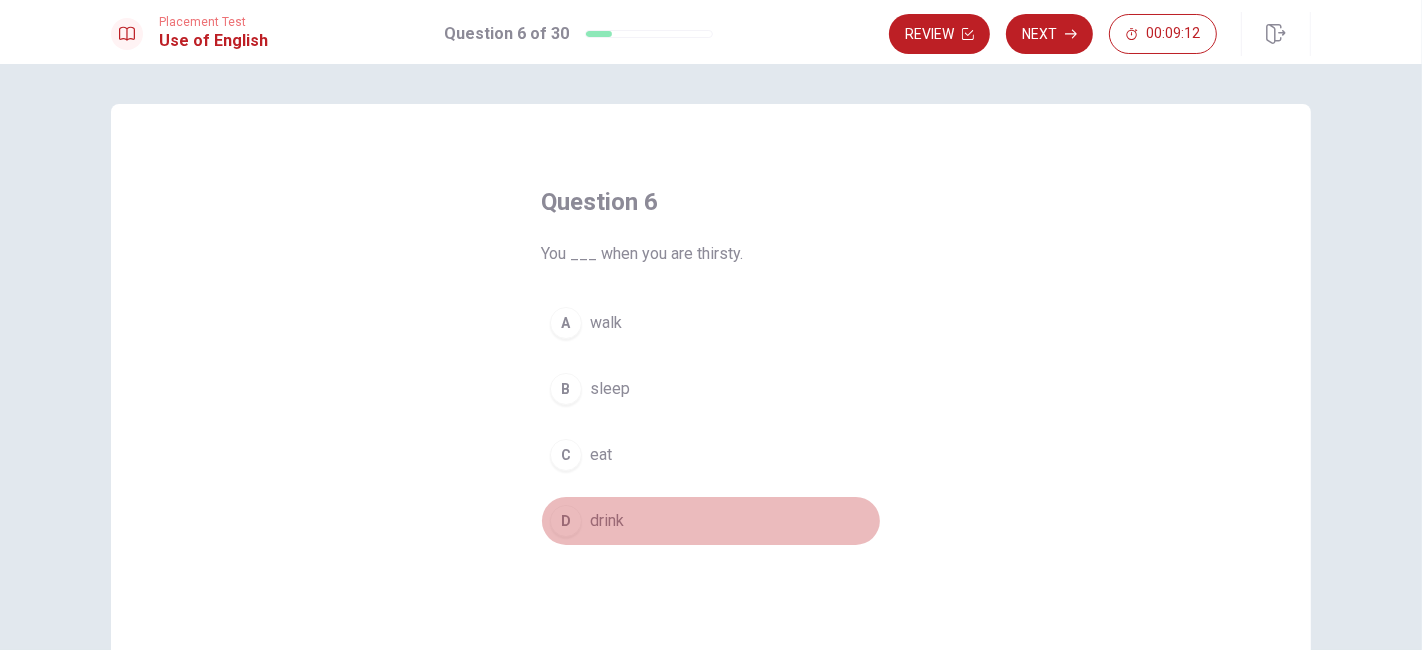 click on "D" at bounding box center (566, 521) 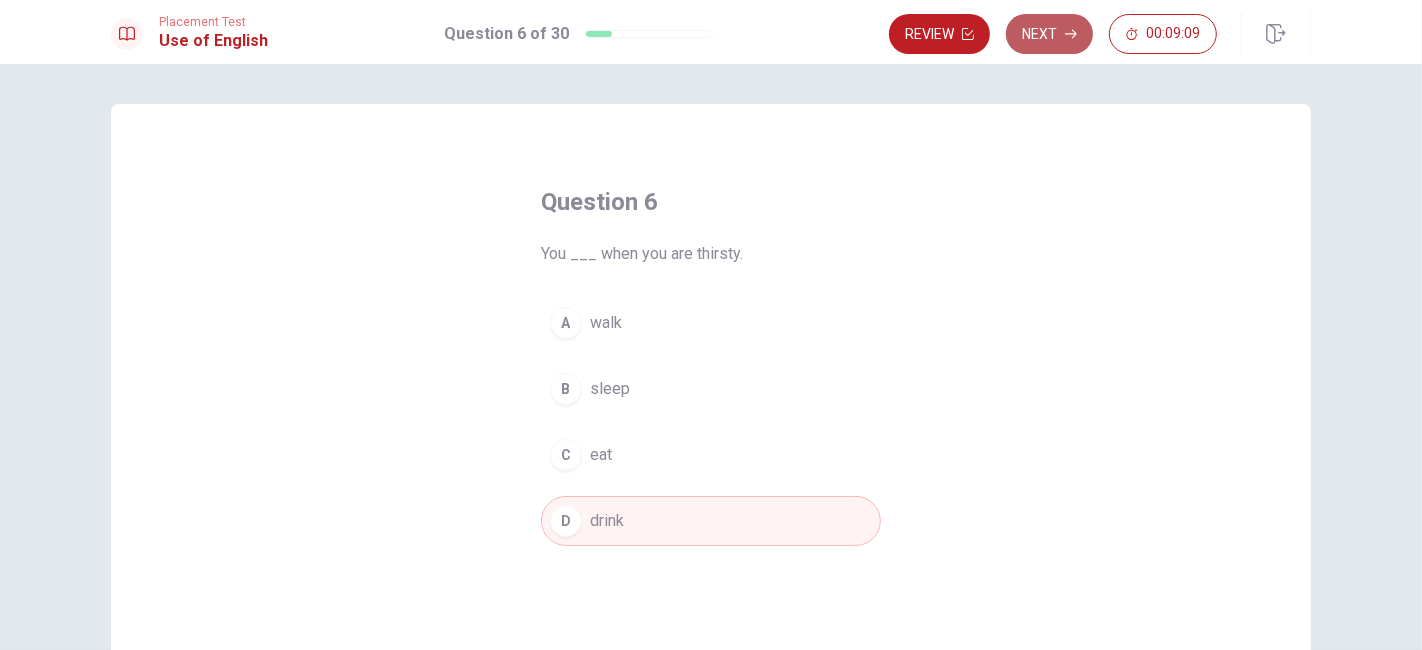 click on "Next" at bounding box center (1049, 34) 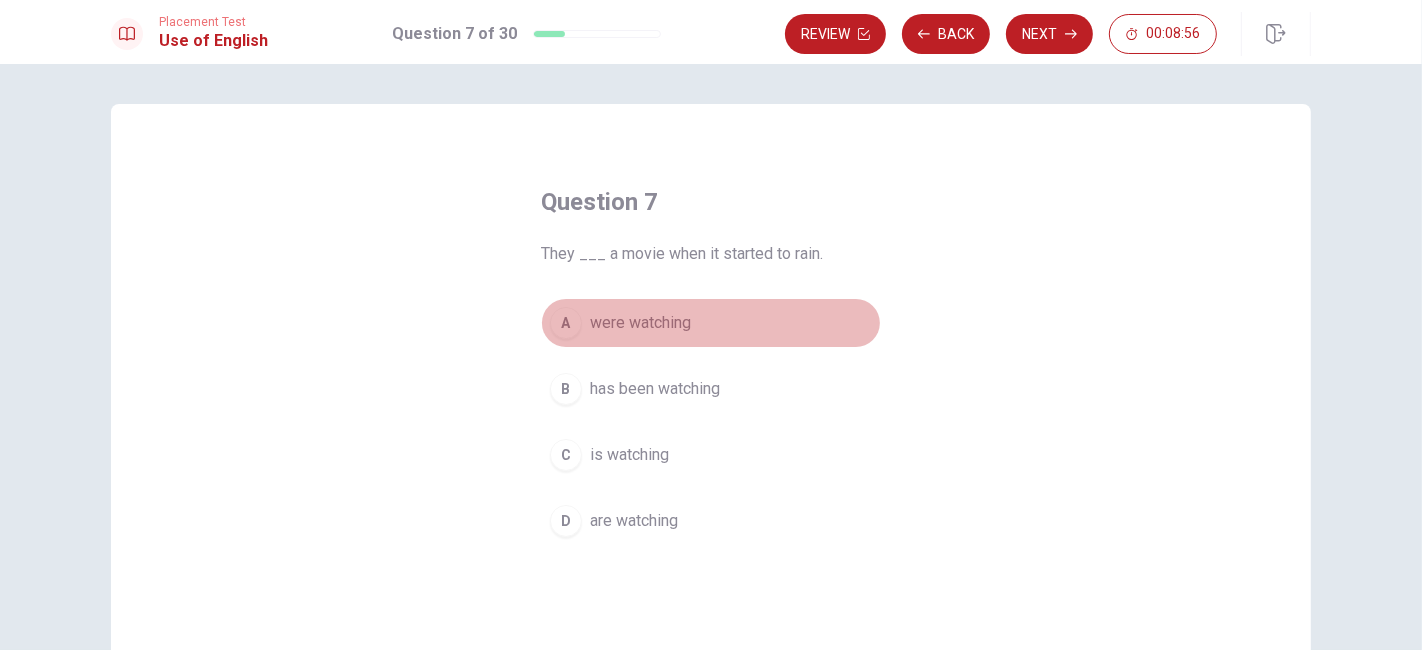 click on "were watching" at bounding box center (640, 323) 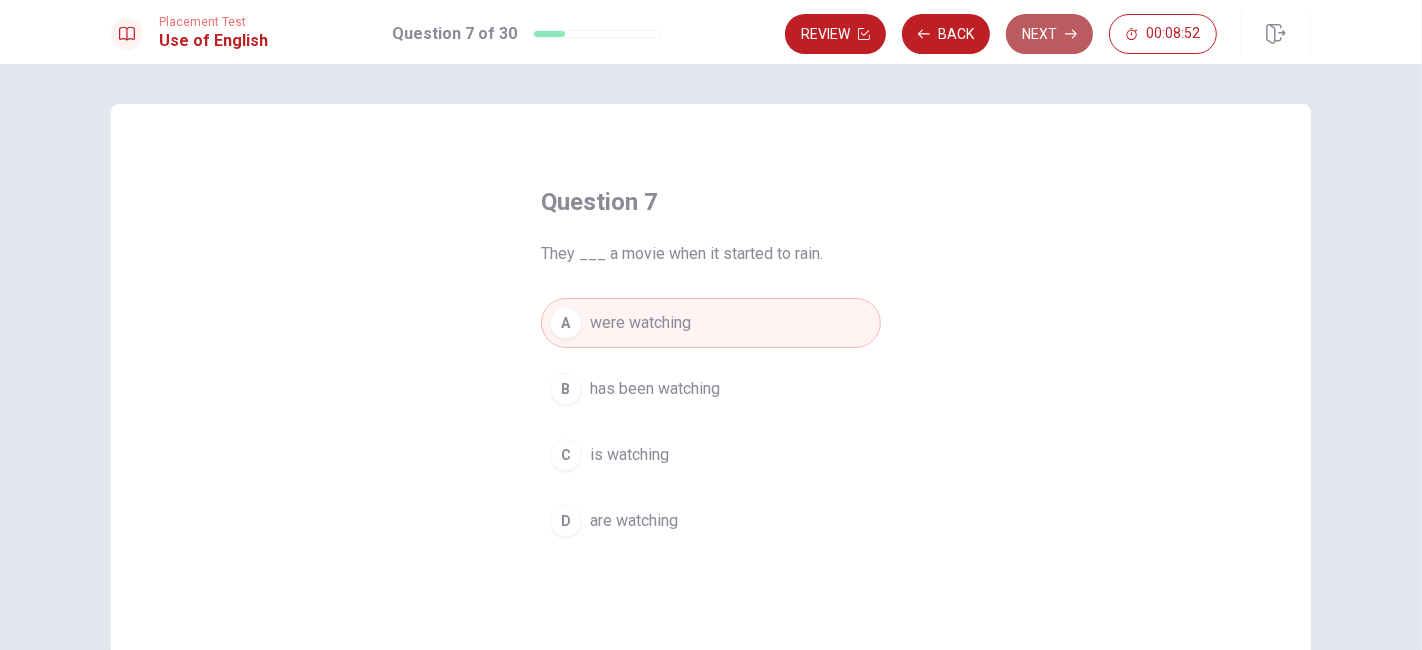 click on "Next" at bounding box center (1049, 34) 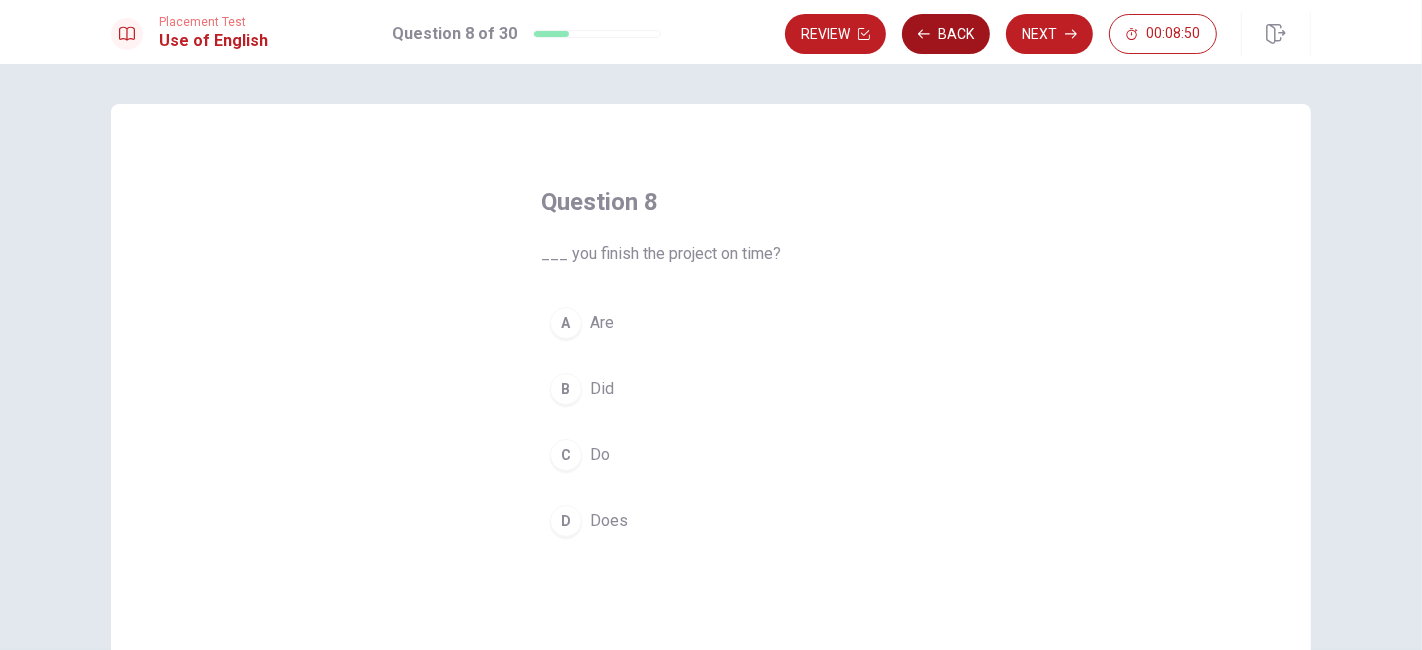 click on "Back" at bounding box center [946, 34] 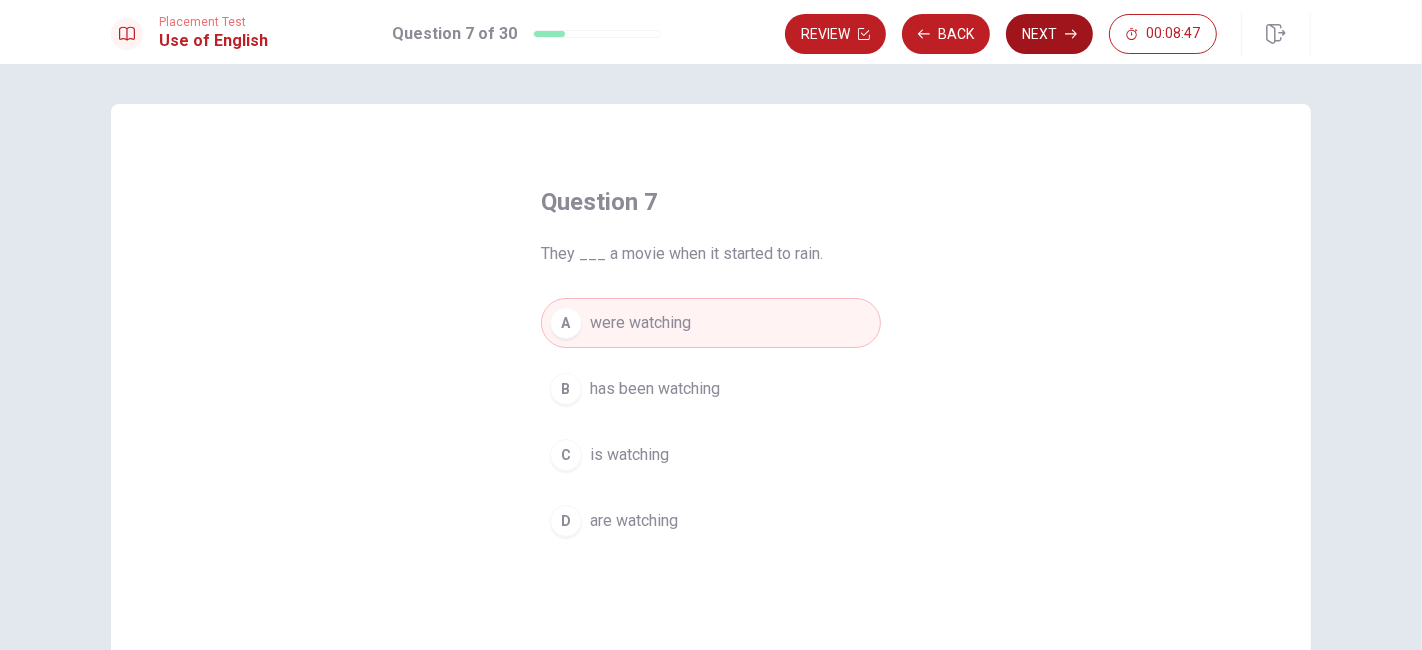 click on "Next" at bounding box center (1049, 34) 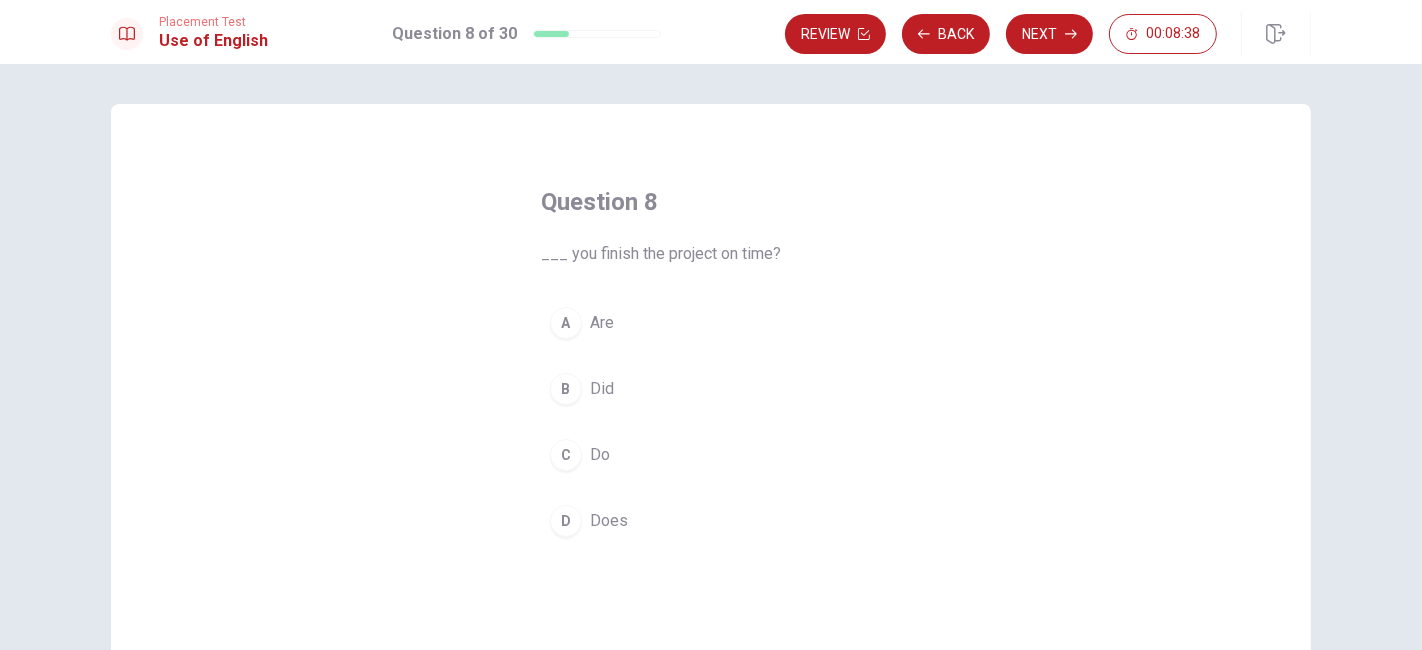 click on "B" at bounding box center [566, 389] 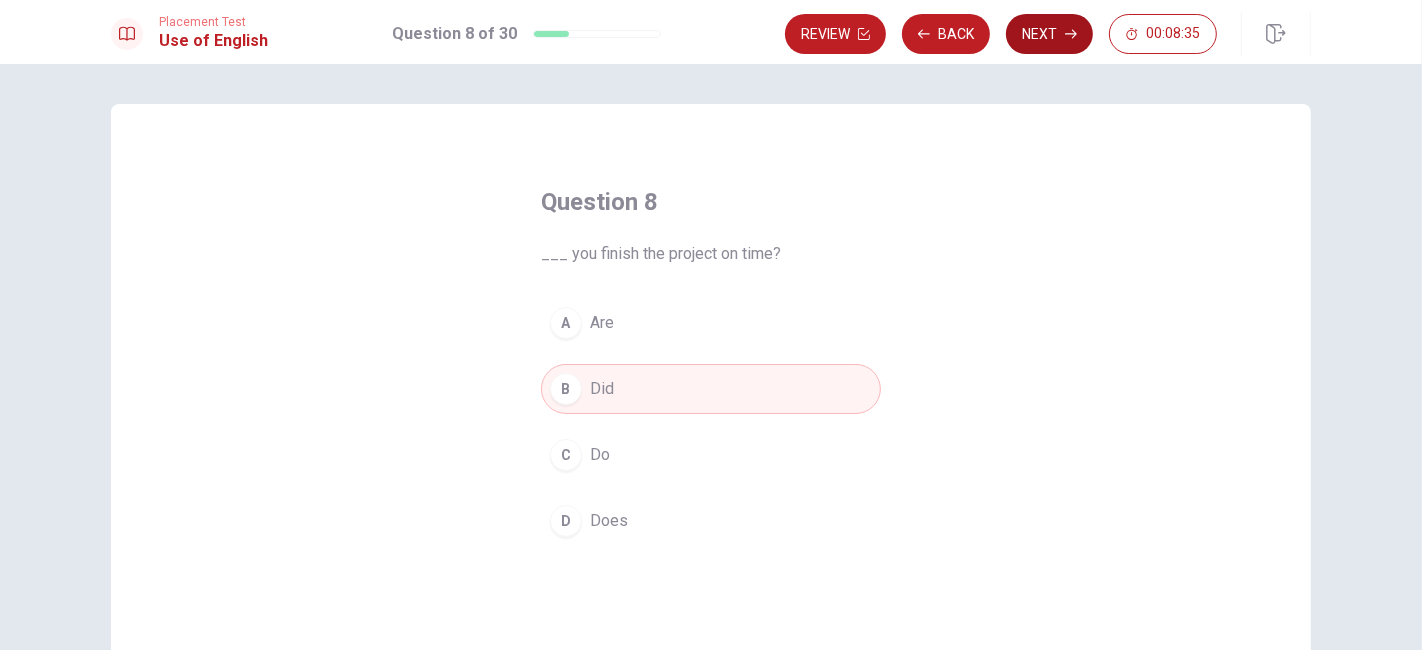 click on "Next" at bounding box center [1049, 34] 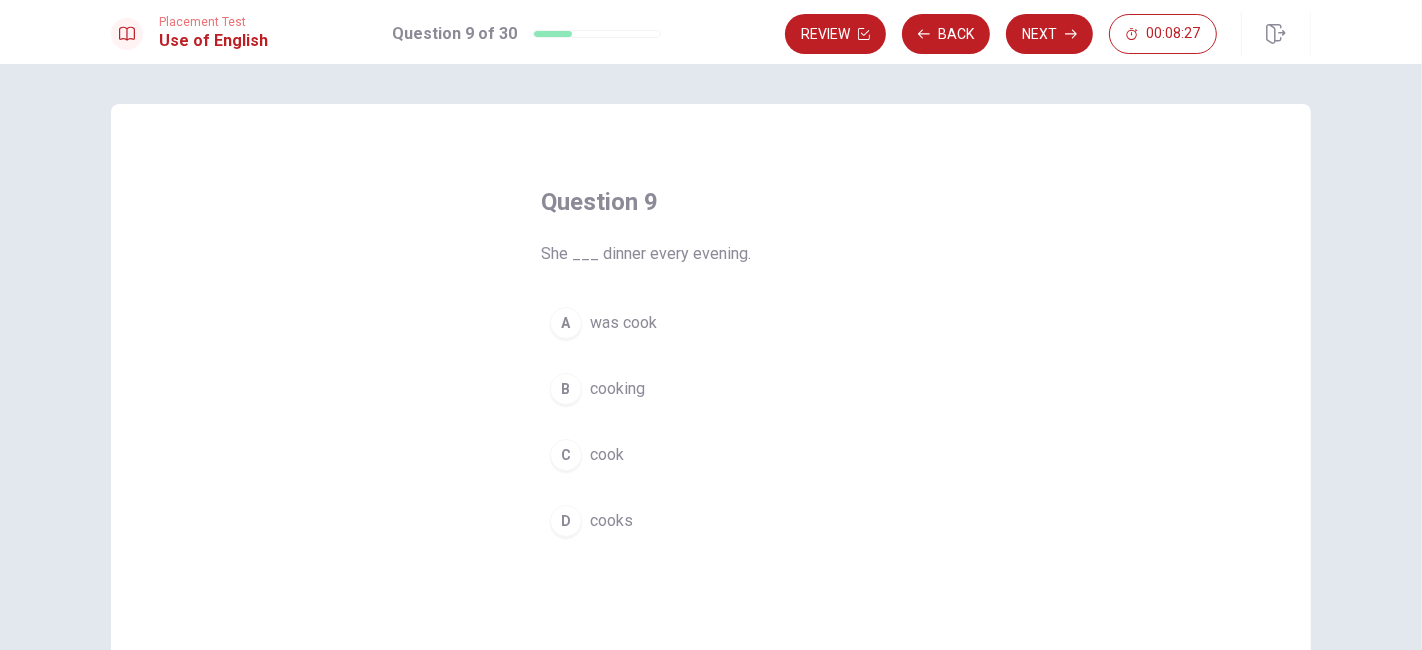 click on "D cooks" at bounding box center [711, 521] 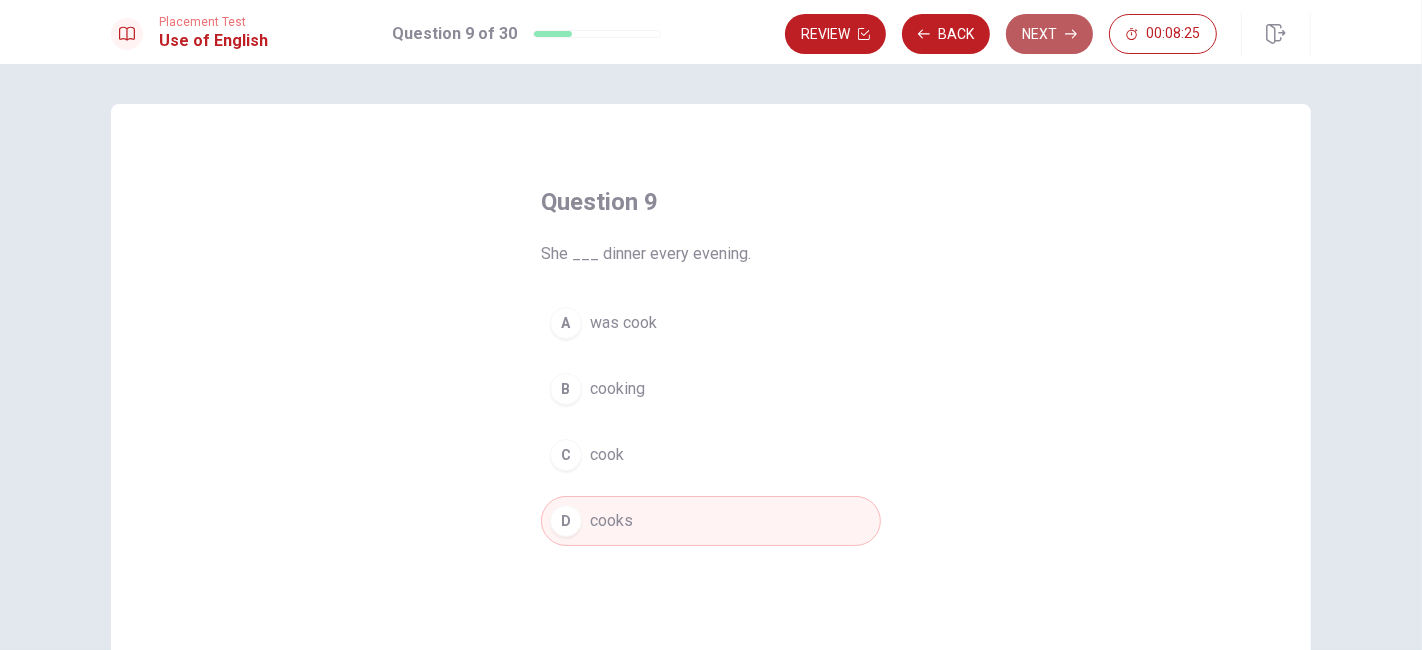 click on "Next" at bounding box center (1049, 34) 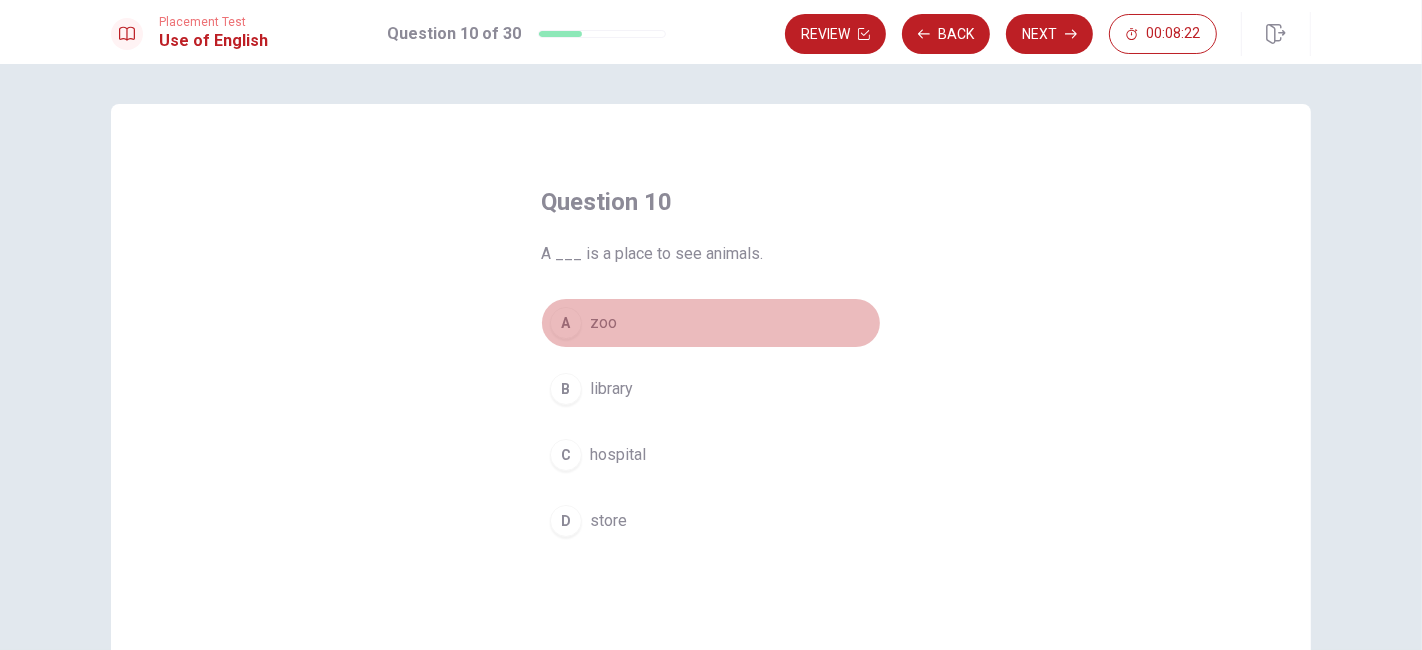 click on "A" at bounding box center (566, 323) 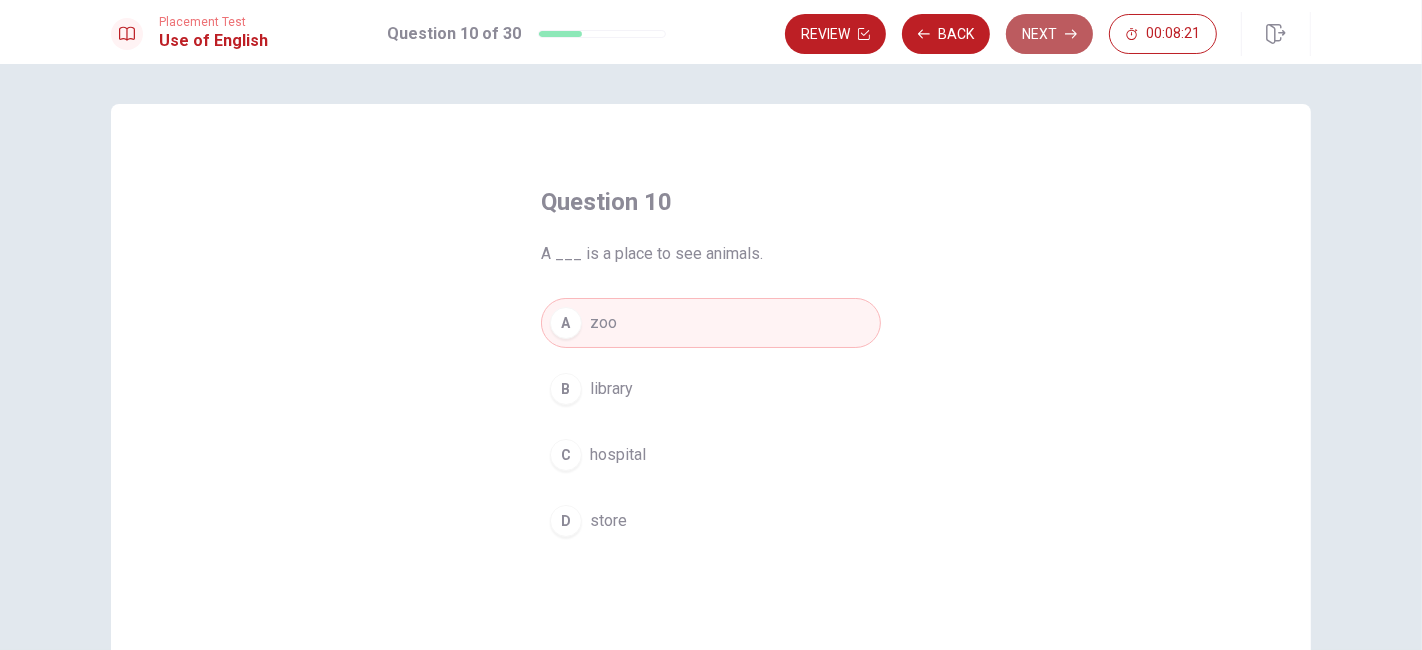 click on "Next" at bounding box center (1049, 34) 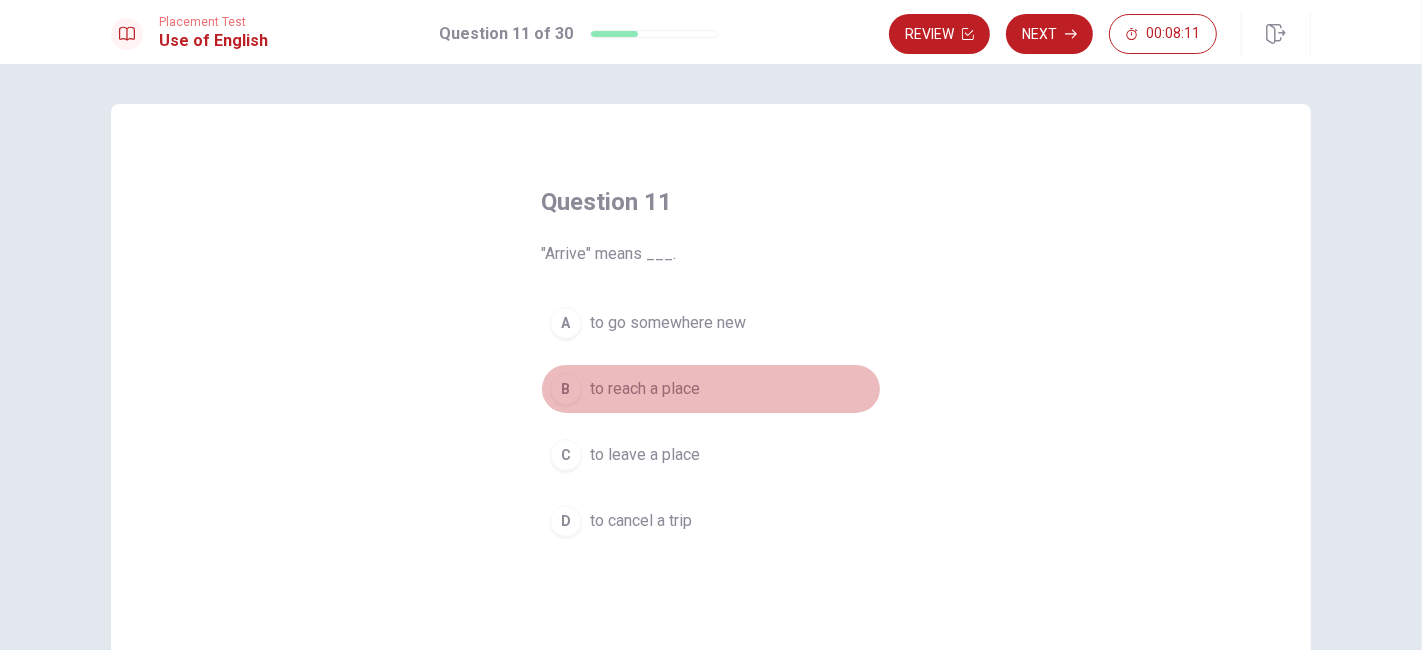 click on "to reach a place" at bounding box center (645, 389) 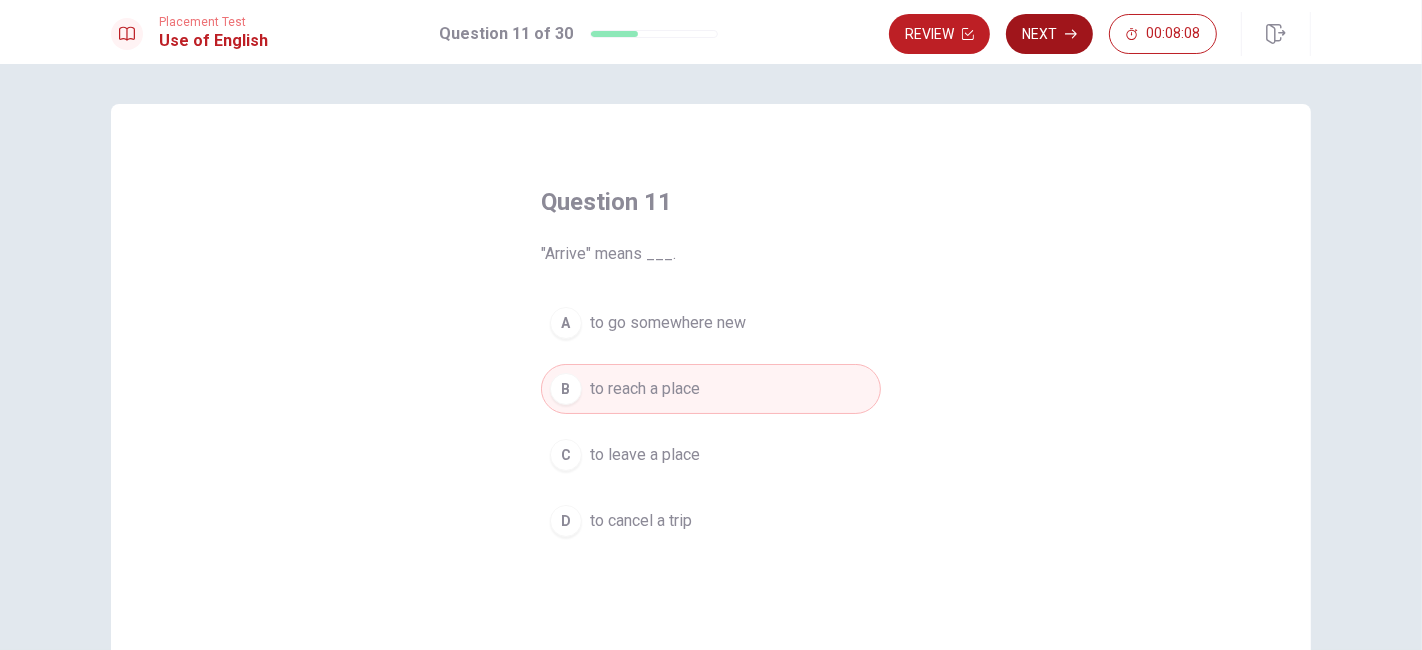 click on "Next" at bounding box center (1049, 34) 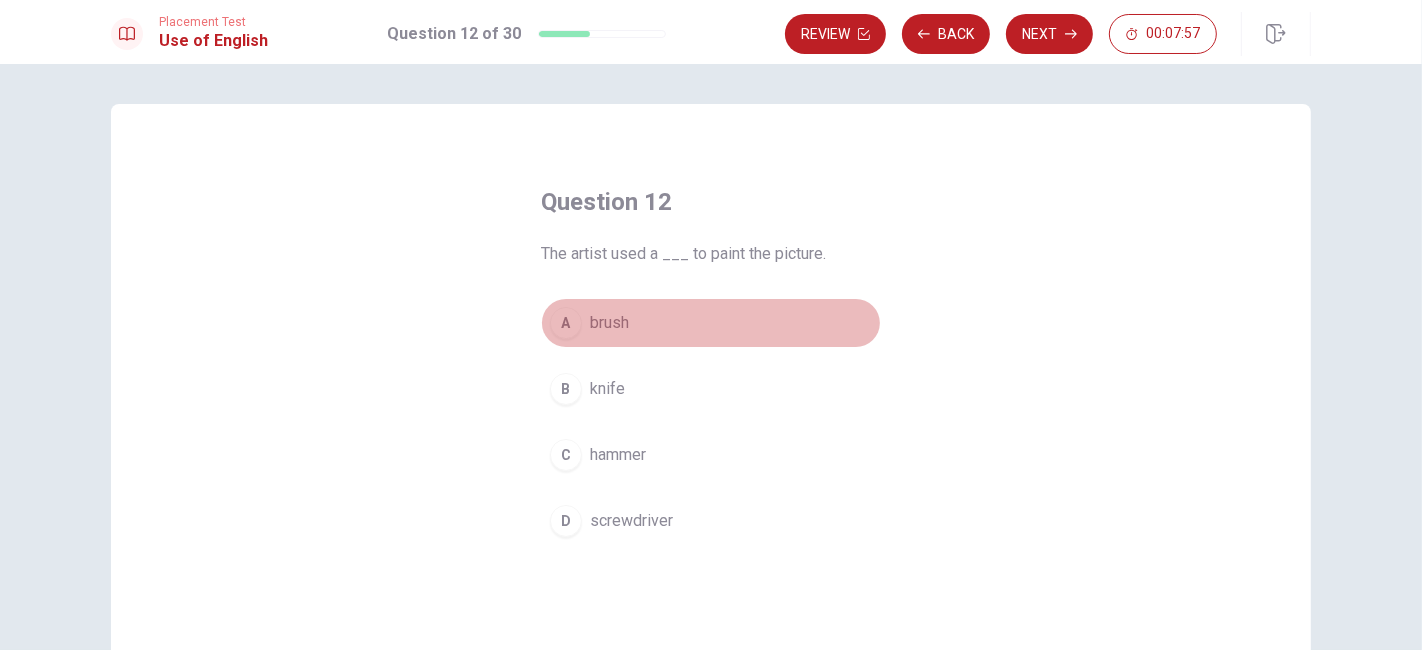 click on "brush" at bounding box center (609, 323) 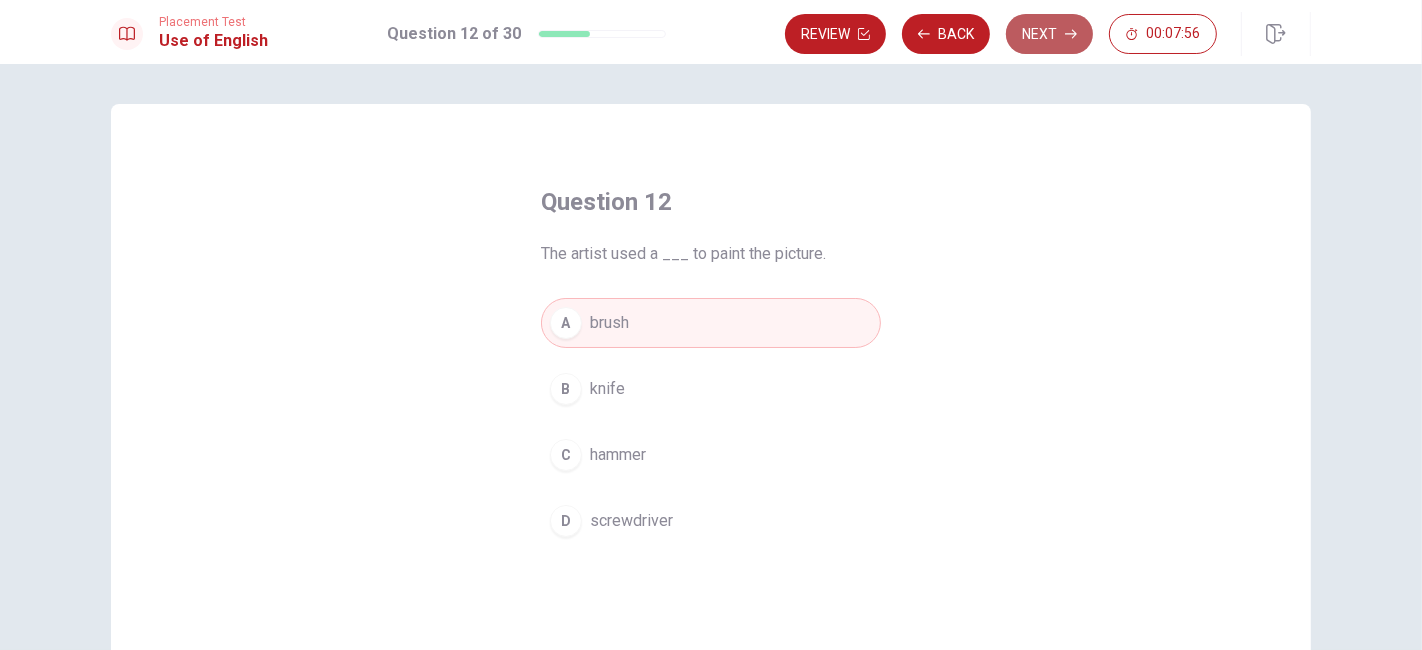 click on "Next" at bounding box center [1049, 34] 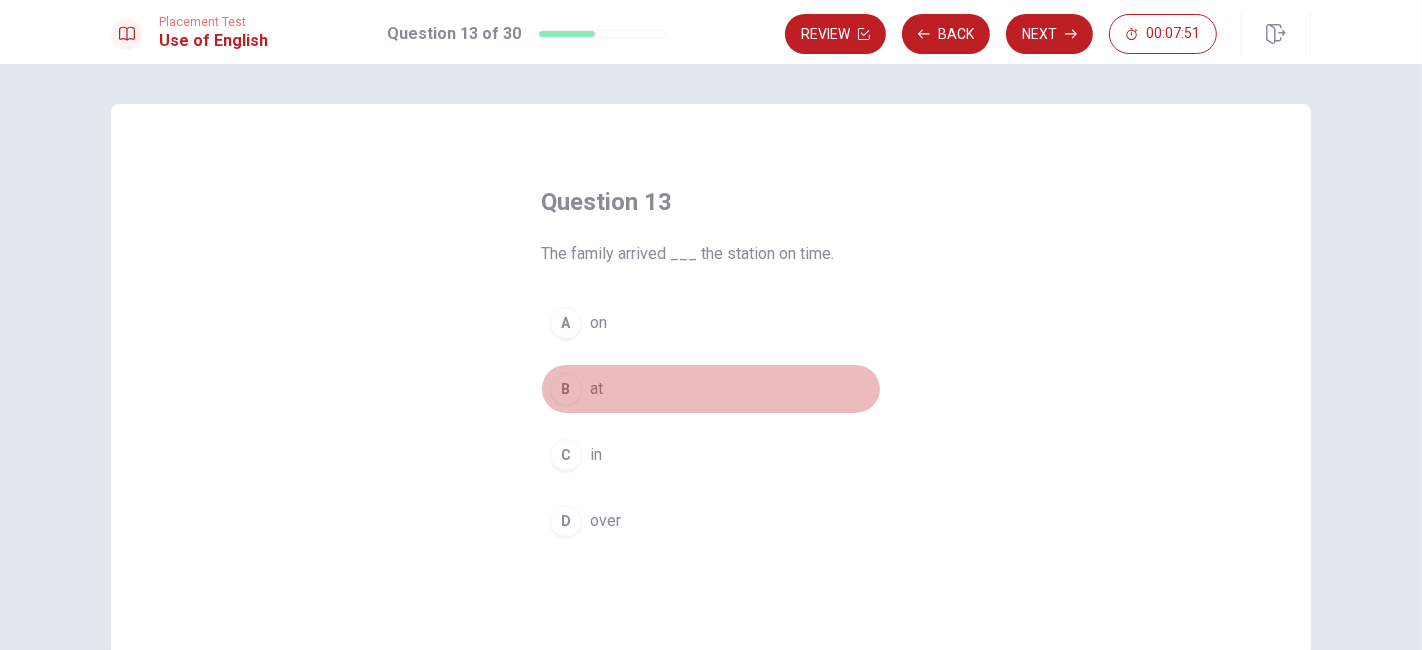 click on "at" at bounding box center (596, 389) 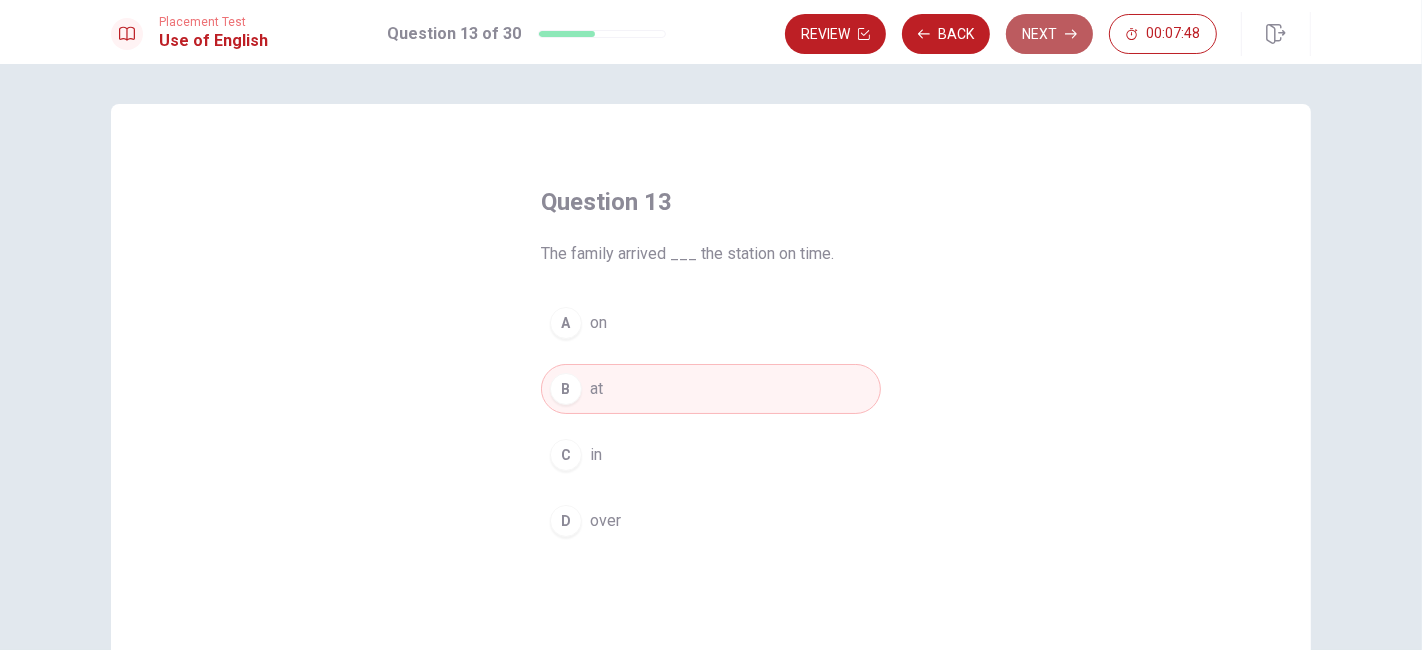 click on "Next" at bounding box center [1049, 34] 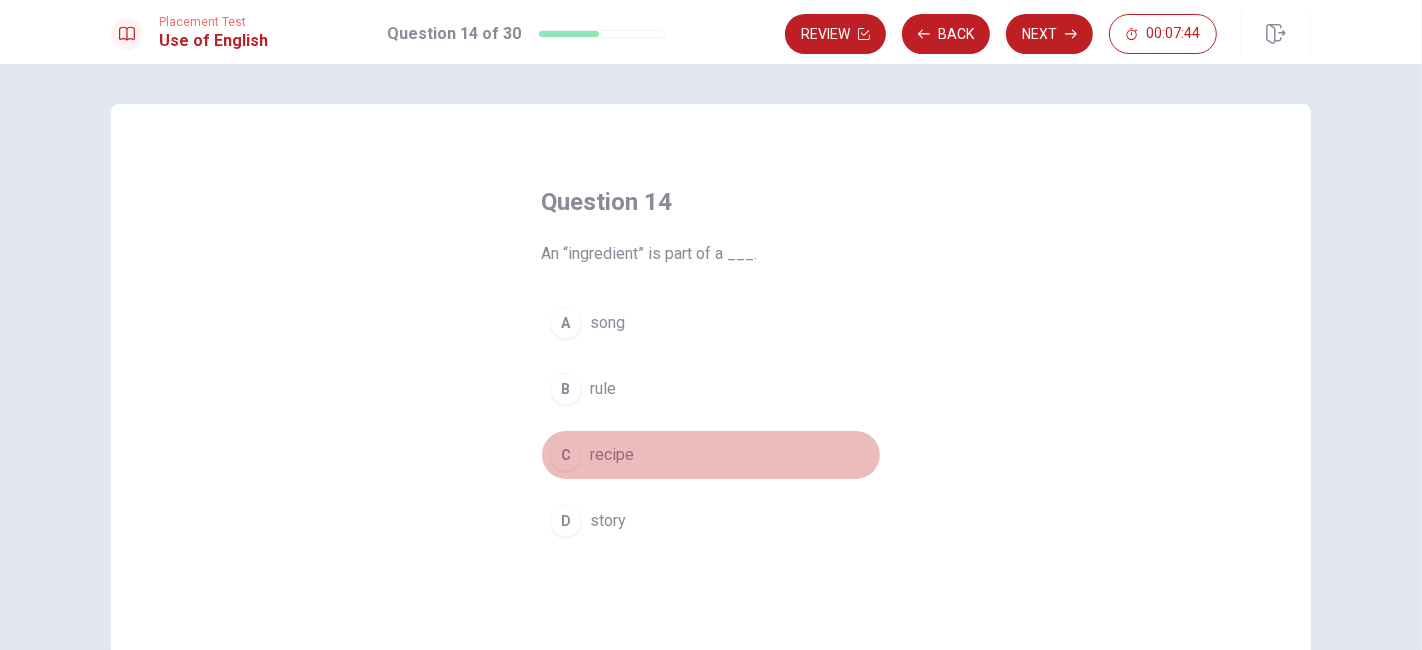 click on "recipe" at bounding box center (612, 455) 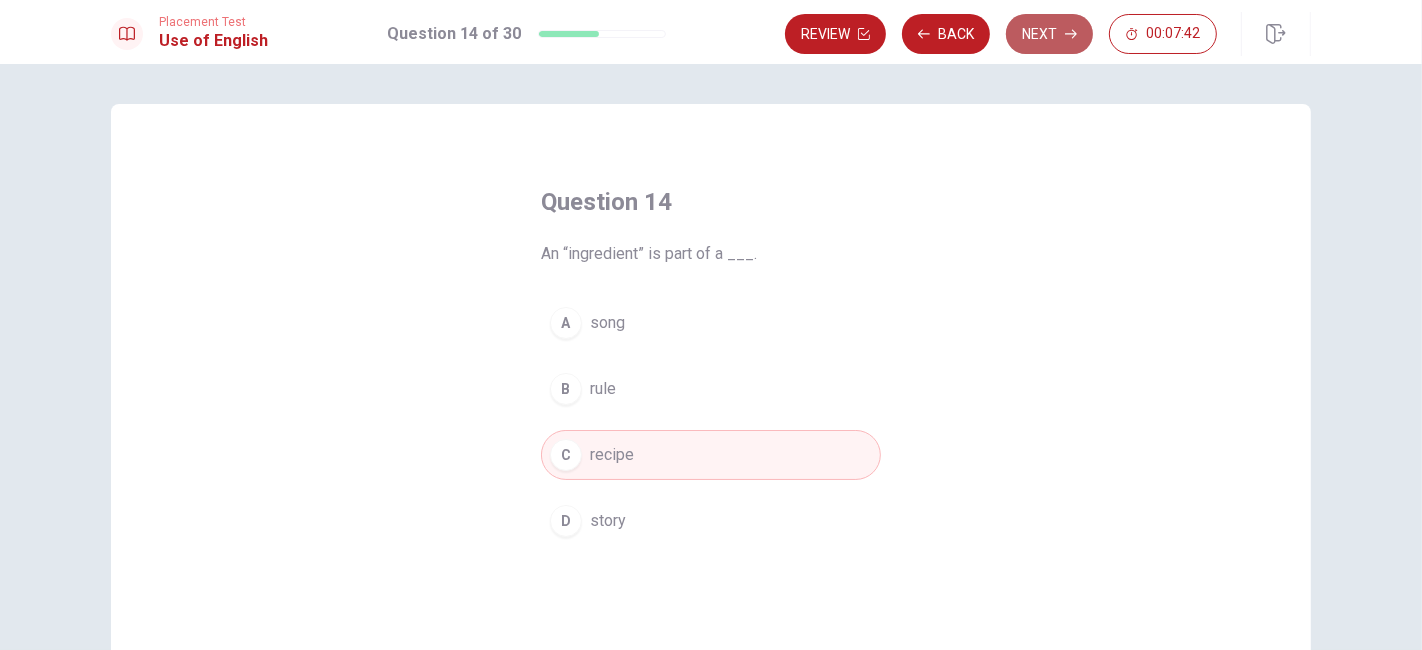 click on "Next" at bounding box center (1049, 34) 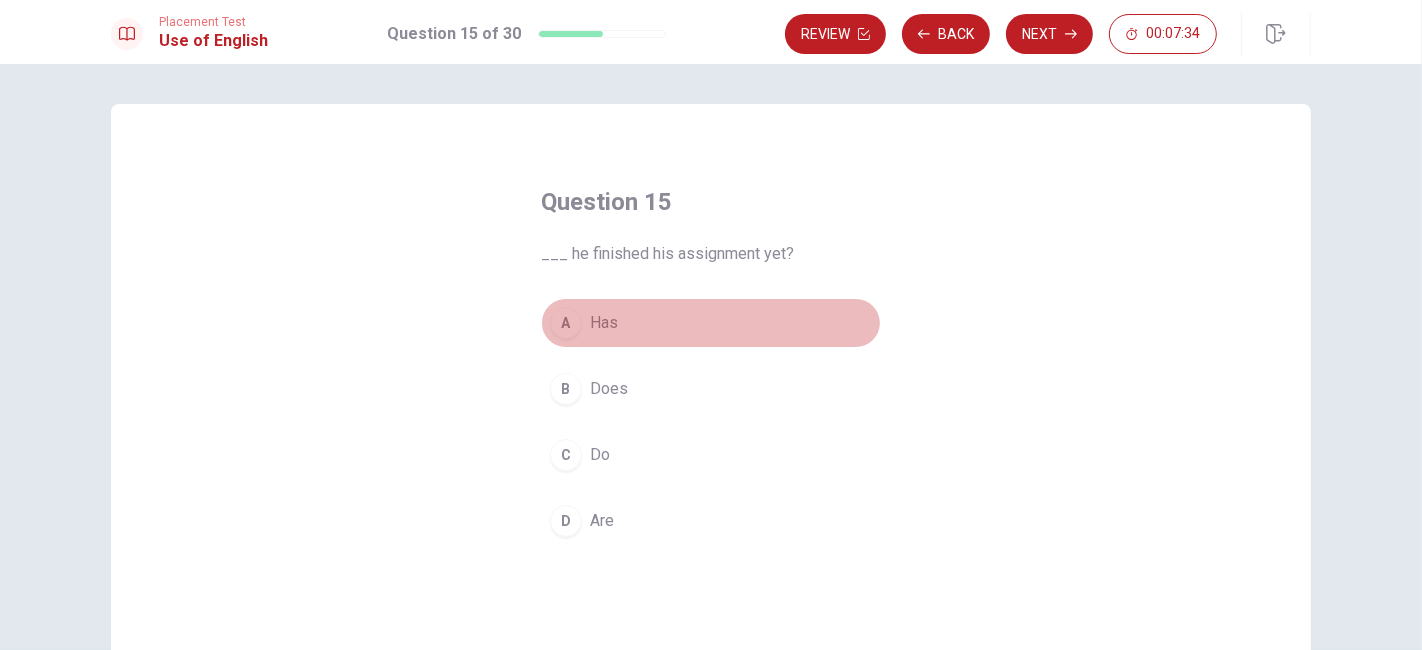 click on "Has" at bounding box center [604, 323] 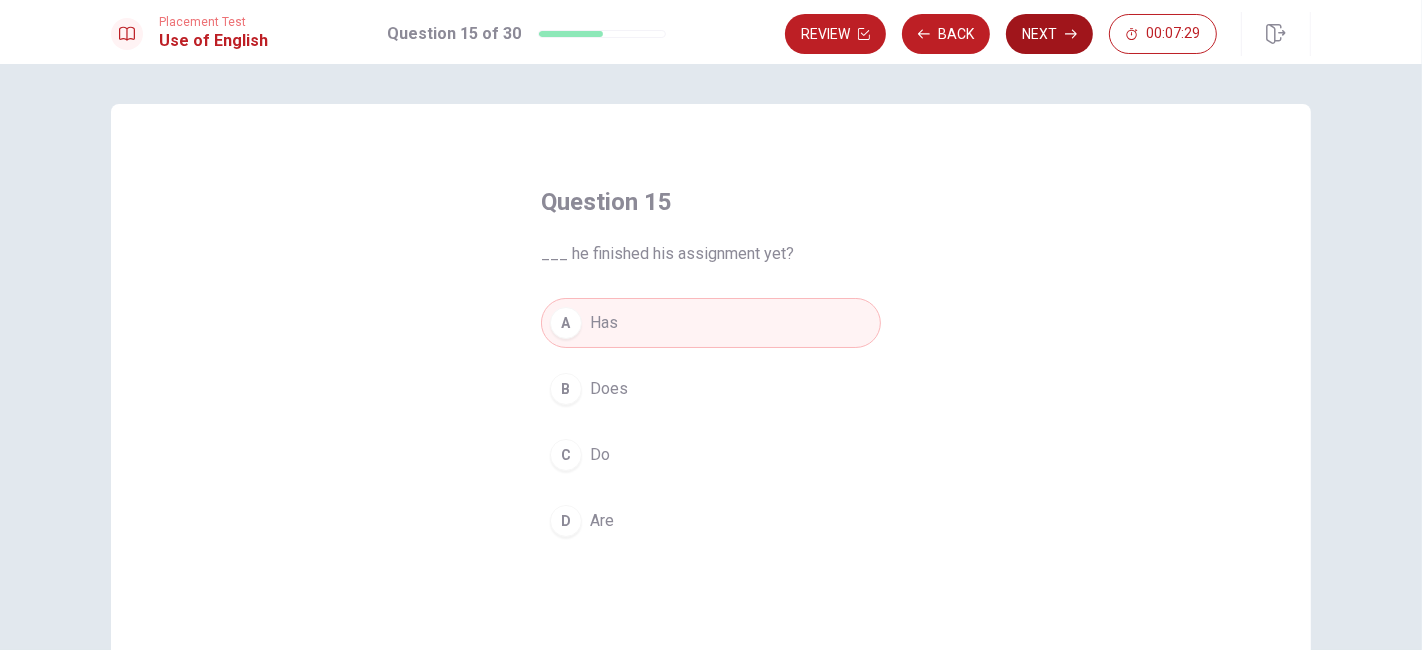 click on "Next" at bounding box center (1049, 34) 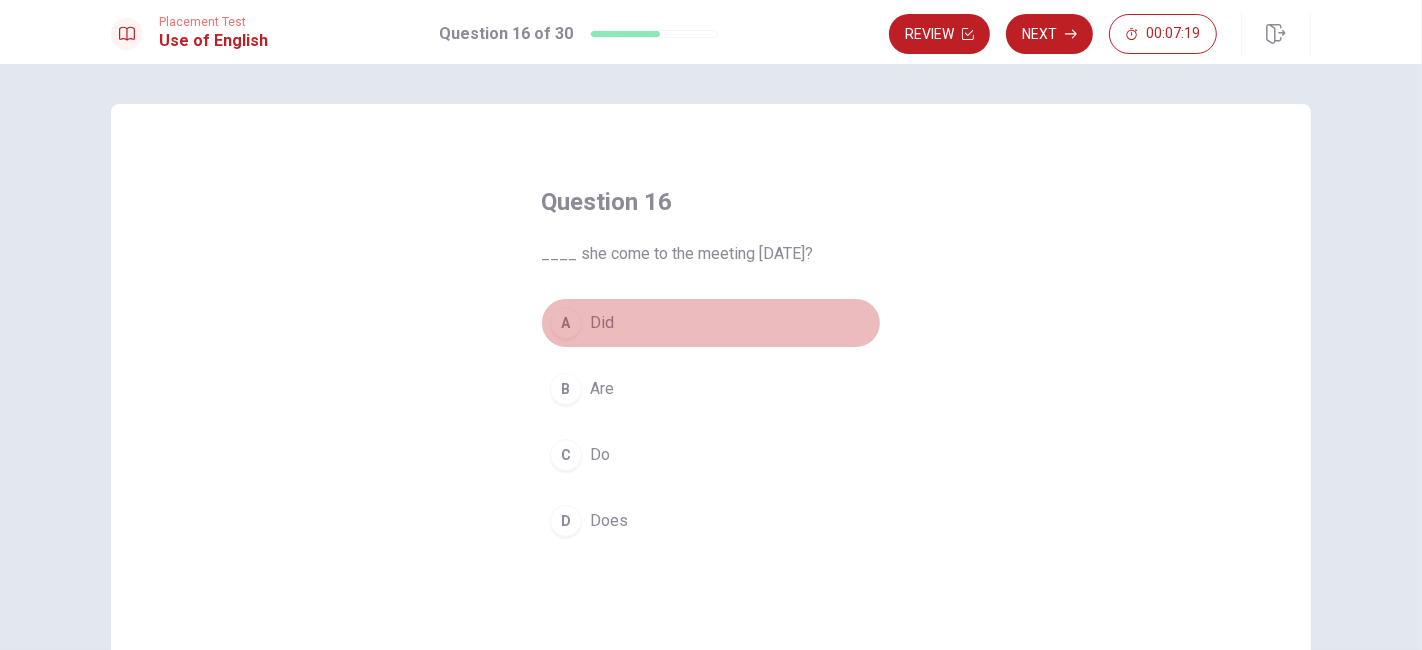 click on "Did" at bounding box center (602, 323) 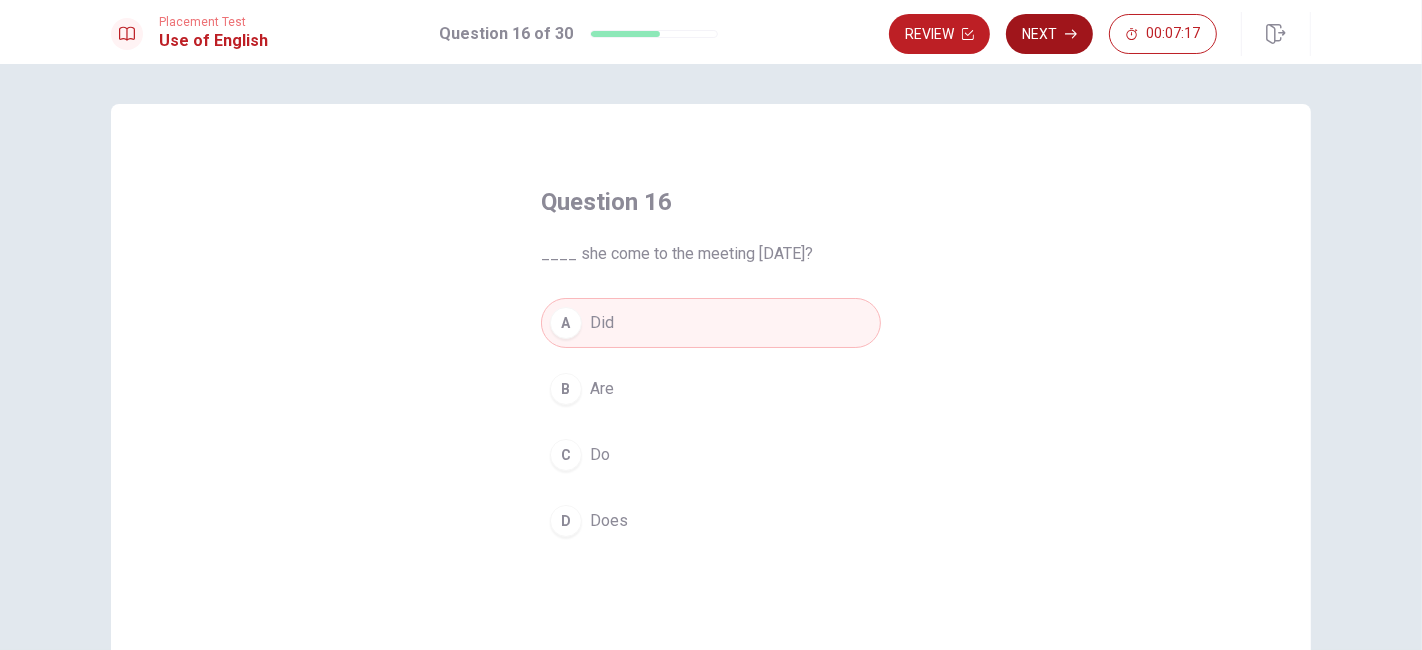 click on "Next" at bounding box center [1049, 34] 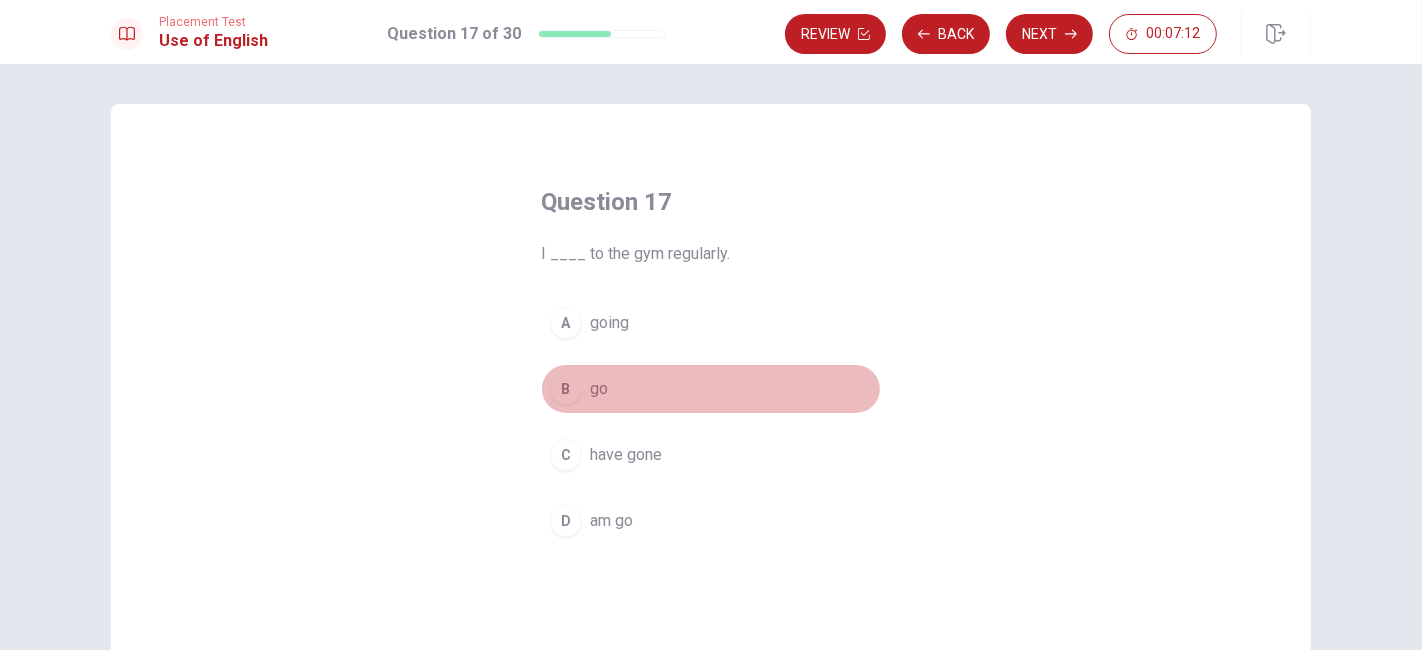 click on "go" at bounding box center [599, 389] 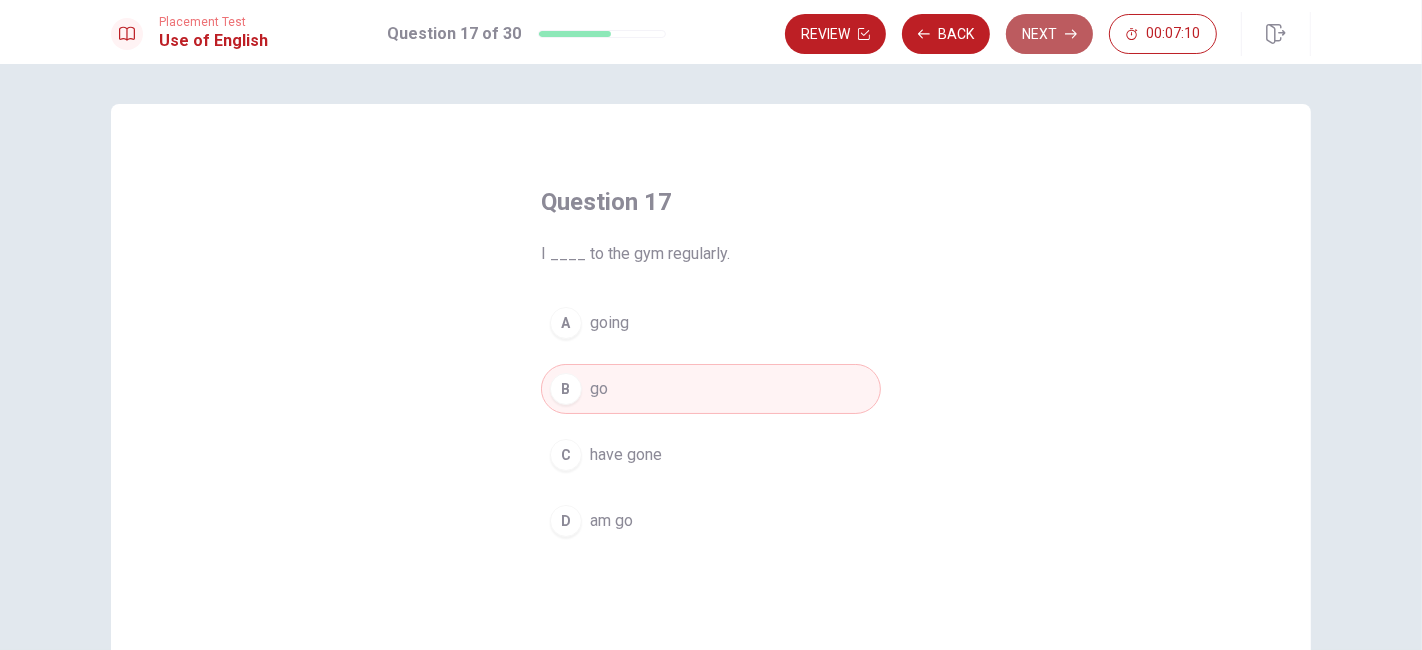 click on "Next" at bounding box center (1049, 34) 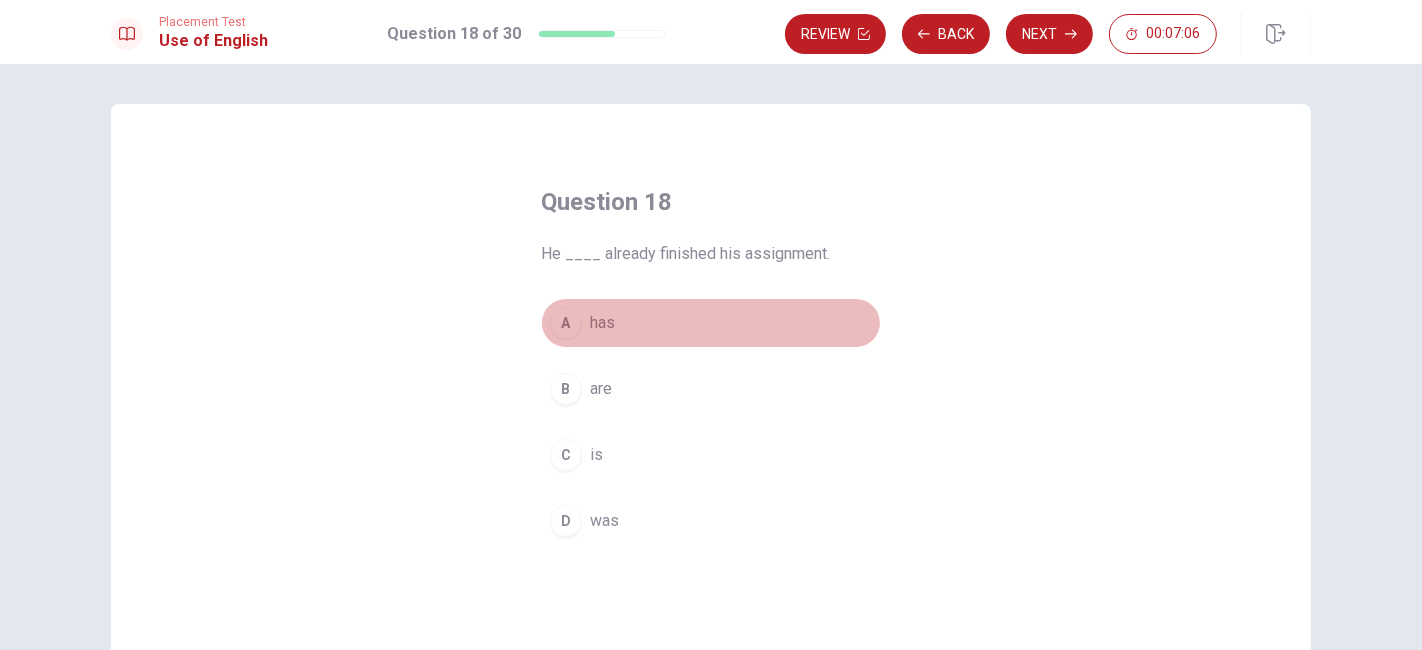 click on "has" at bounding box center (602, 323) 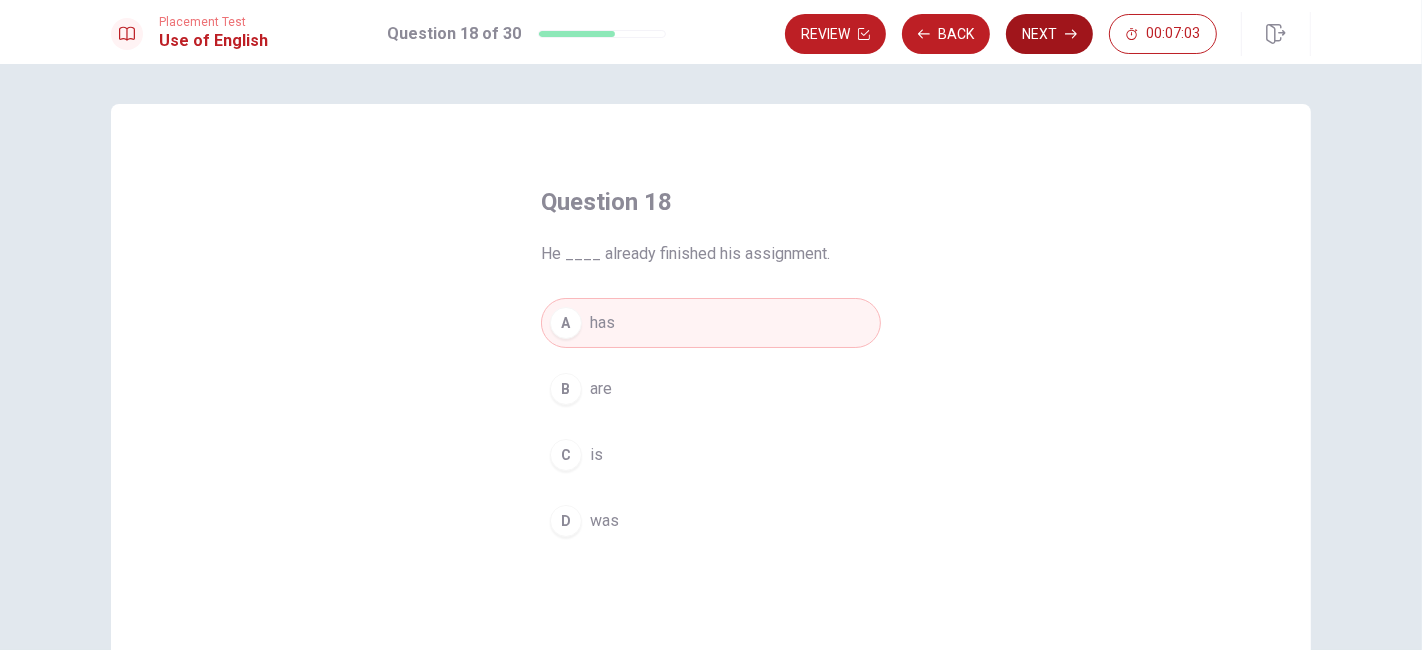 click on "Next" at bounding box center [1049, 34] 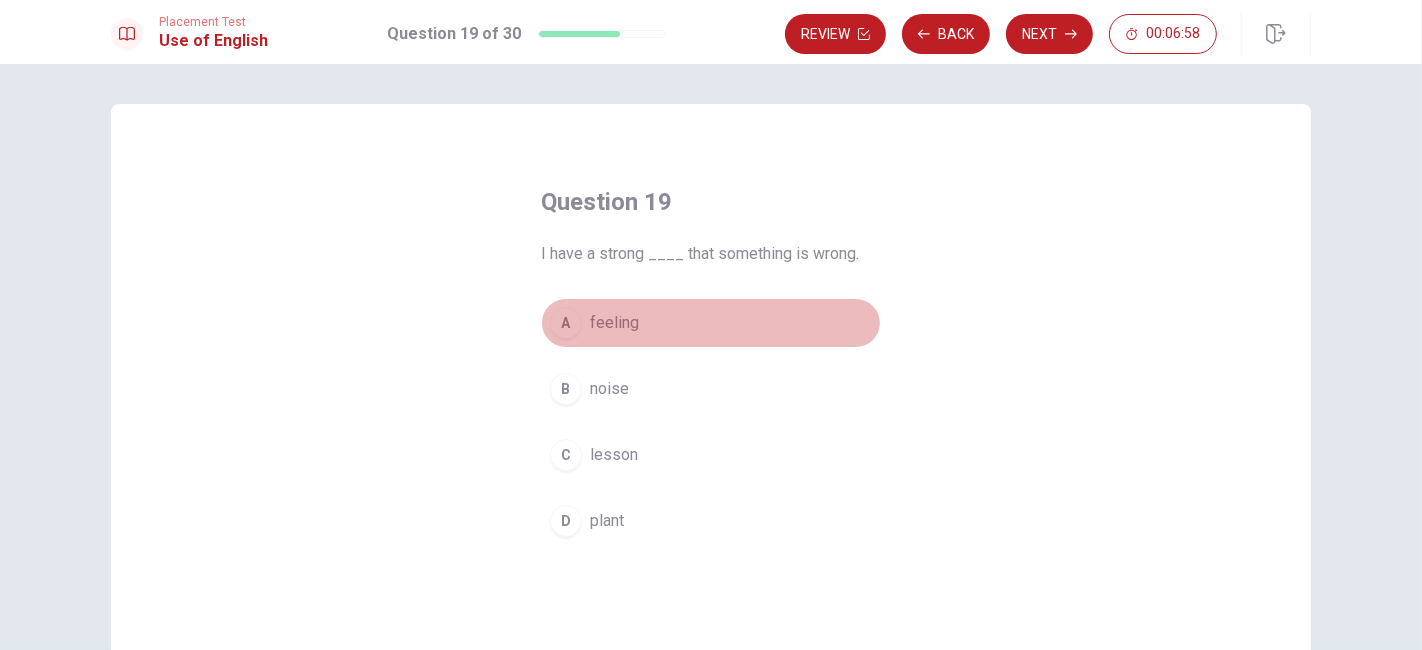click on "feeling" at bounding box center (614, 323) 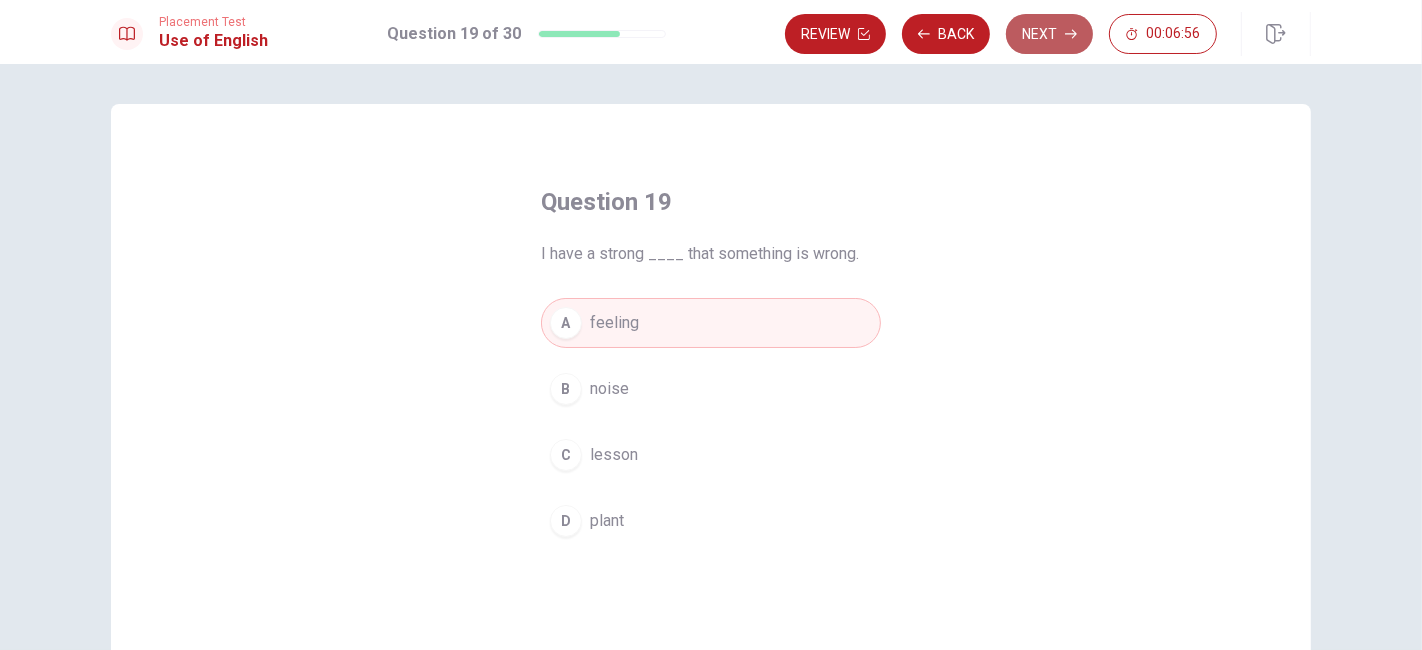 click on "Next" at bounding box center (1049, 34) 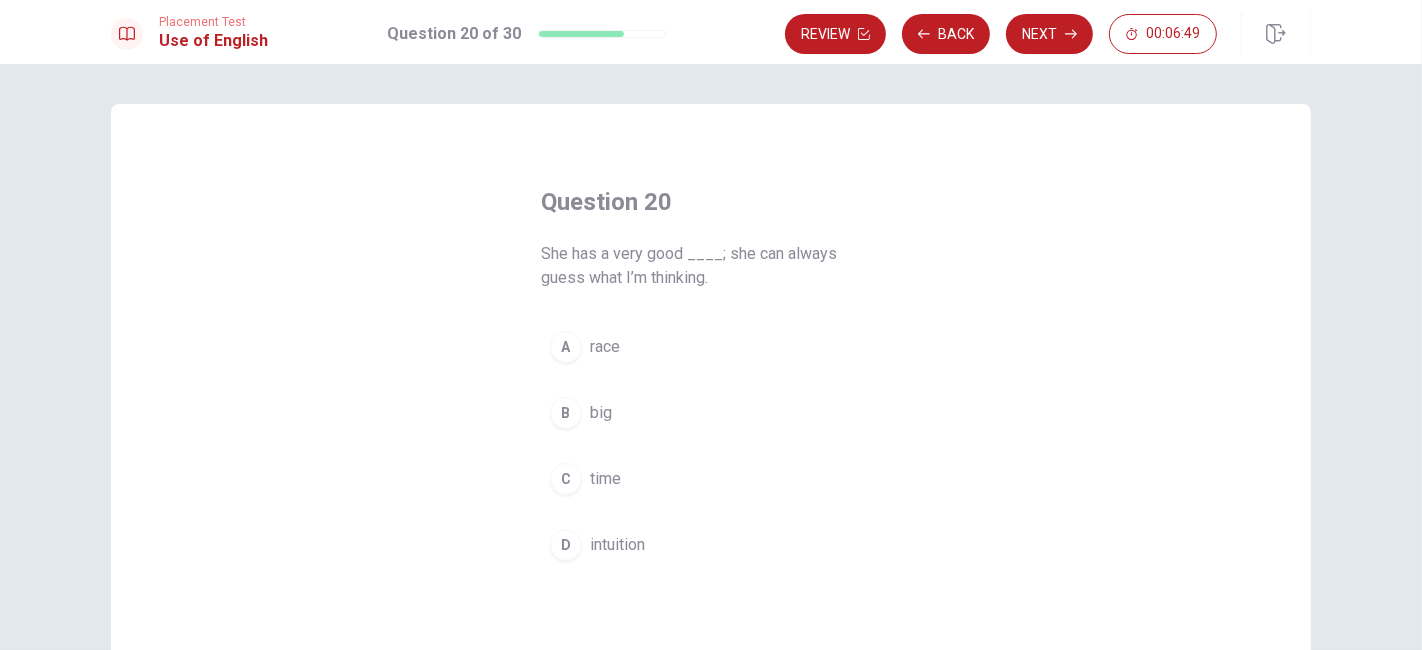click on "D intuition" at bounding box center (711, 545) 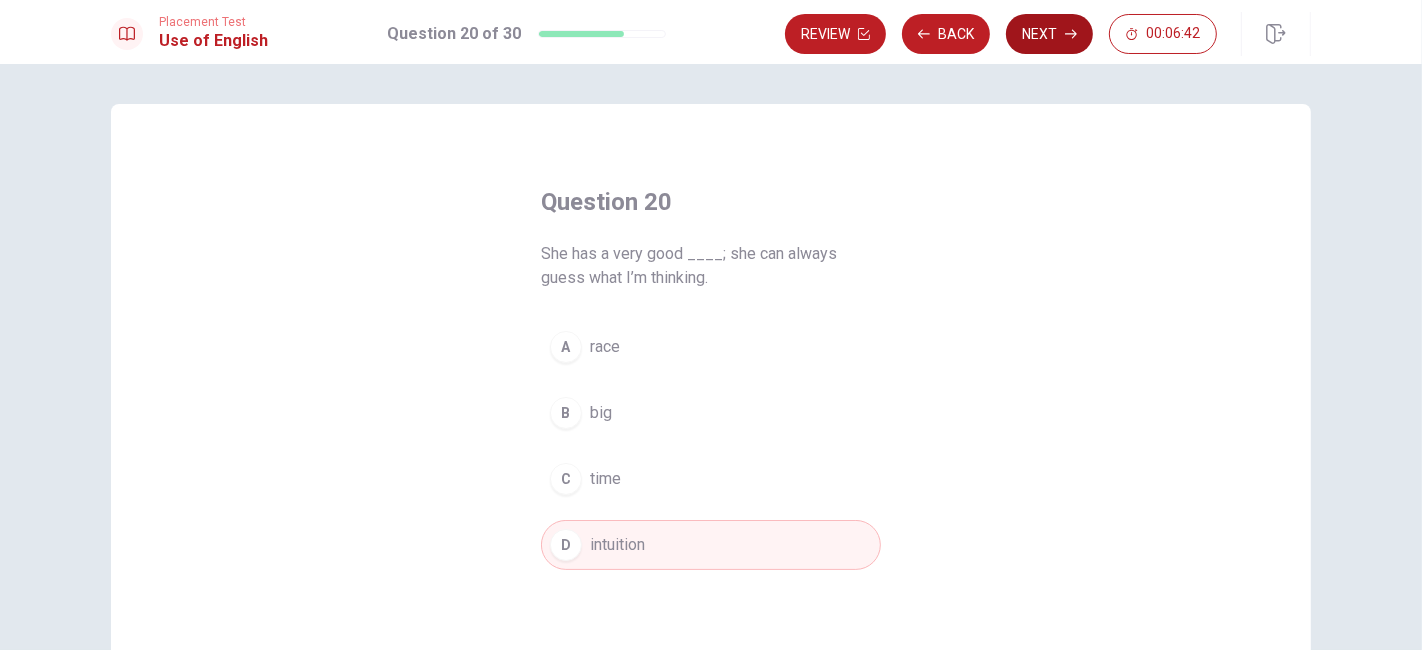 click on "Next" at bounding box center [1049, 34] 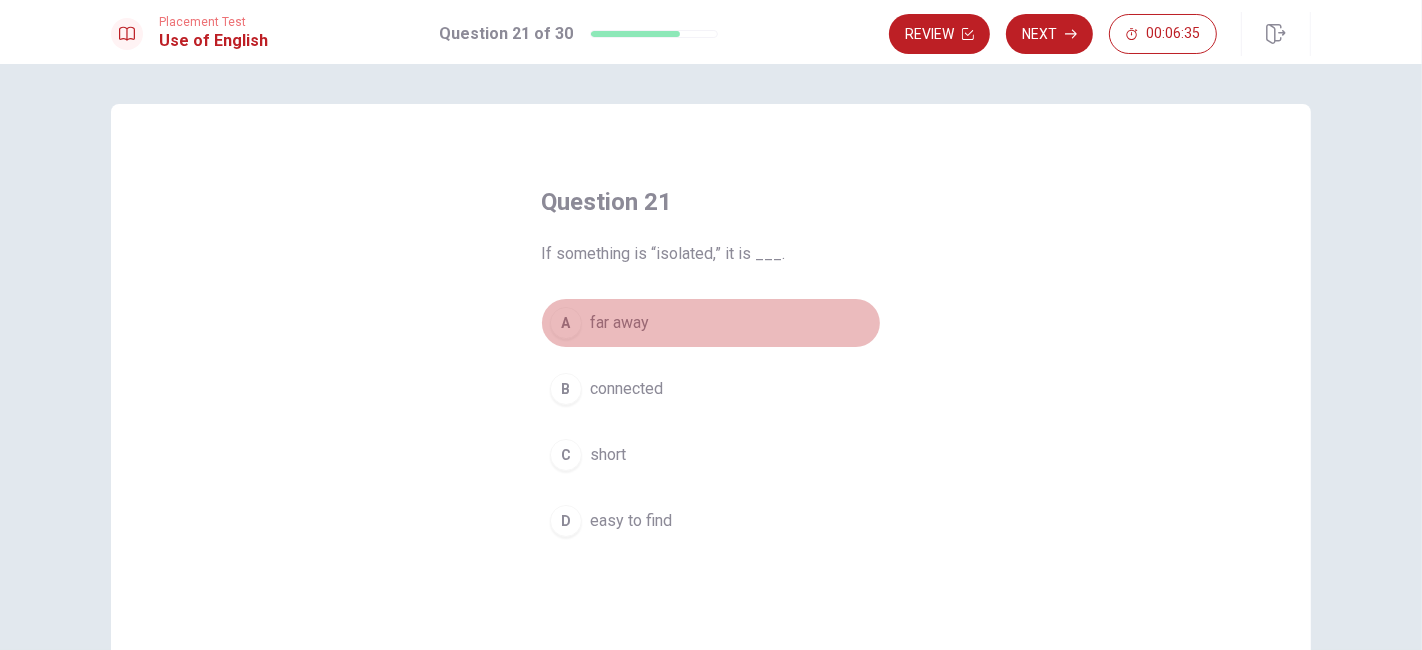 click on "far away" at bounding box center (619, 323) 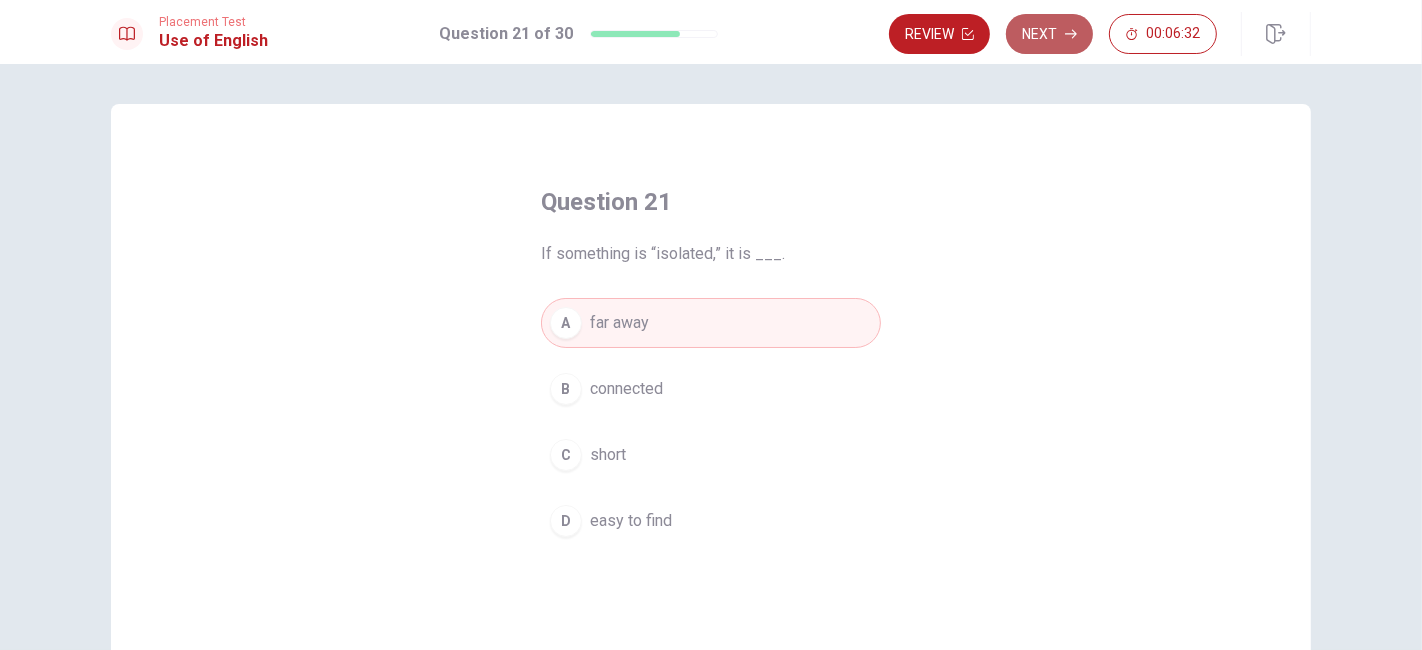 click on "Next" at bounding box center (1049, 34) 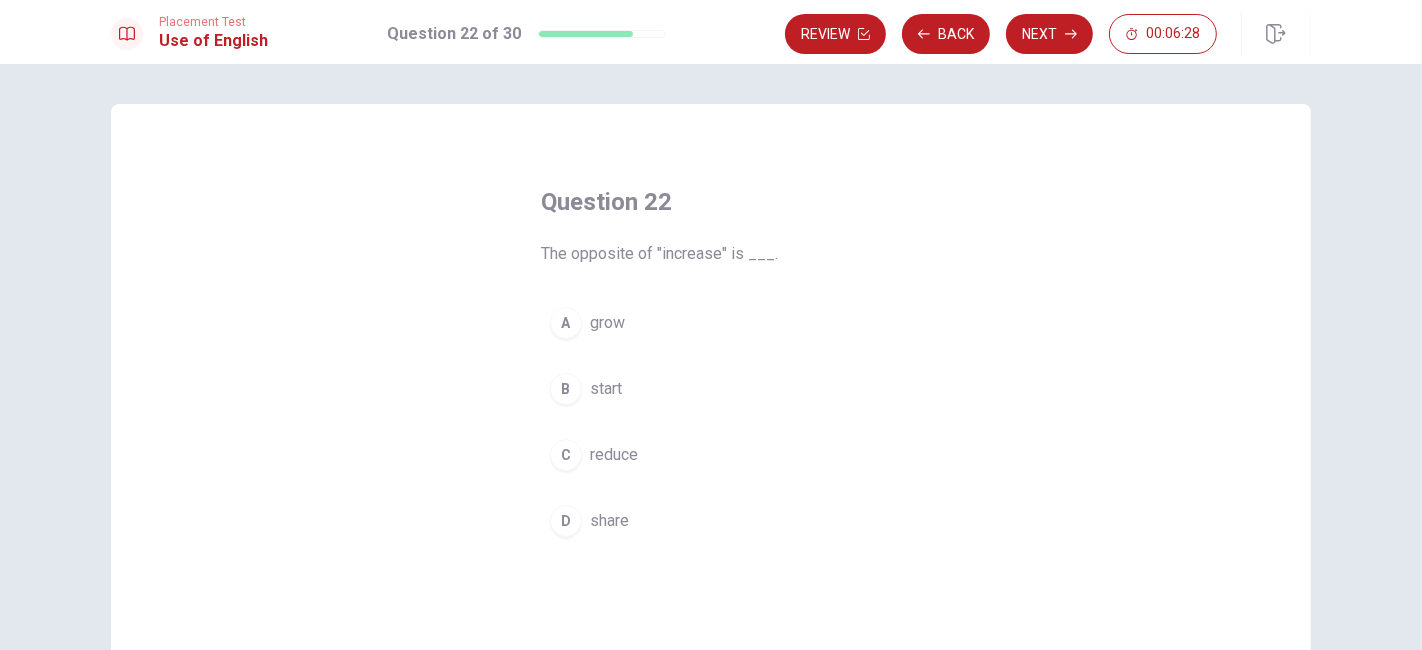 click on "reduce" at bounding box center (614, 455) 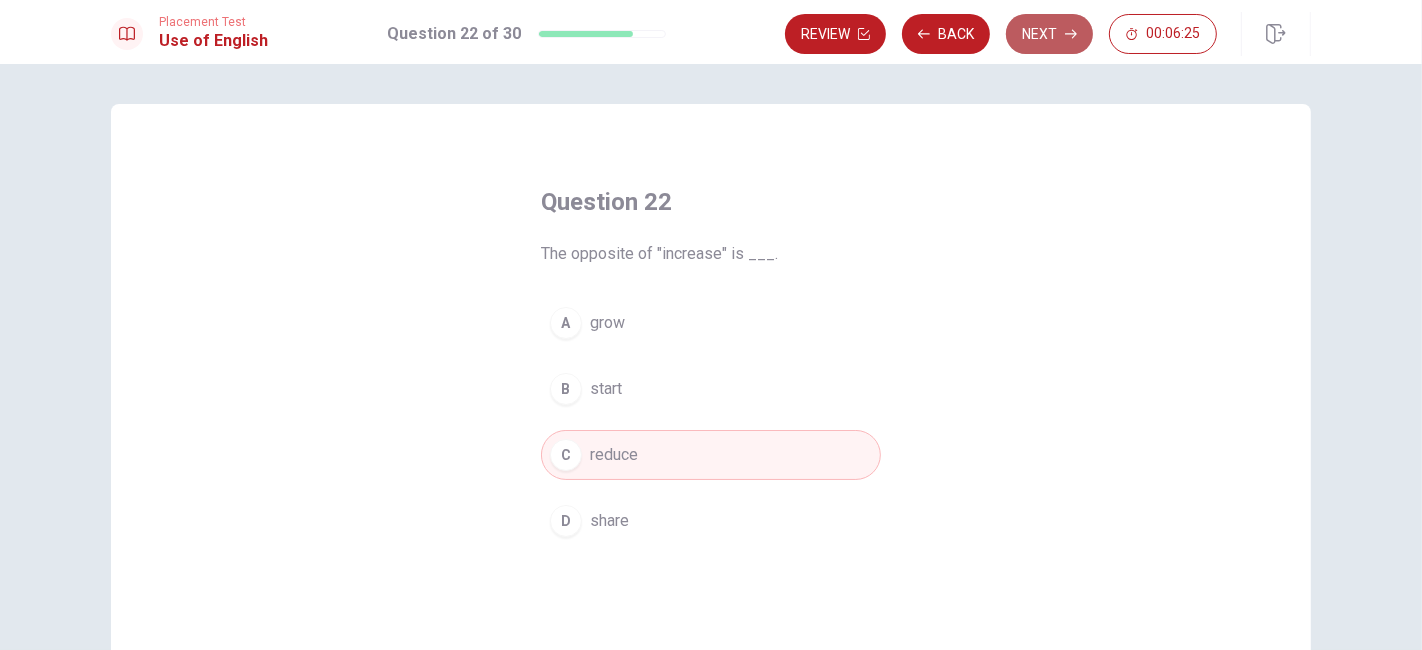 click on "Next" at bounding box center (1049, 34) 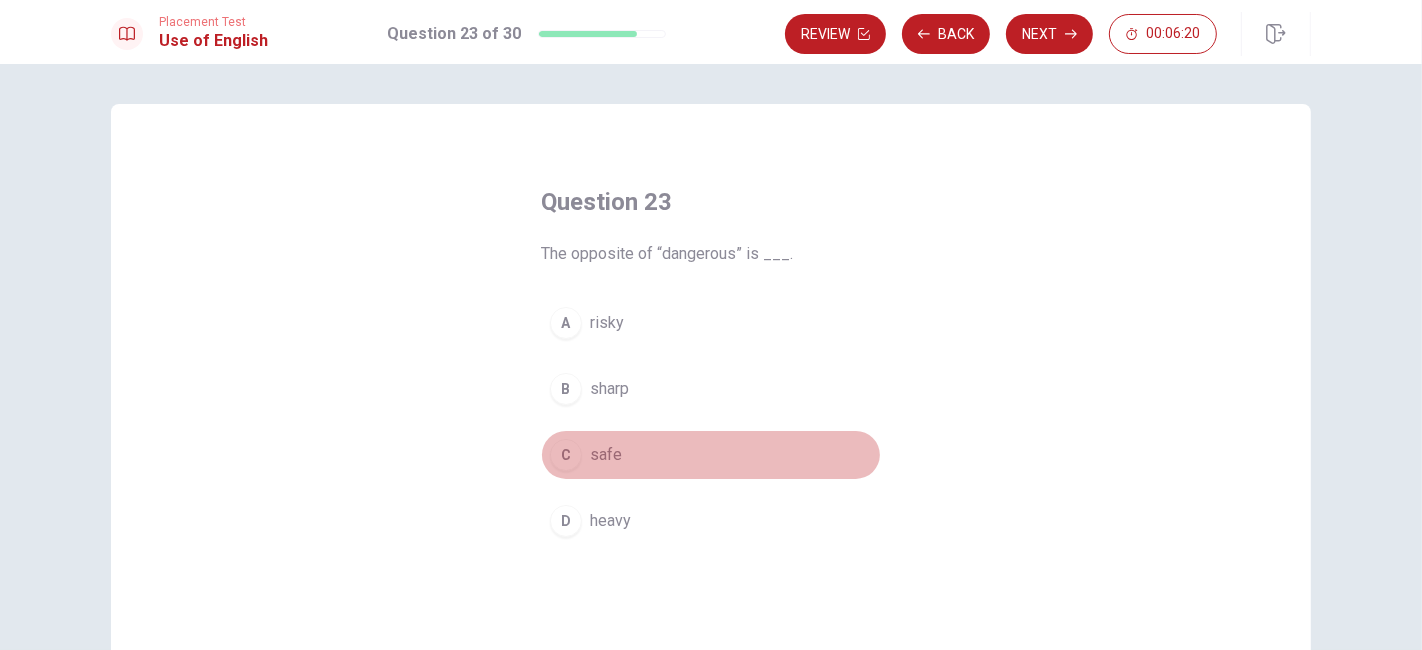 click on "safe" at bounding box center (606, 455) 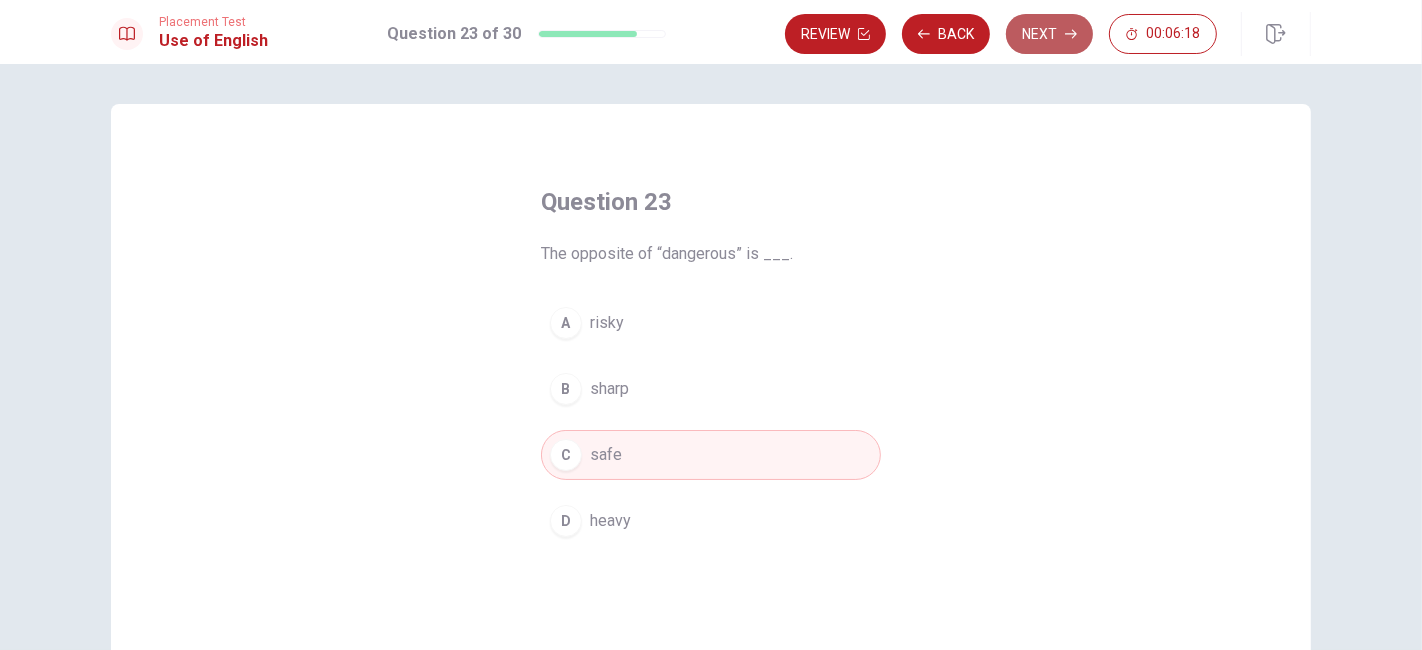 click on "Next" at bounding box center (1049, 34) 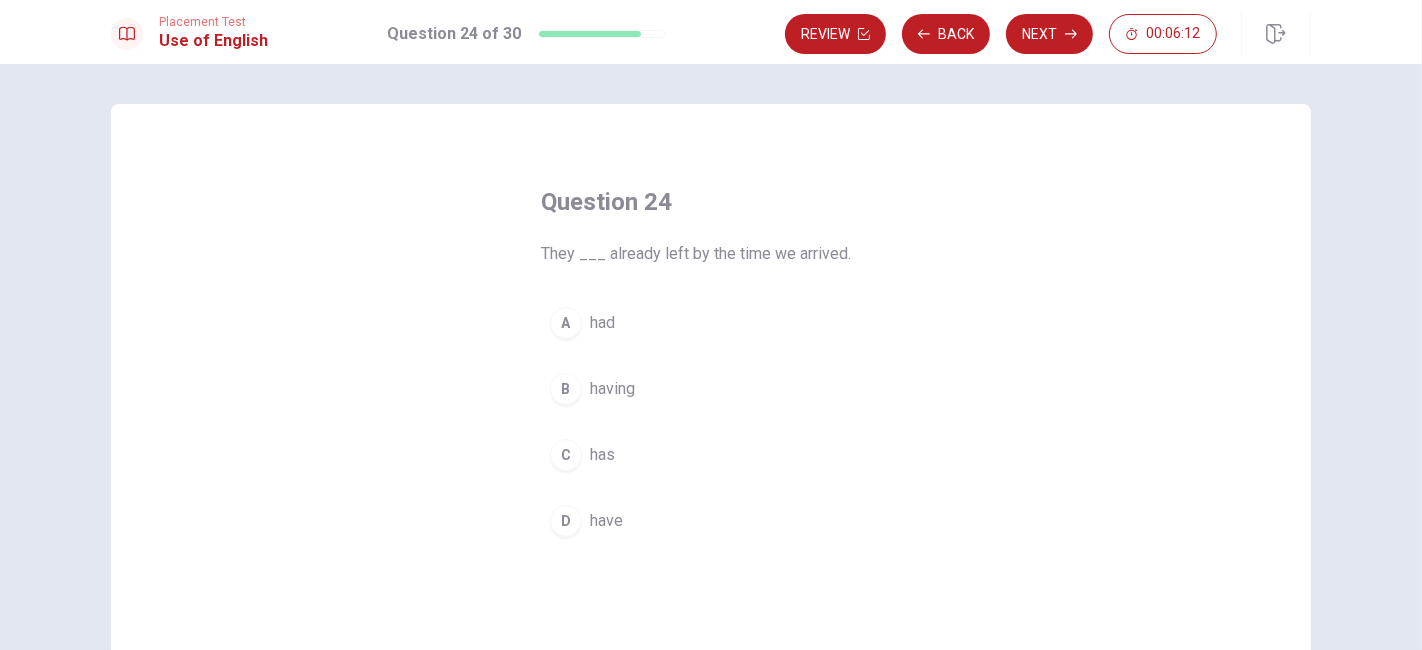 click on "have" at bounding box center (606, 521) 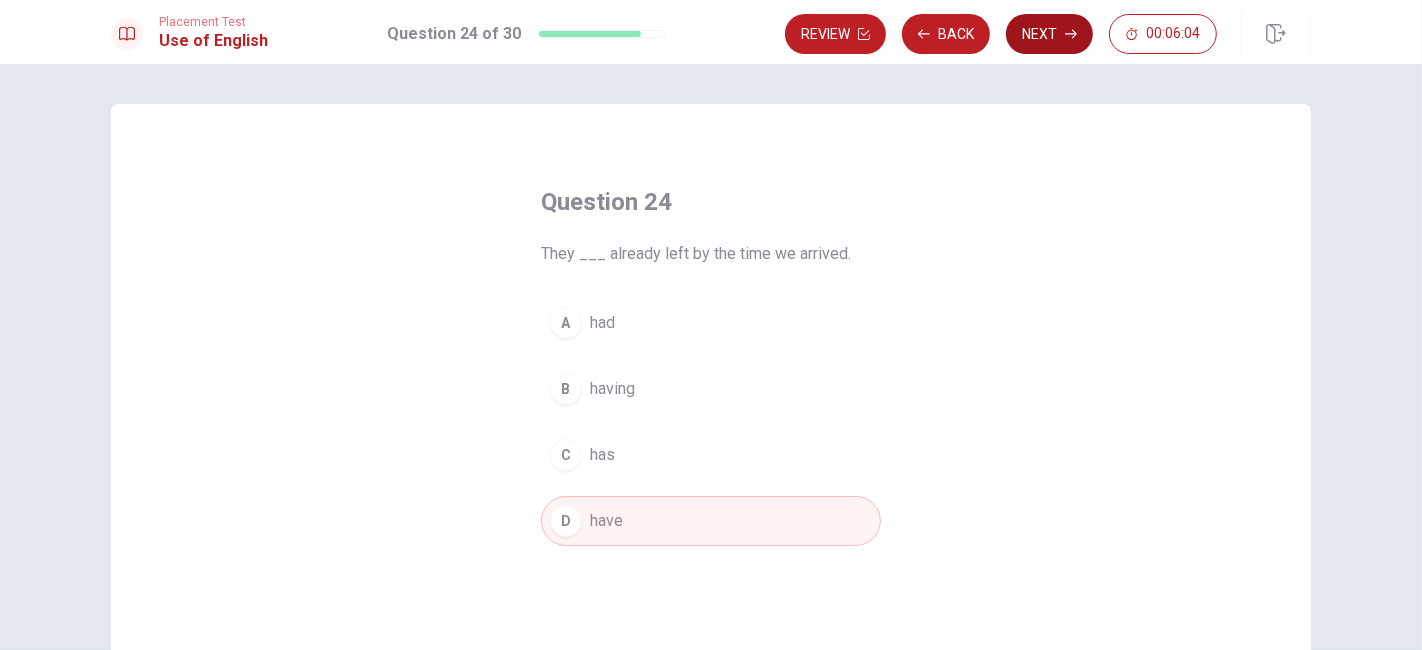 click on "Next" at bounding box center (1049, 34) 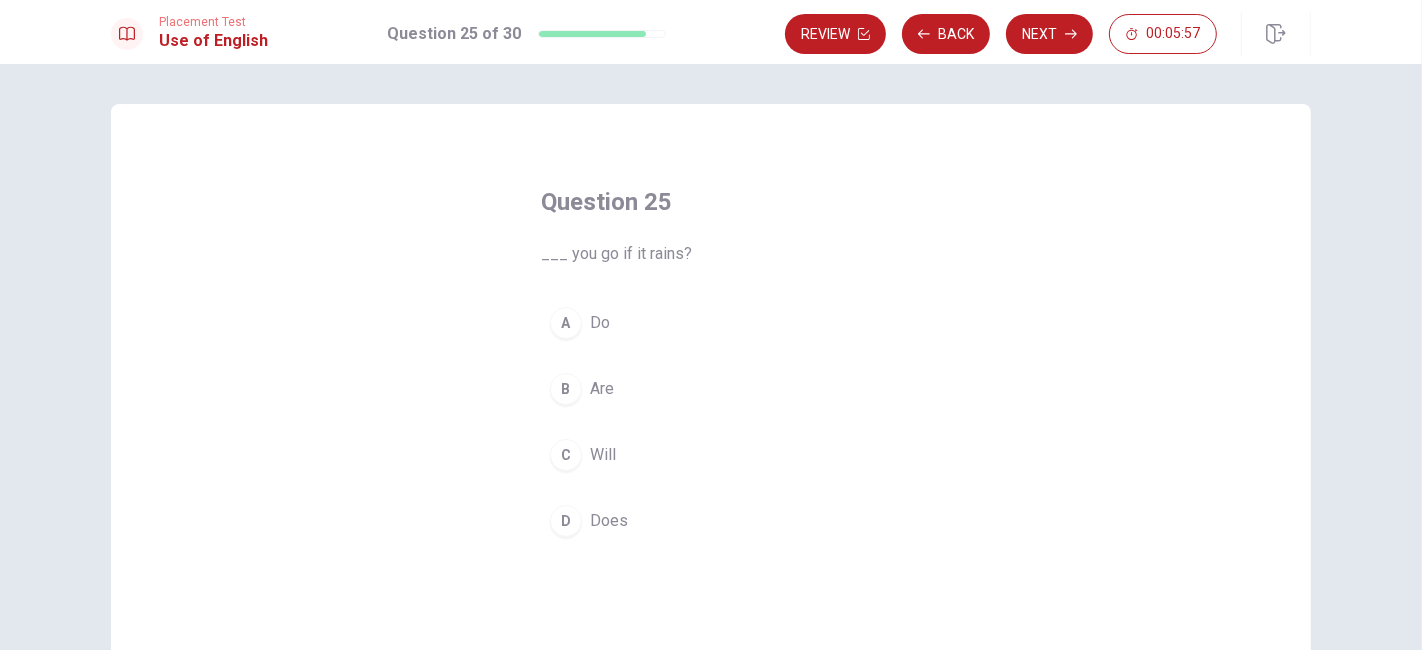 click on "C Will" at bounding box center (711, 455) 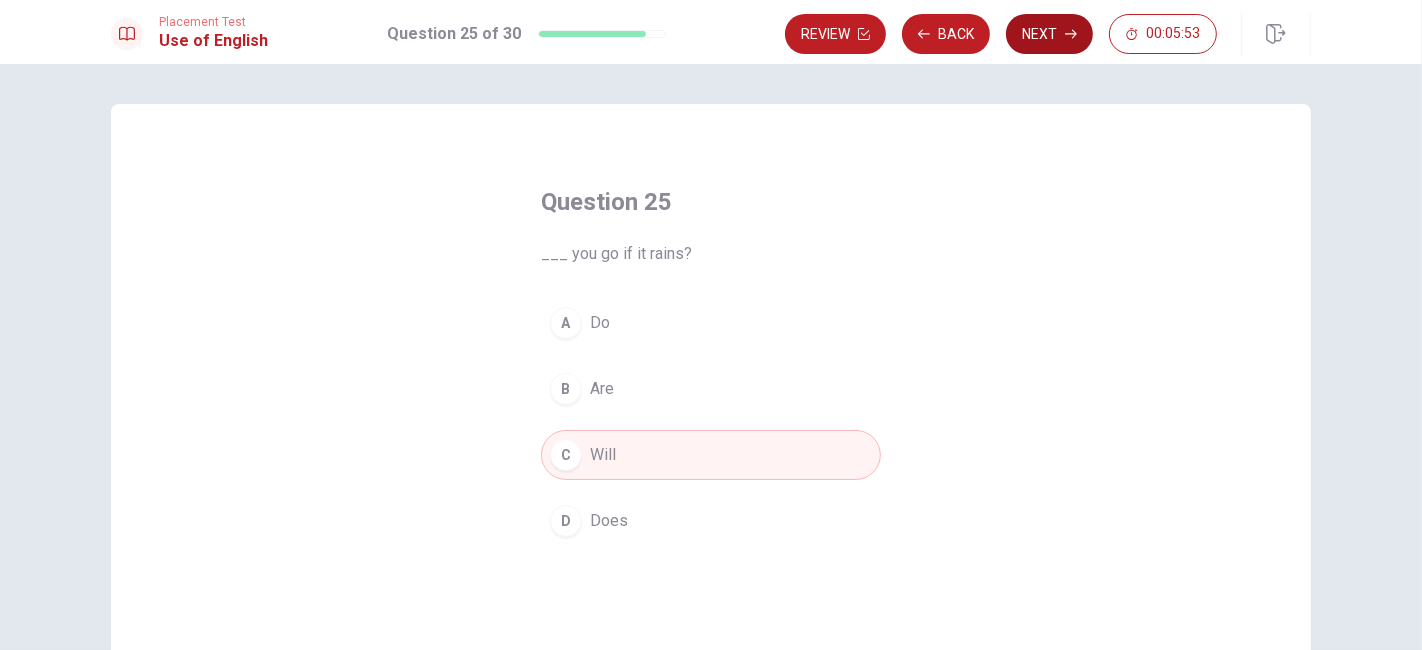 click on "Next" at bounding box center [1049, 34] 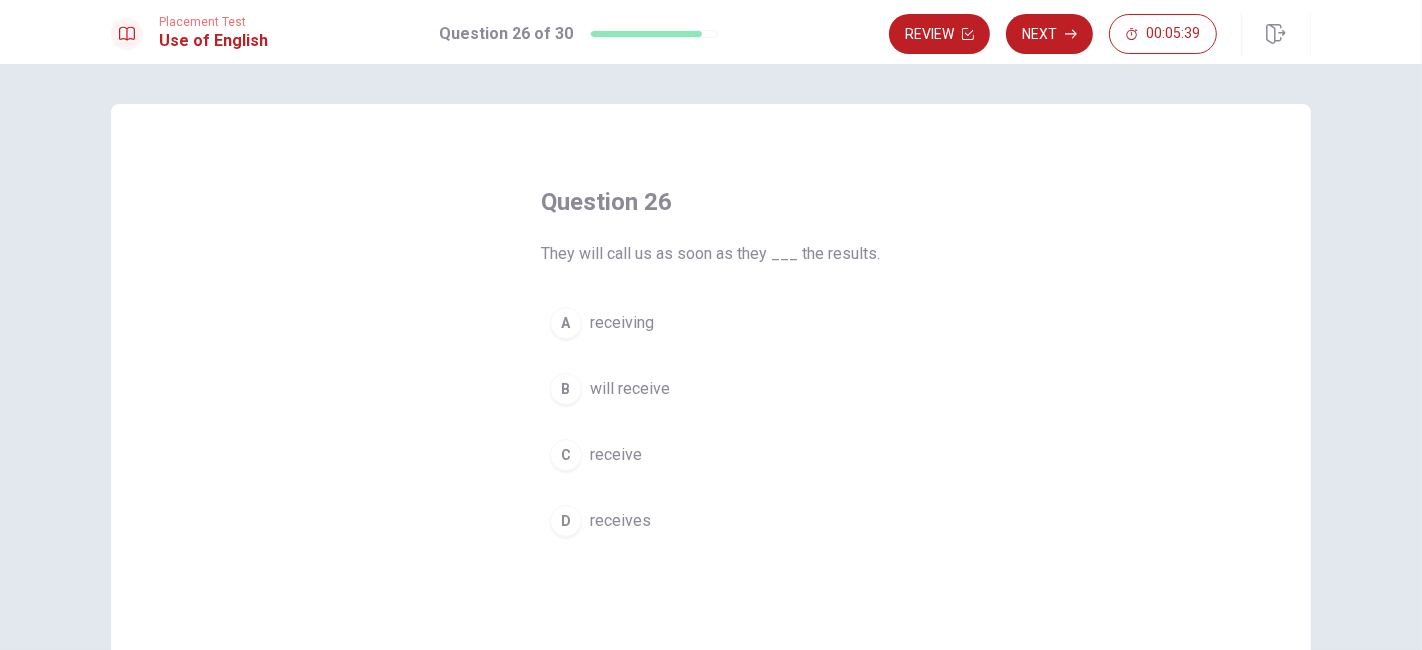 click on "receive" at bounding box center [616, 455] 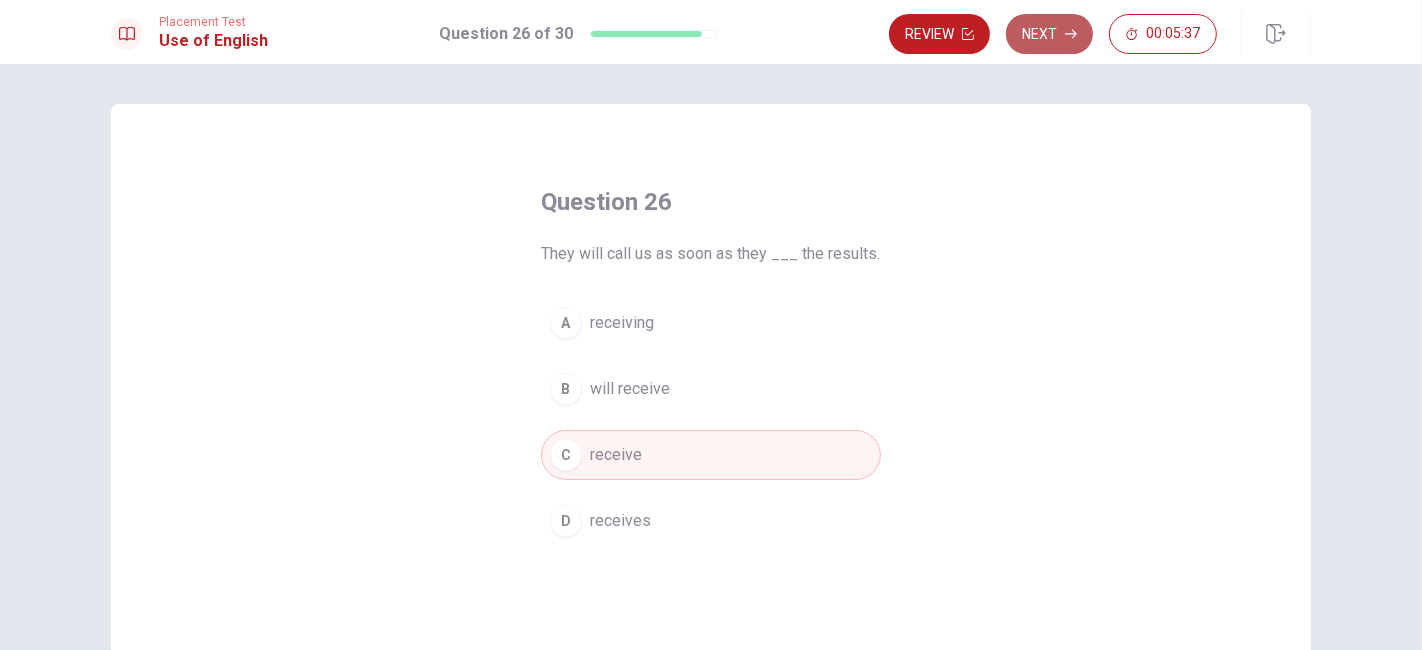 click on "Next" at bounding box center [1049, 34] 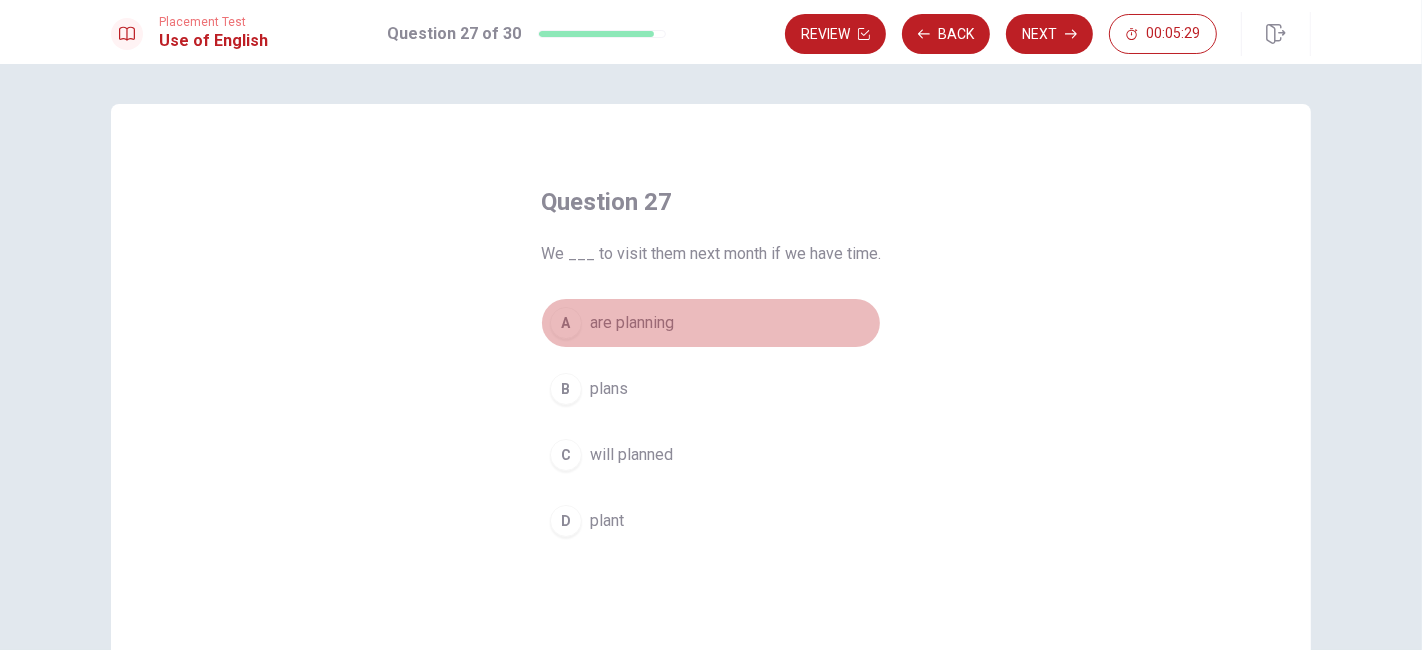 click on "are planning" at bounding box center [632, 323] 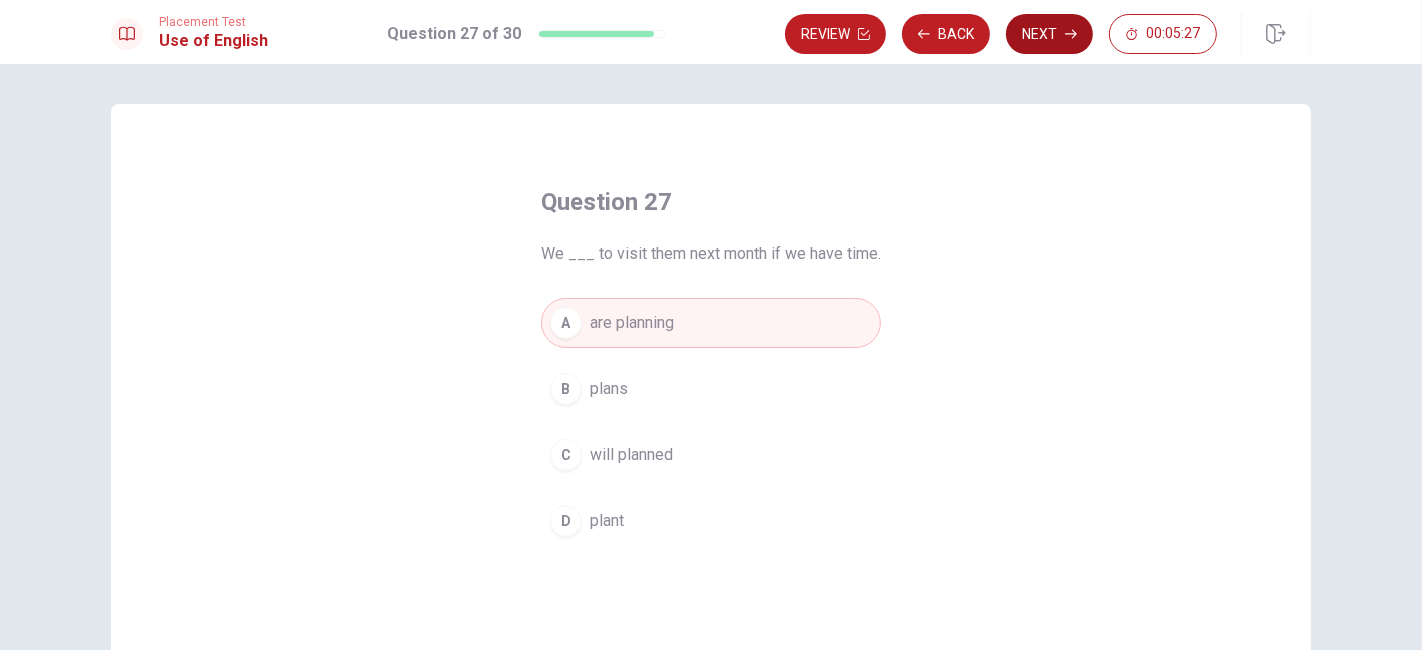 click 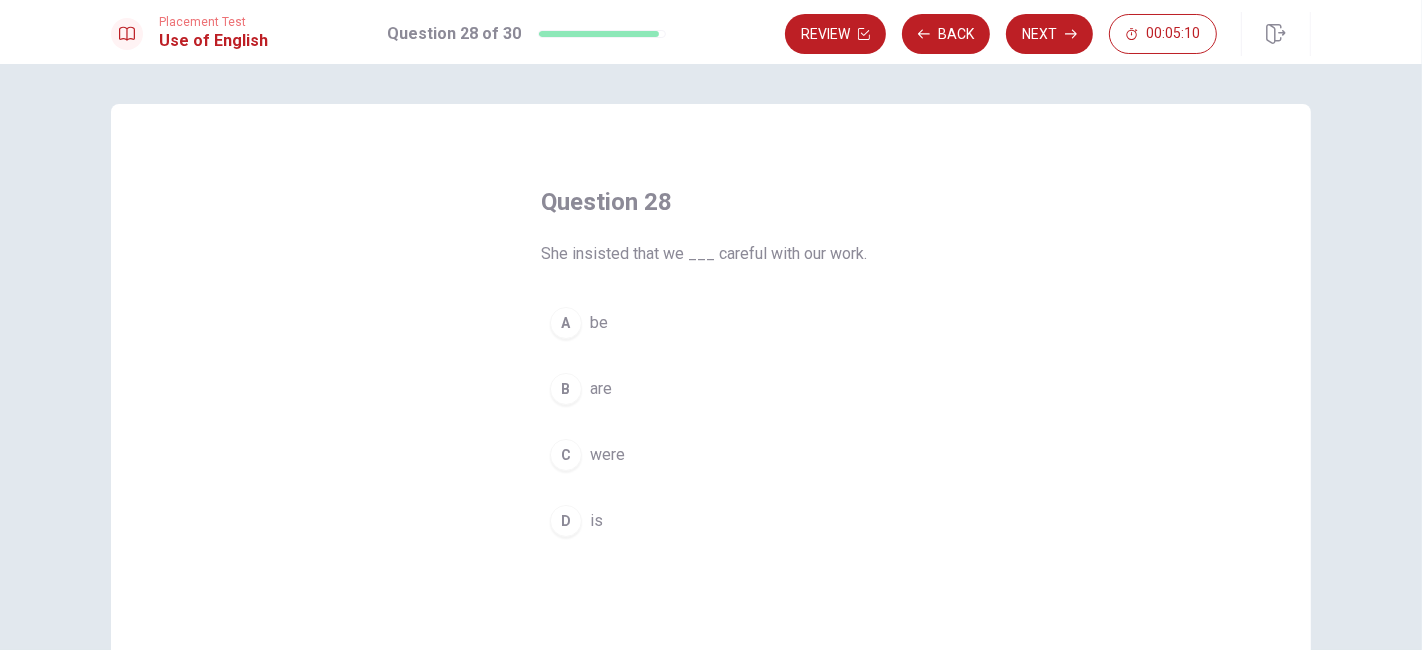 click on "are" at bounding box center (601, 389) 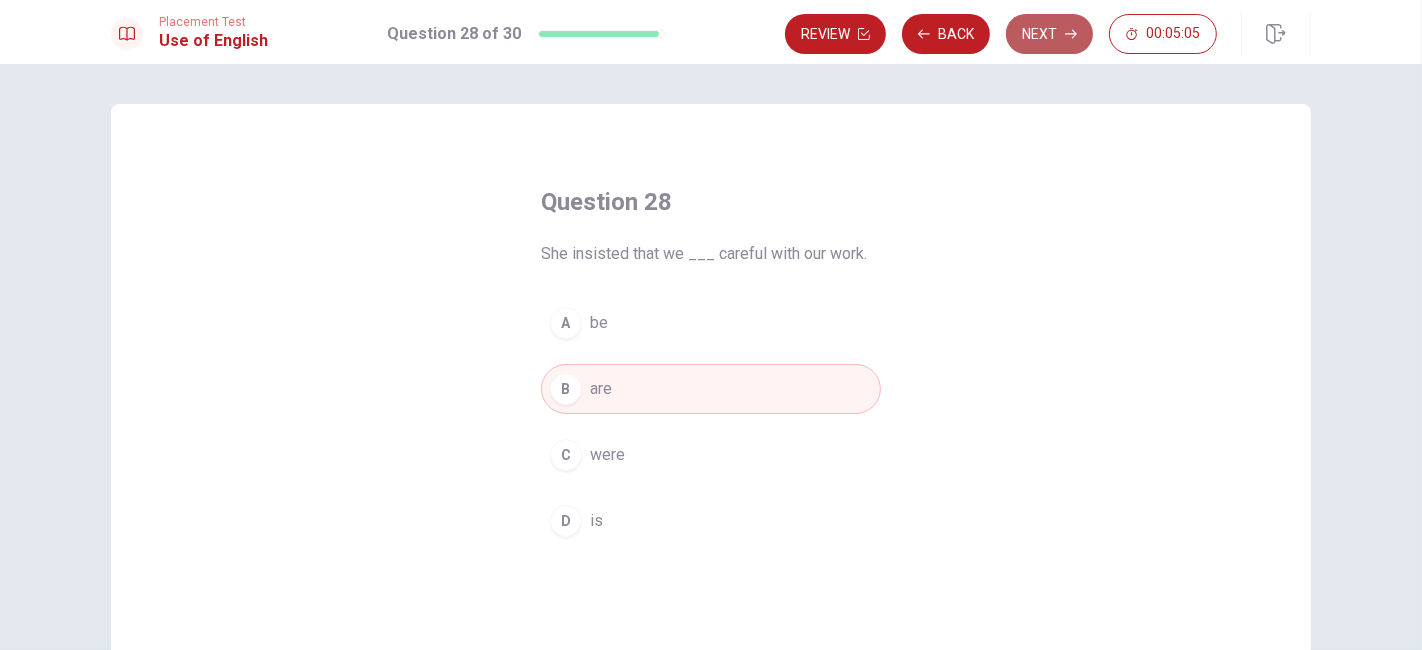 click on "Next" at bounding box center [1049, 34] 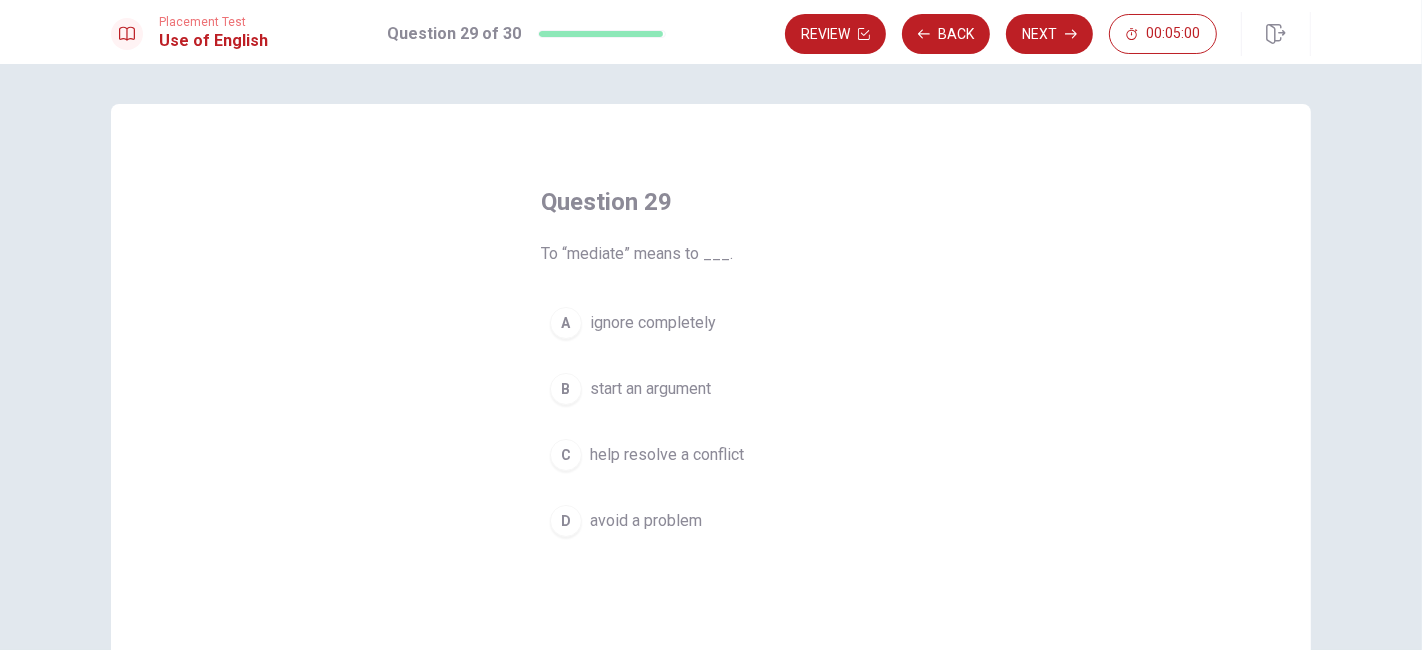 click on "help resolve a conflict" at bounding box center [667, 455] 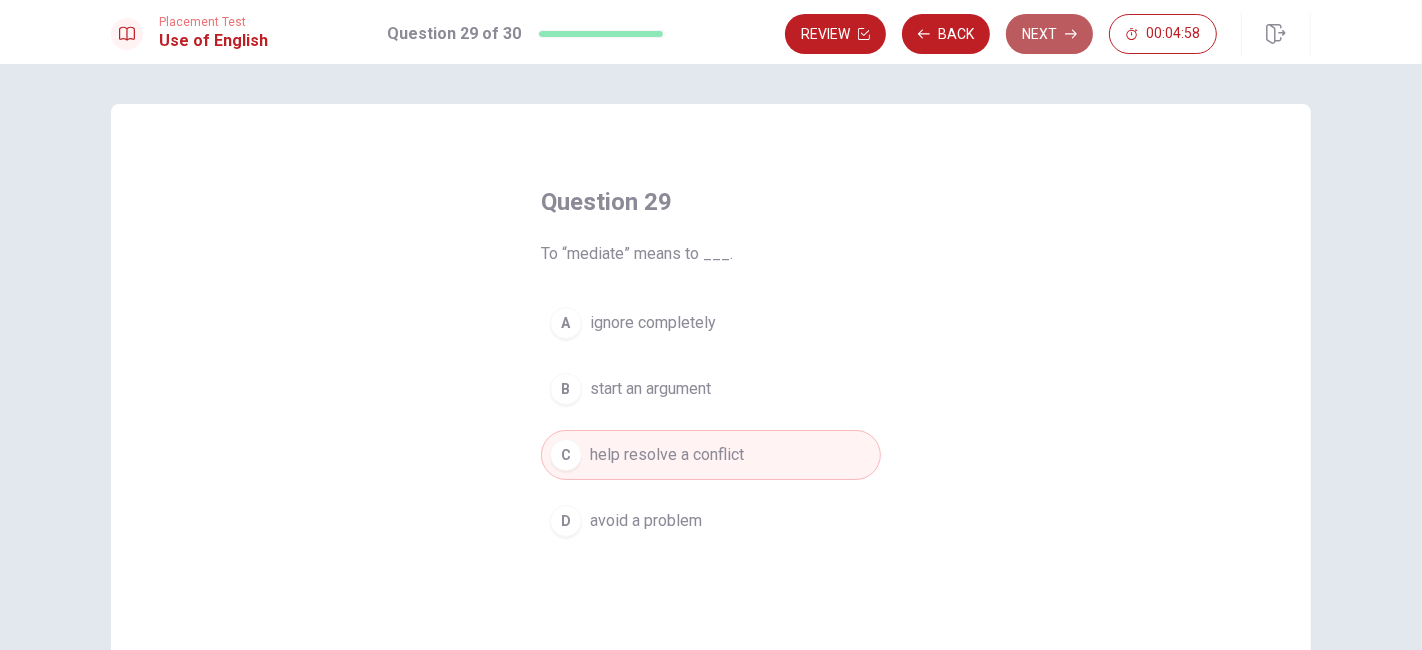 click on "Next" at bounding box center [1049, 34] 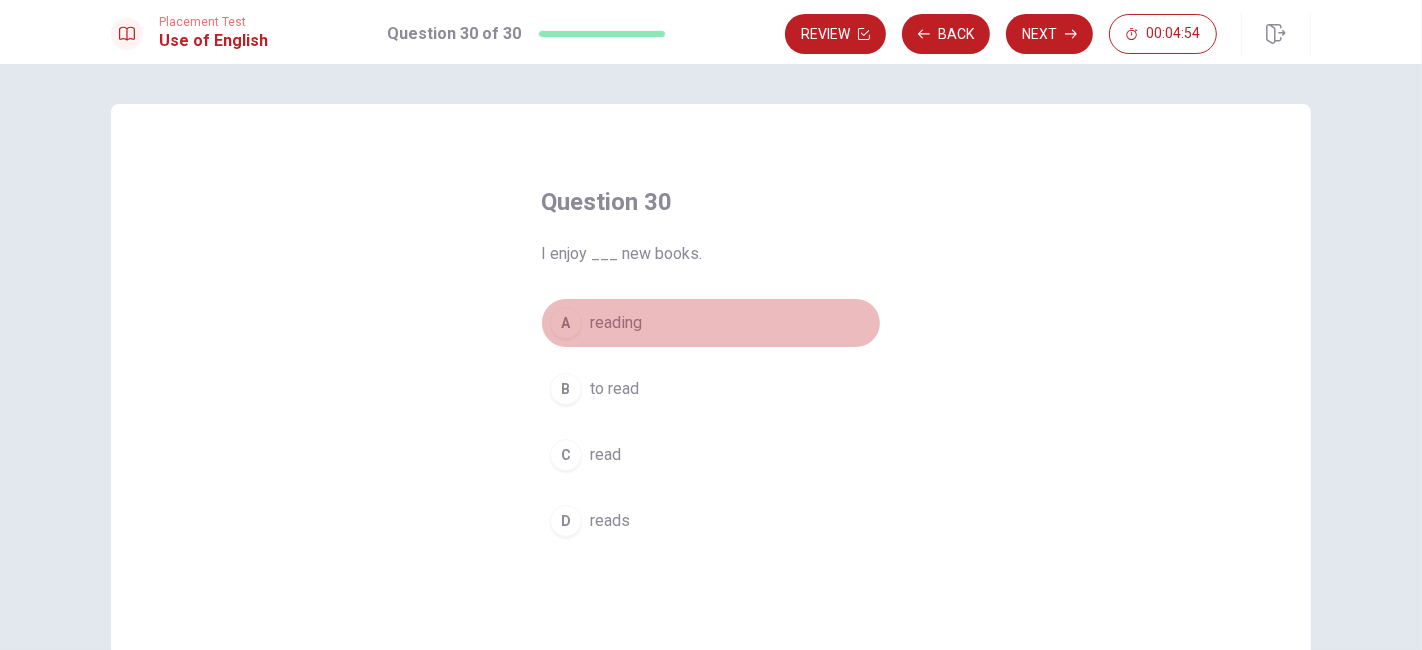 click on "reading" at bounding box center [616, 323] 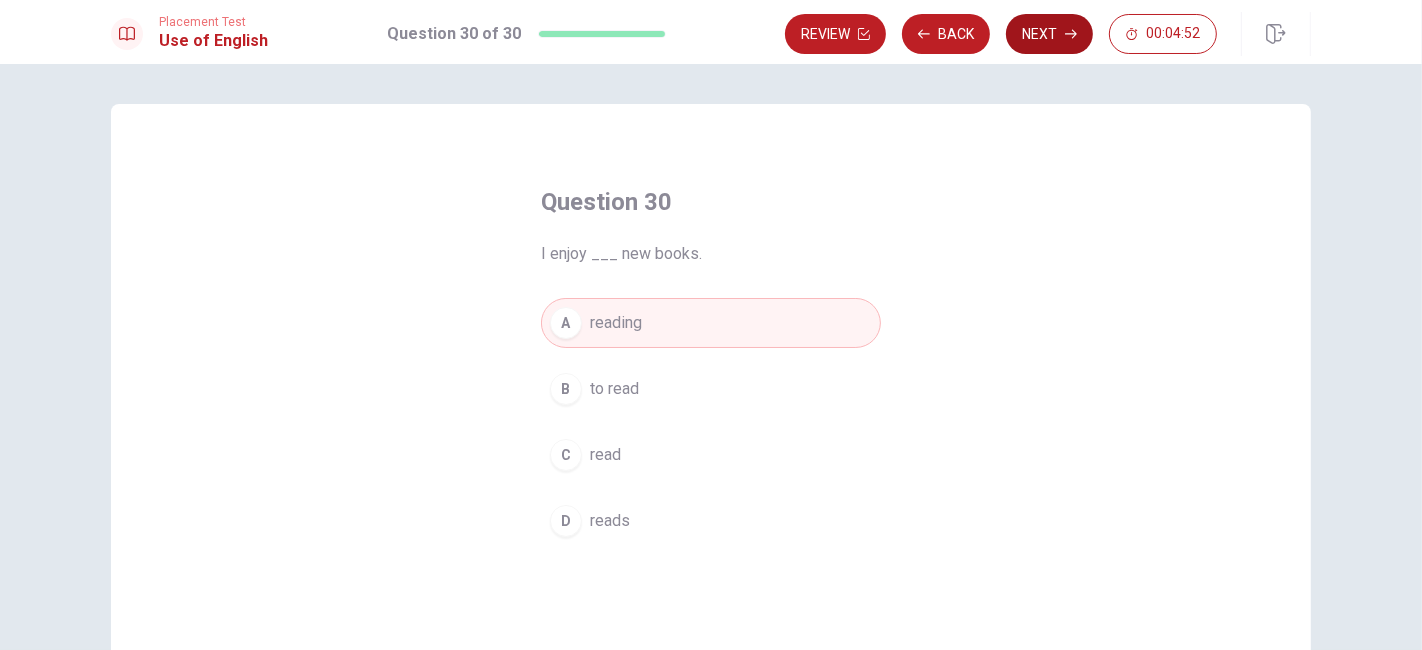 click on "Next" at bounding box center (1049, 34) 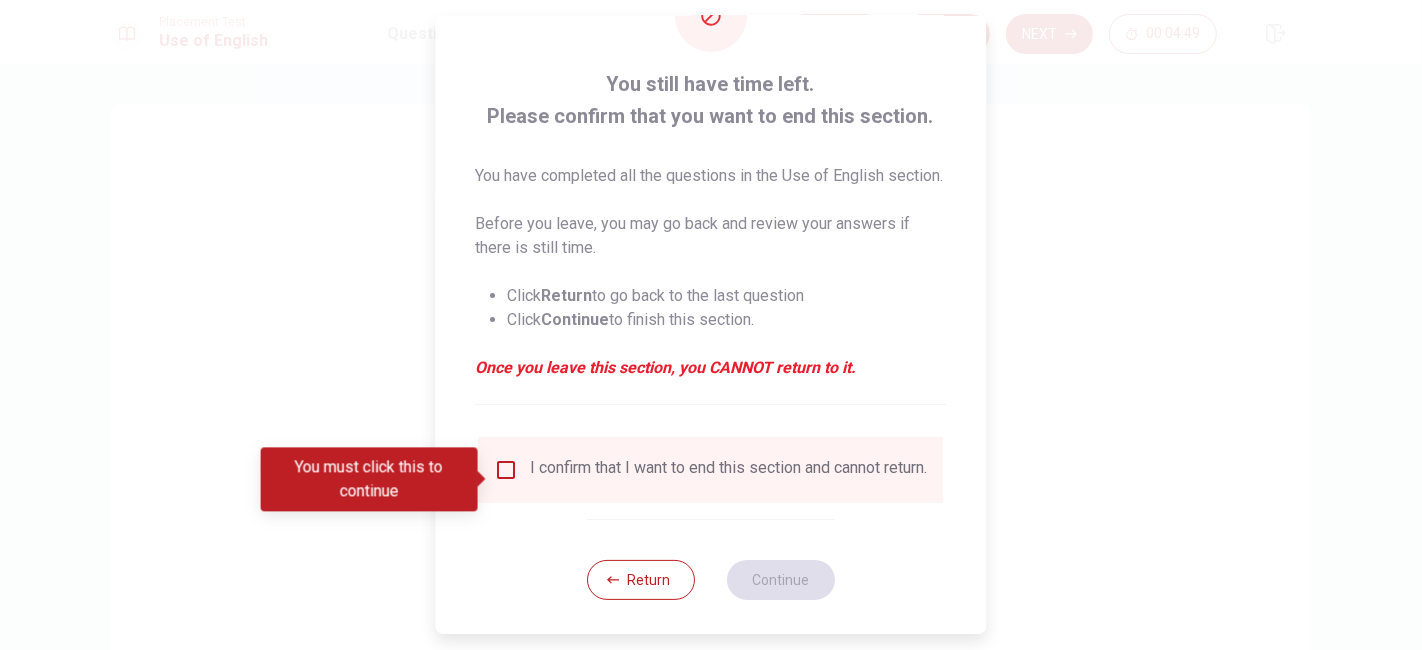 scroll, scrollTop: 119, scrollLeft: 0, axis: vertical 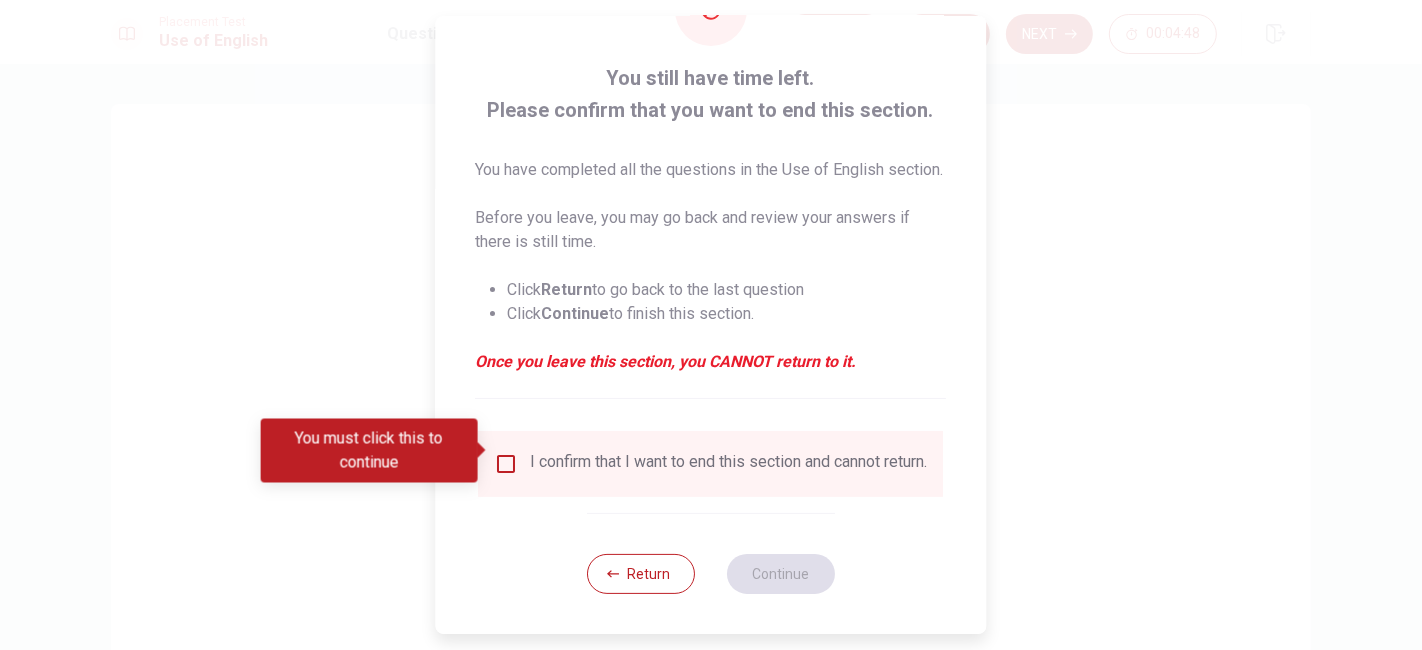 click on "I confirm that I want to end this section and cannot return." at bounding box center (729, 464) 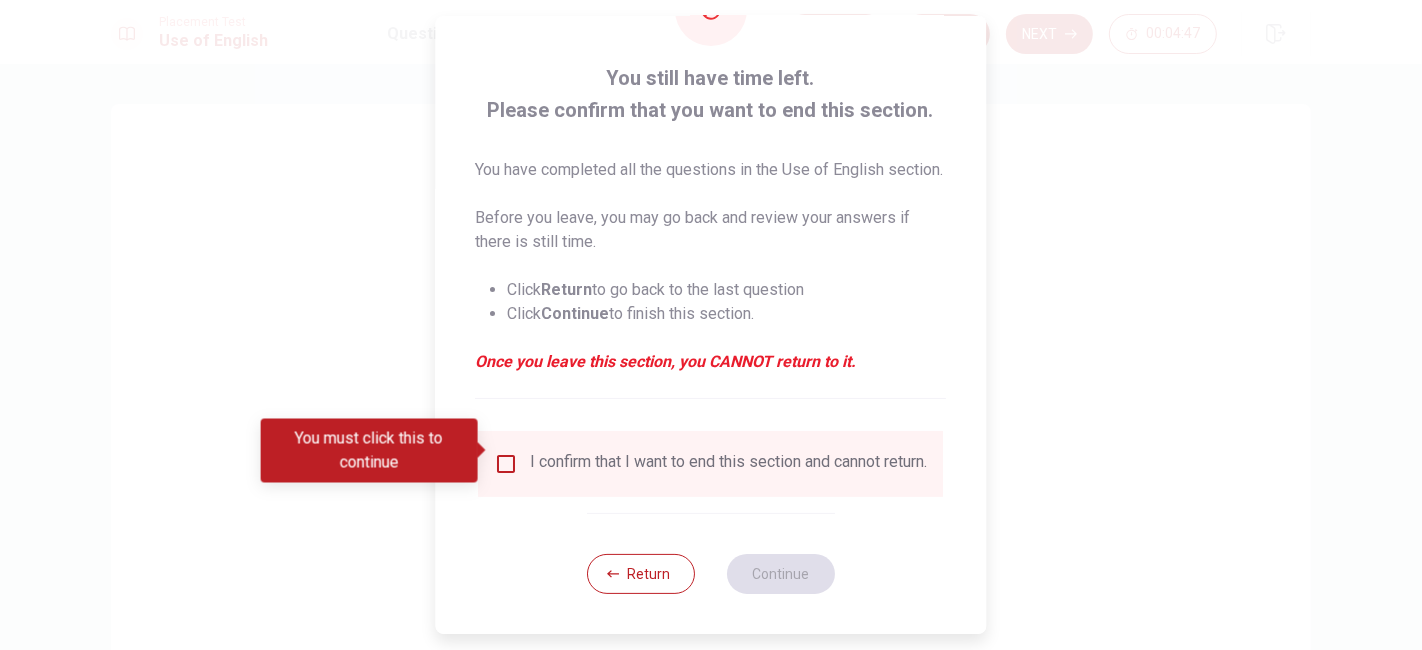 click at bounding box center [507, 464] 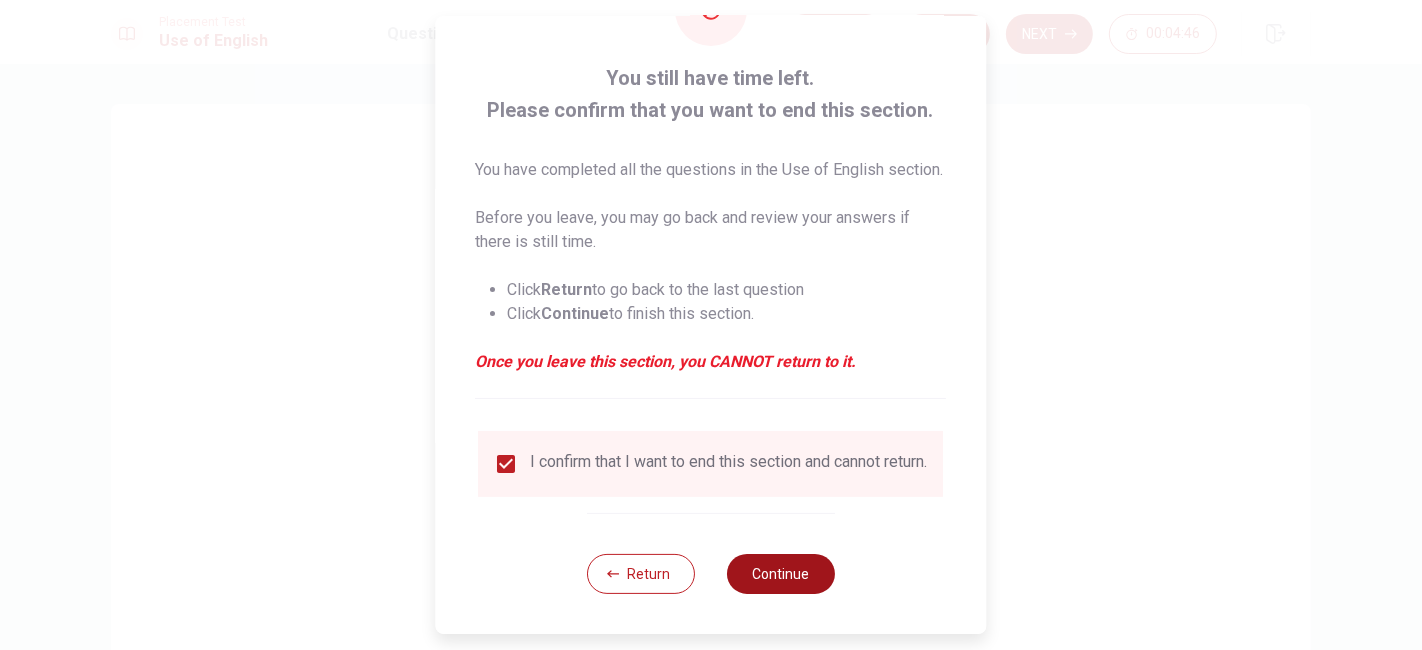 click on "Continue" at bounding box center [781, 574] 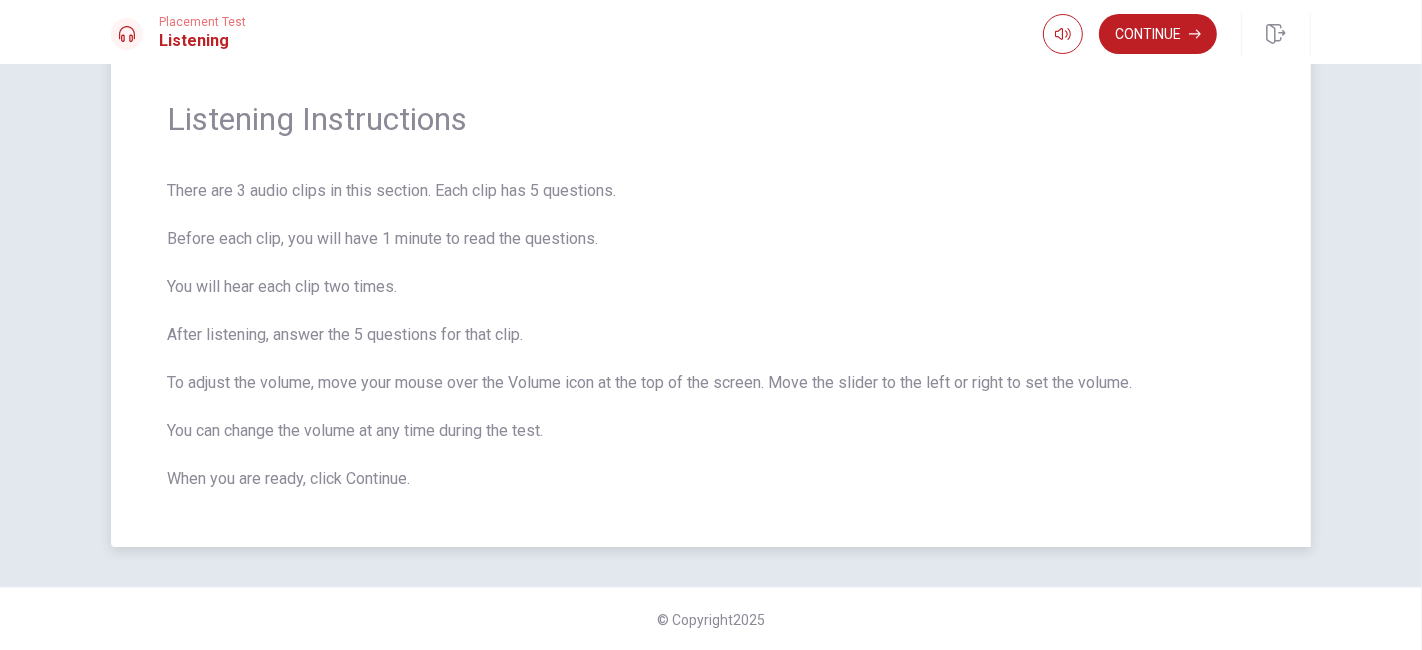 scroll, scrollTop: 0, scrollLeft: 0, axis: both 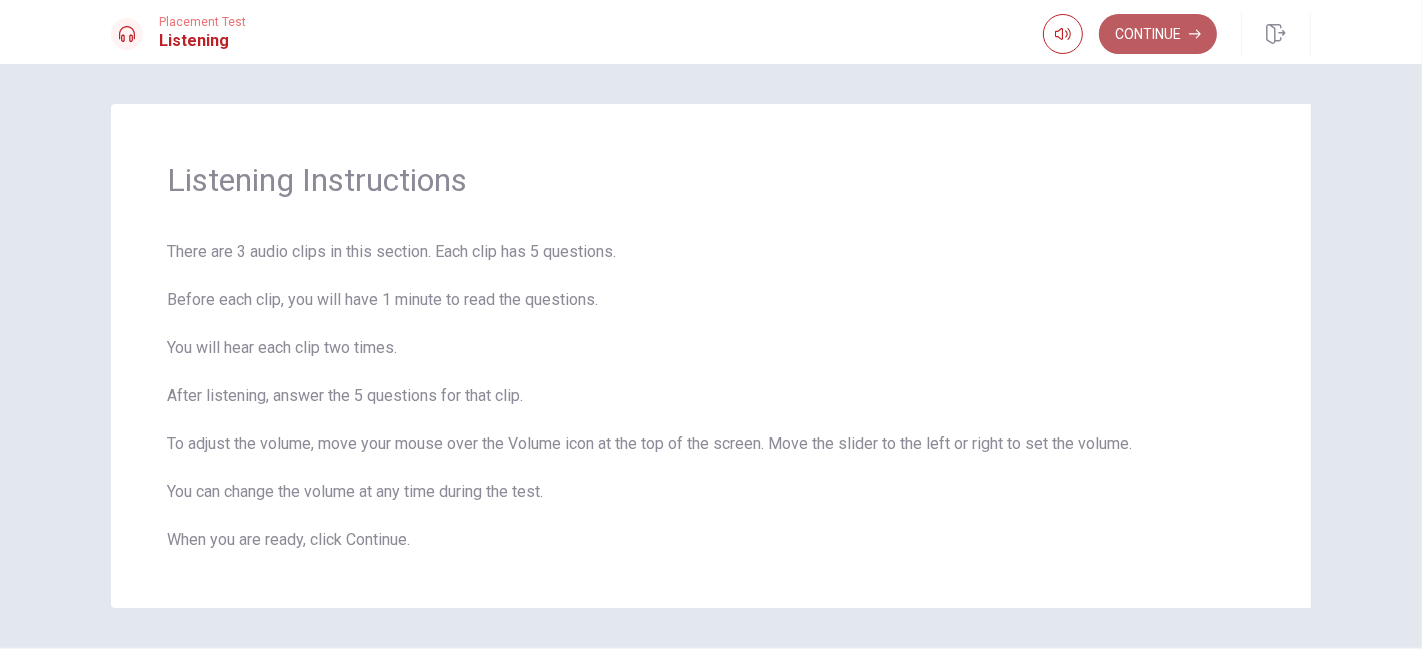click on "Continue" at bounding box center [1158, 34] 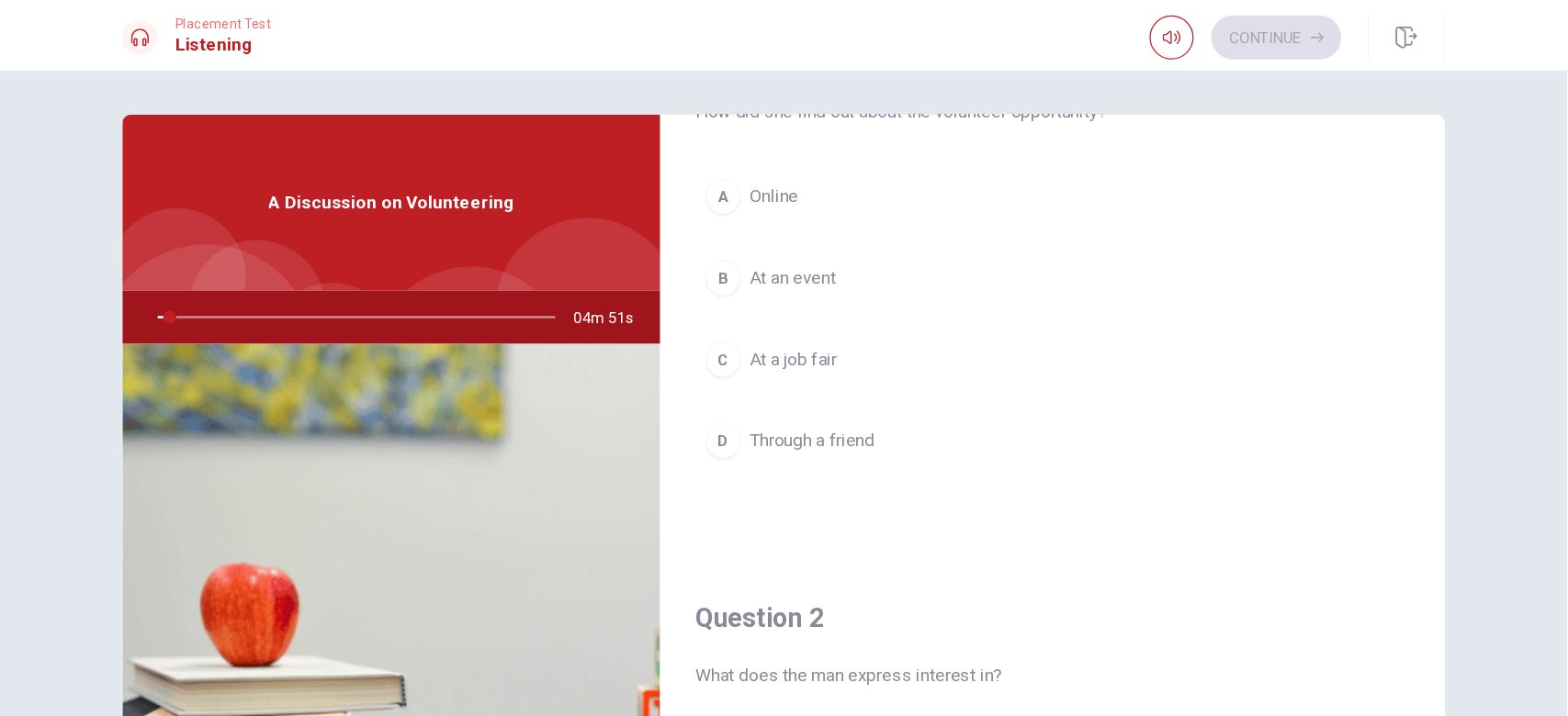 scroll, scrollTop: 0, scrollLeft: 0, axis: both 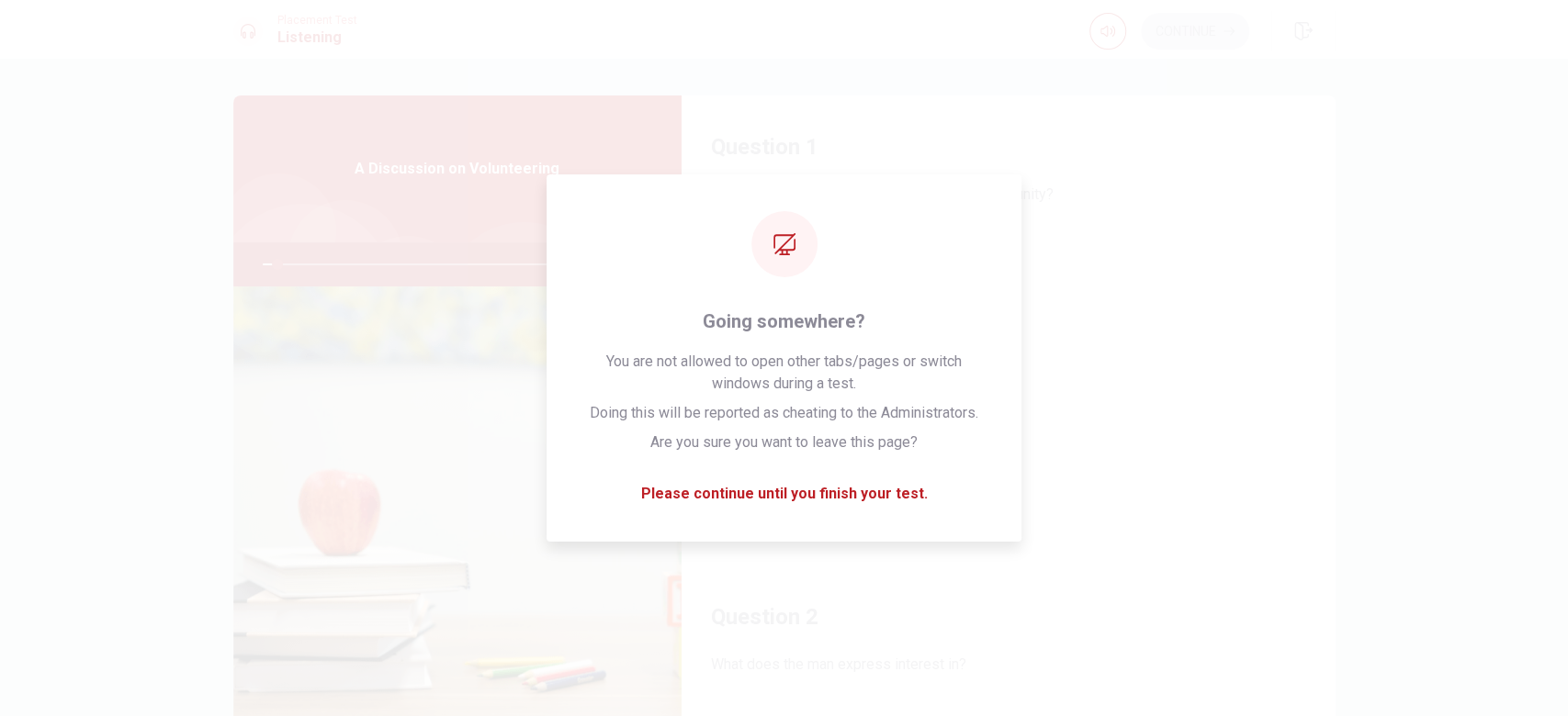 drag, startPoint x: 1275, startPoint y: 1, endPoint x: 1051, endPoint y: 63, distance: 232.42203 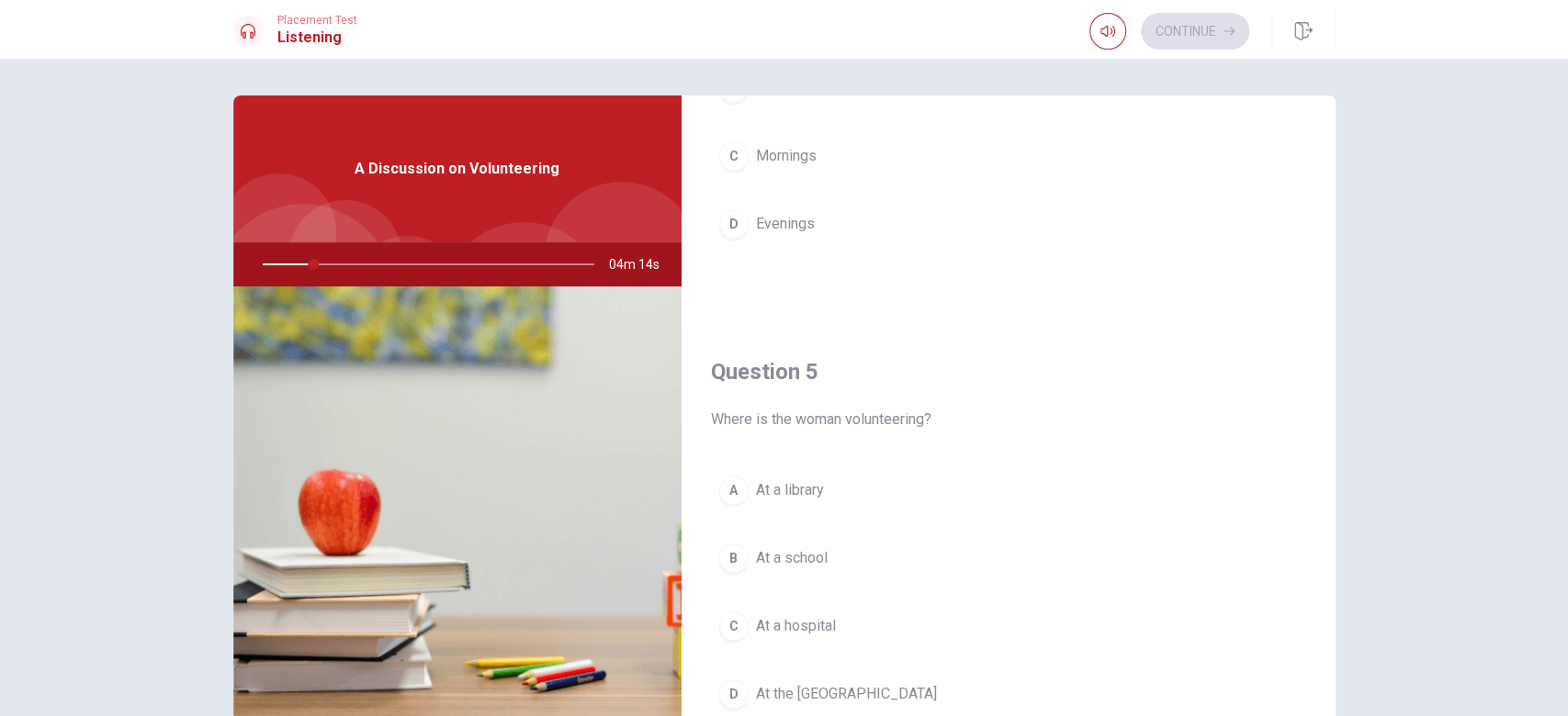 scroll, scrollTop: 1707, scrollLeft: 0, axis: vertical 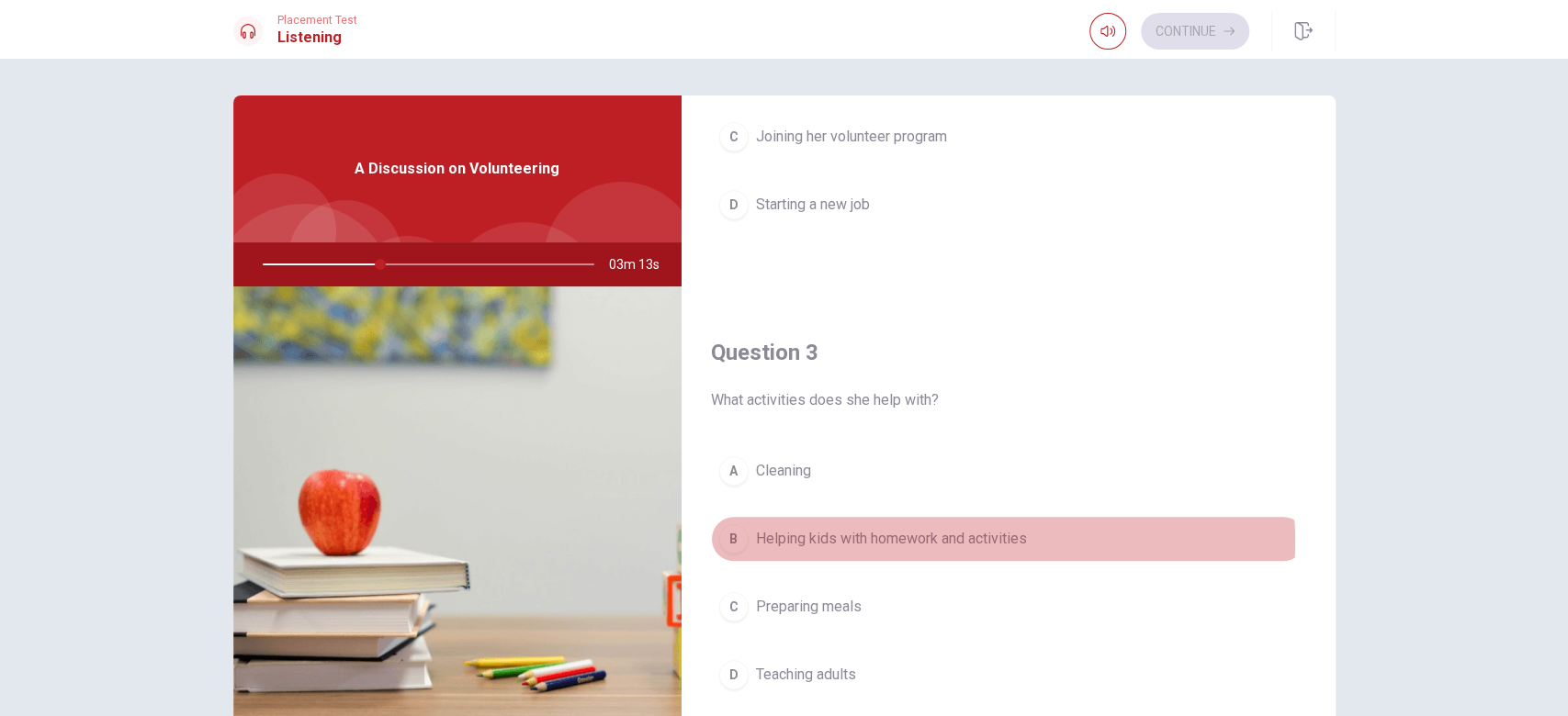 click on "Helping kids with homework and activities" at bounding box center [891, 539] 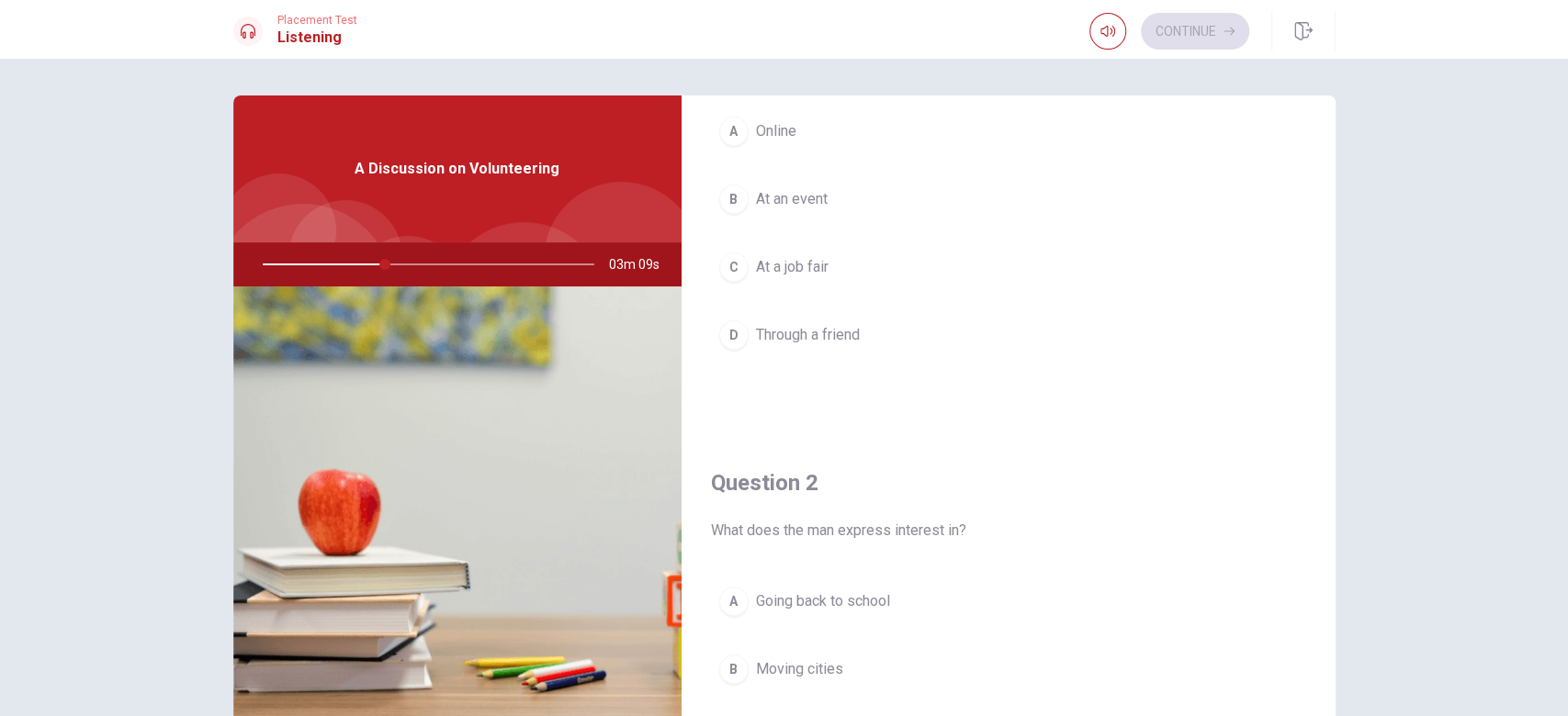scroll, scrollTop: 0, scrollLeft: 0, axis: both 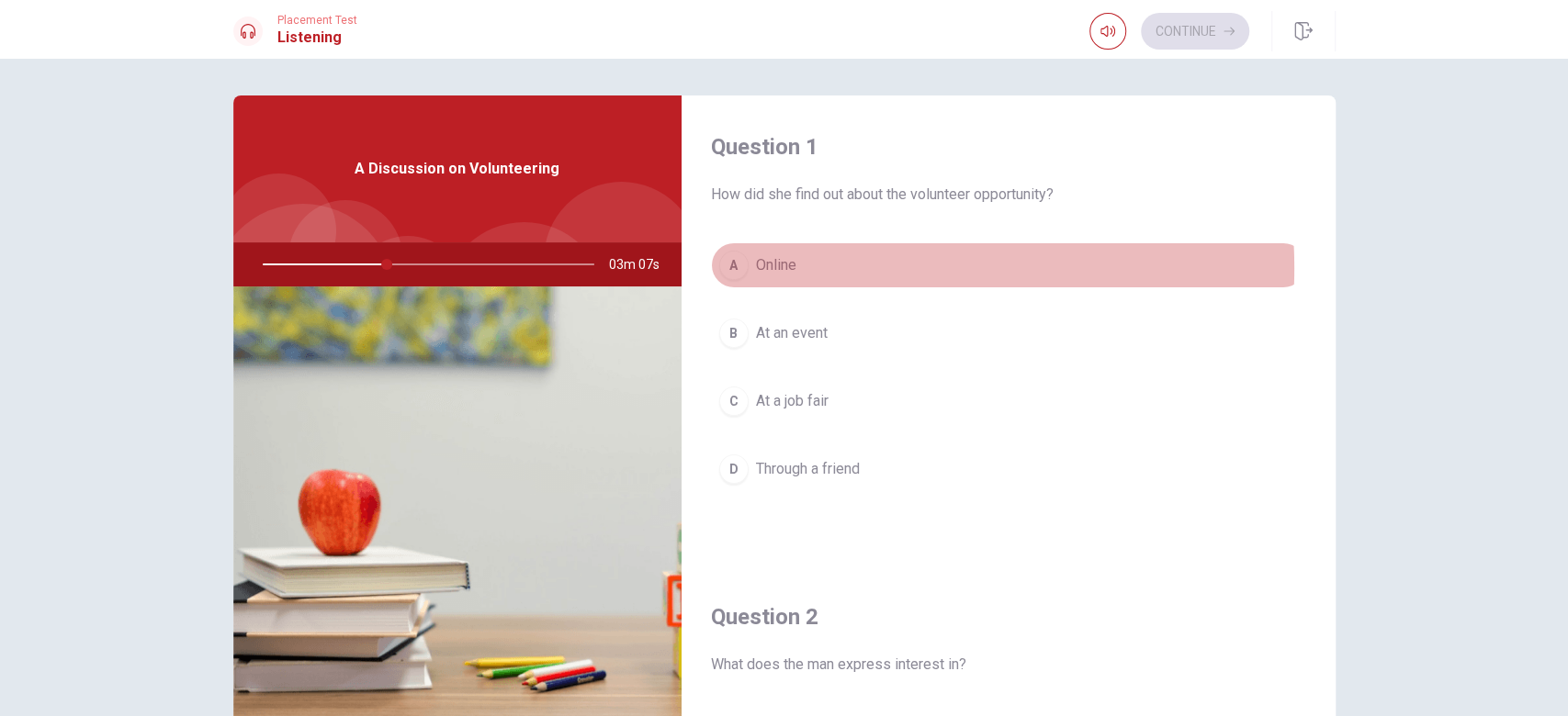 click on "A Online" at bounding box center [1009, 265] 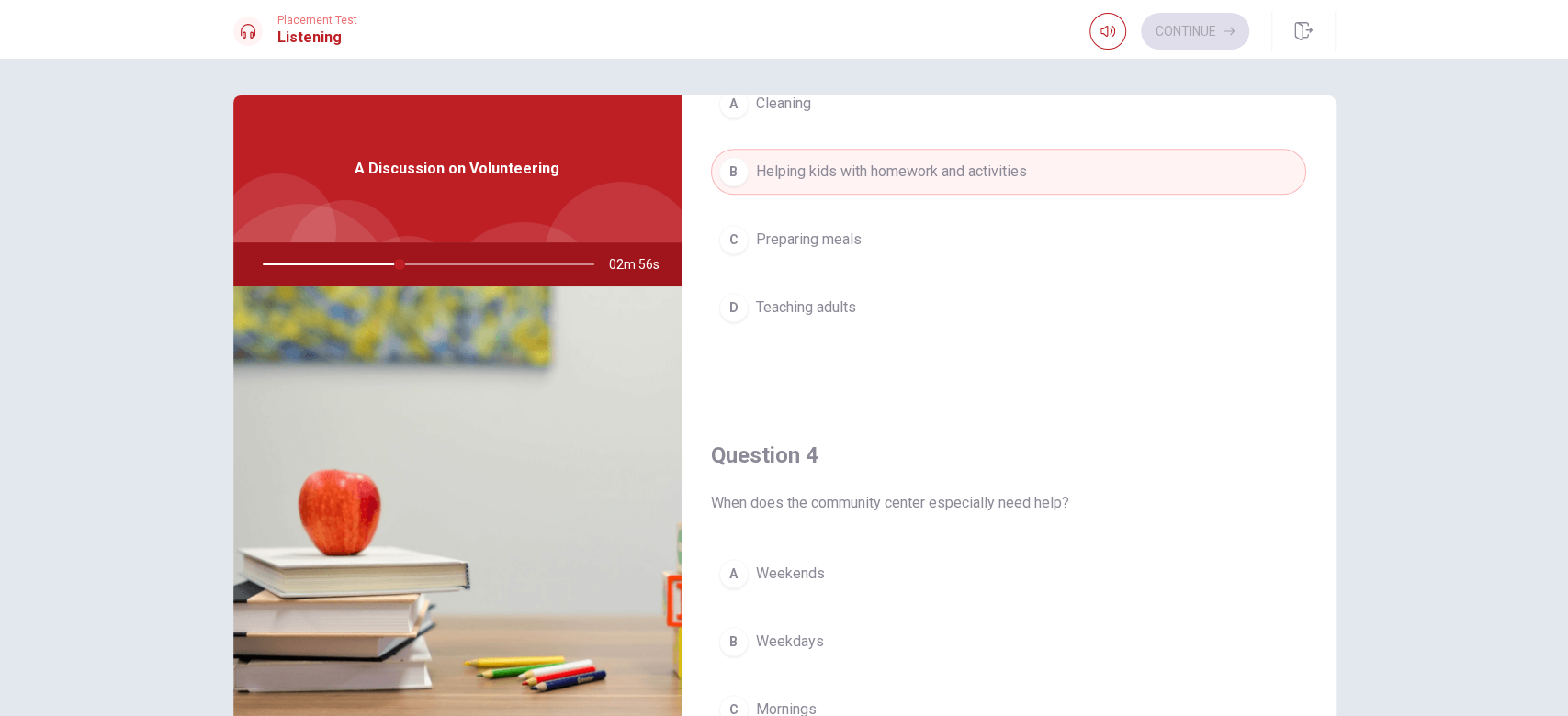 scroll, scrollTop: 1224, scrollLeft: 0, axis: vertical 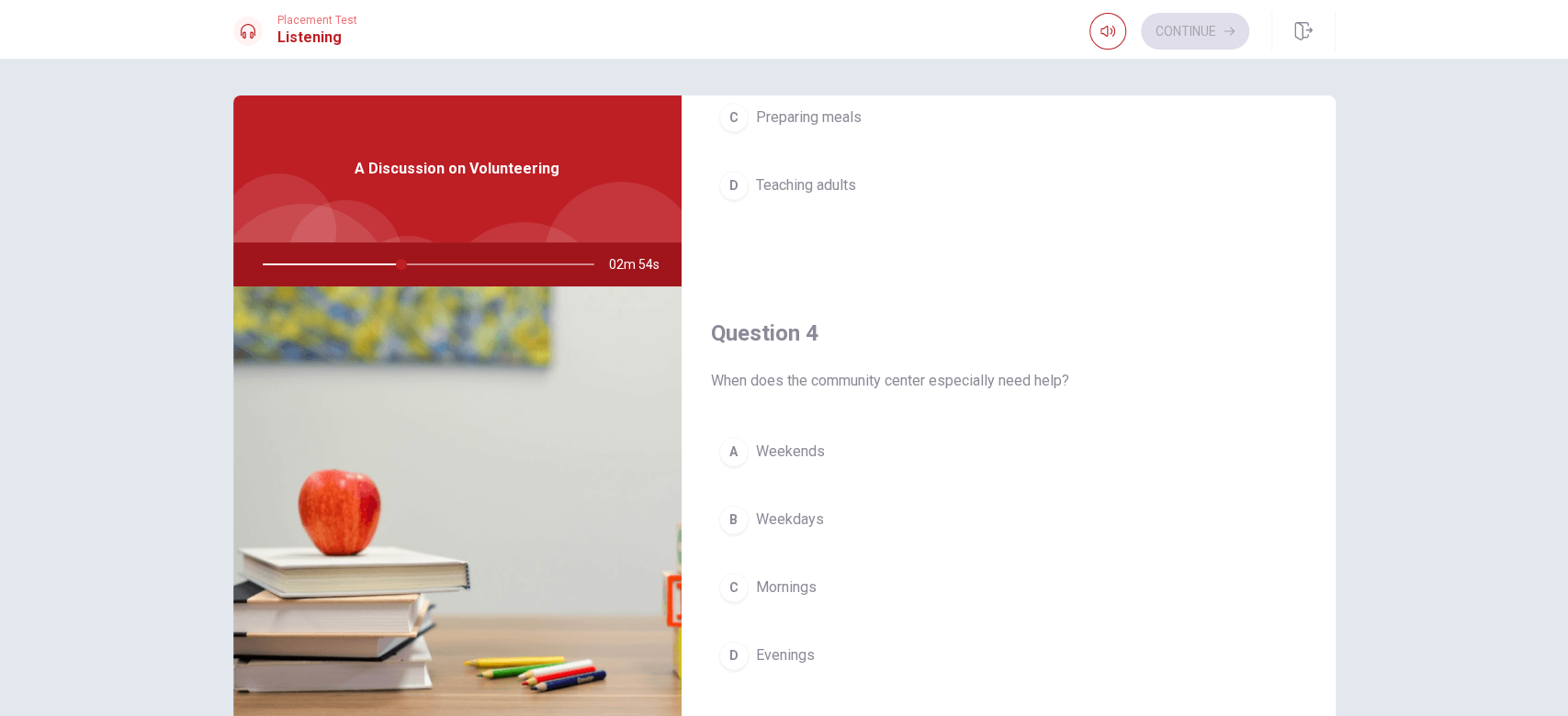 click on "B Weekdays" at bounding box center (1009, 520) 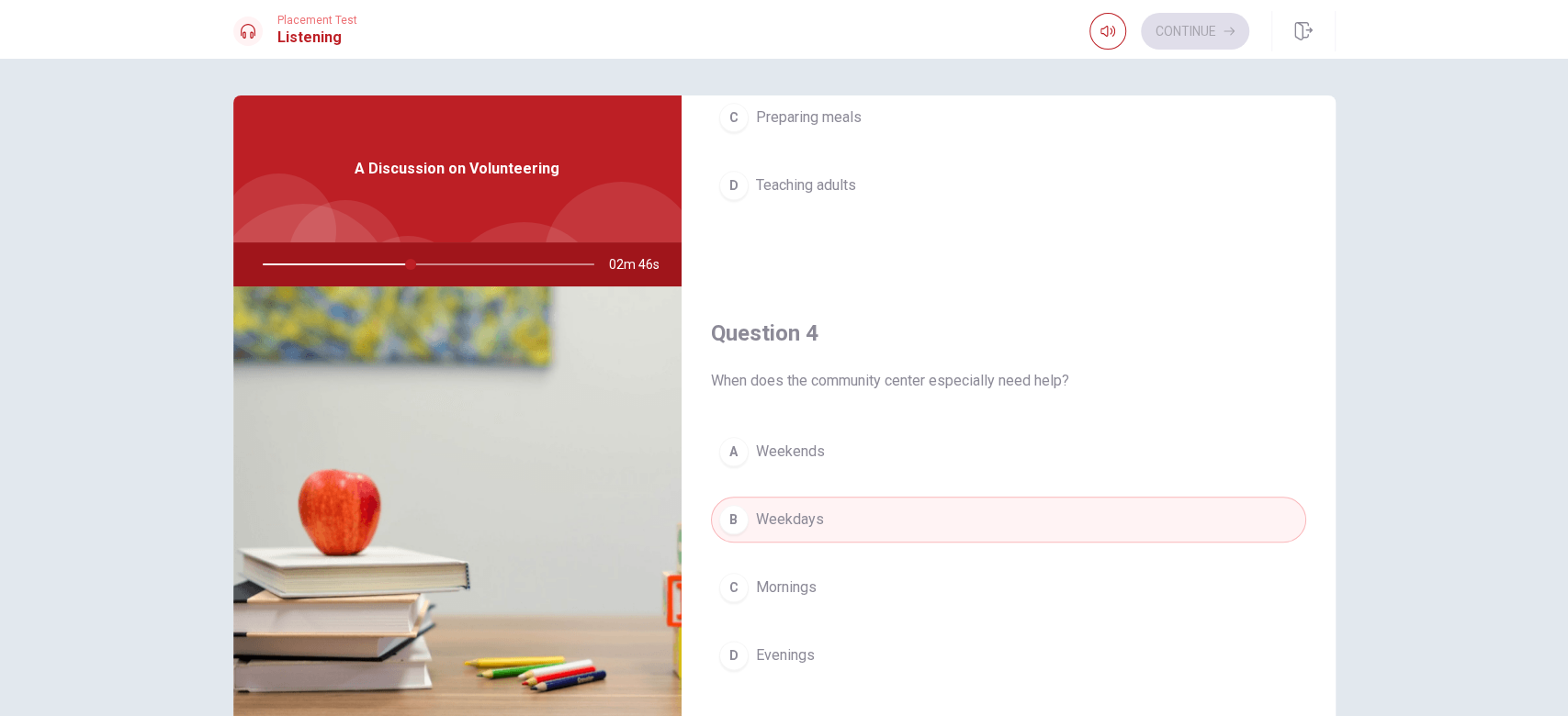 click on "Placement Test   Listening Continue" at bounding box center (784, 31) 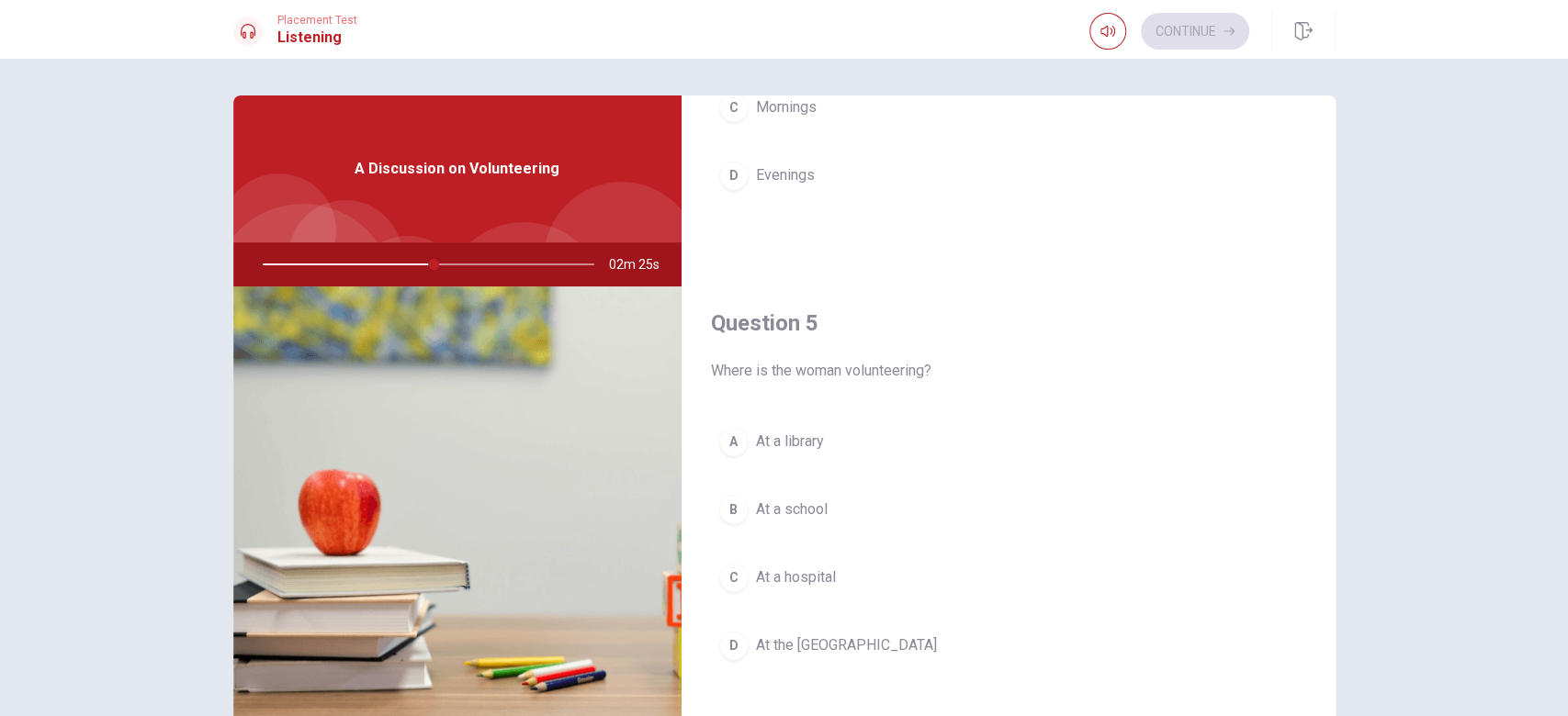 scroll, scrollTop: 1707, scrollLeft: 0, axis: vertical 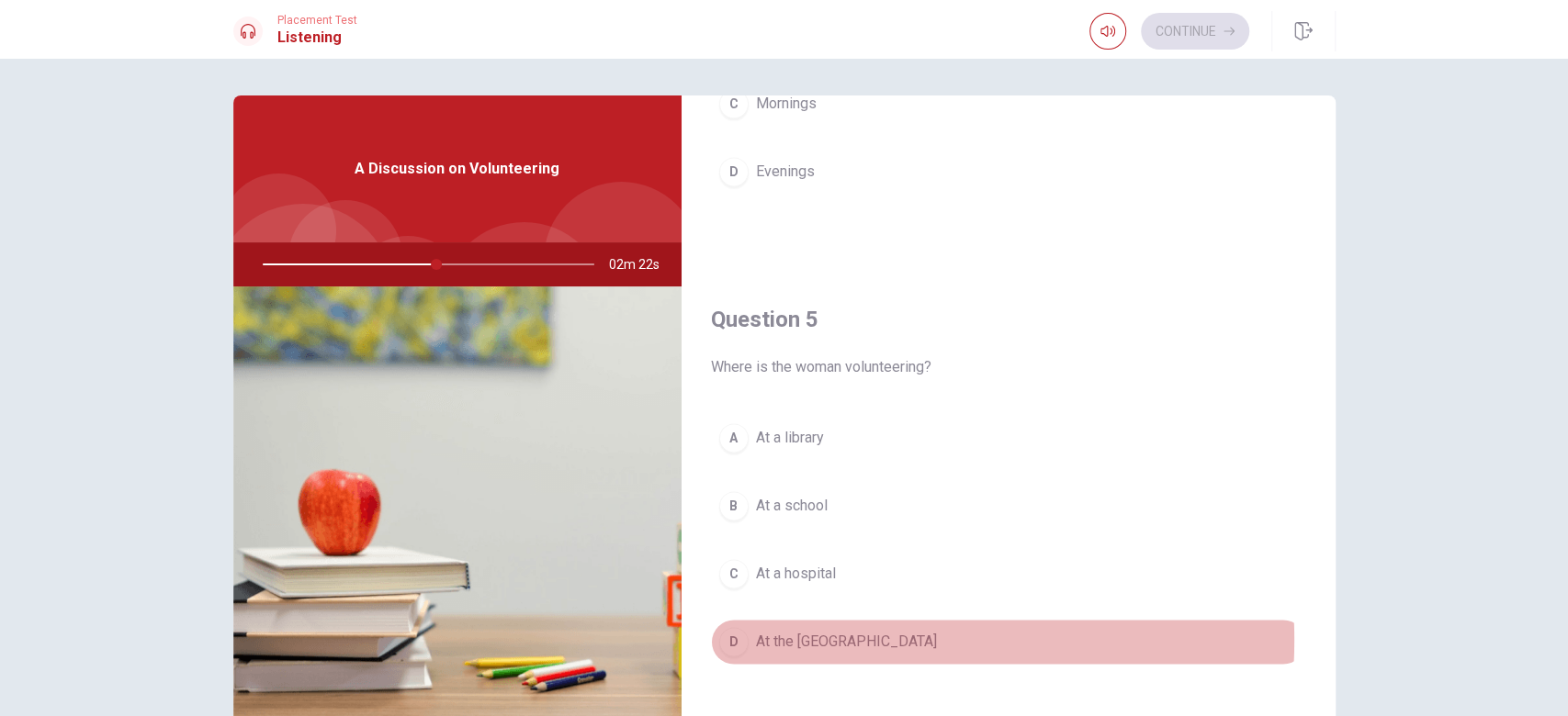 click on "At the [GEOGRAPHIC_DATA]" at bounding box center [846, 642] 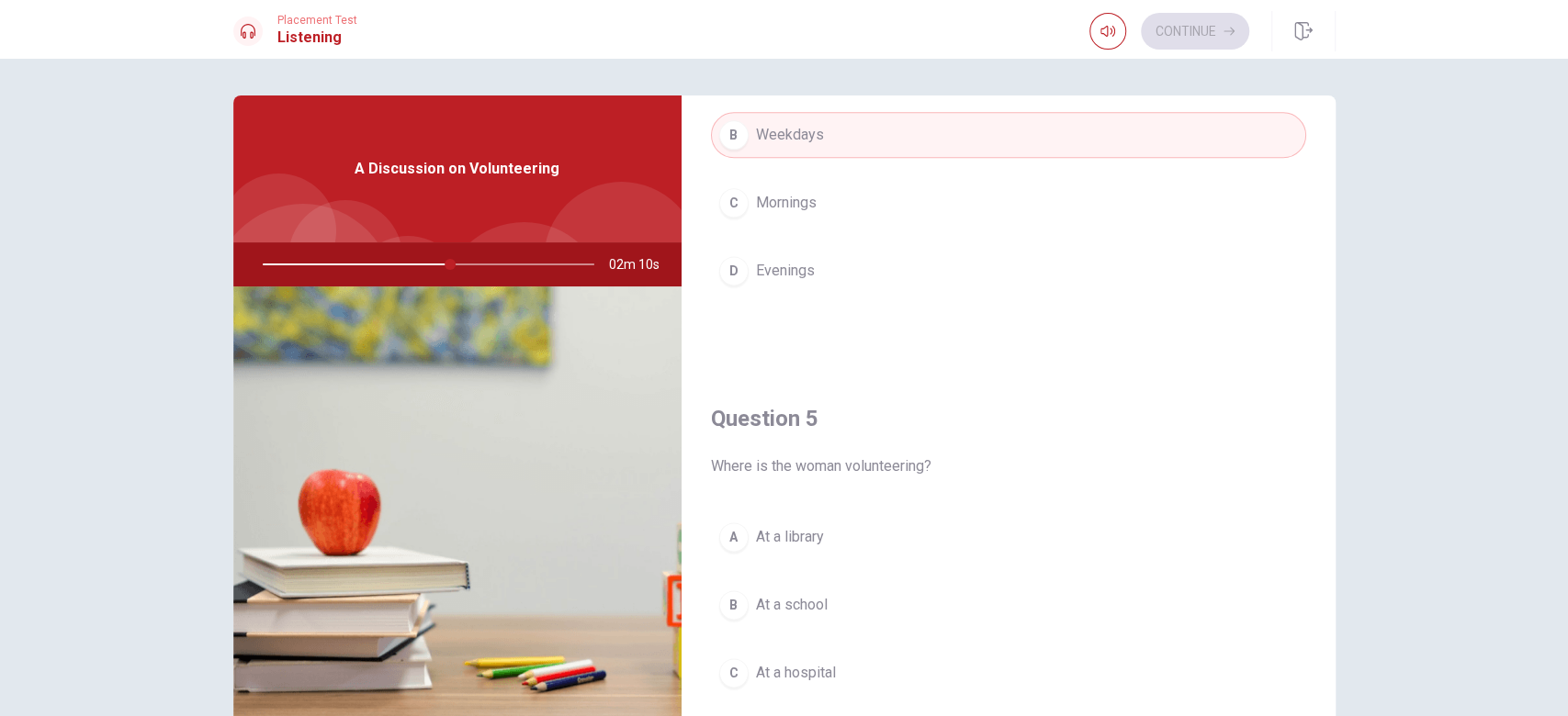 scroll, scrollTop: 1707, scrollLeft: 0, axis: vertical 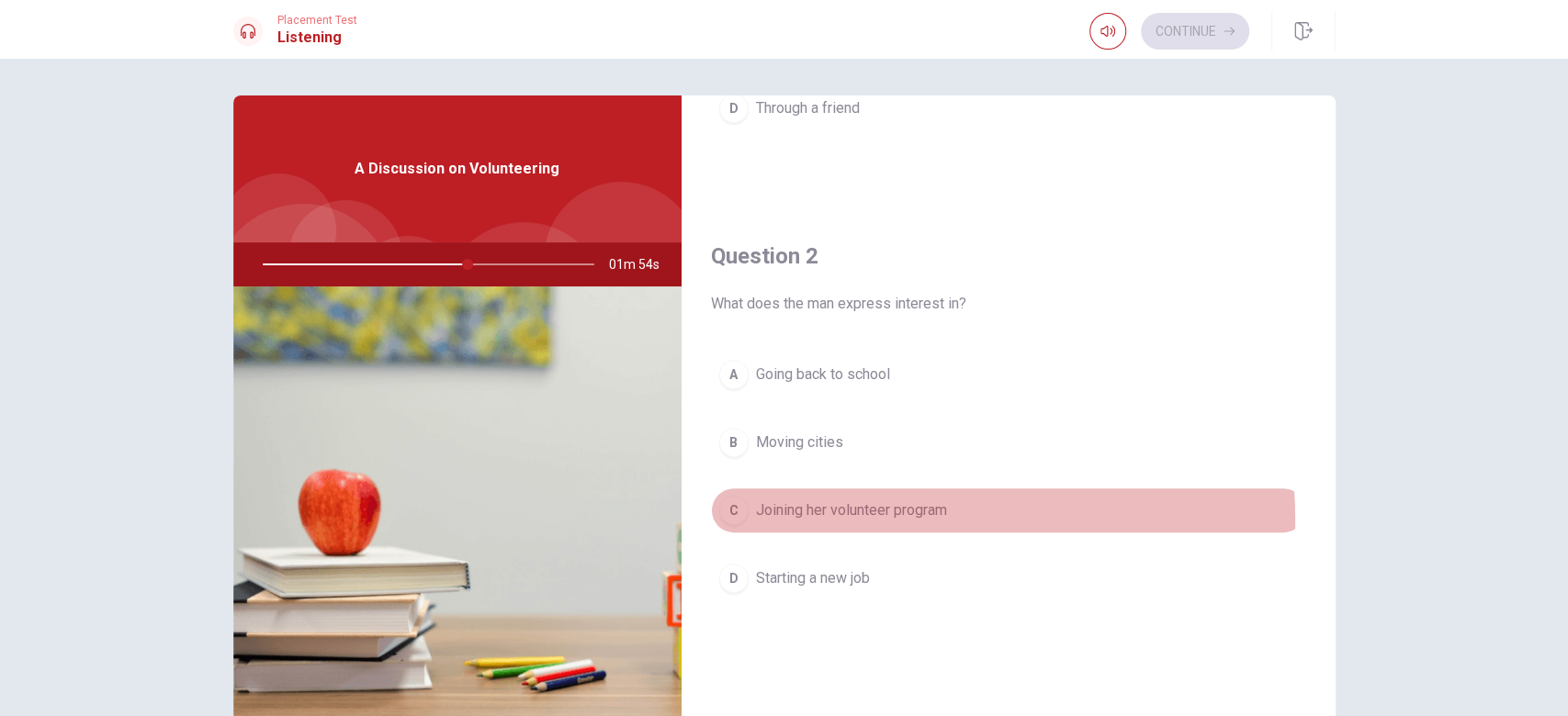 click on "Joining her volunteer program" at bounding box center [852, 510] 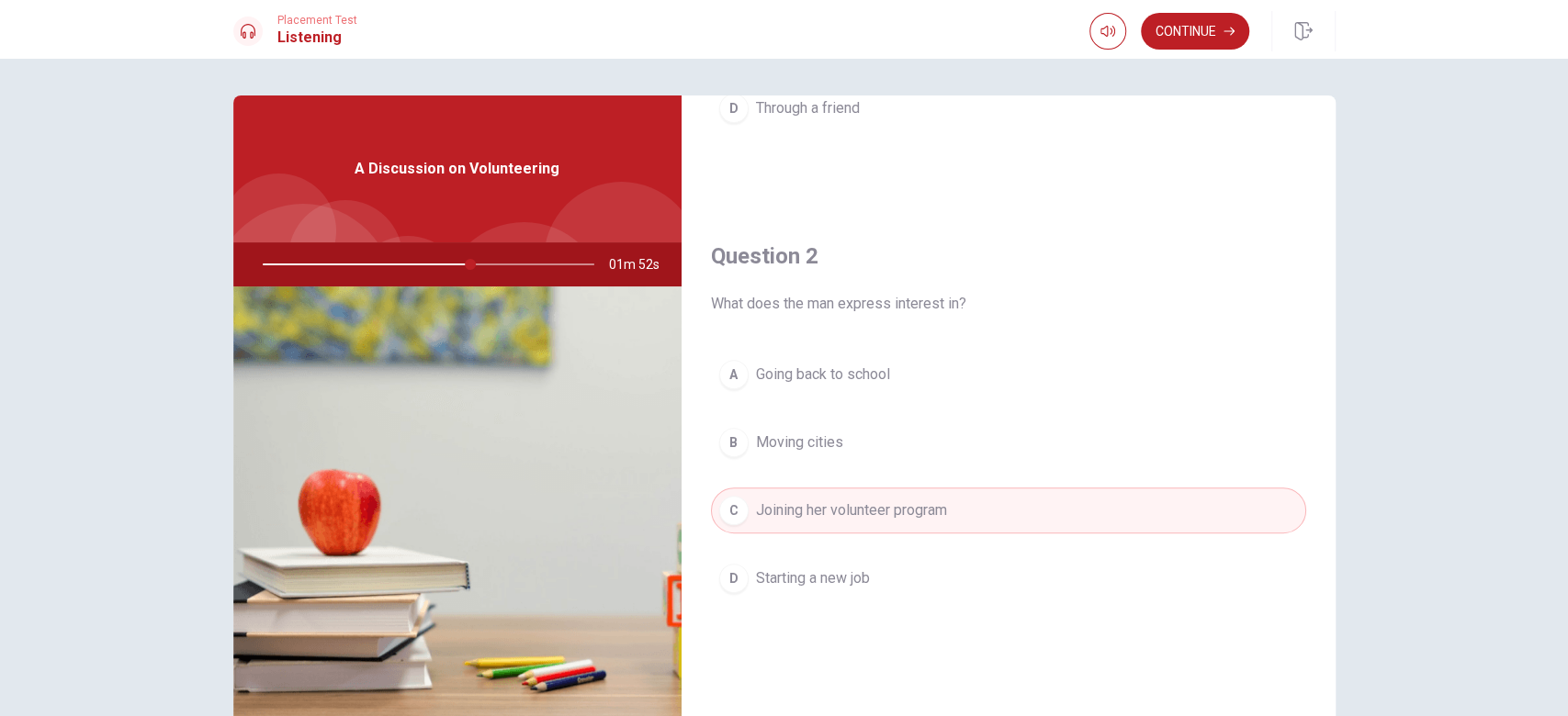 scroll, scrollTop: 484, scrollLeft: 0, axis: vertical 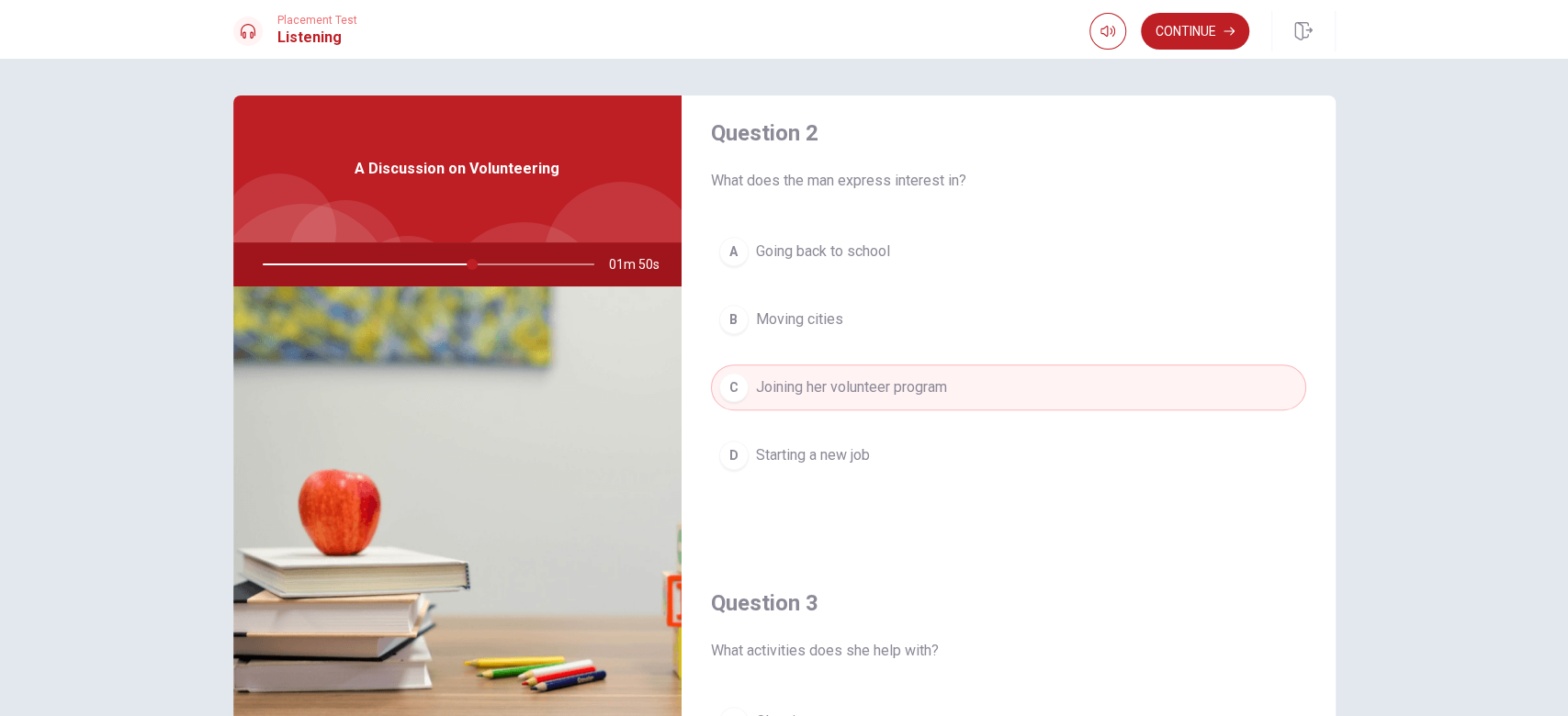 drag, startPoint x: 460, startPoint y: 264, endPoint x: 400, endPoint y: 263, distance: 60.00833 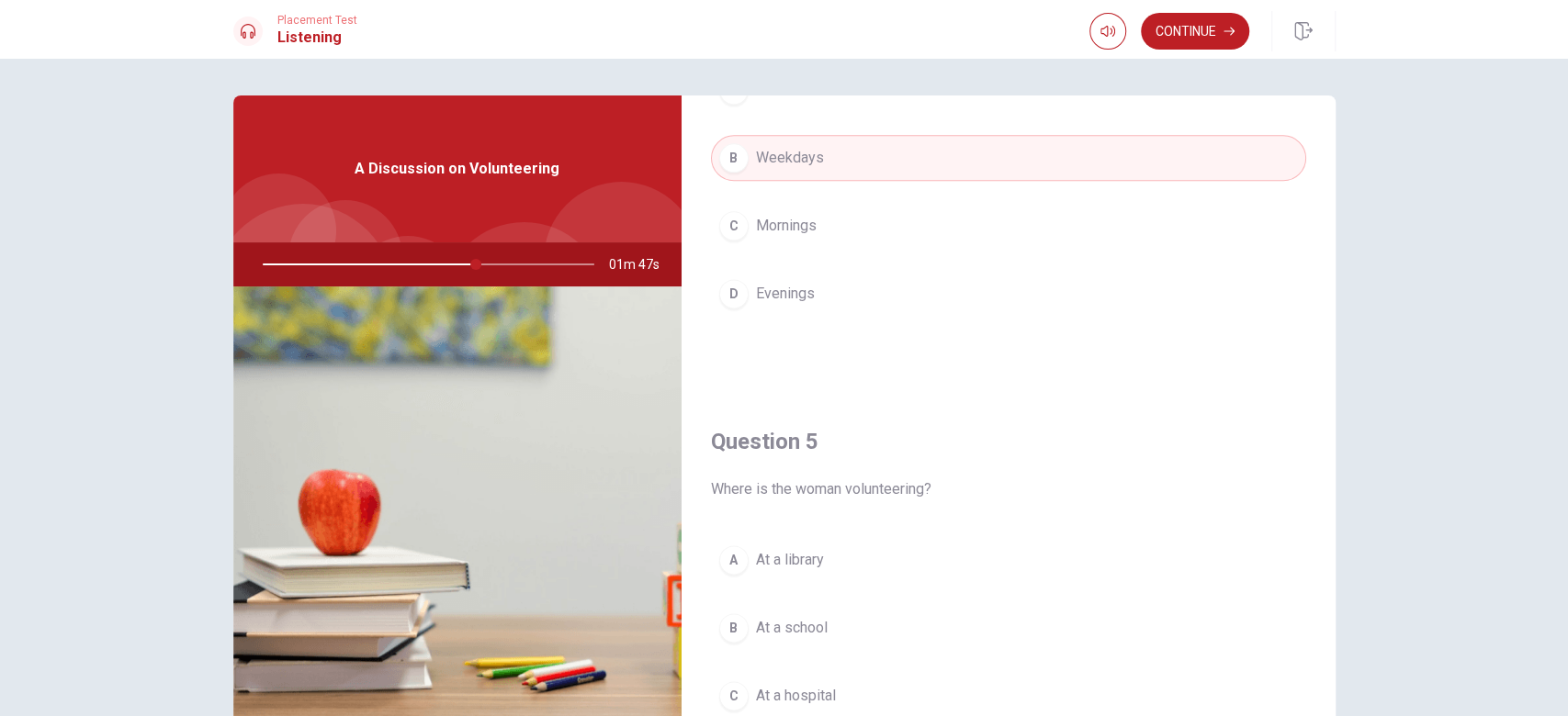 scroll, scrollTop: 1707, scrollLeft: 0, axis: vertical 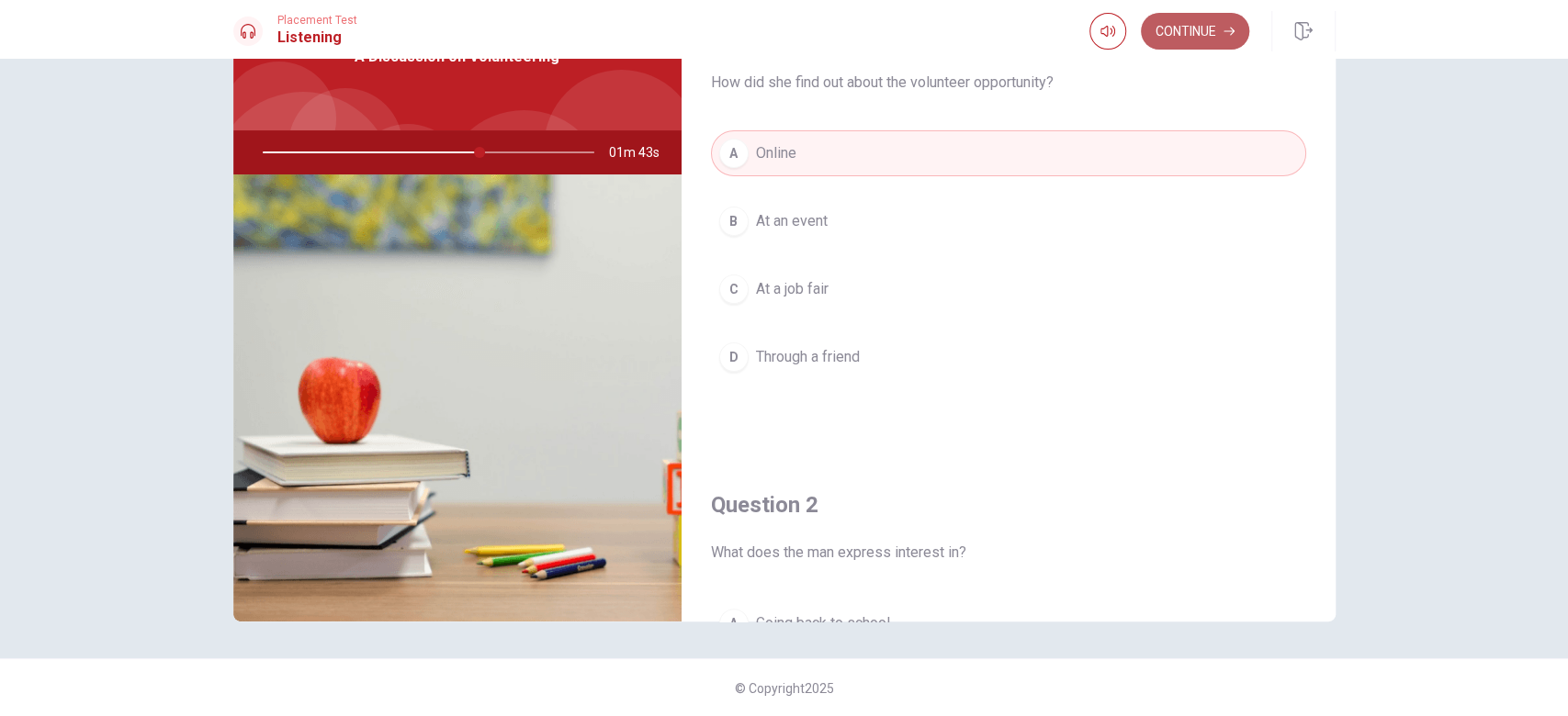click on "Continue" at bounding box center (1195, 31) 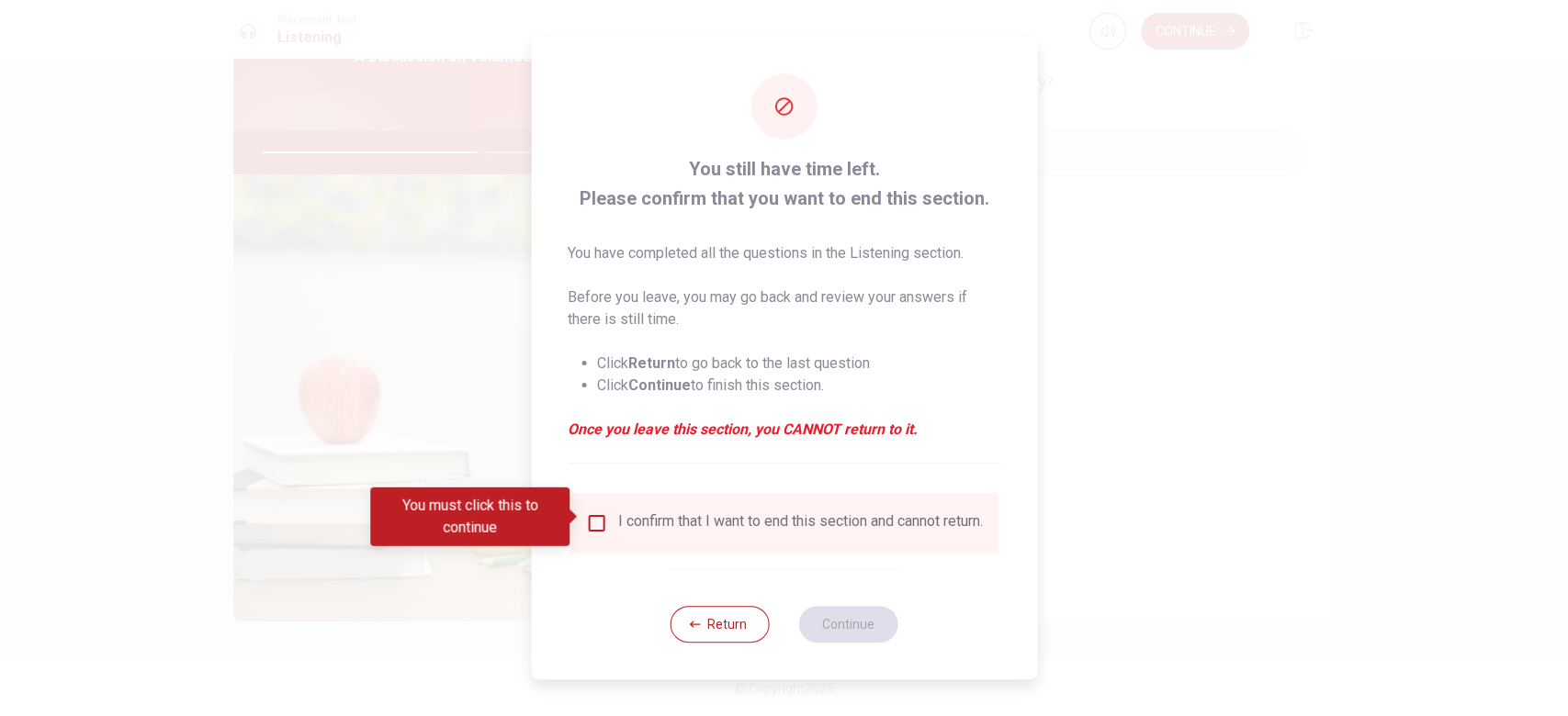 click on "I confirm that I want to end this section and cannot return." at bounding box center [800, 523] 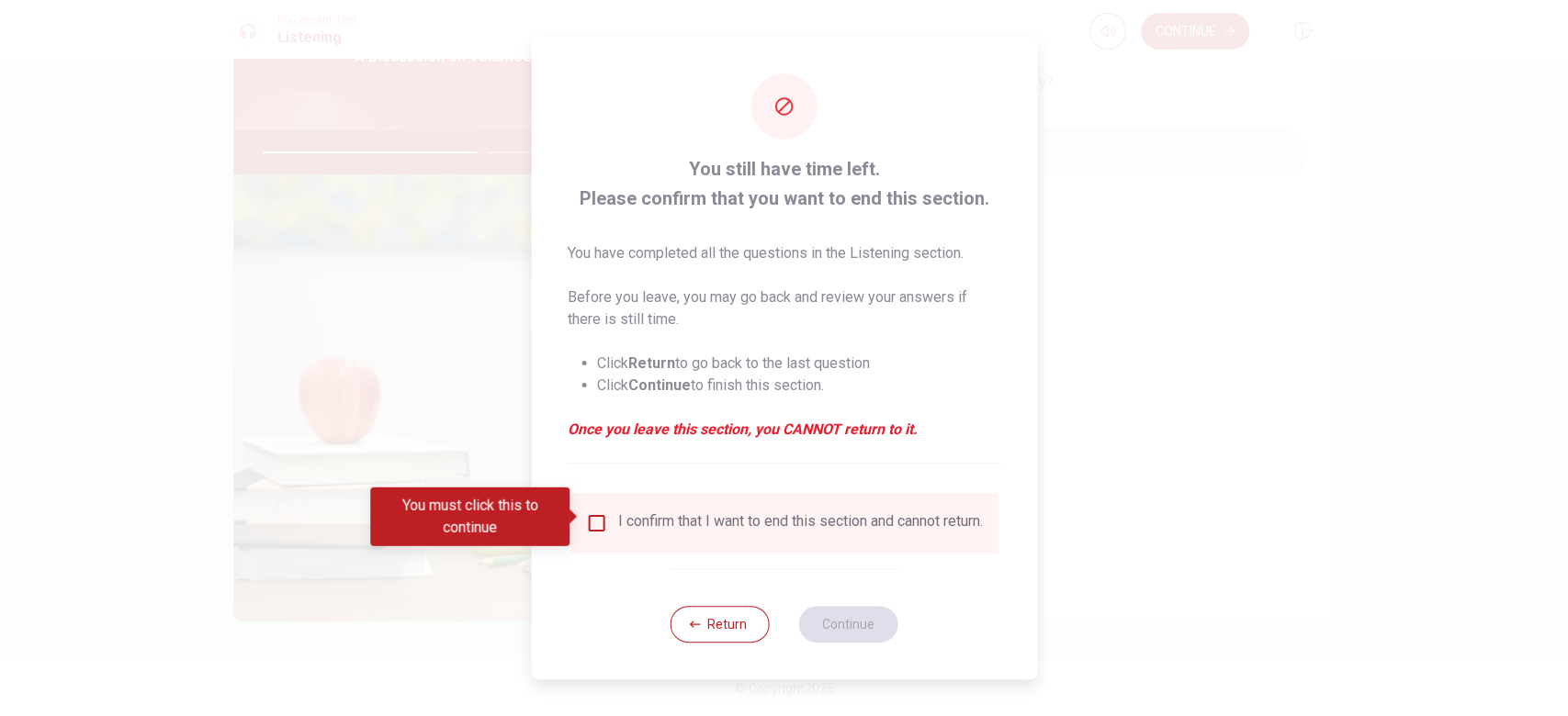 click at bounding box center [596, 523] 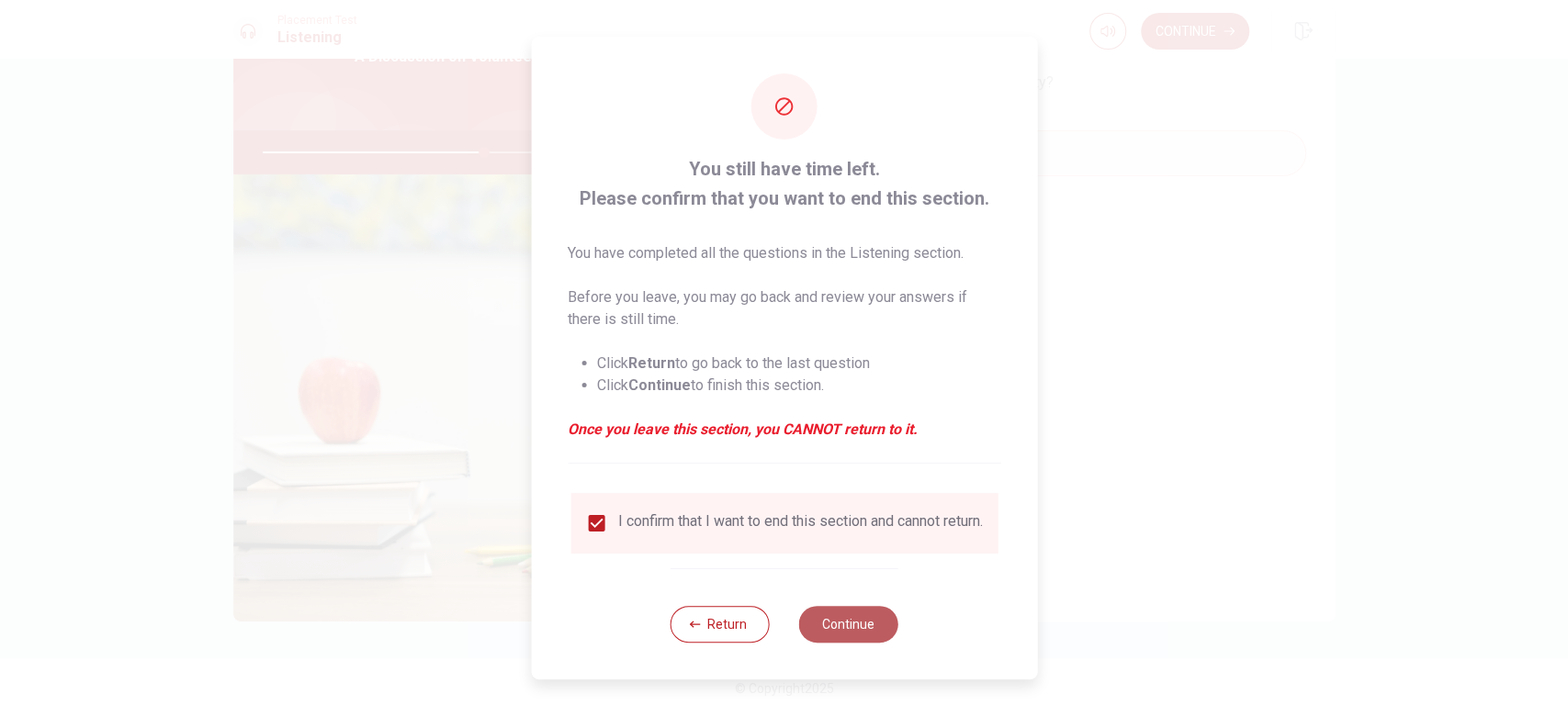 click on "Continue" at bounding box center [849, 624] 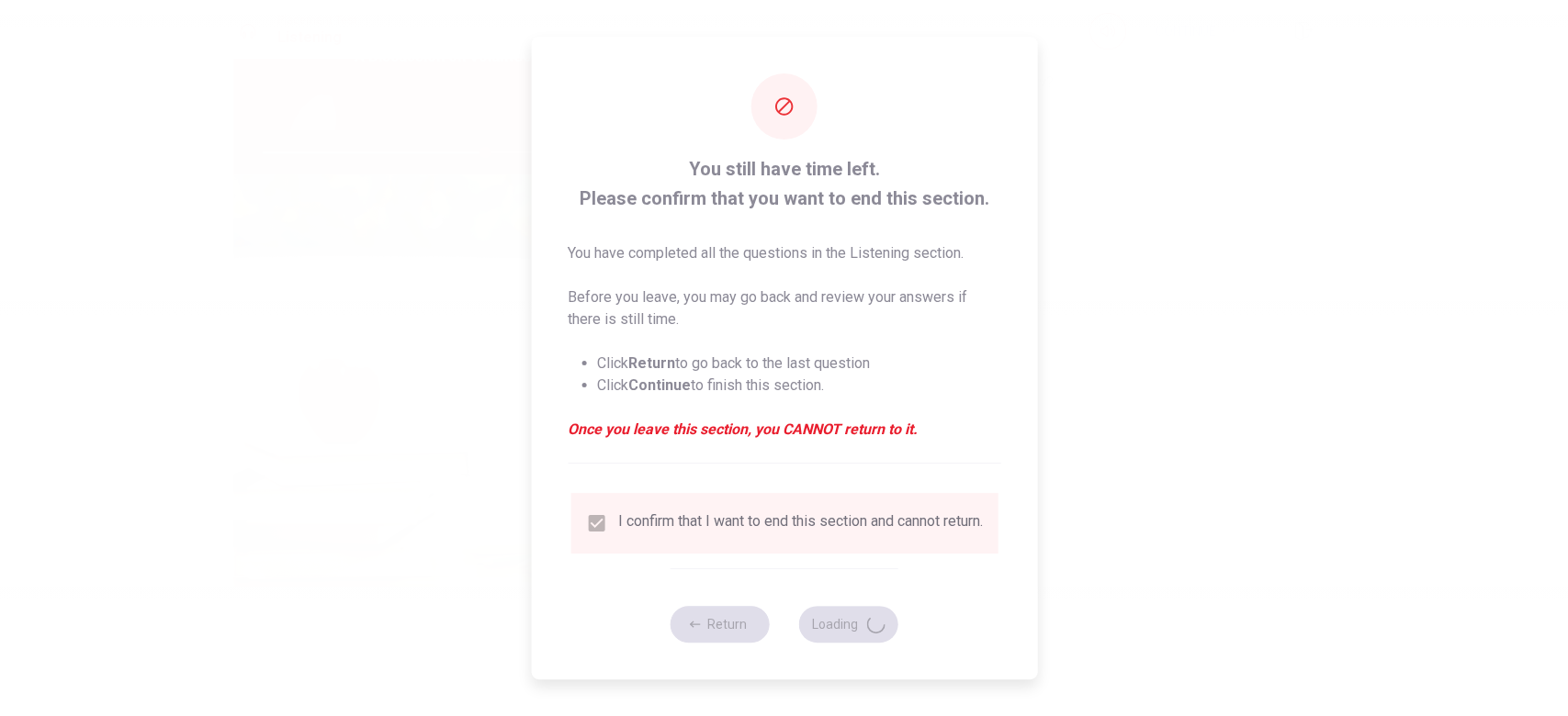 type on "68" 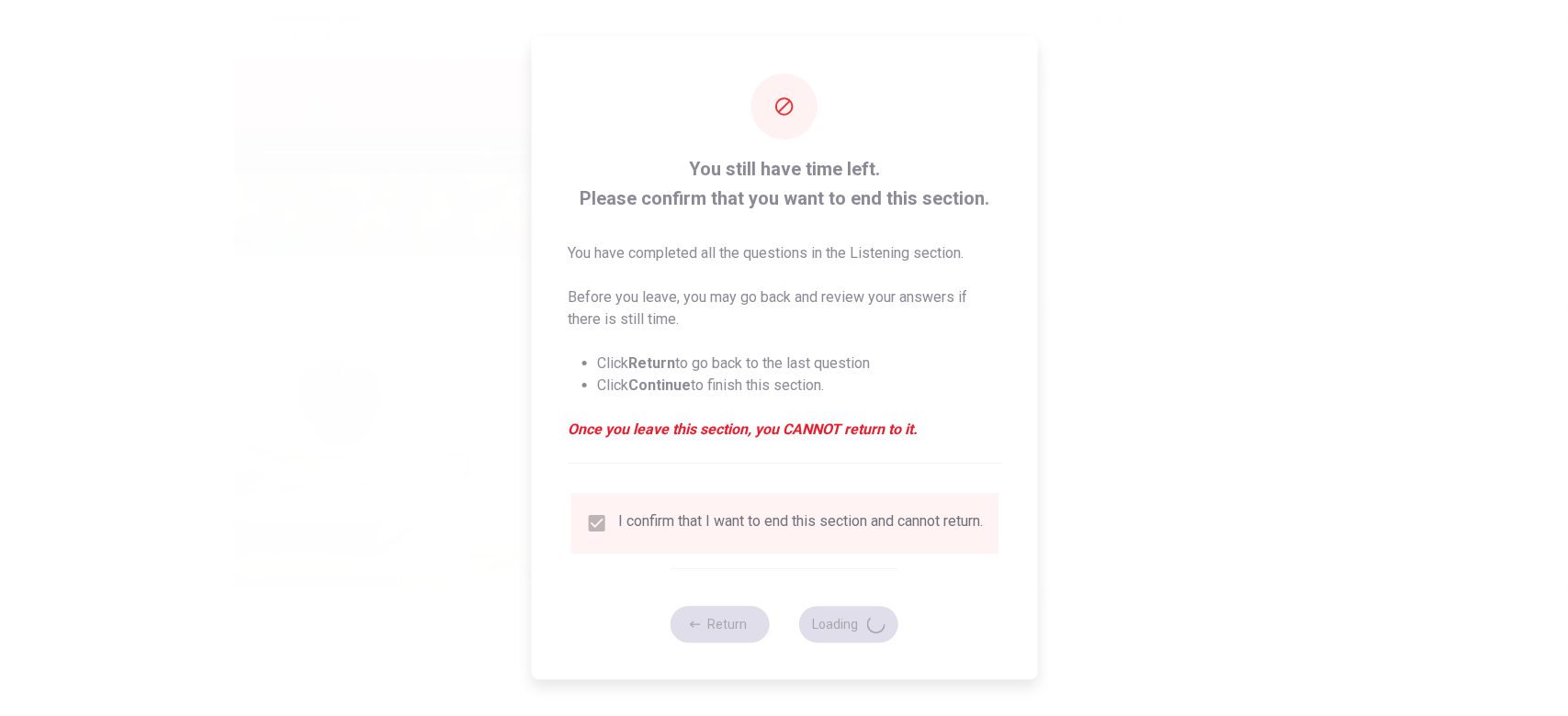 scroll, scrollTop: 0, scrollLeft: 0, axis: both 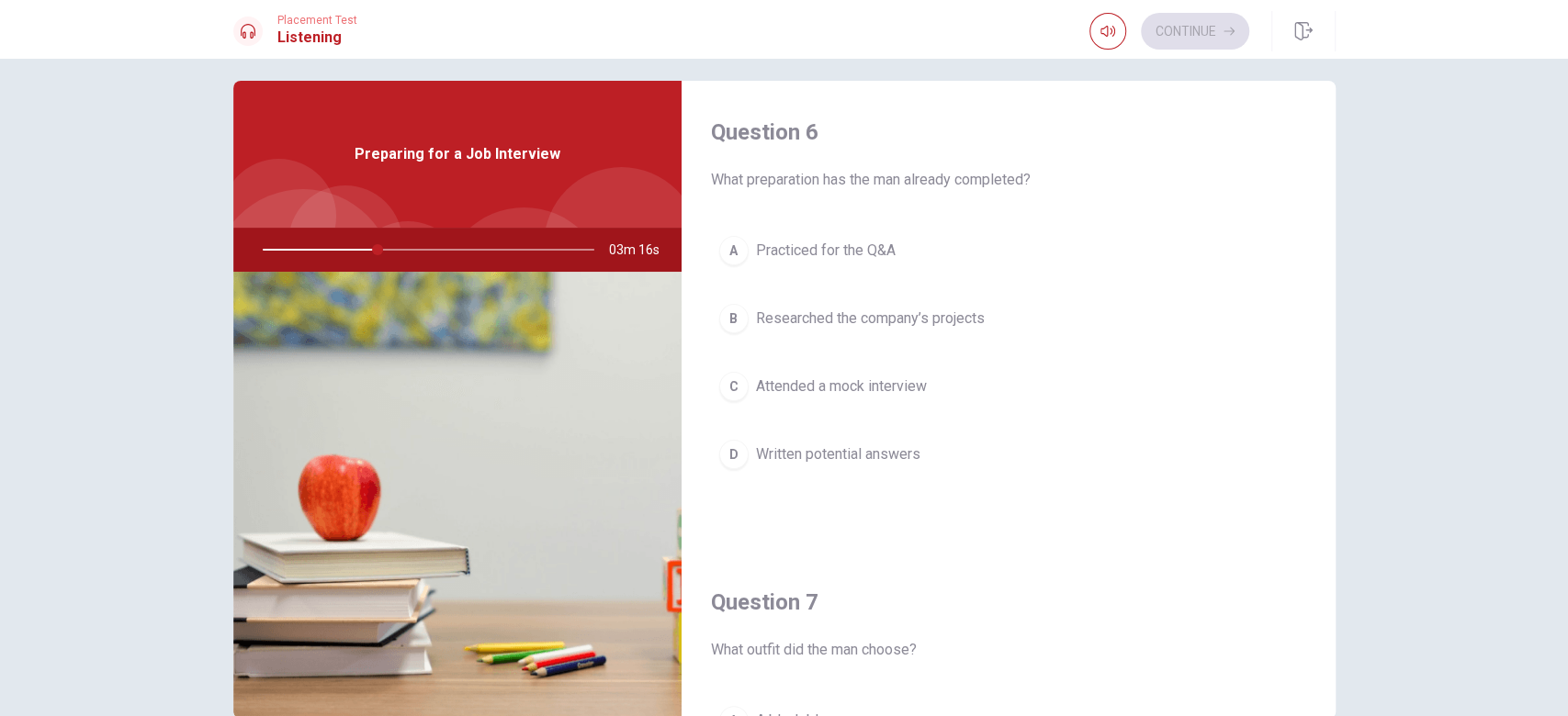 click on "Researched the company’s projects" at bounding box center [870, 319] 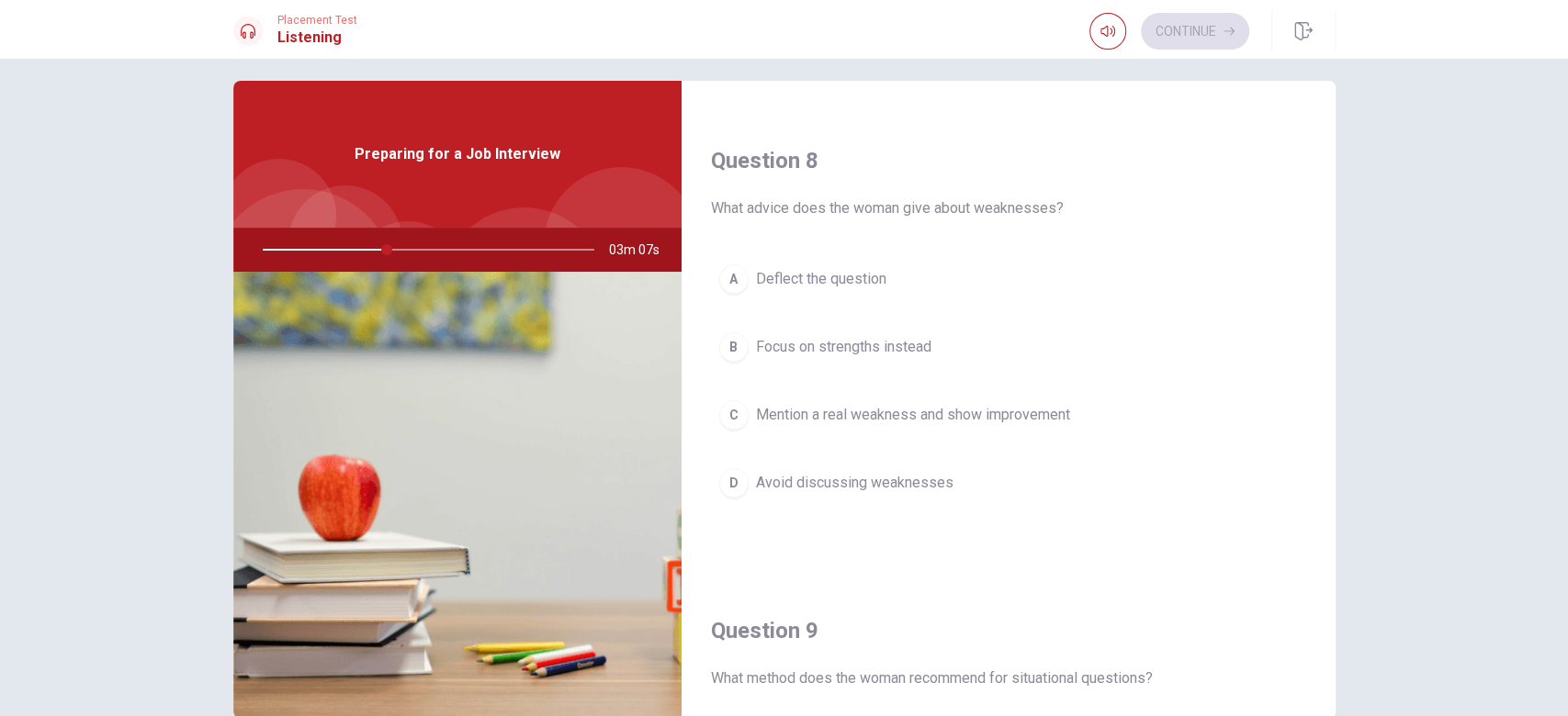 scroll, scrollTop: 928, scrollLeft: 0, axis: vertical 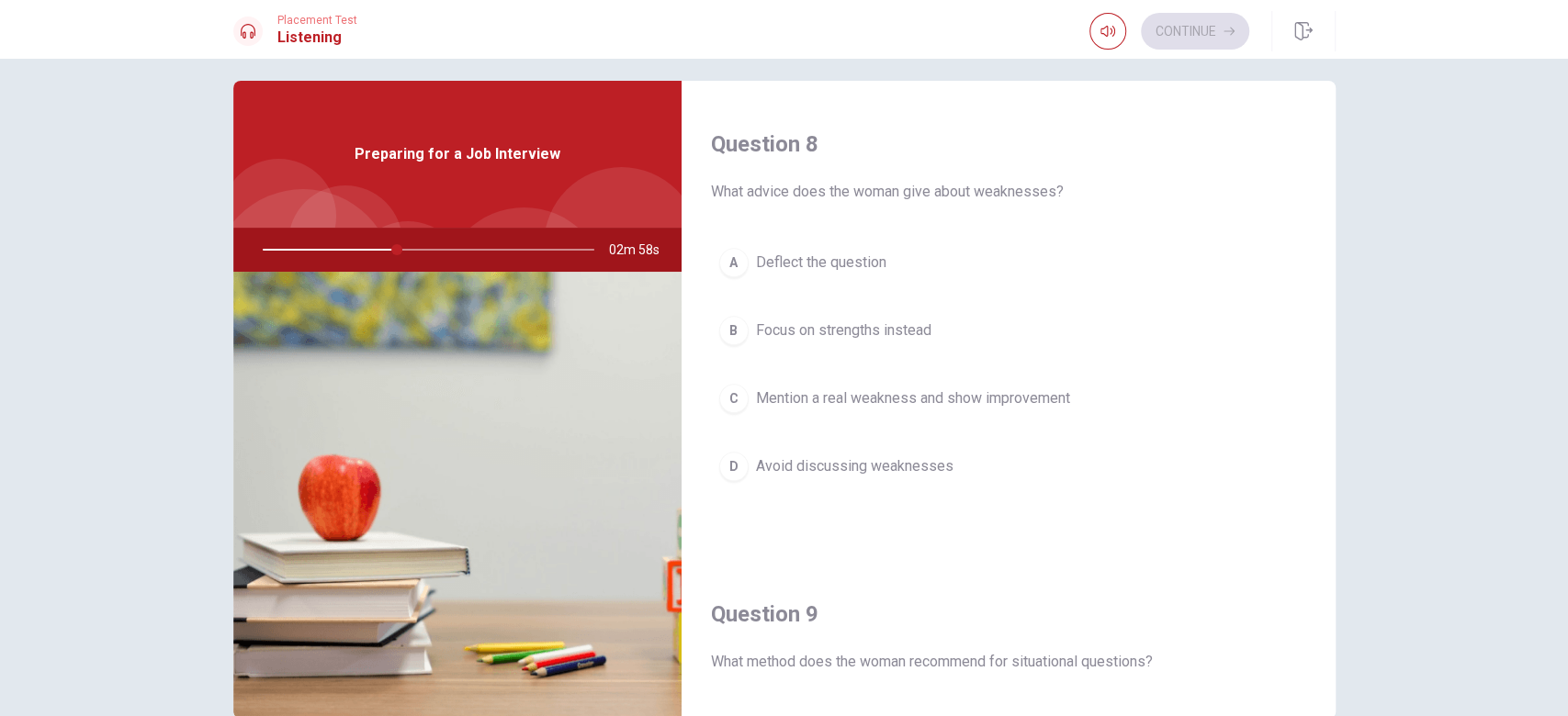click on "Mention a real weakness and show improvement" at bounding box center (913, 398) 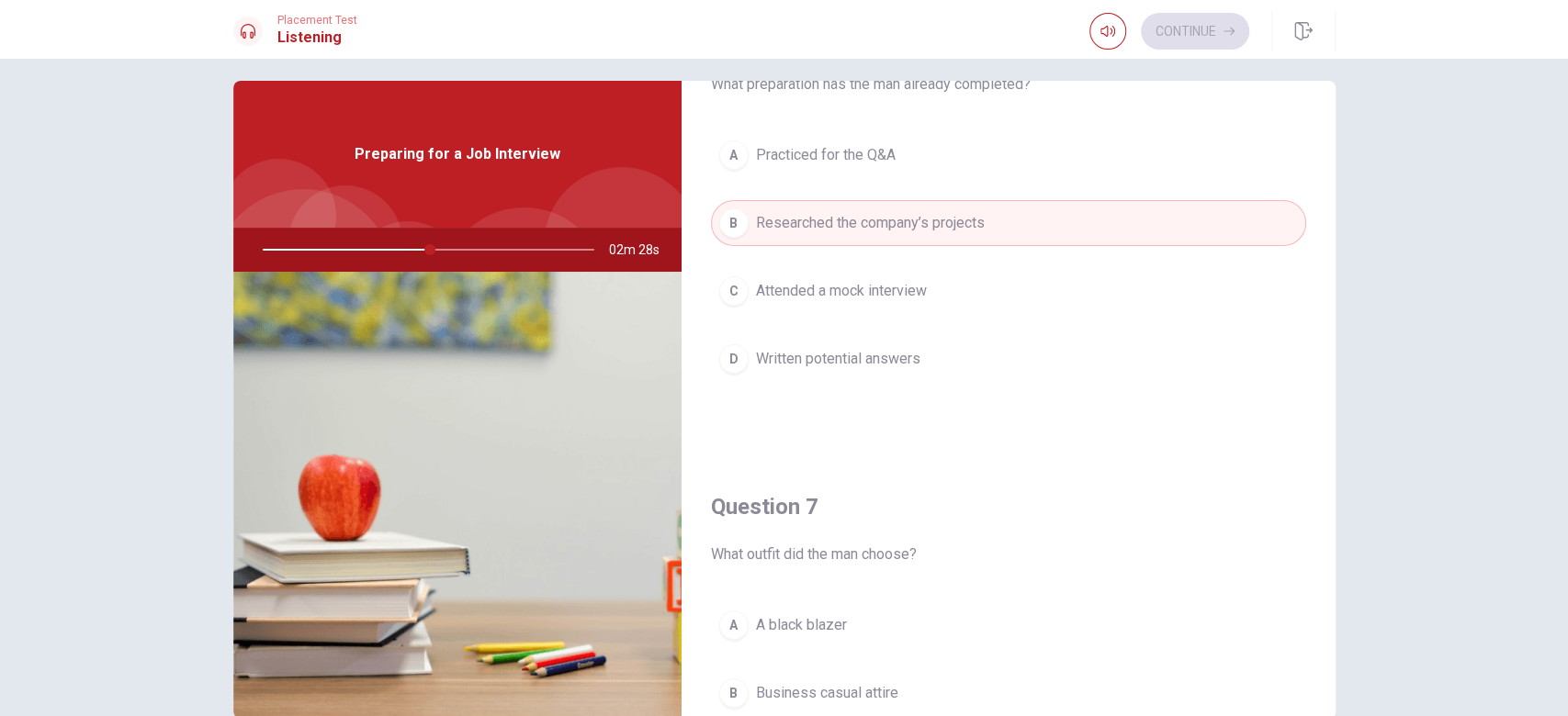 scroll, scrollTop: 95, scrollLeft: 0, axis: vertical 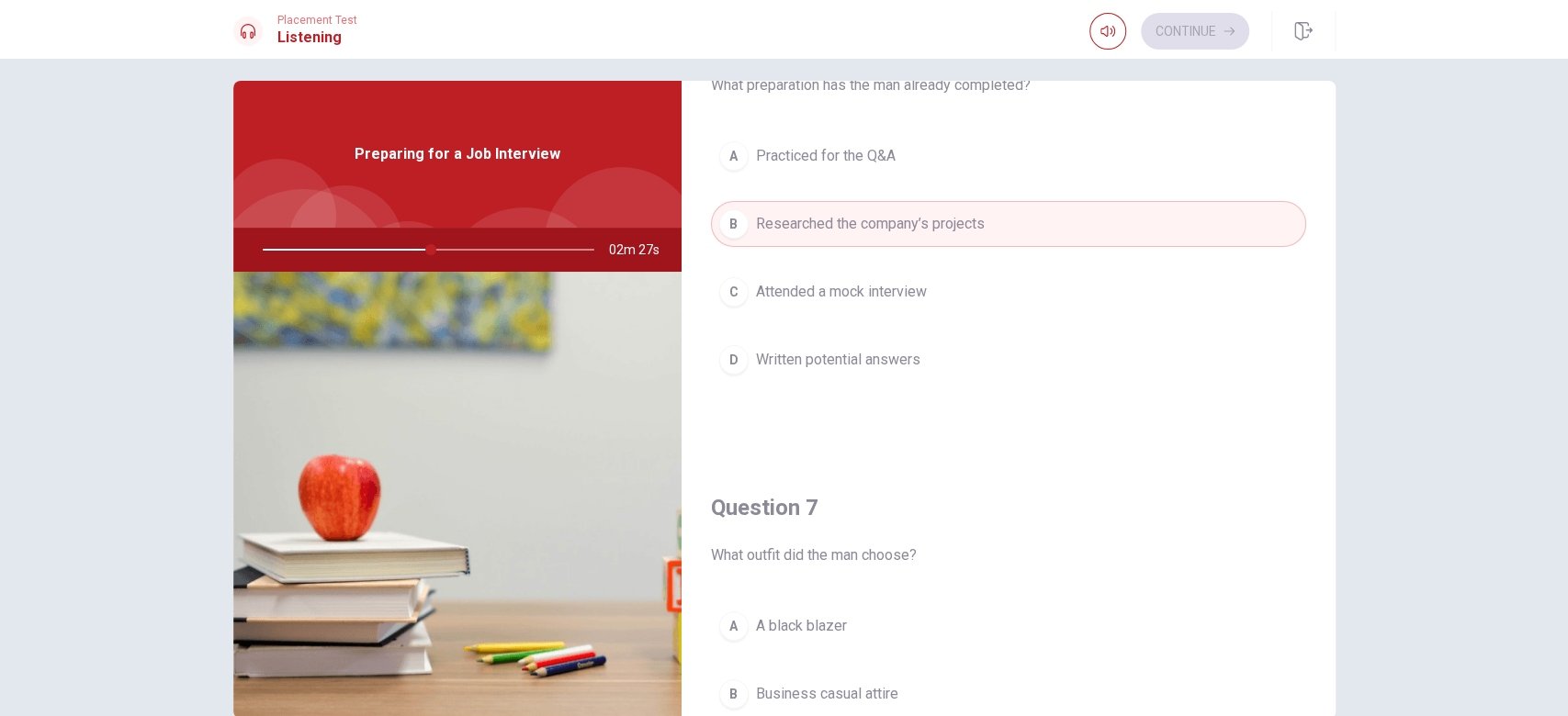 click on "Question 7" at bounding box center (1009, 508) 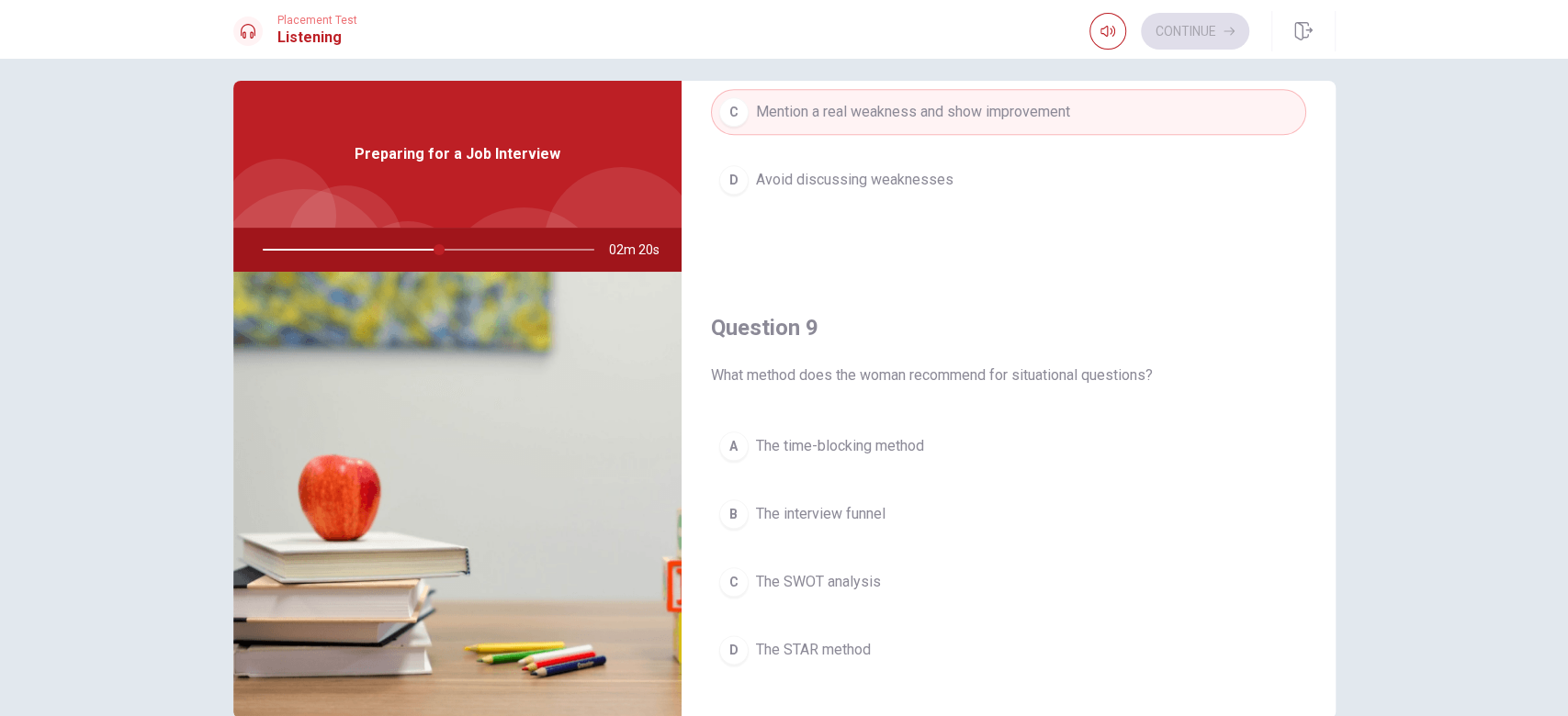 scroll, scrollTop: 1309, scrollLeft: 0, axis: vertical 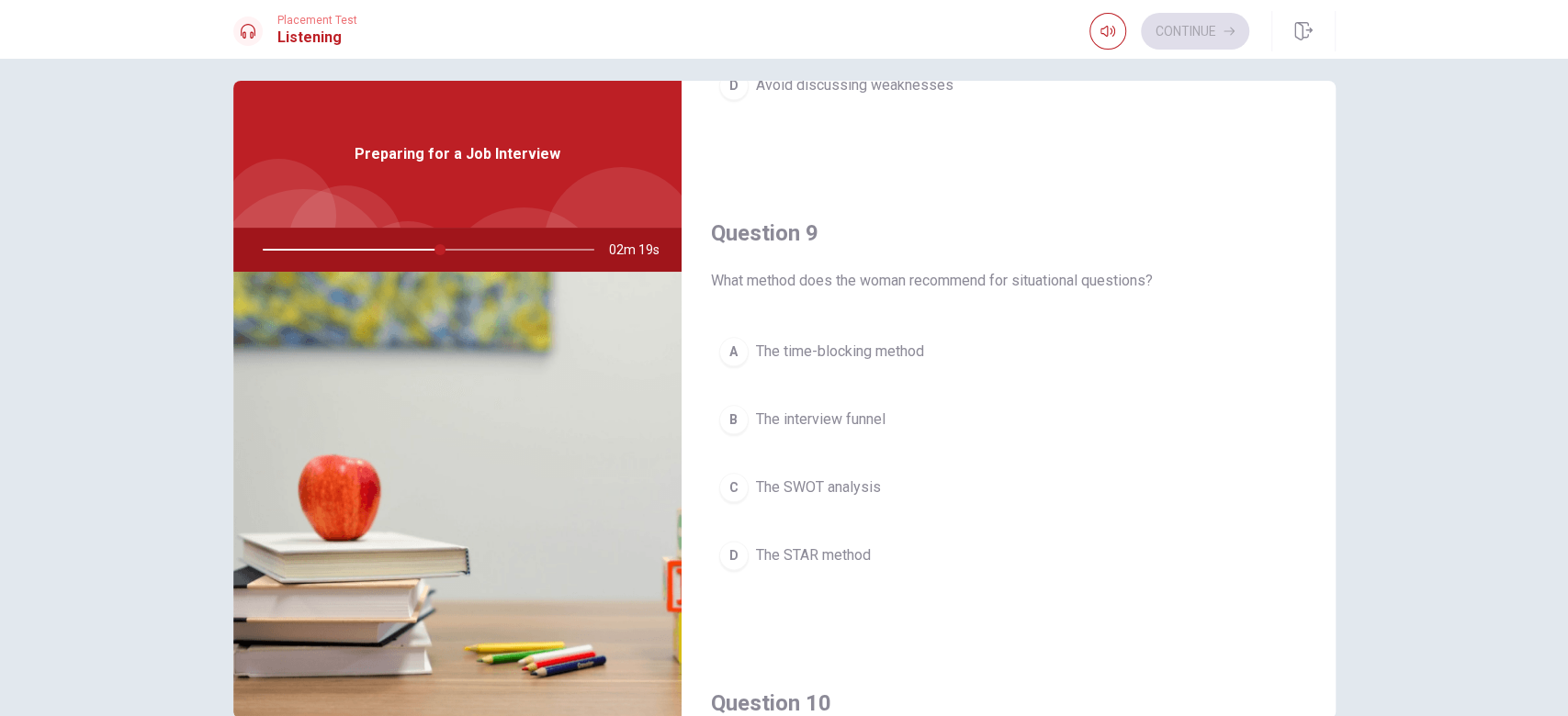 click on "D The STAR method" at bounding box center [1009, 555] 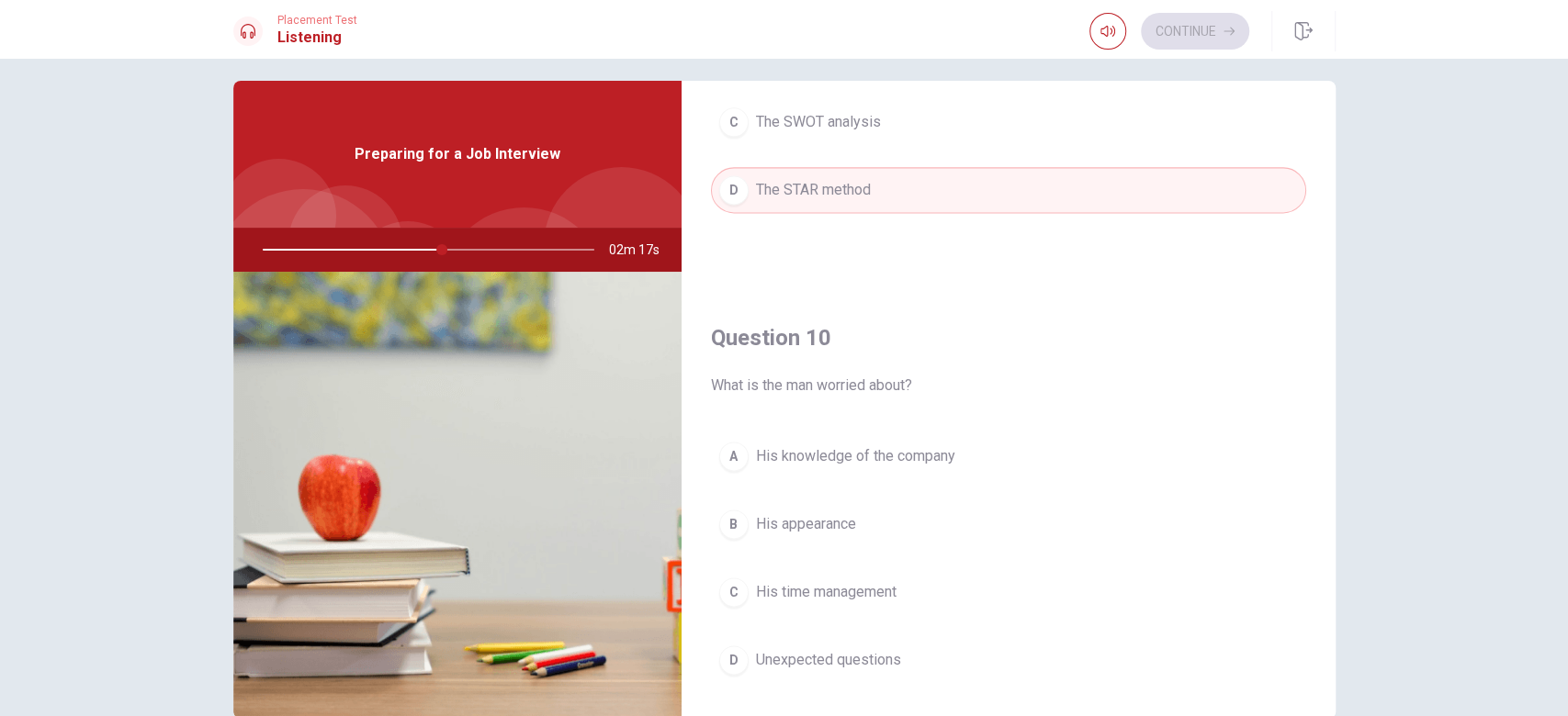 scroll, scrollTop: 1707, scrollLeft: 0, axis: vertical 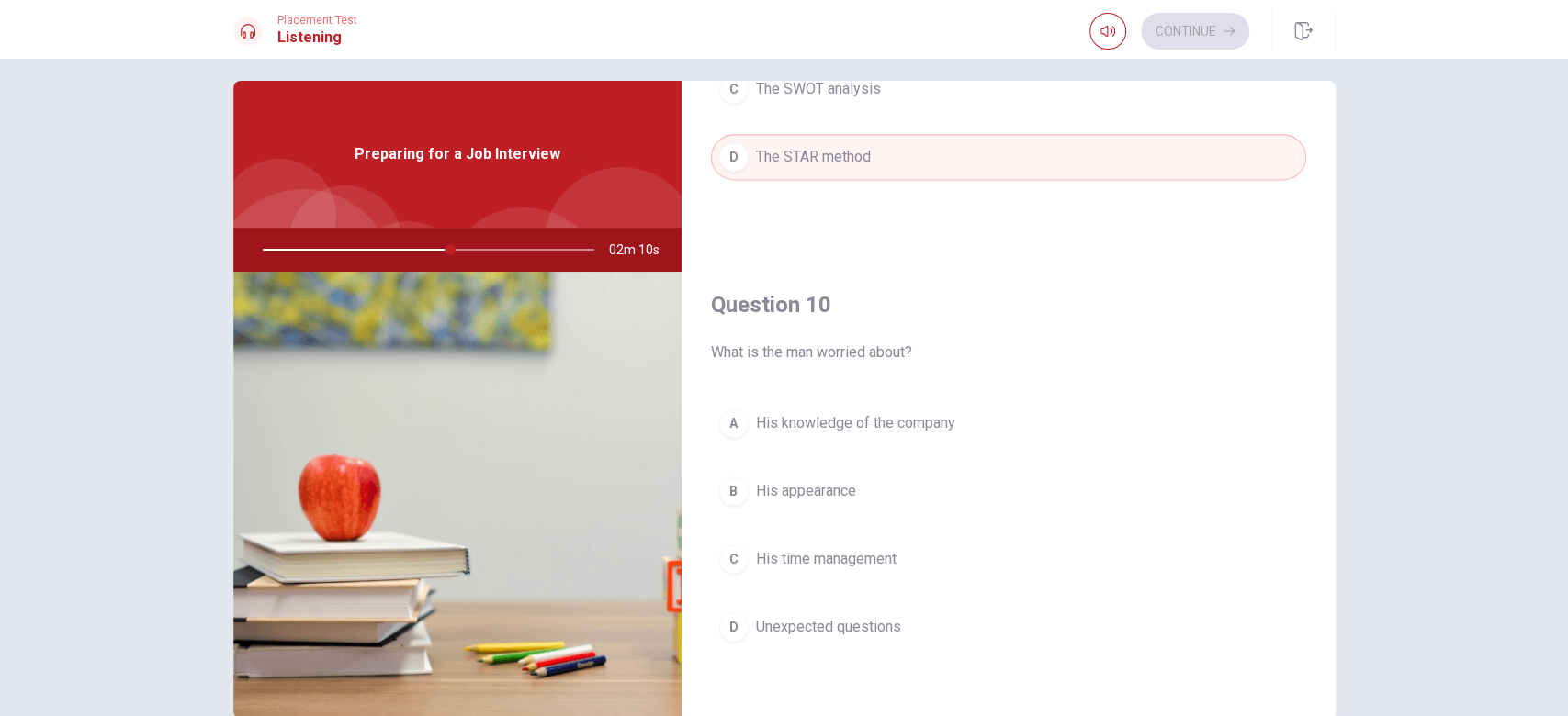 click on "Unexpected questions" at bounding box center [829, 627] 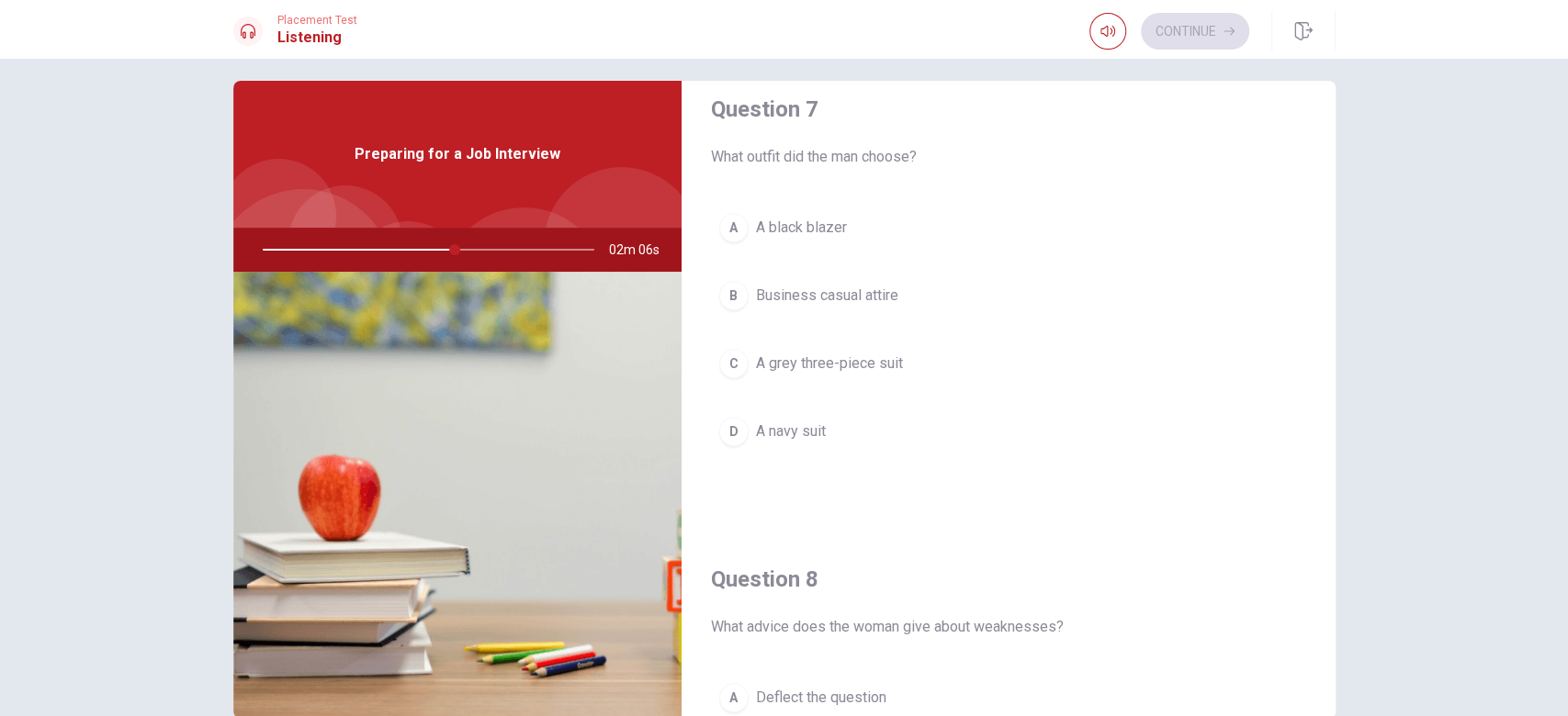 scroll, scrollTop: 491, scrollLeft: 0, axis: vertical 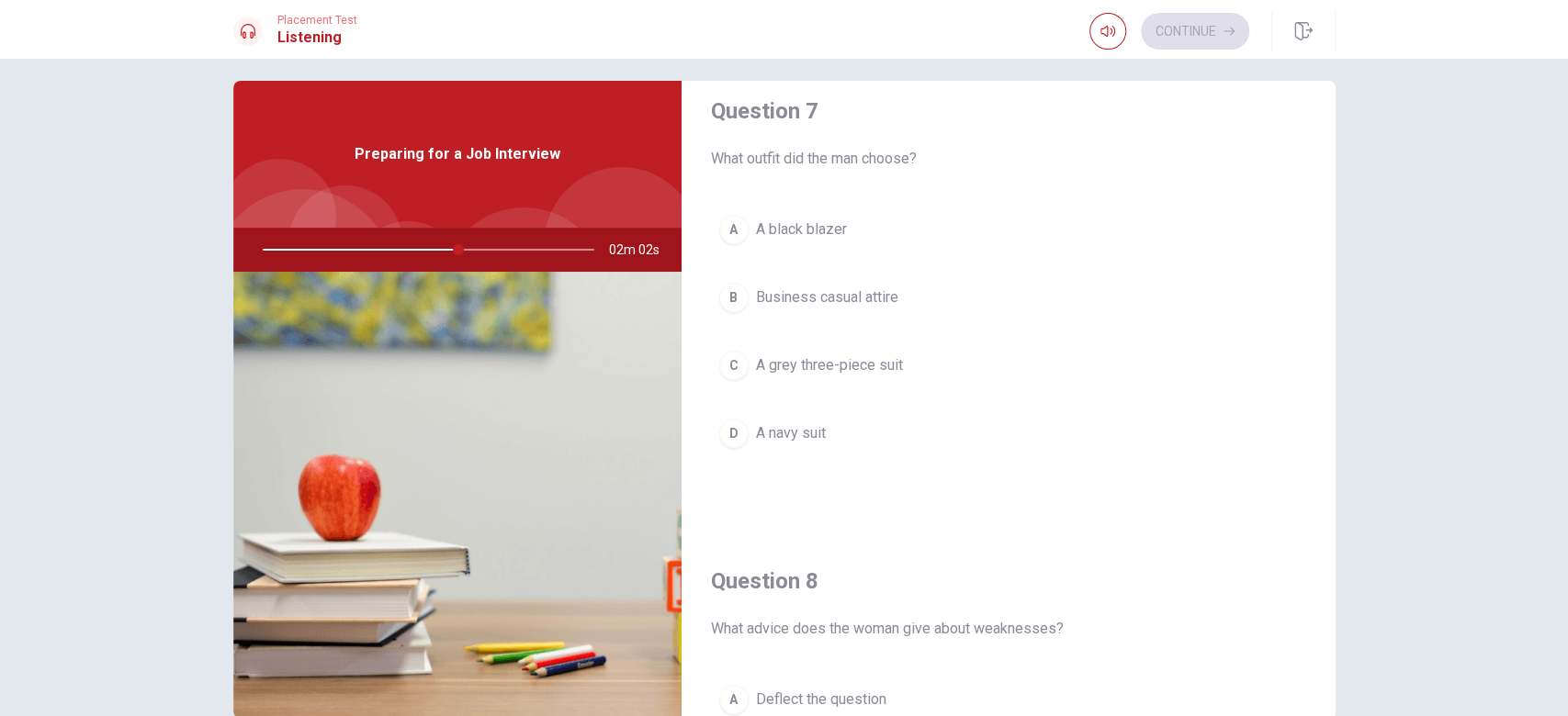 click on "D A navy suit" at bounding box center [1009, 433] 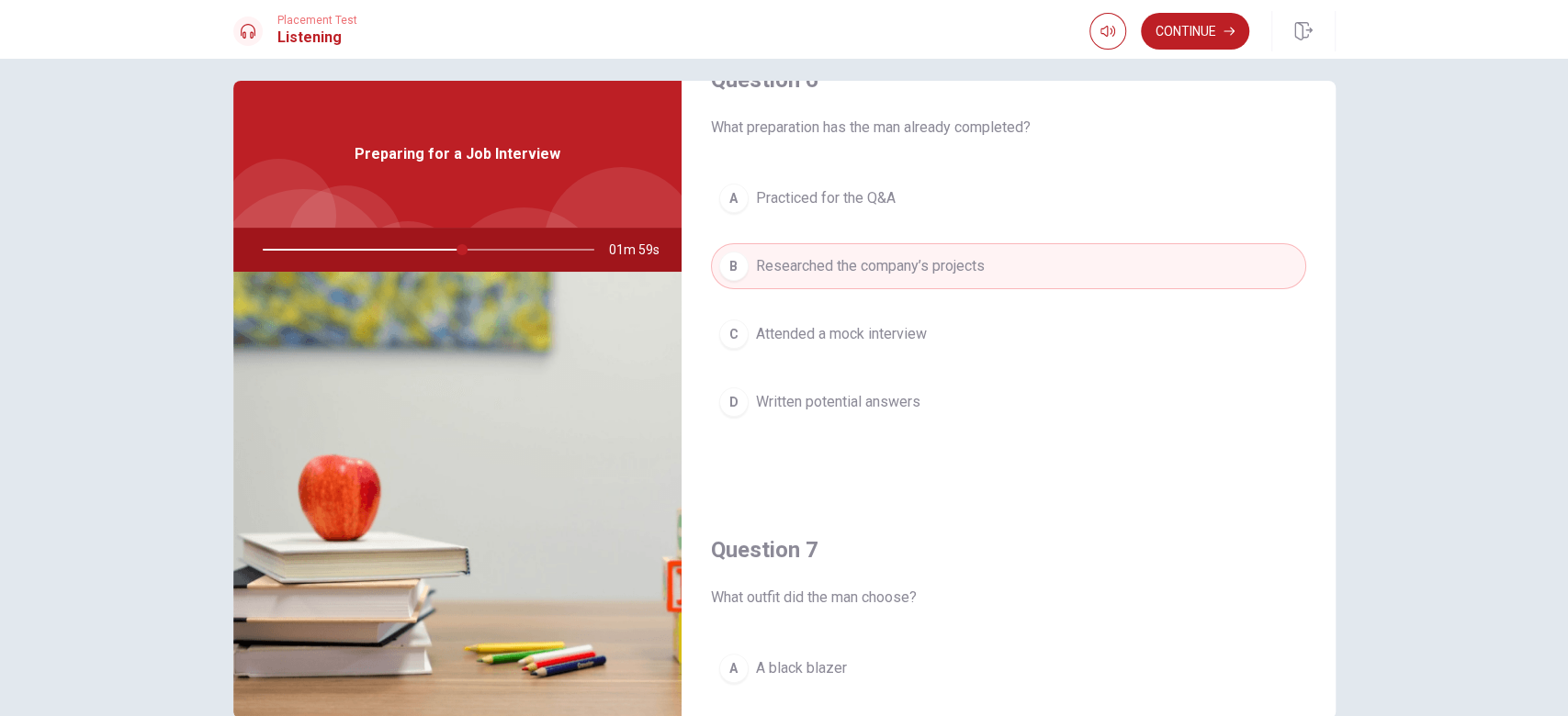 scroll, scrollTop: 0, scrollLeft: 0, axis: both 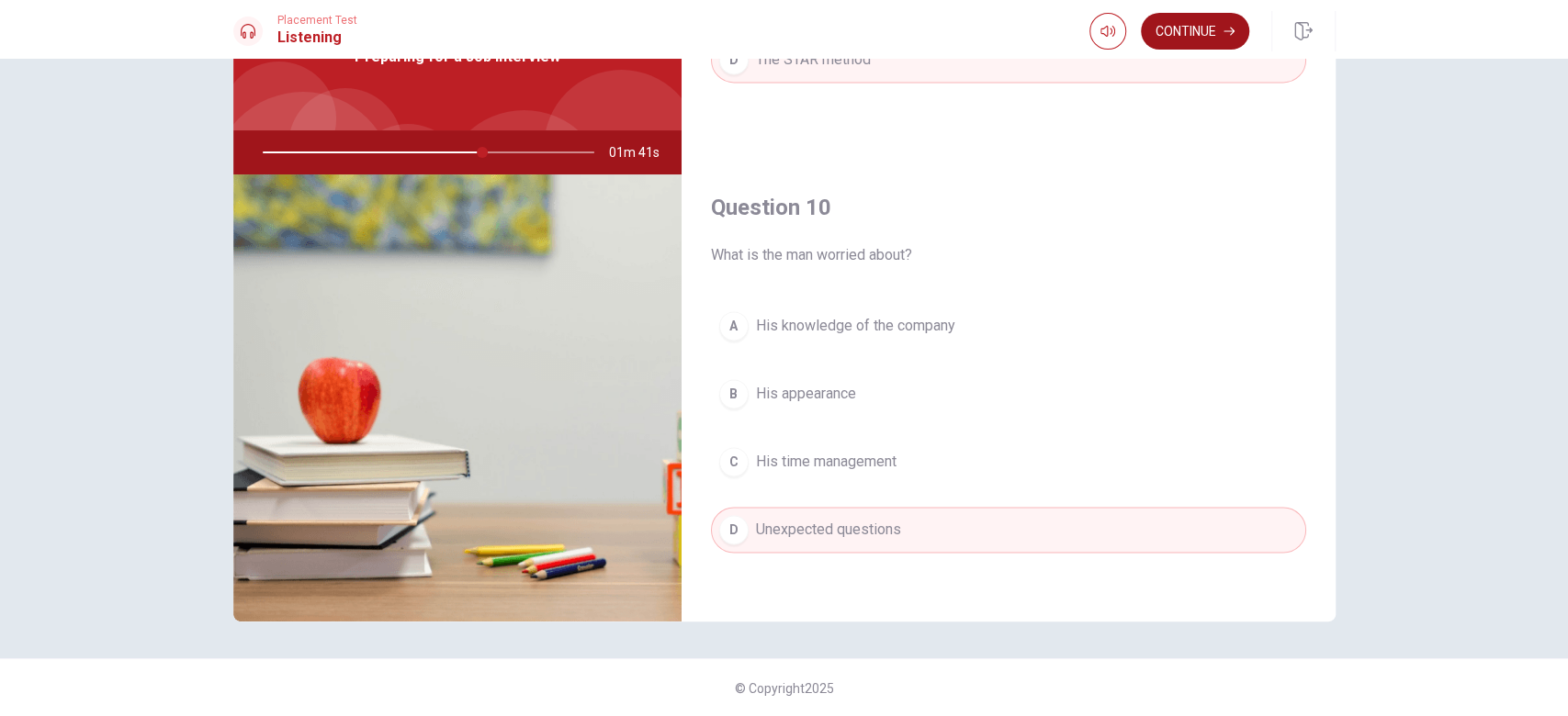 click on "Continue" at bounding box center (1195, 31) 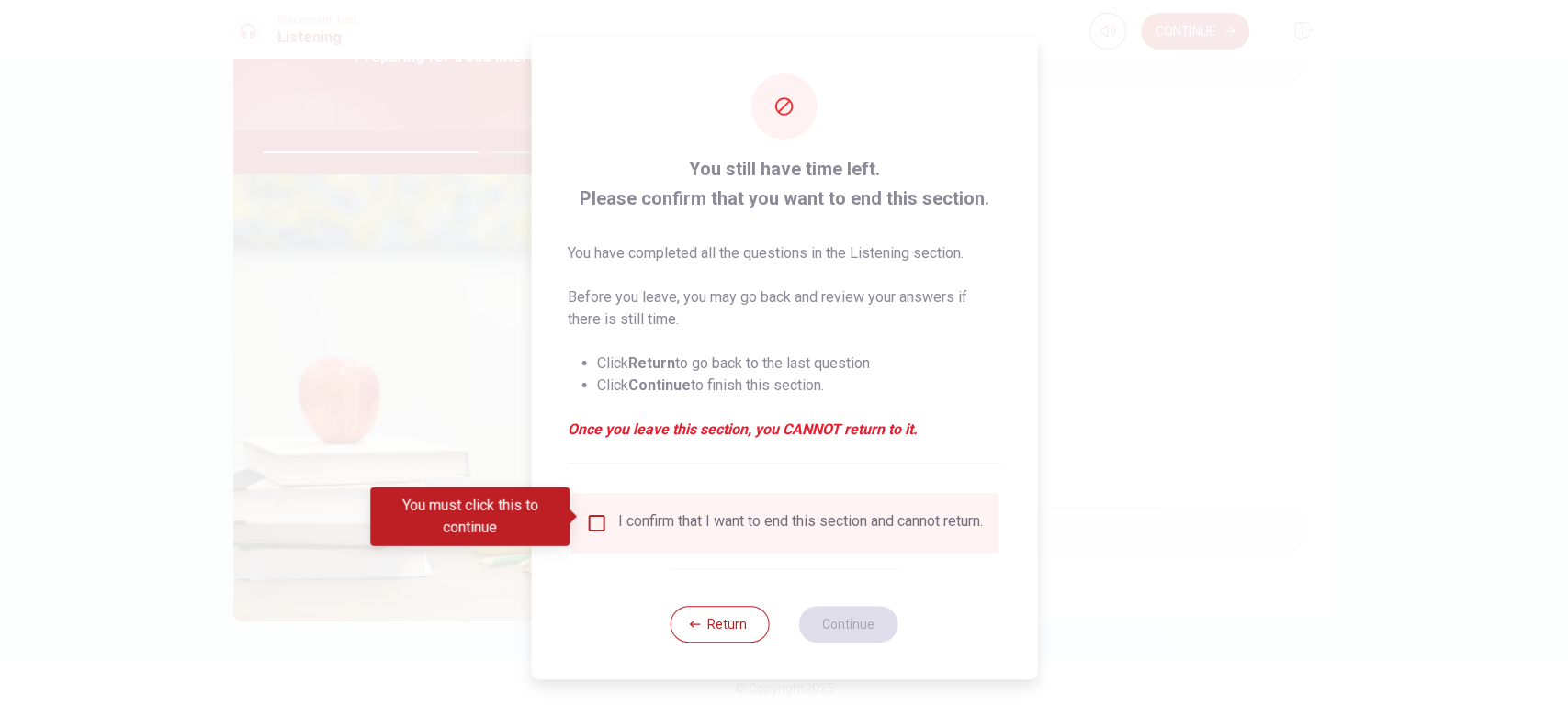 click on "I confirm that I want to end this section and cannot return." at bounding box center (800, 523) 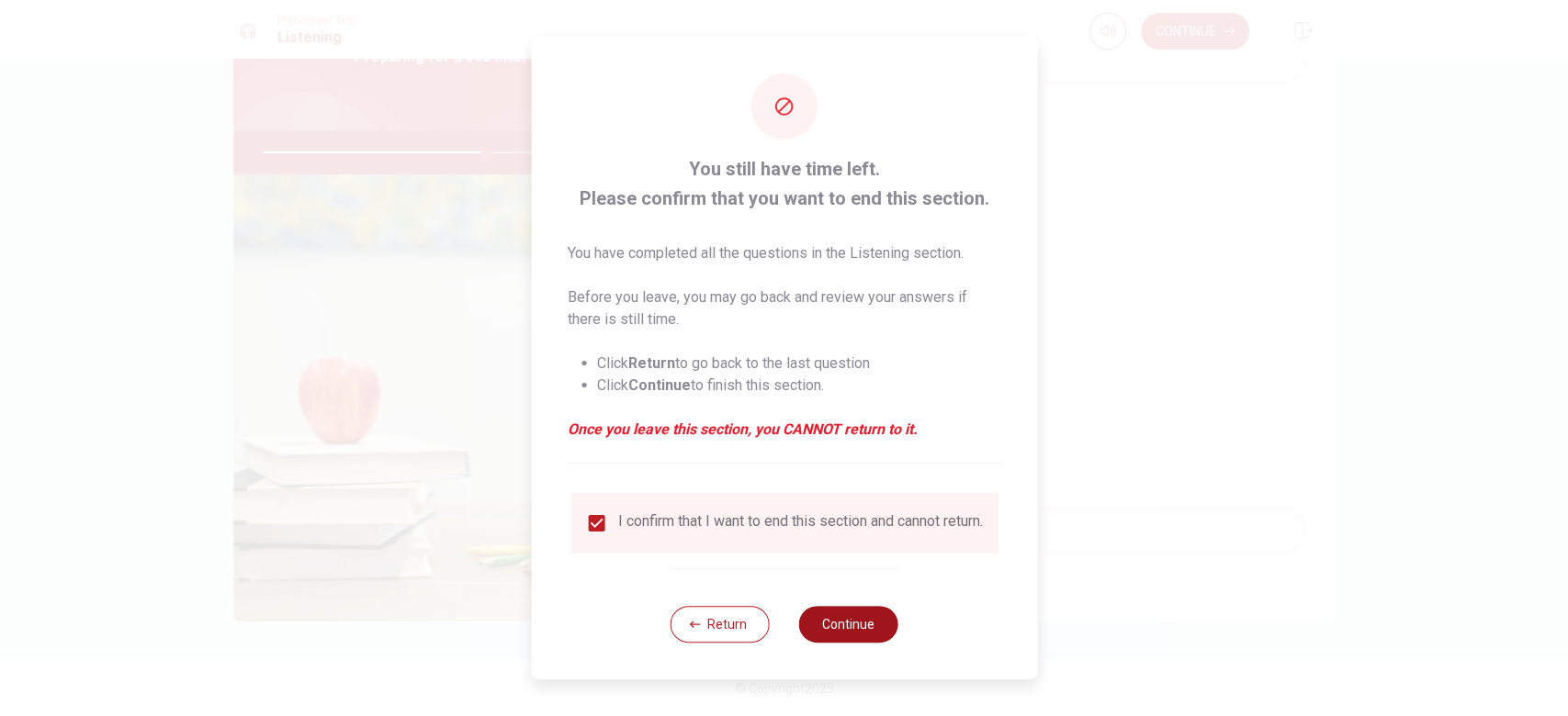 click on "Continue" at bounding box center (849, 624) 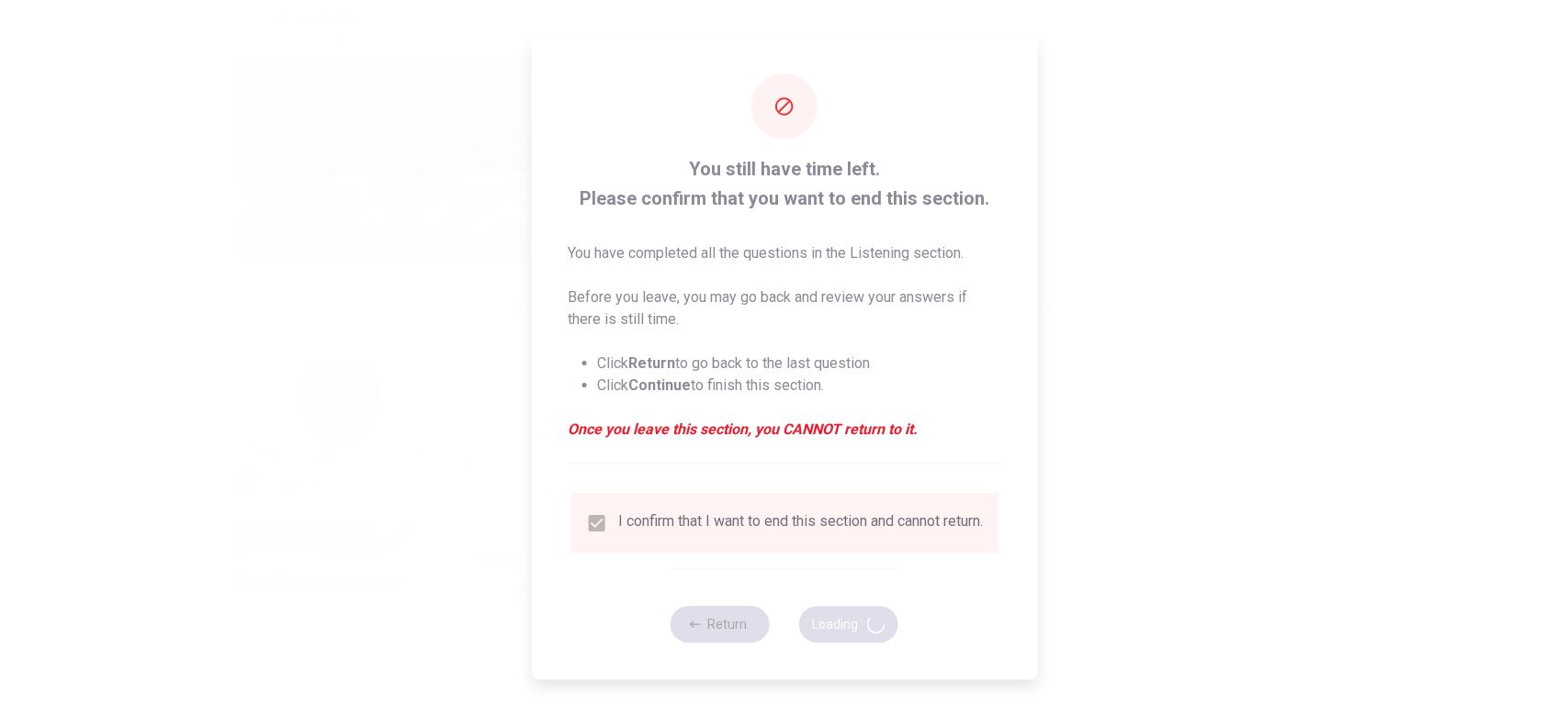 type on "68" 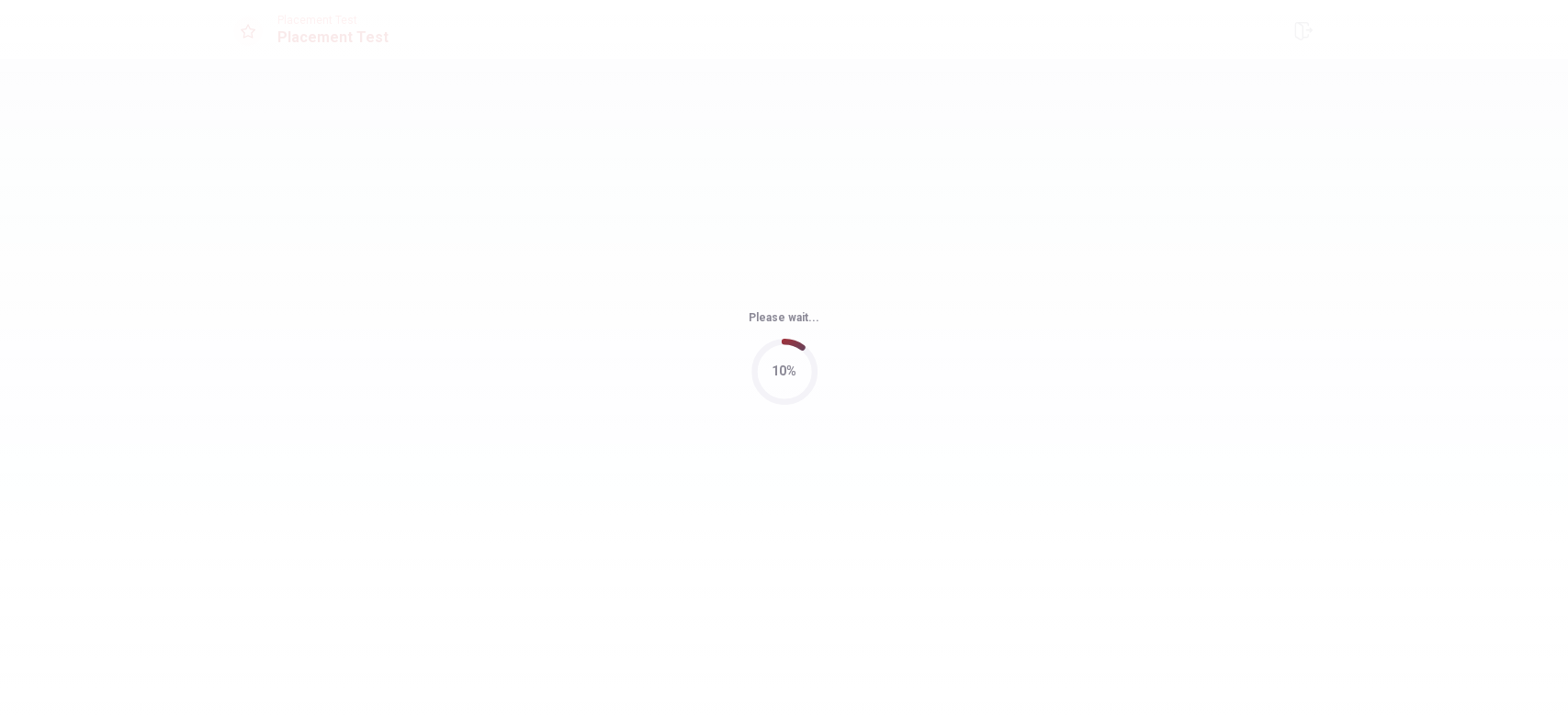 scroll, scrollTop: 0, scrollLeft: 0, axis: both 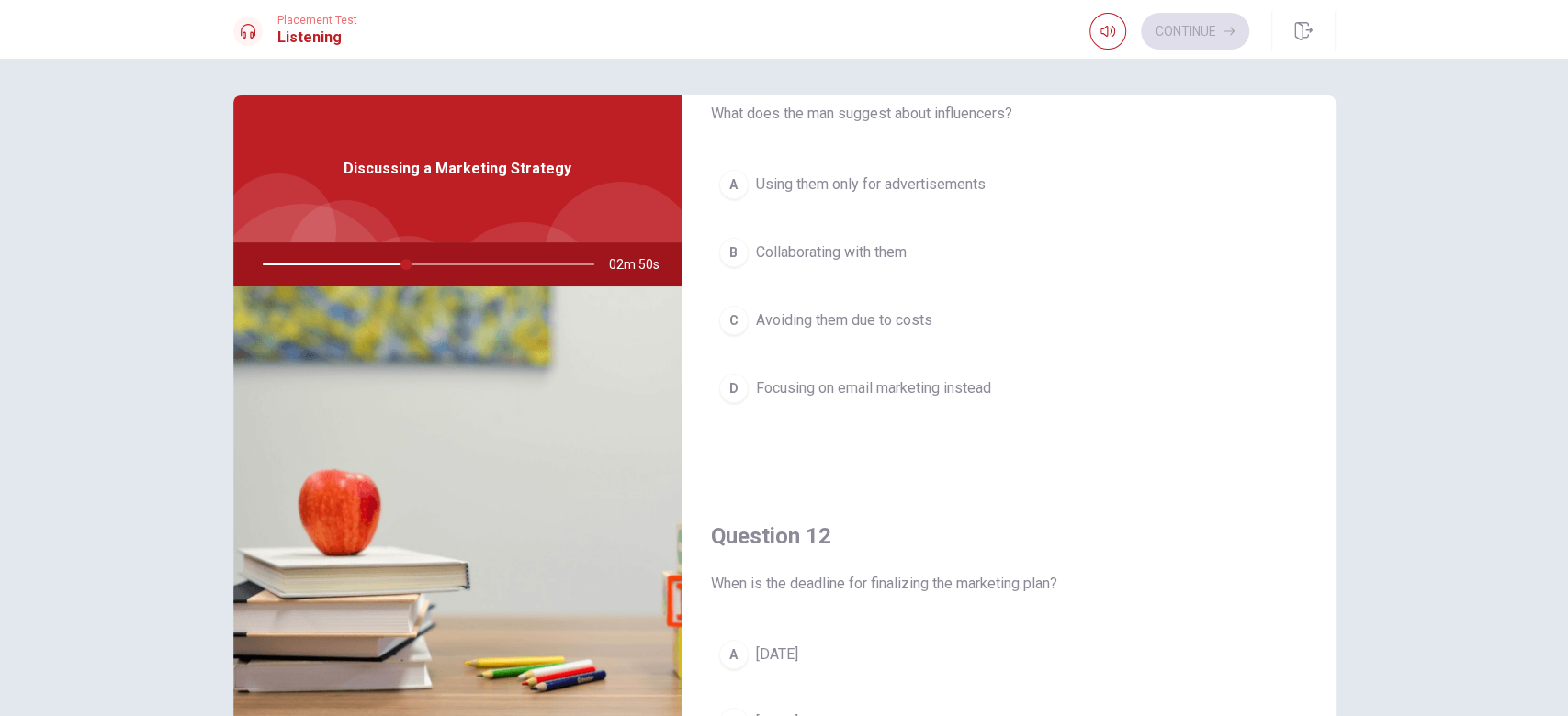 click on "B Collaborating with them" at bounding box center (1009, 252) 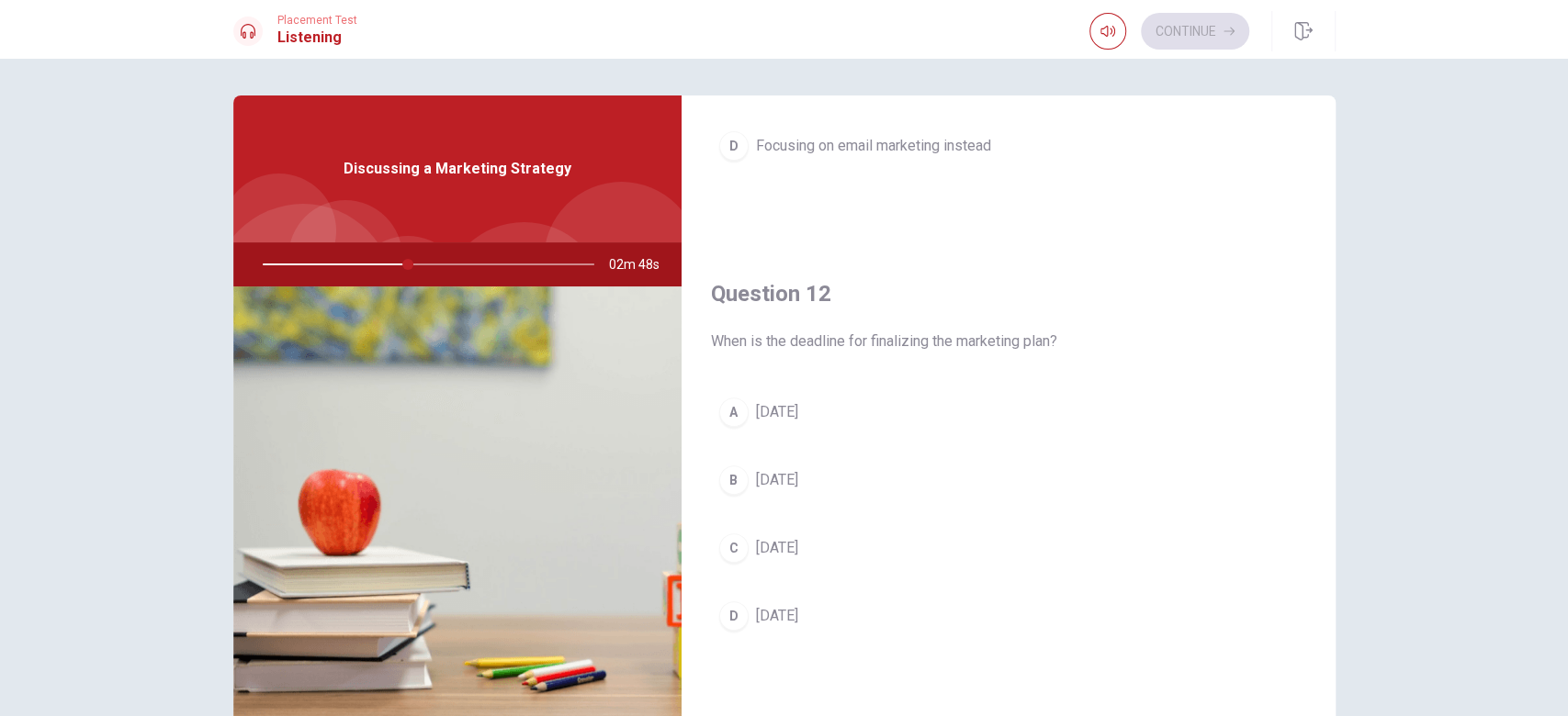 scroll, scrollTop: 325, scrollLeft: 0, axis: vertical 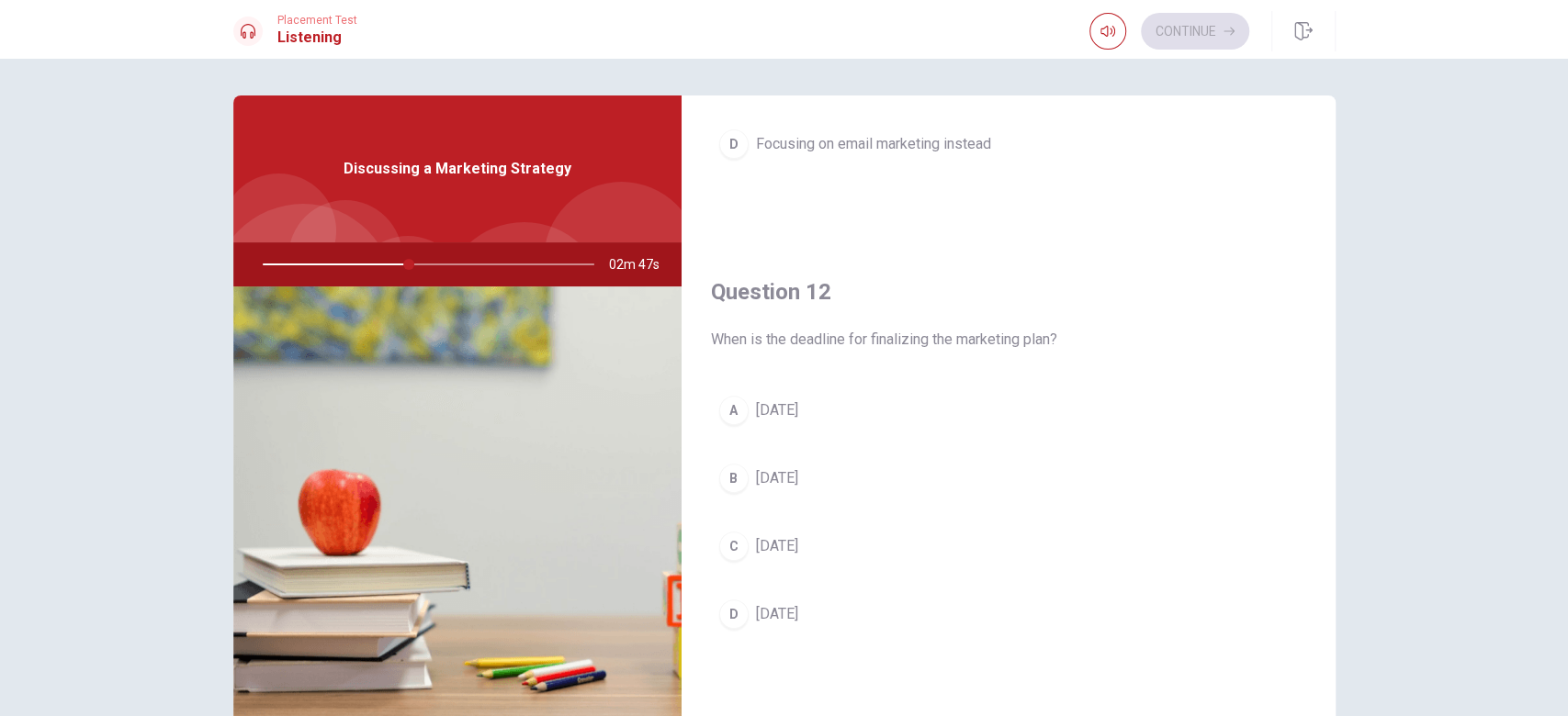 click on "B [DATE]" at bounding box center [1009, 478] 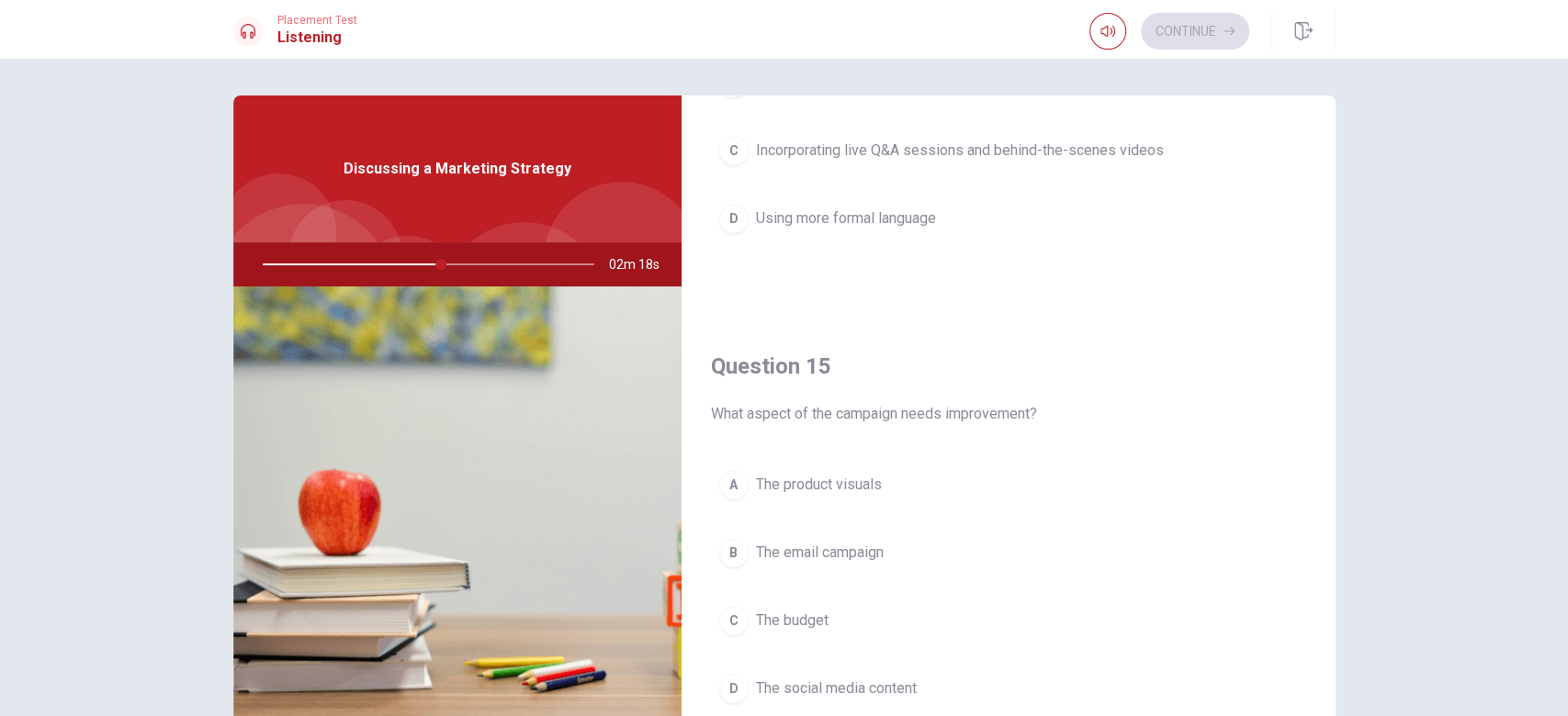 scroll, scrollTop: 1707, scrollLeft: 0, axis: vertical 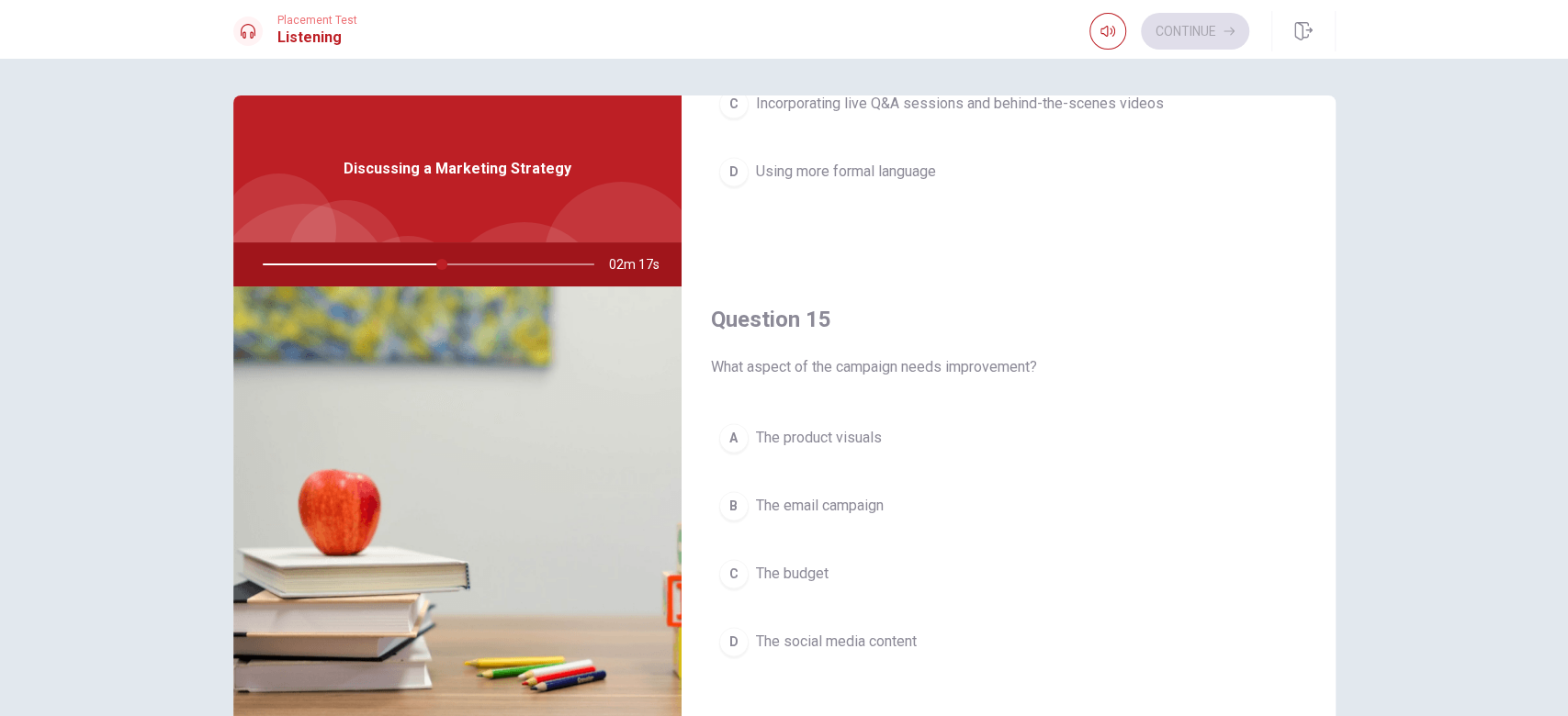 click on "D The social media content" at bounding box center [1009, 642] 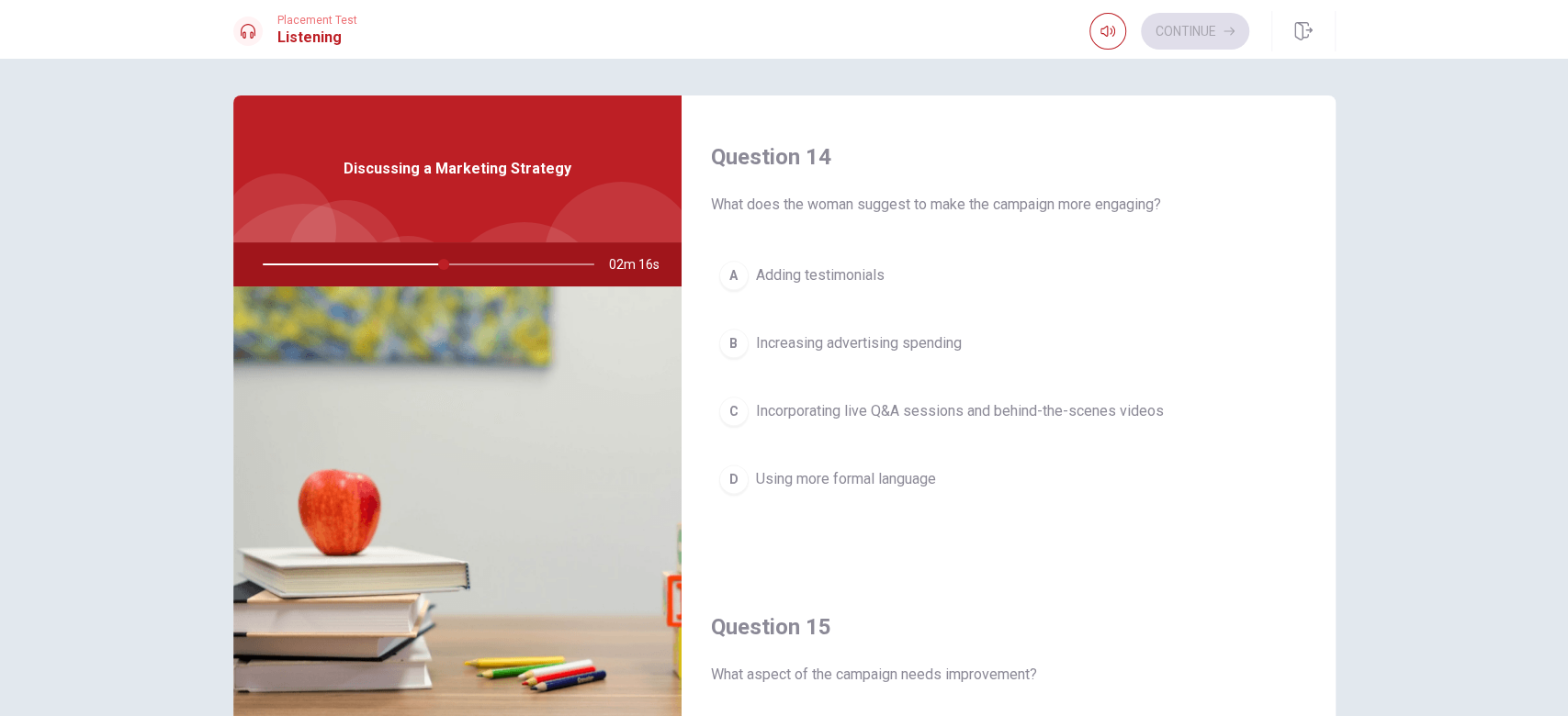 scroll, scrollTop: 1399, scrollLeft: 0, axis: vertical 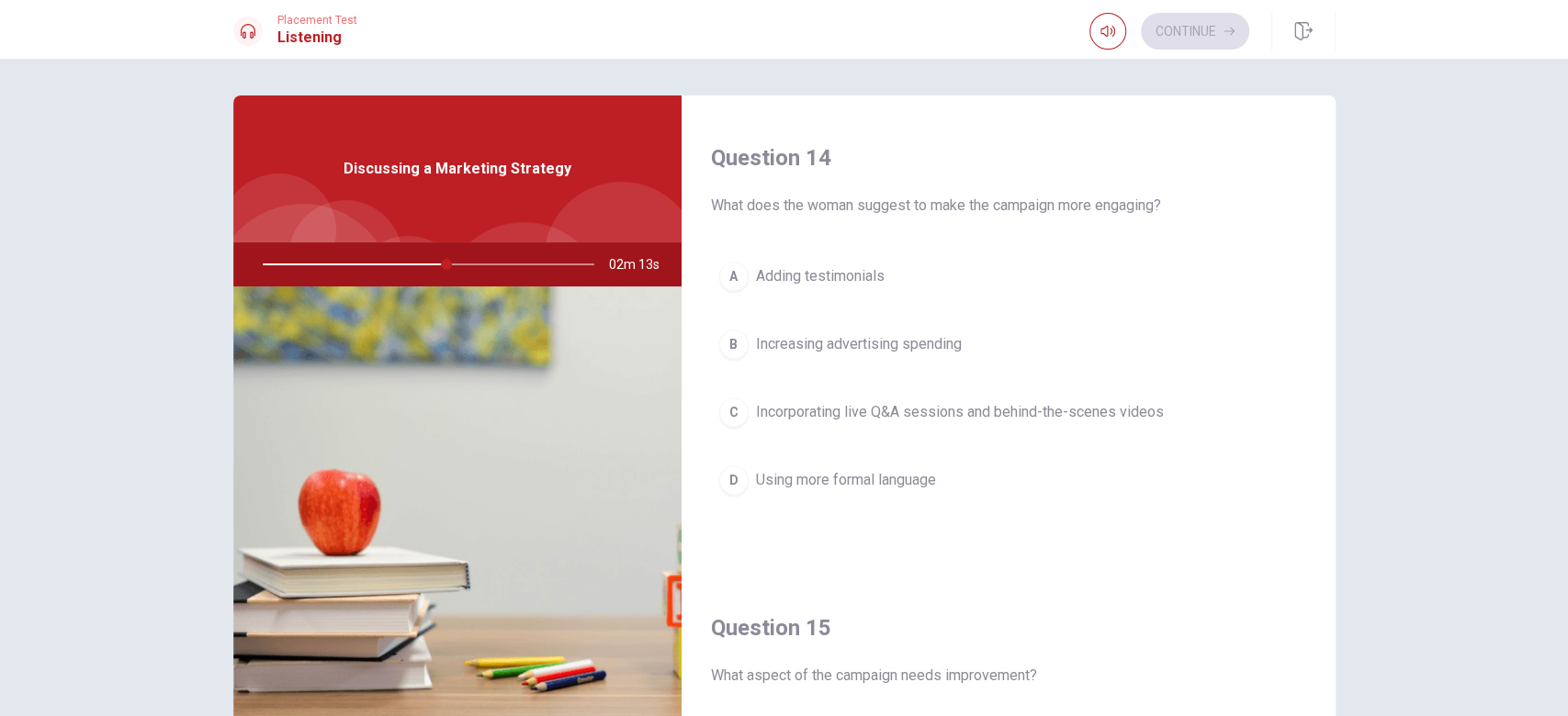 click on "Incorporating live Q&A sessions and behind-the-scenes videos" at bounding box center (960, 412) 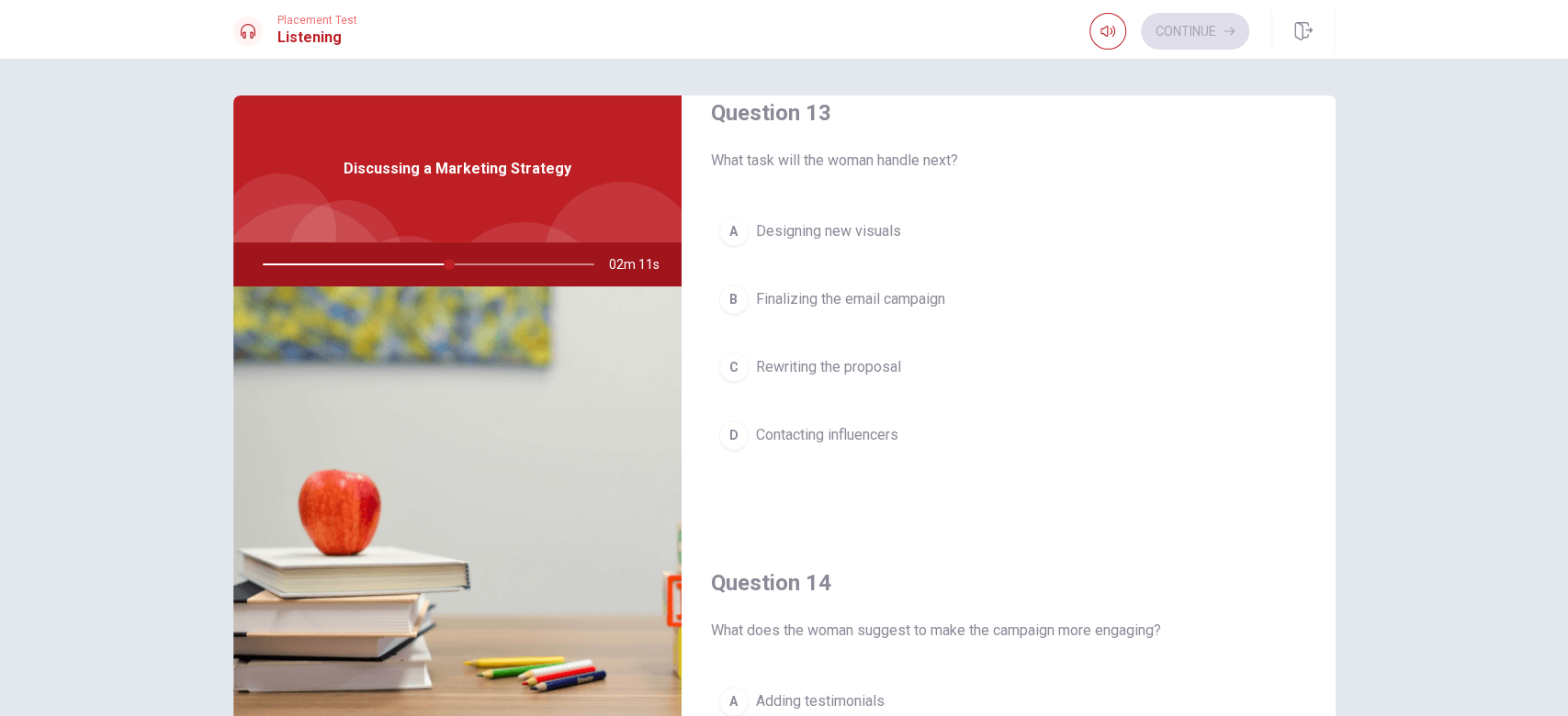 scroll, scrollTop: 967, scrollLeft: 0, axis: vertical 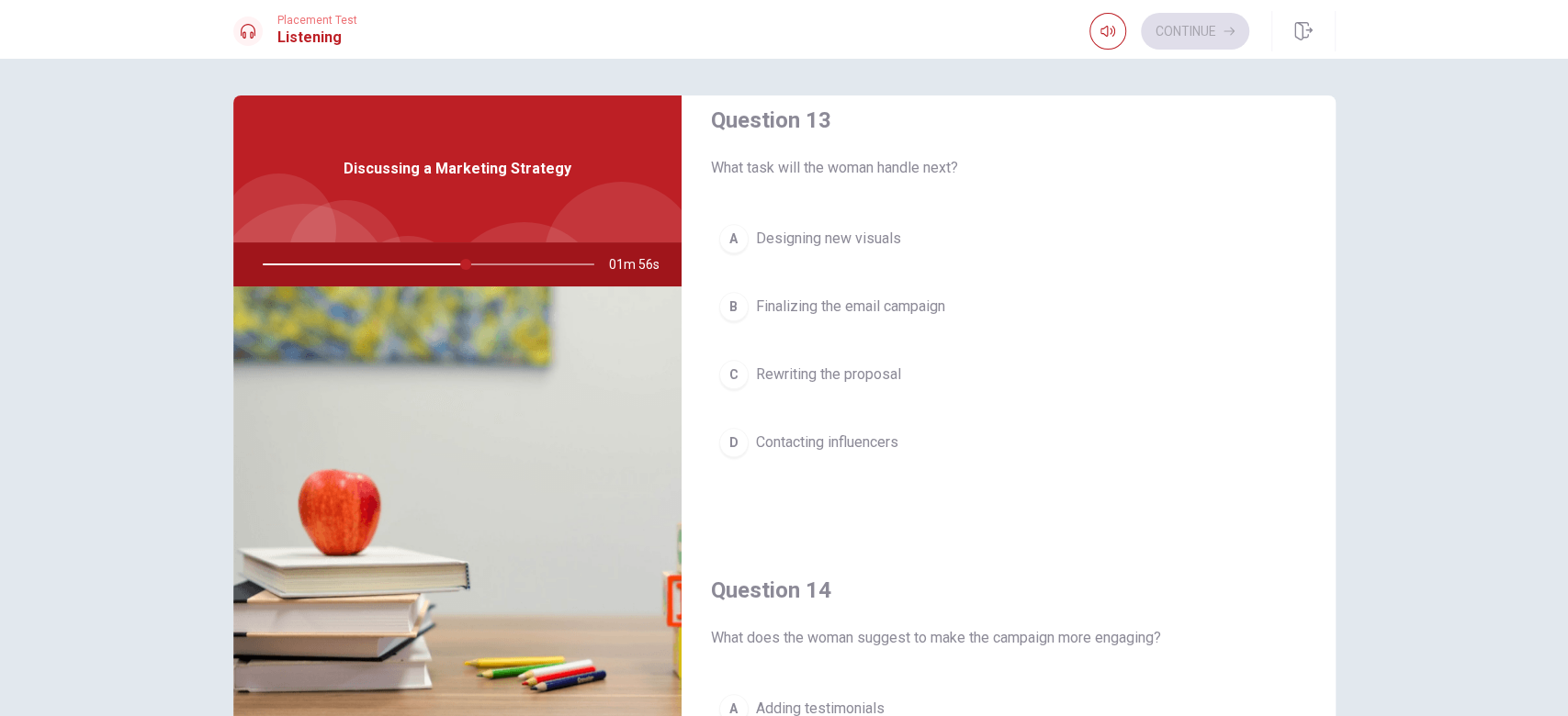 click on "D Contacting influencers" at bounding box center (1009, 442) 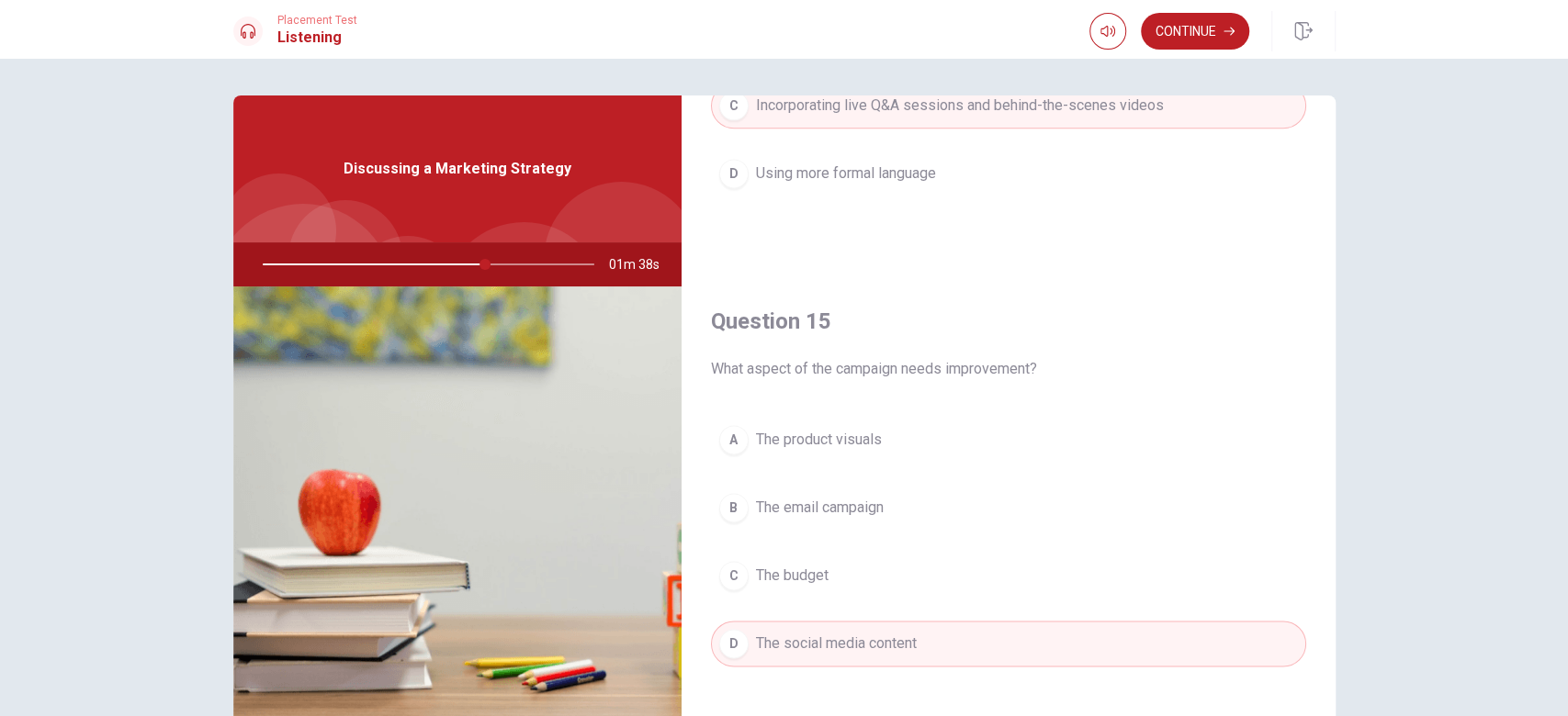 scroll, scrollTop: 1707, scrollLeft: 0, axis: vertical 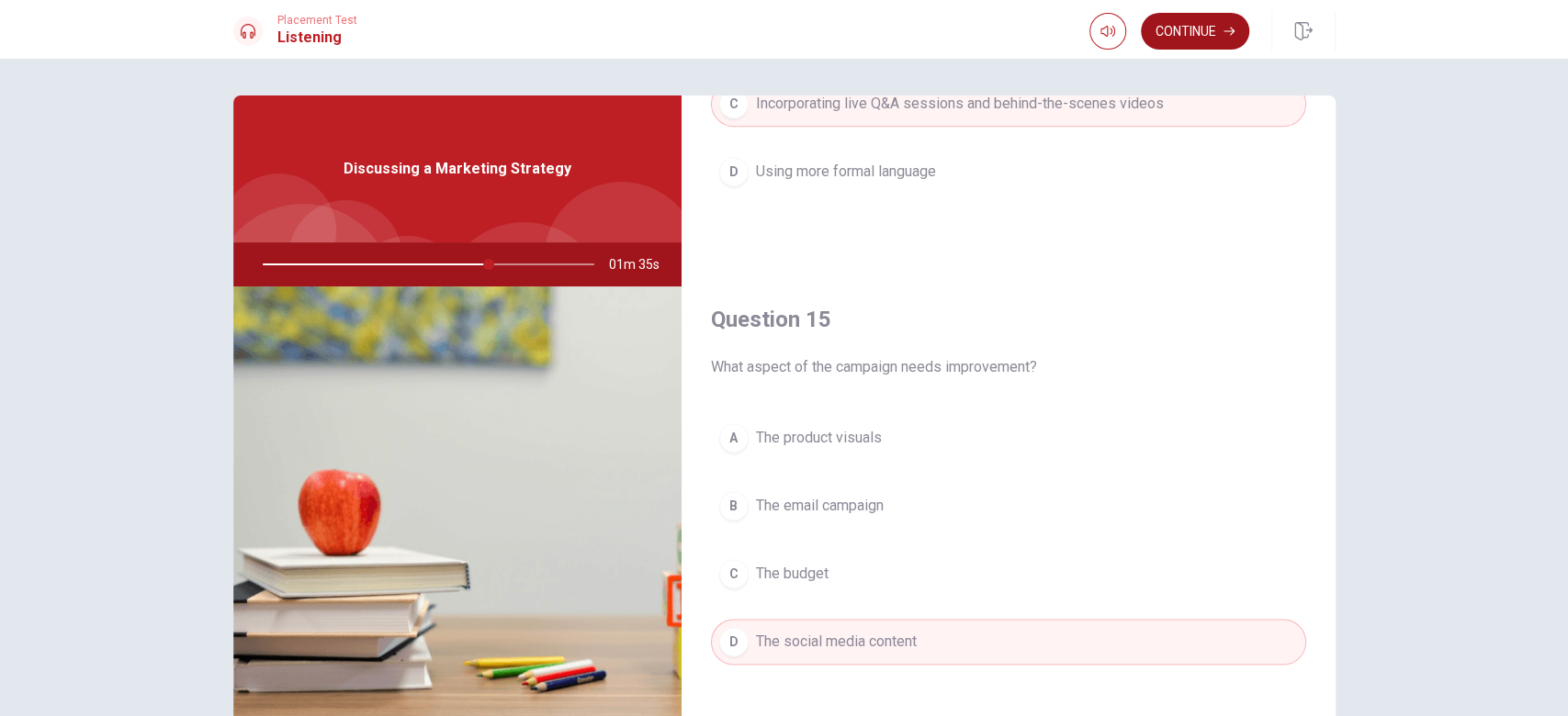 click on "Continue" at bounding box center [1195, 31] 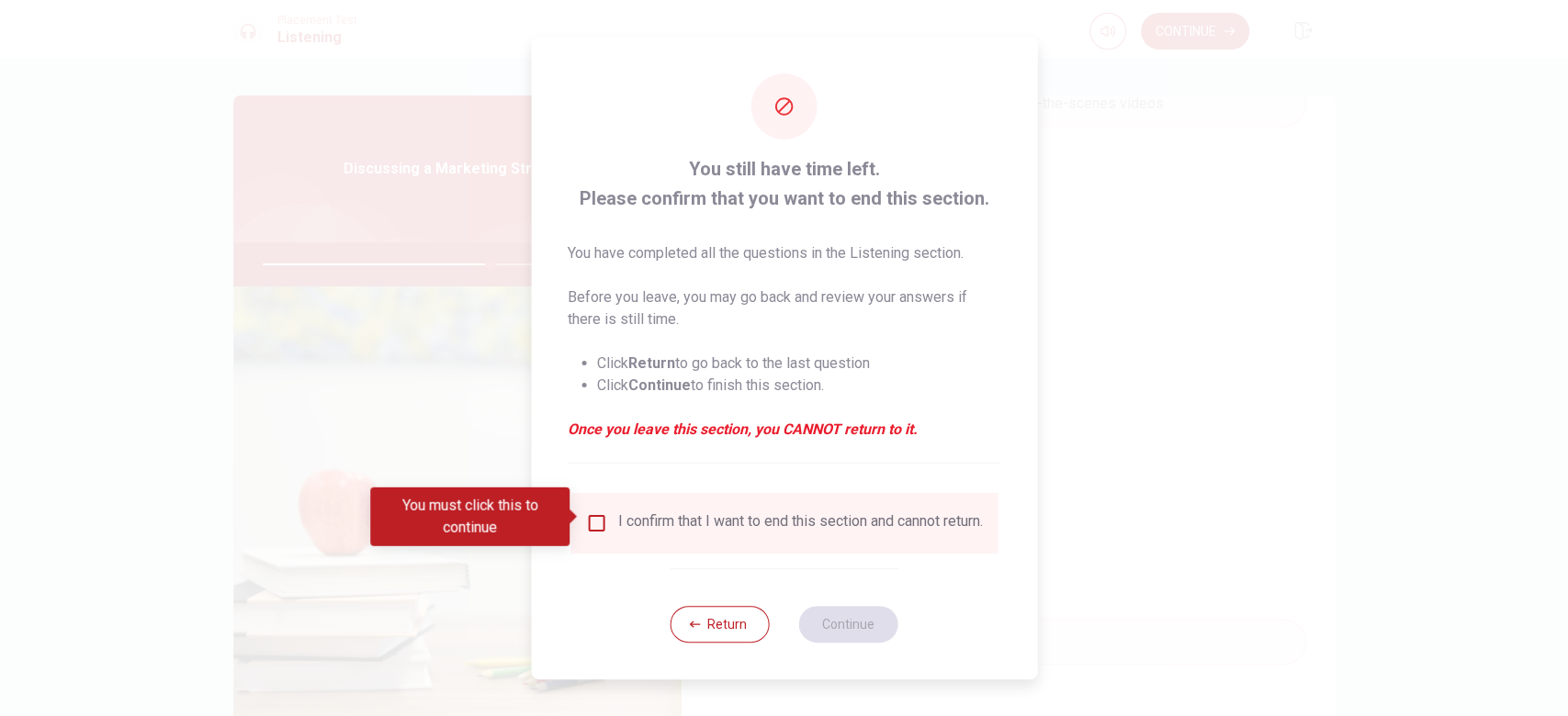 click on "I confirm that I want to end this section and cannot return." at bounding box center [800, 523] 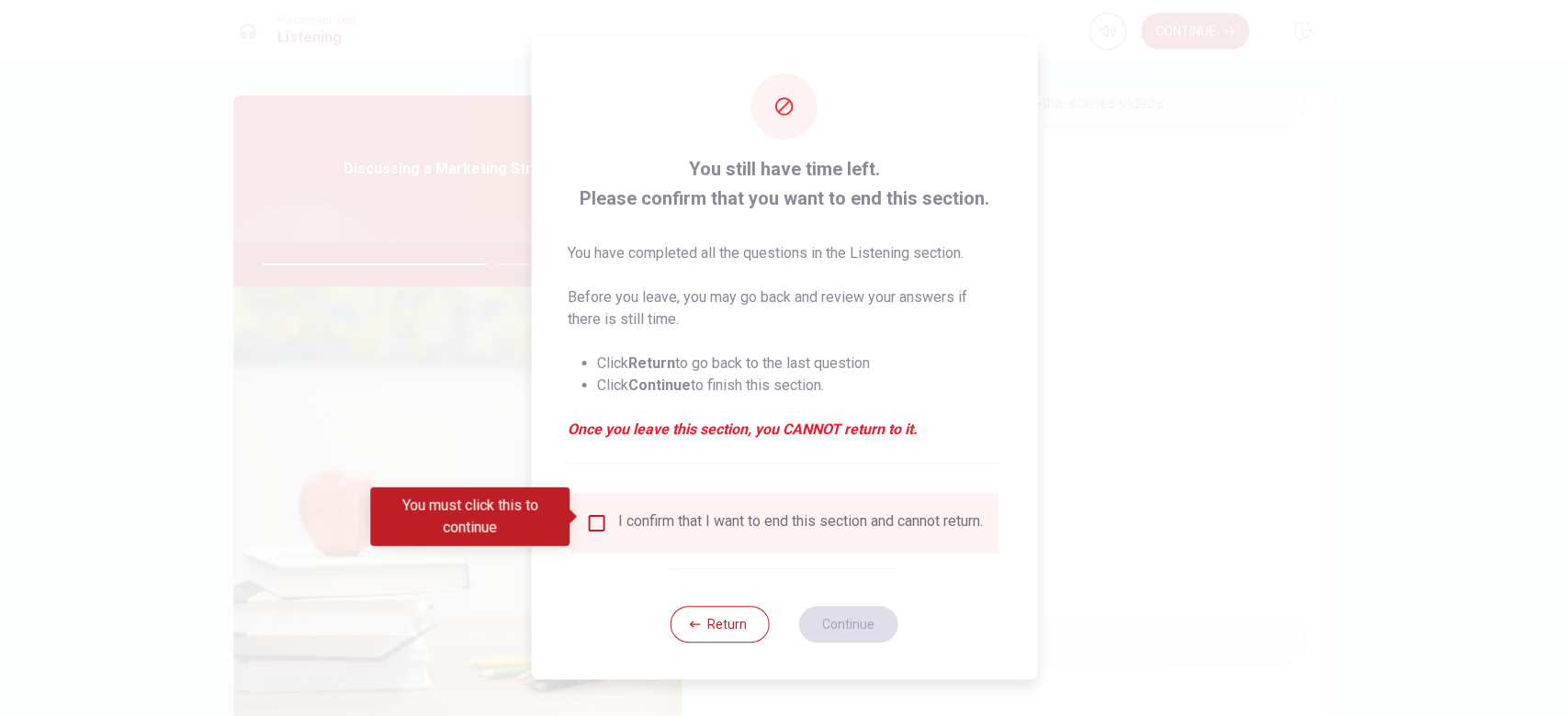 click at bounding box center [596, 523] 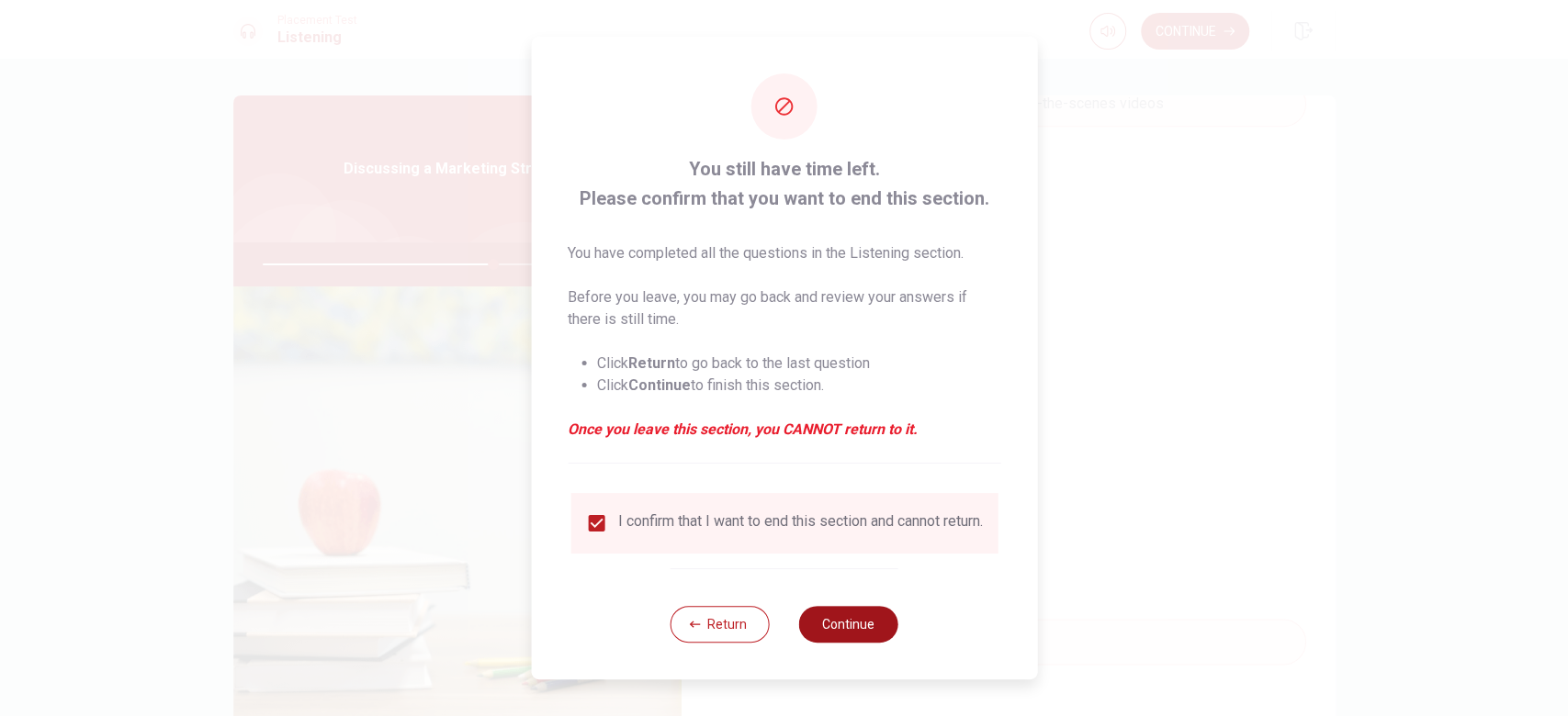 click on "Continue" at bounding box center [849, 624] 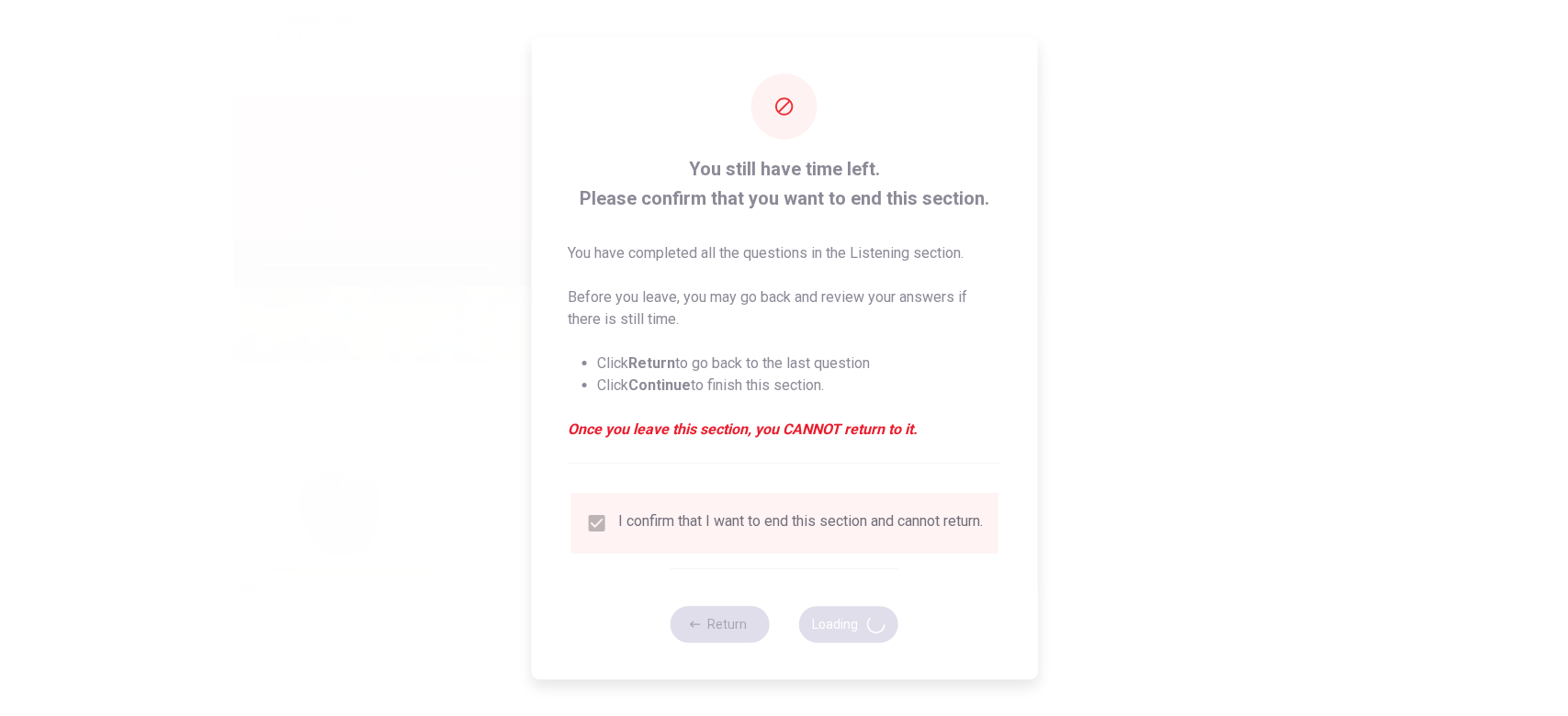 type on "70" 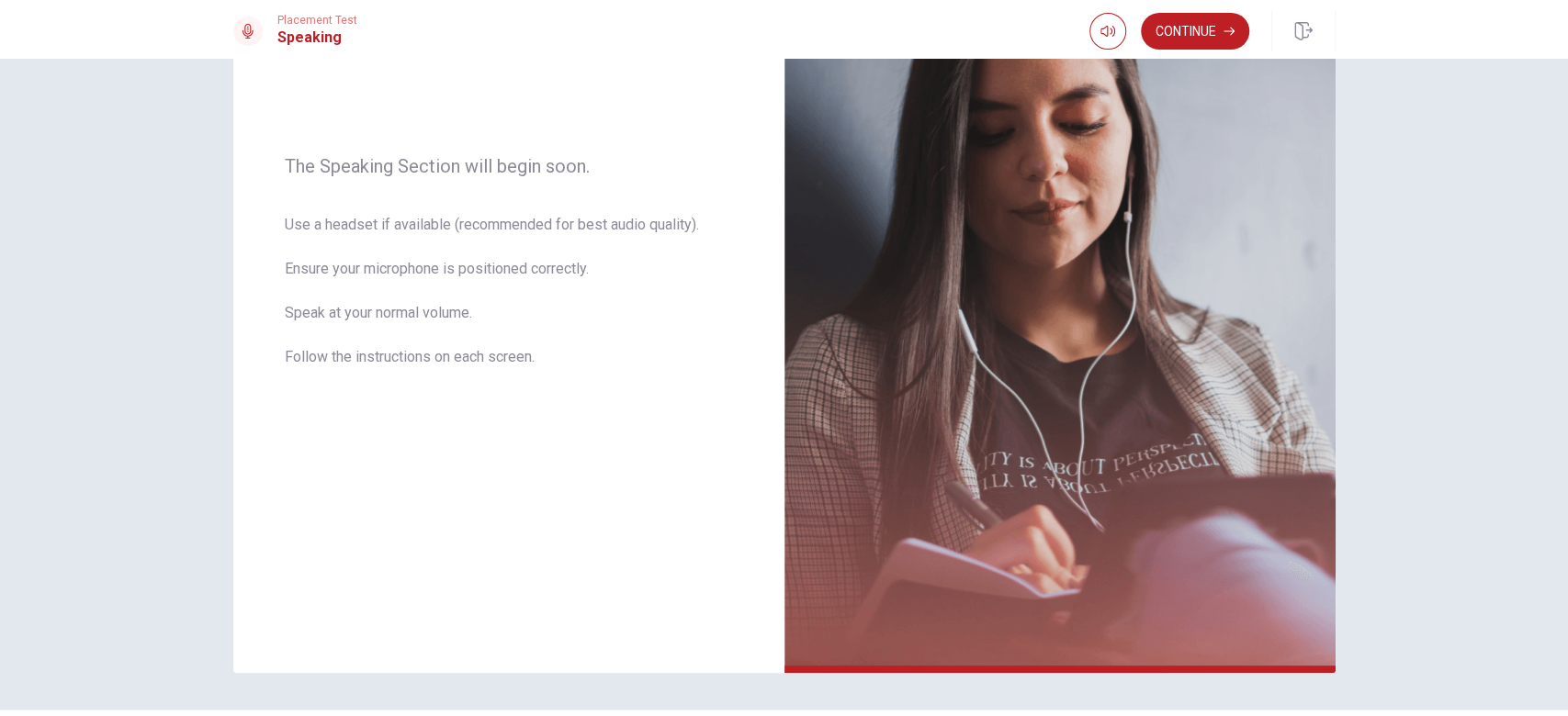 scroll, scrollTop: 274, scrollLeft: 0, axis: vertical 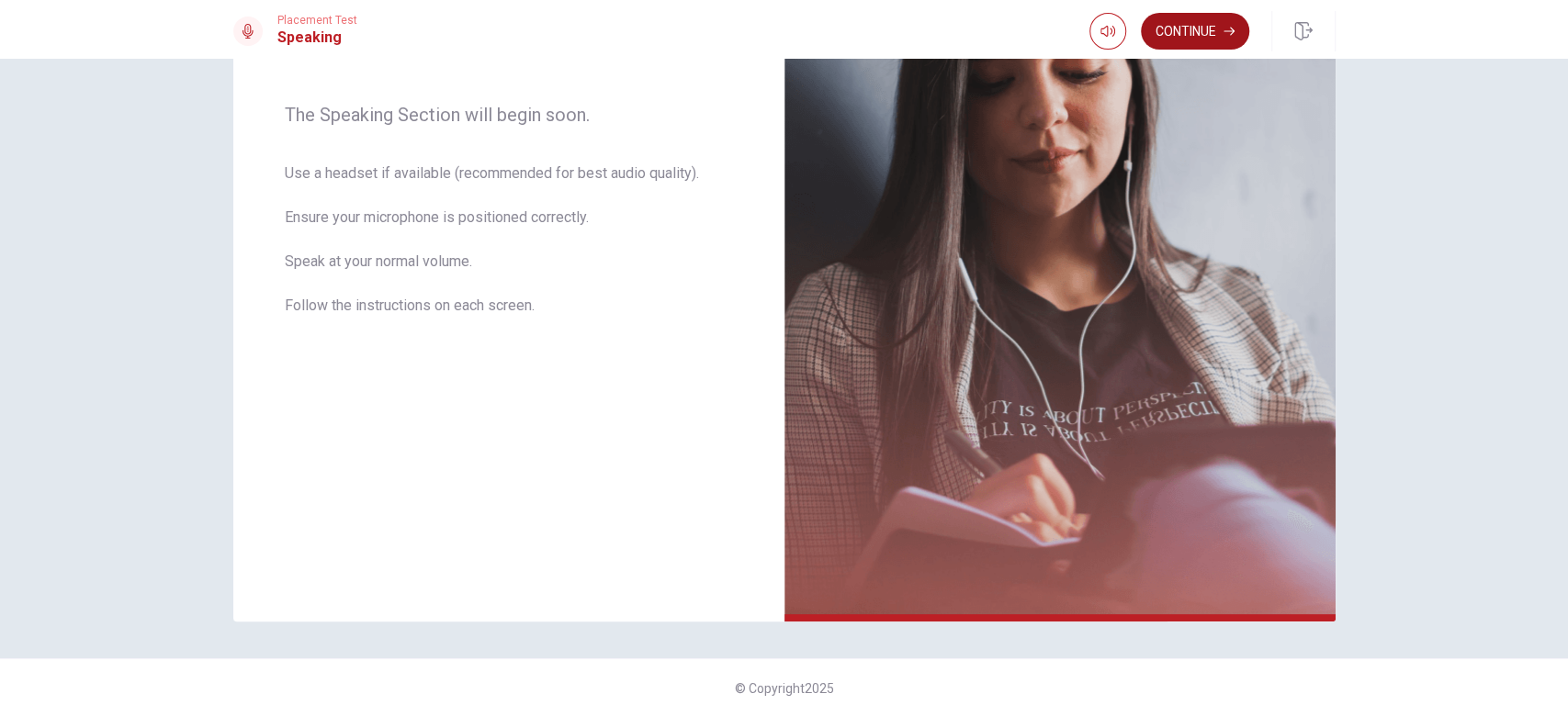 click on "Continue" at bounding box center (1195, 31) 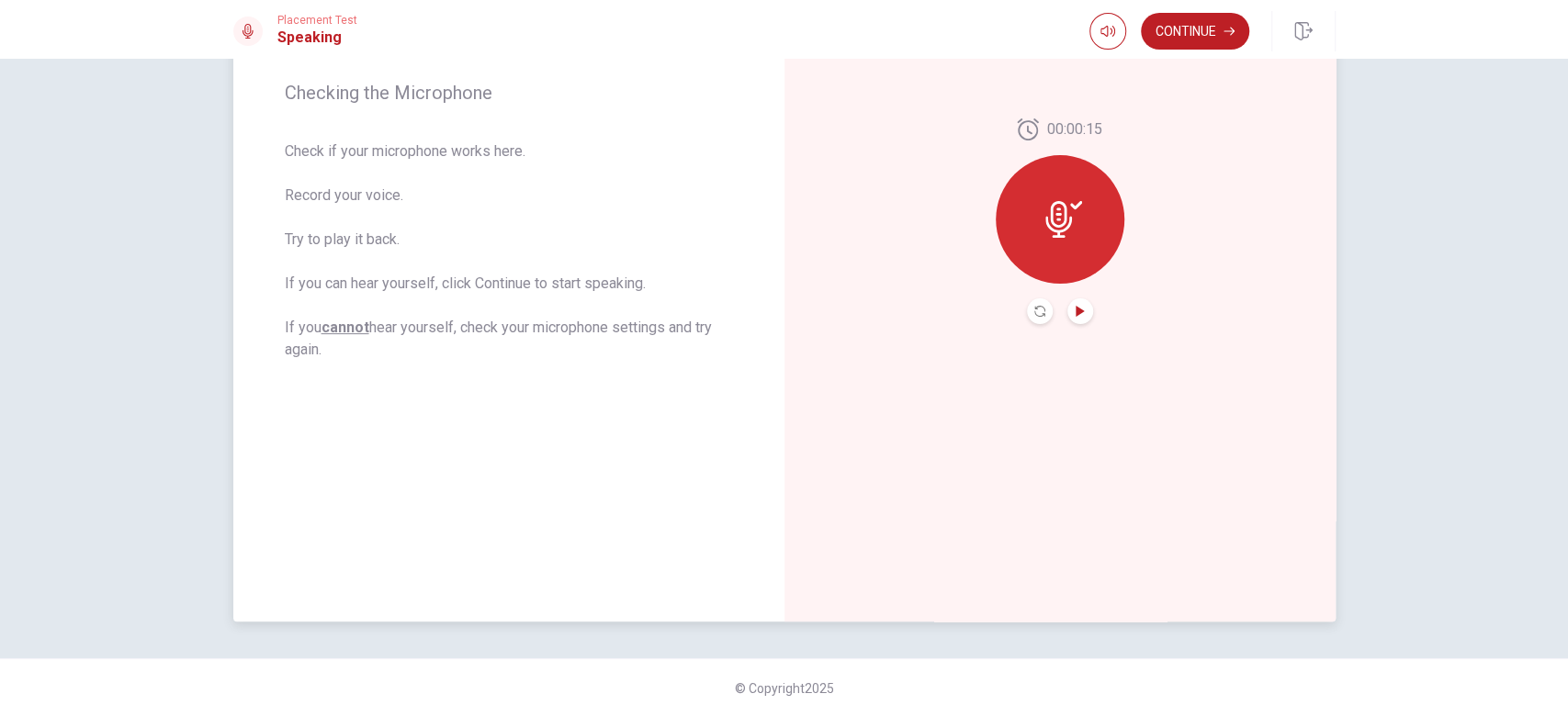 click 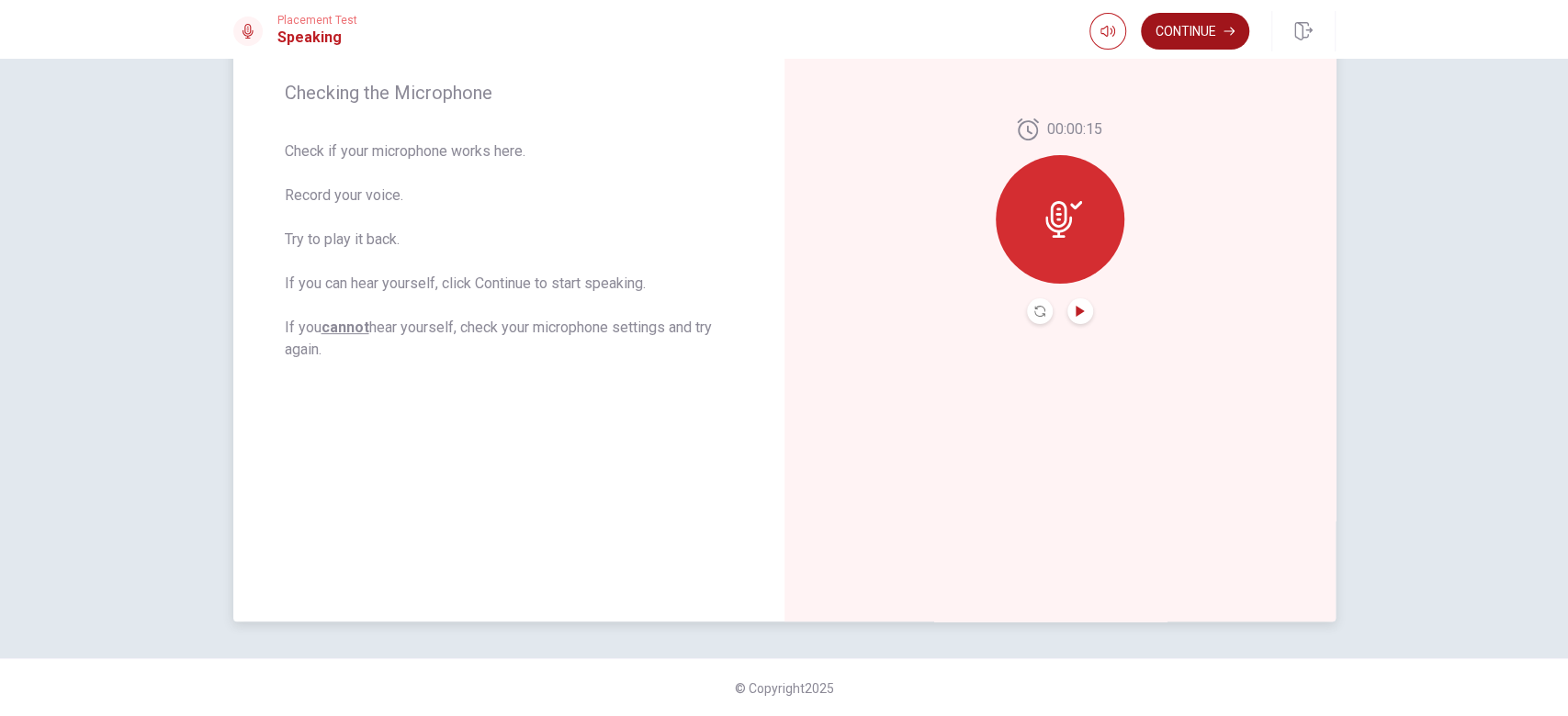 click on "Continue" at bounding box center (1195, 31) 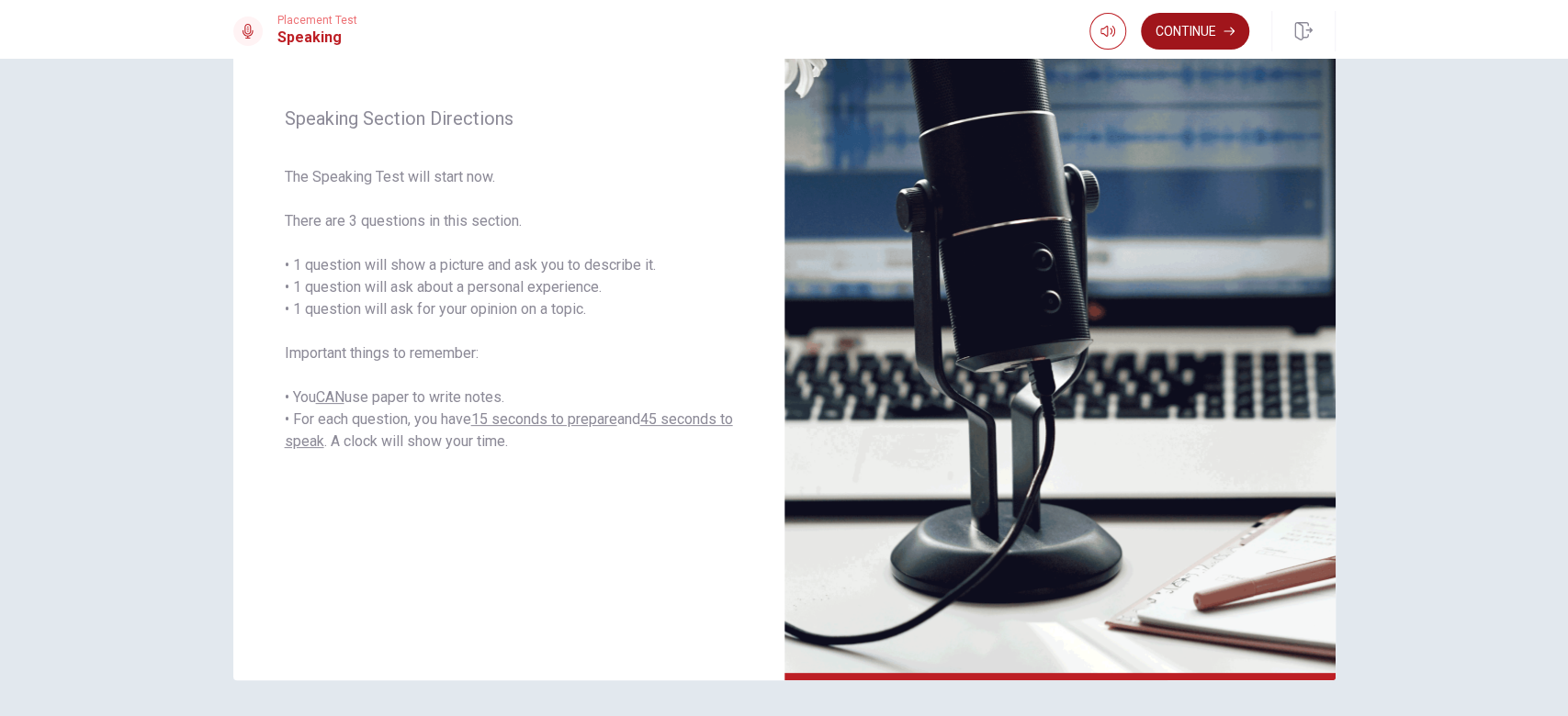 scroll, scrollTop: 213, scrollLeft: 0, axis: vertical 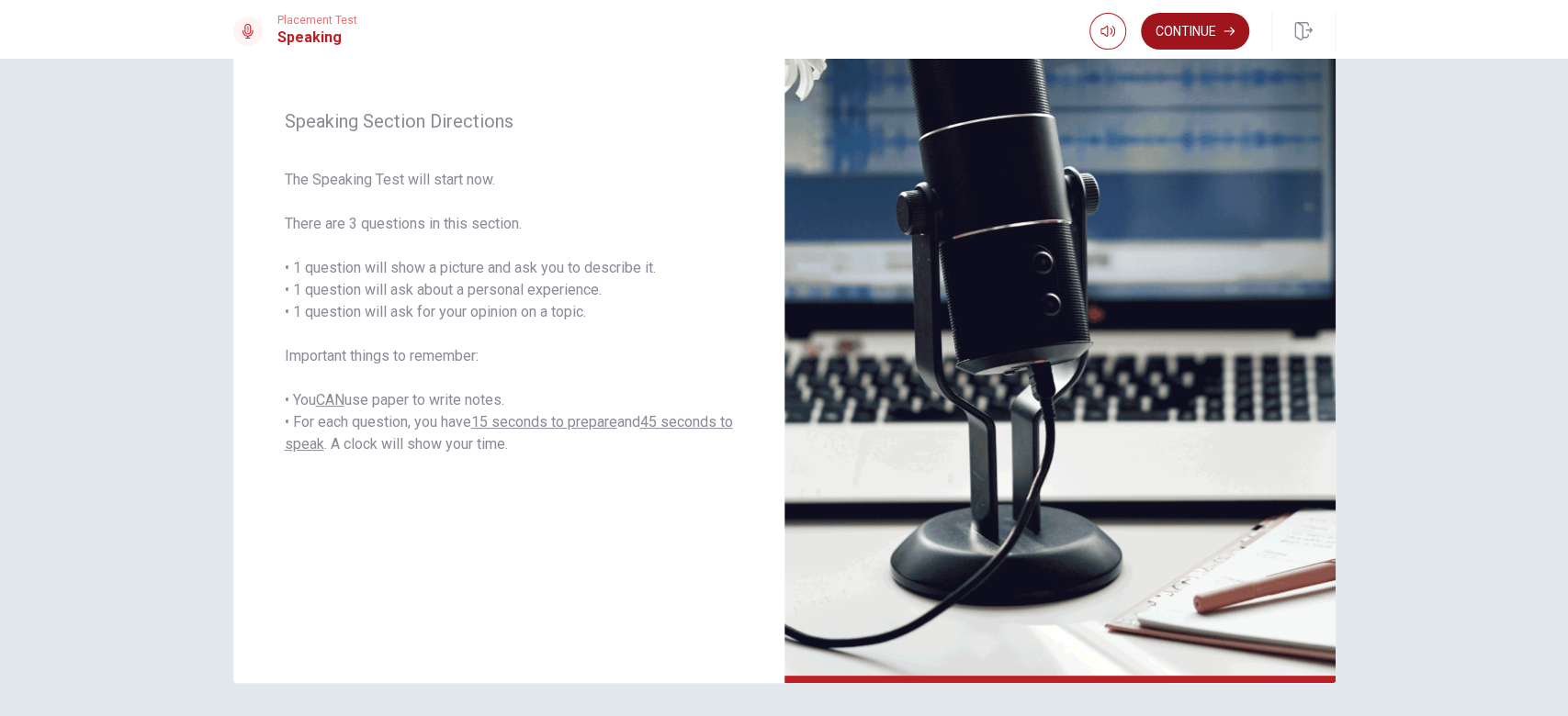 click on "Continue" at bounding box center (1195, 31) 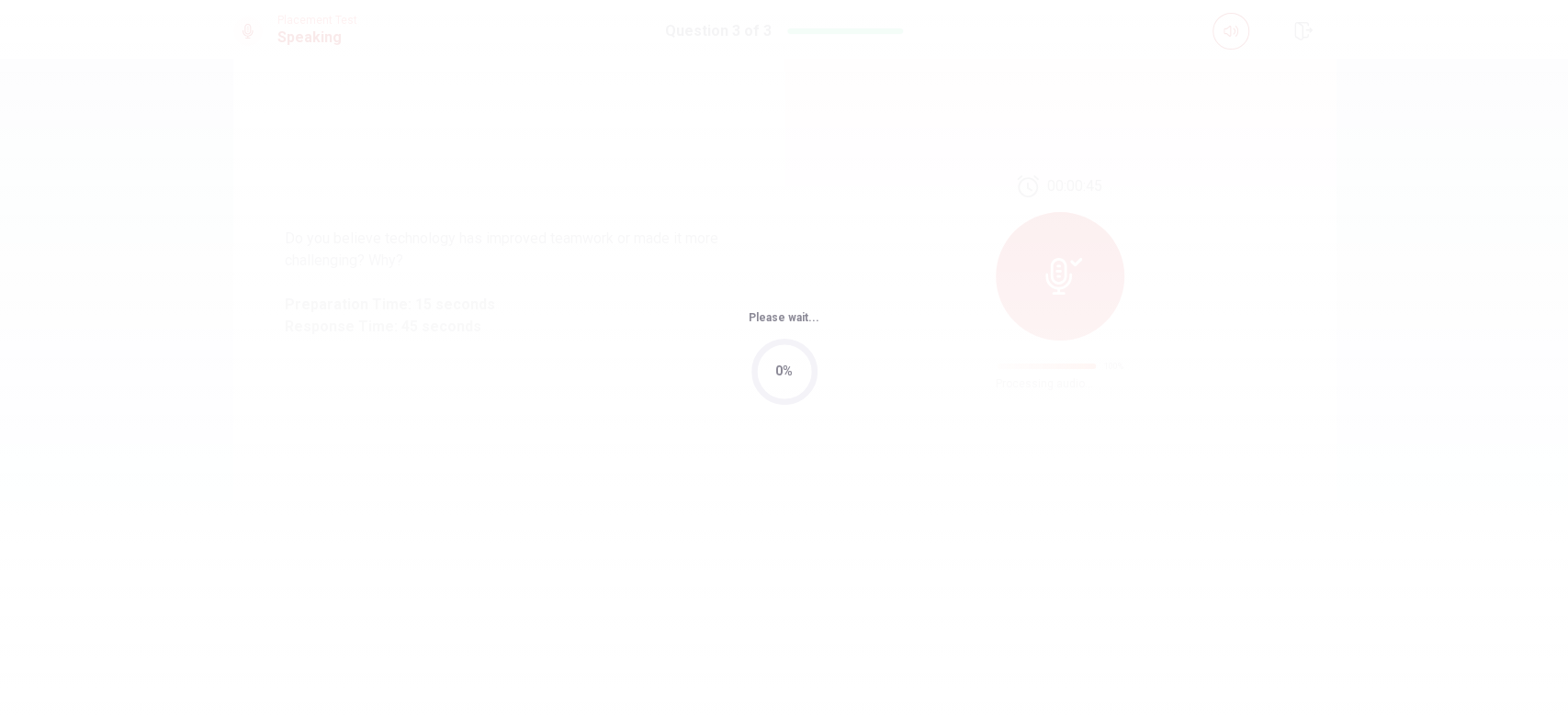 scroll, scrollTop: 0, scrollLeft: 0, axis: both 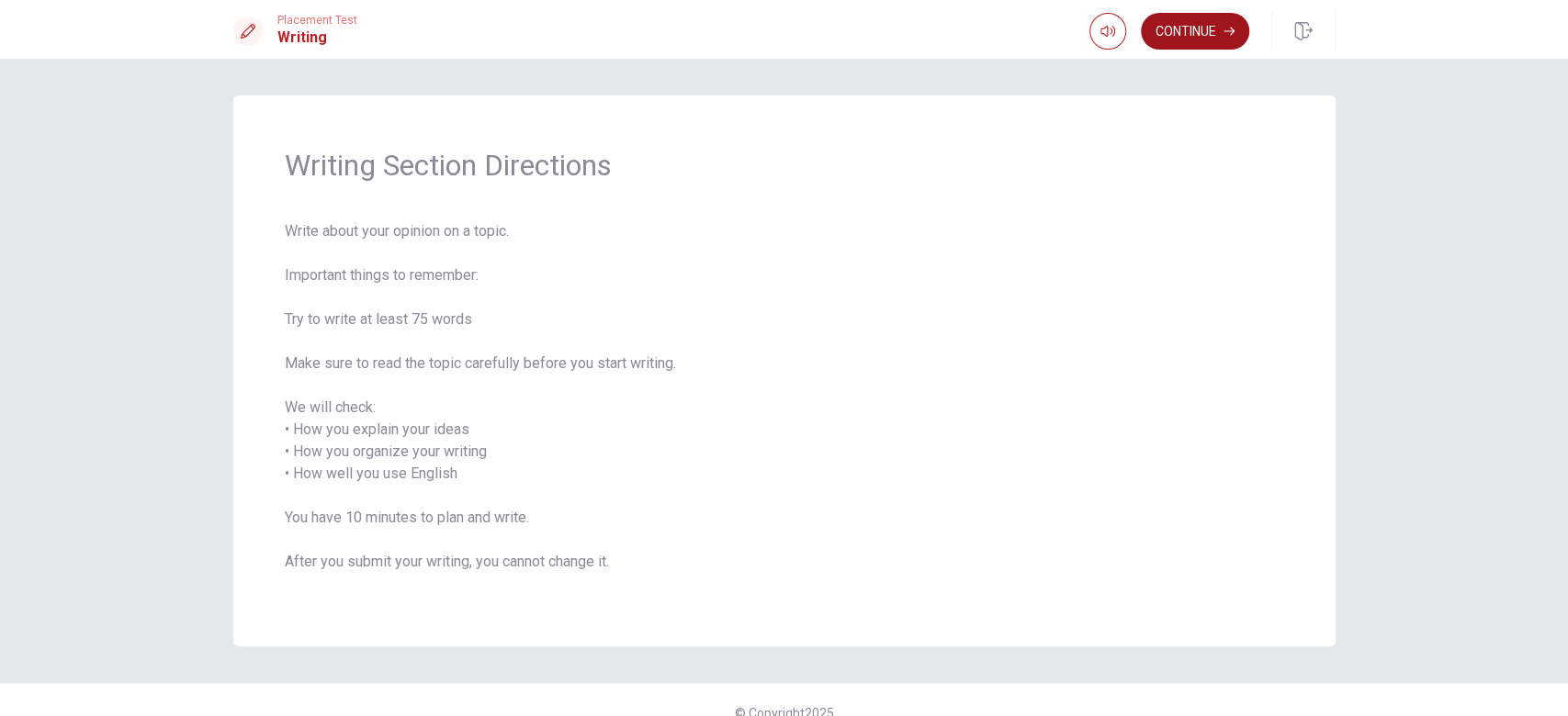 click on "Continue" at bounding box center (1195, 31) 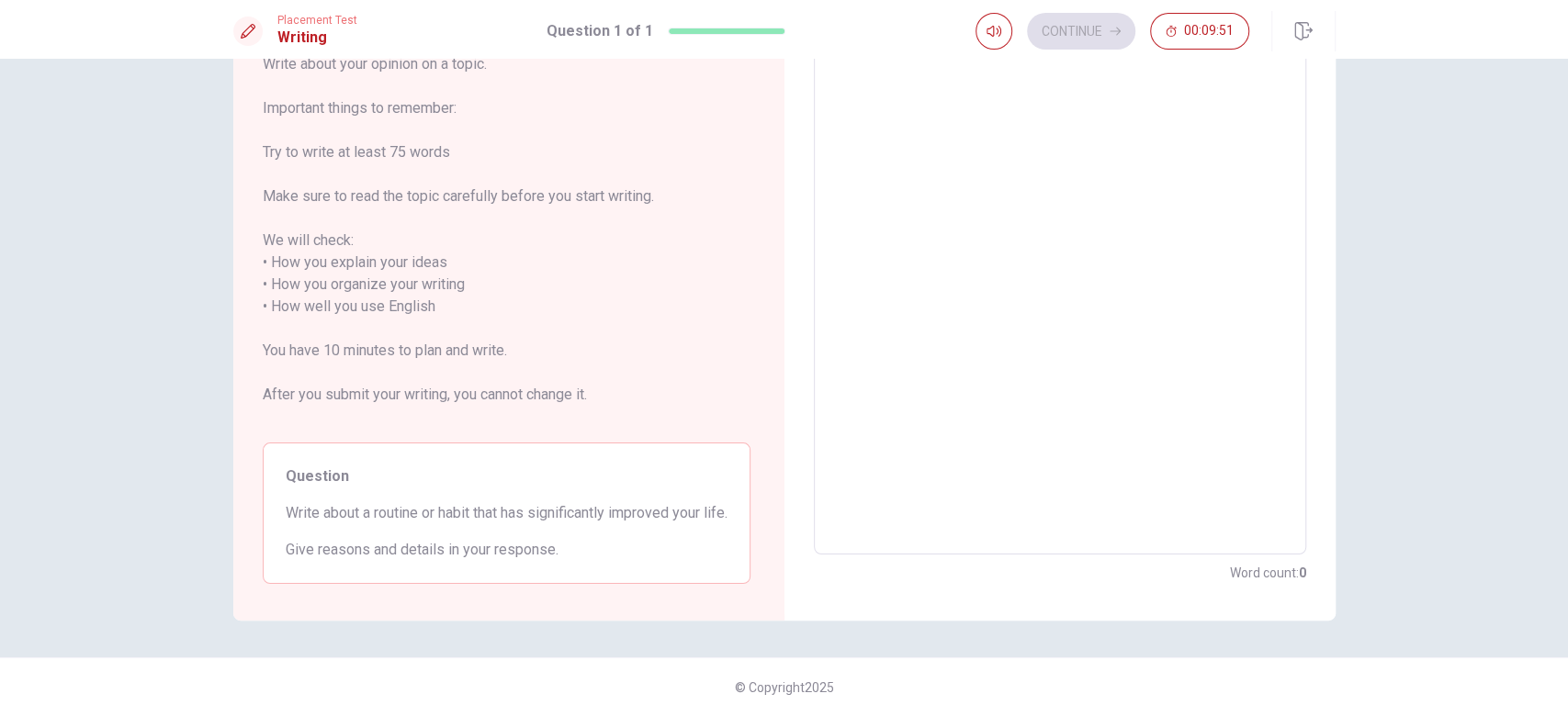 scroll, scrollTop: 144, scrollLeft: 0, axis: vertical 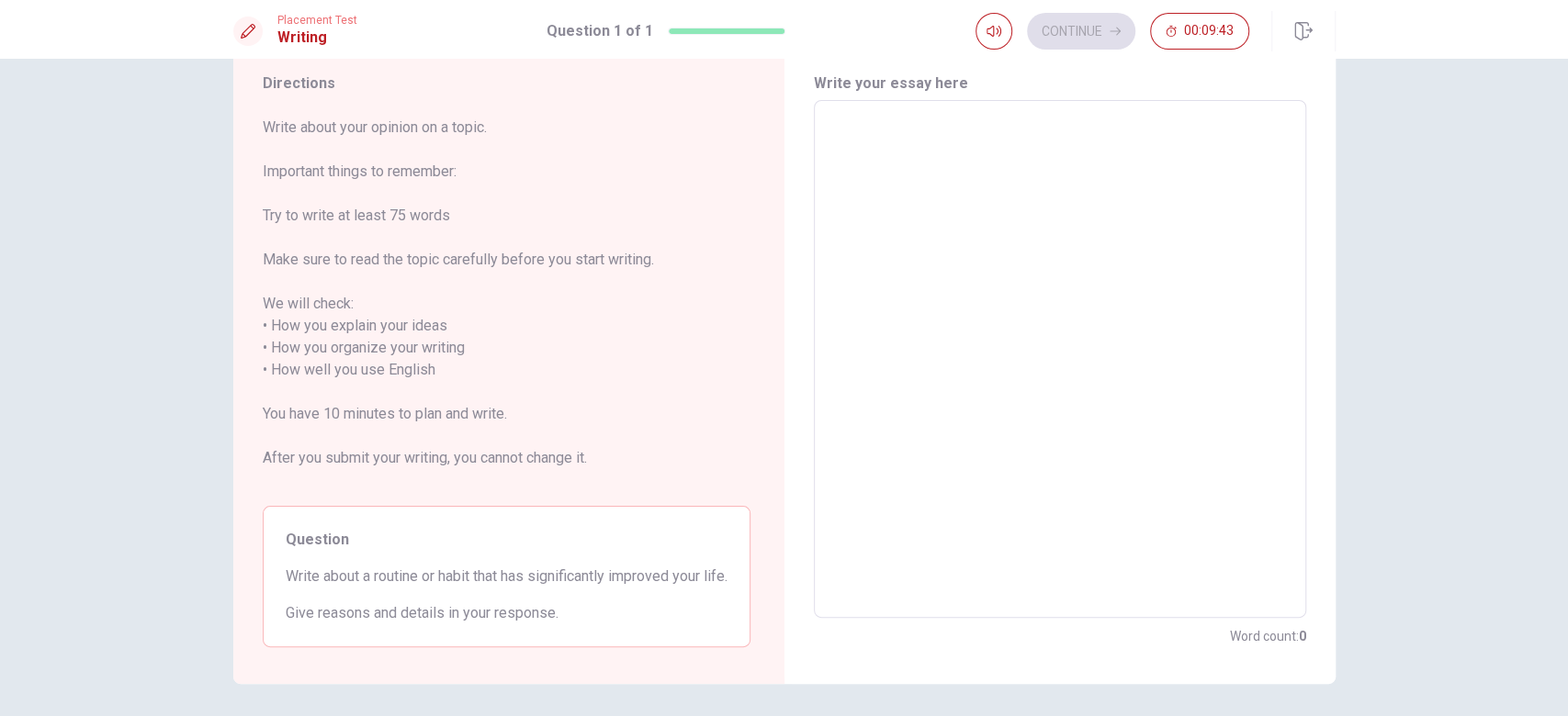 click at bounding box center [1060, 359] 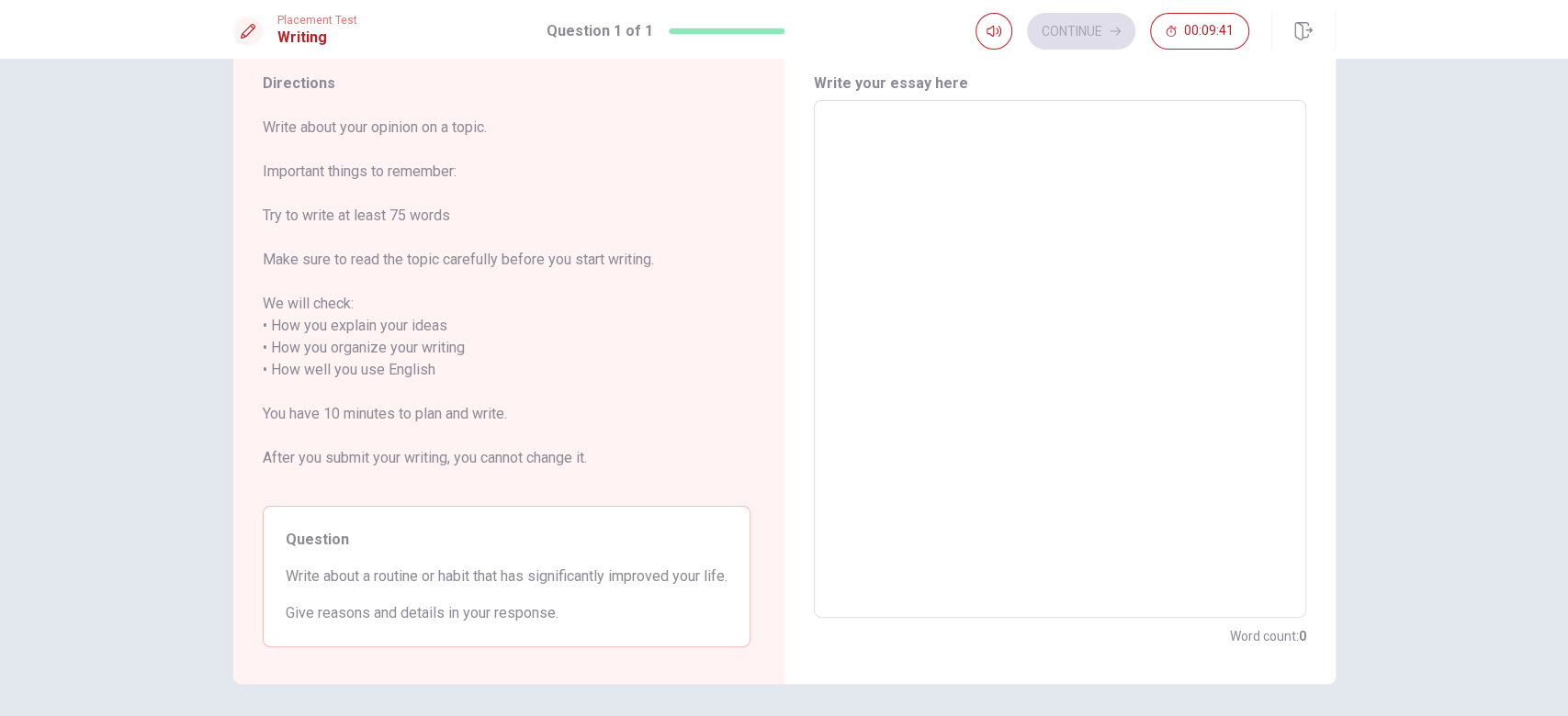 type on "I" 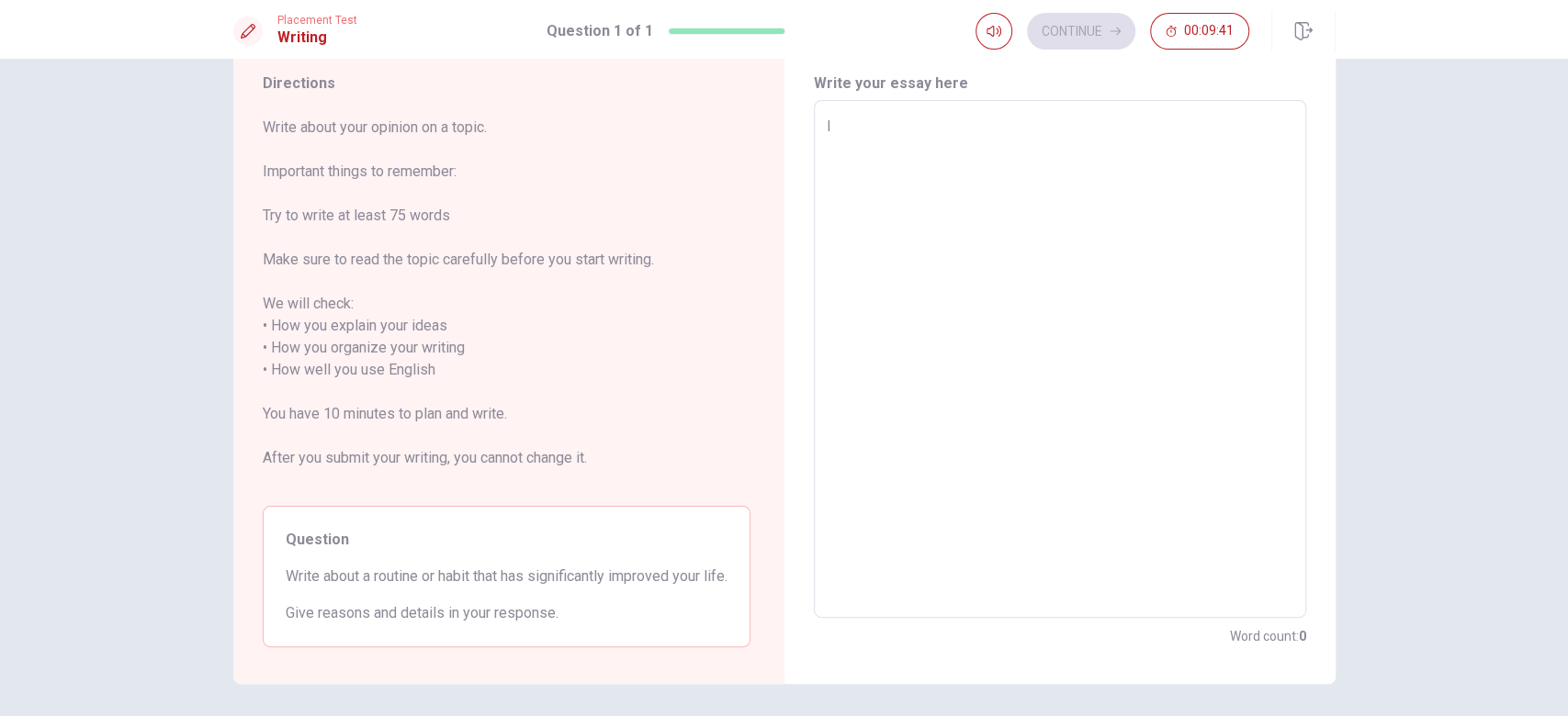 type on "x" 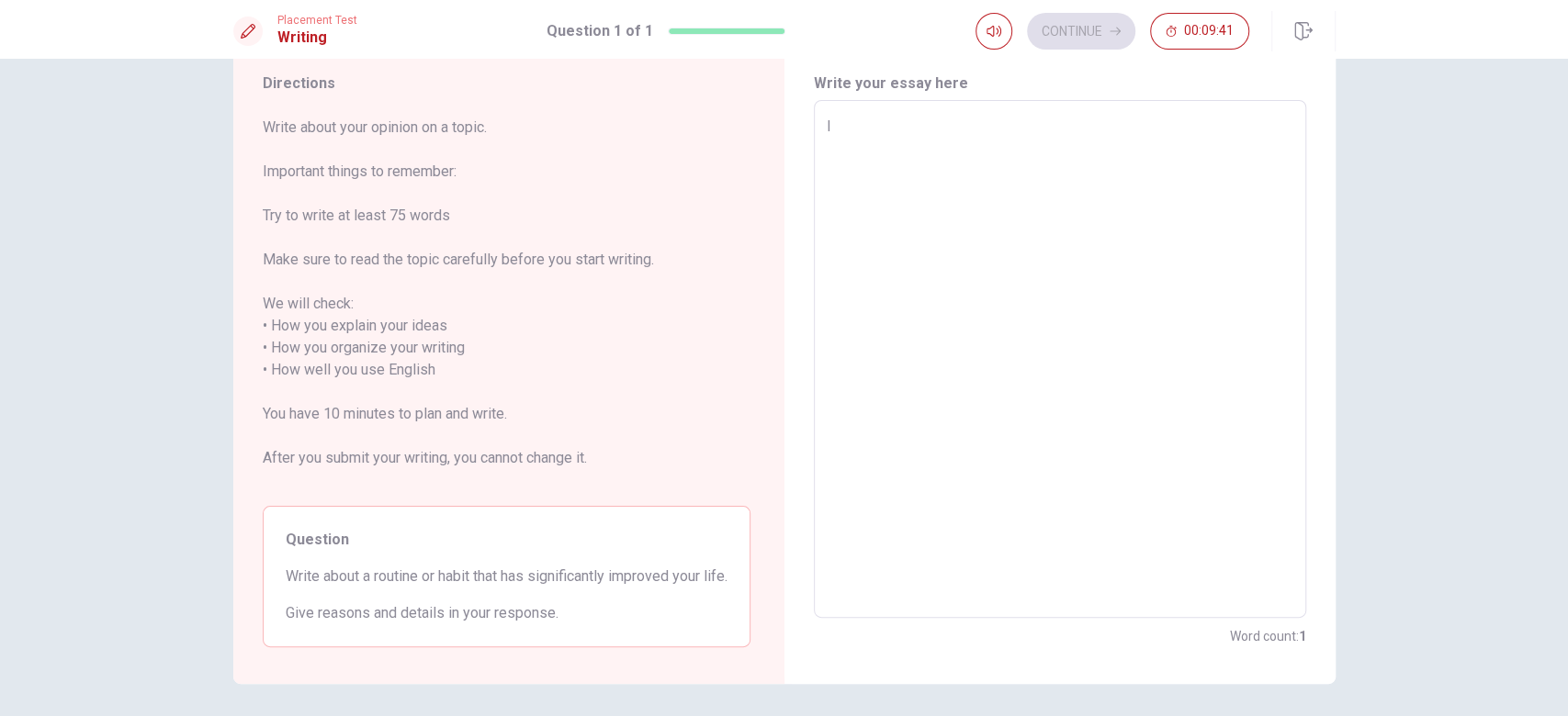 type on "I" 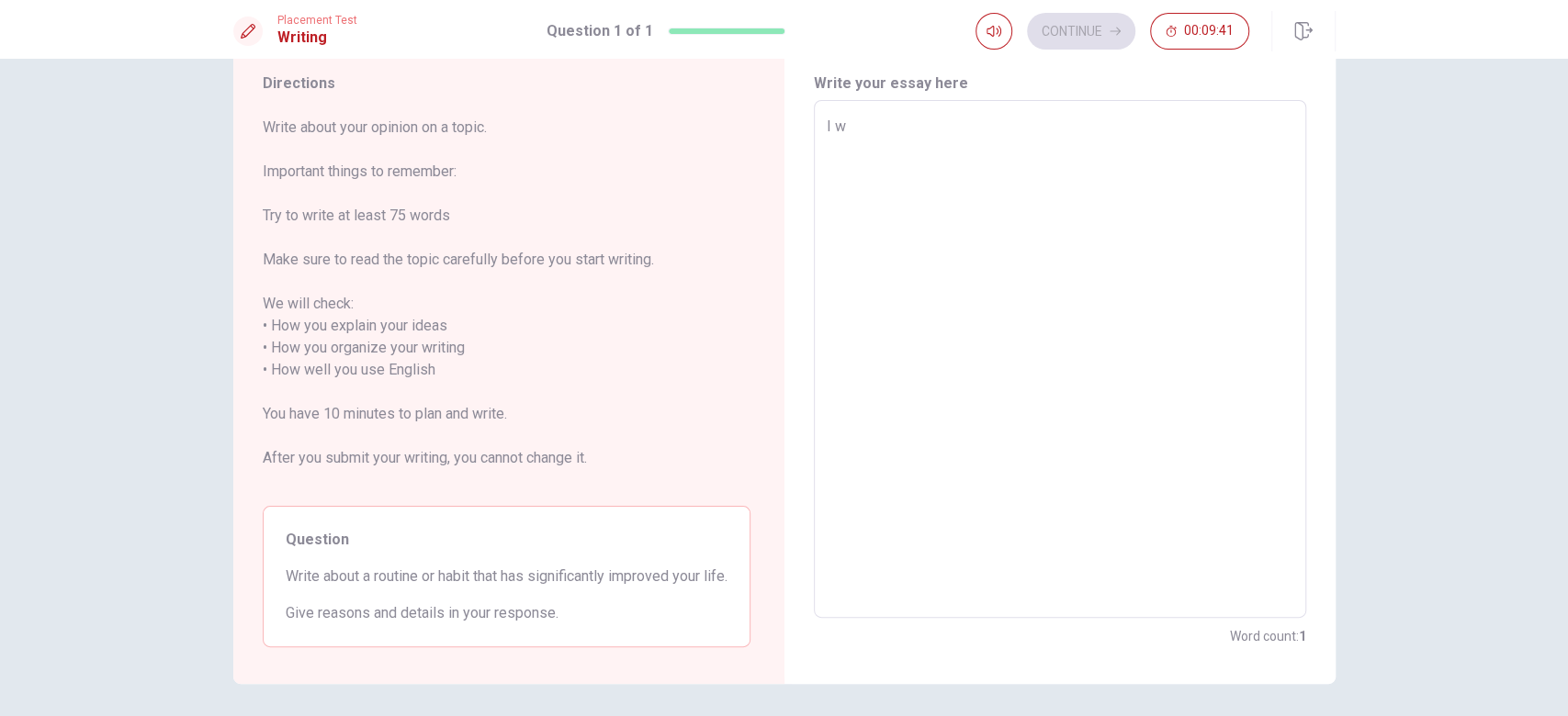 type on "x" 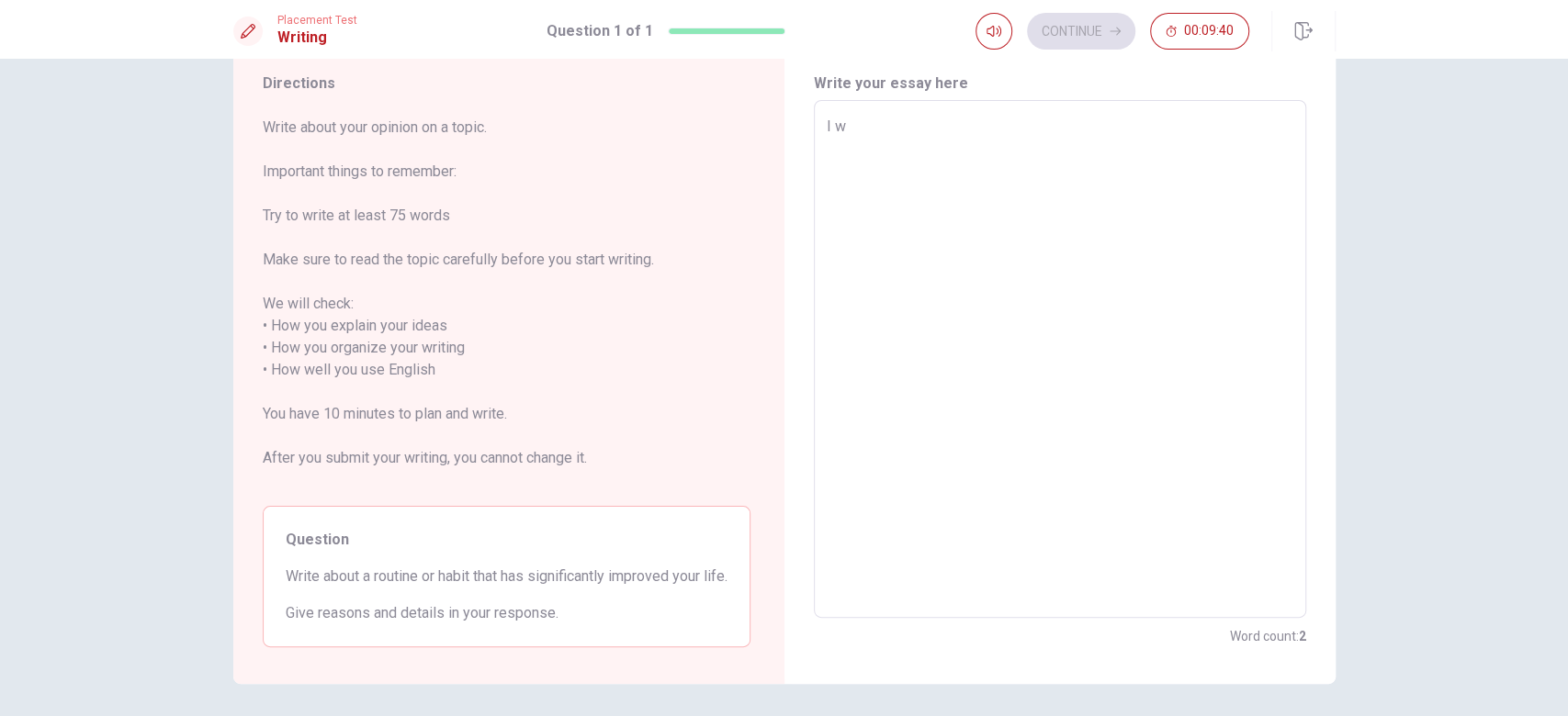 type on "I wo" 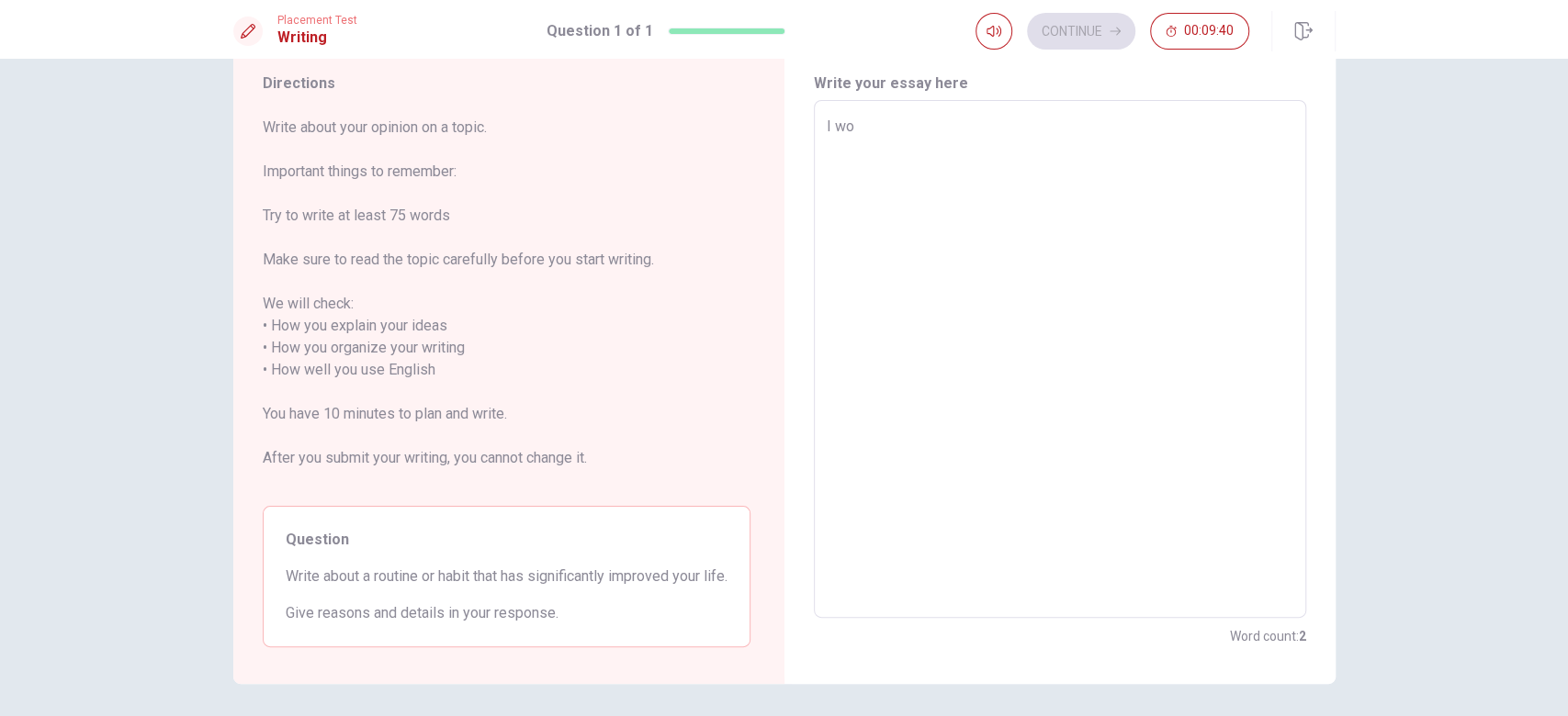 type on "x" 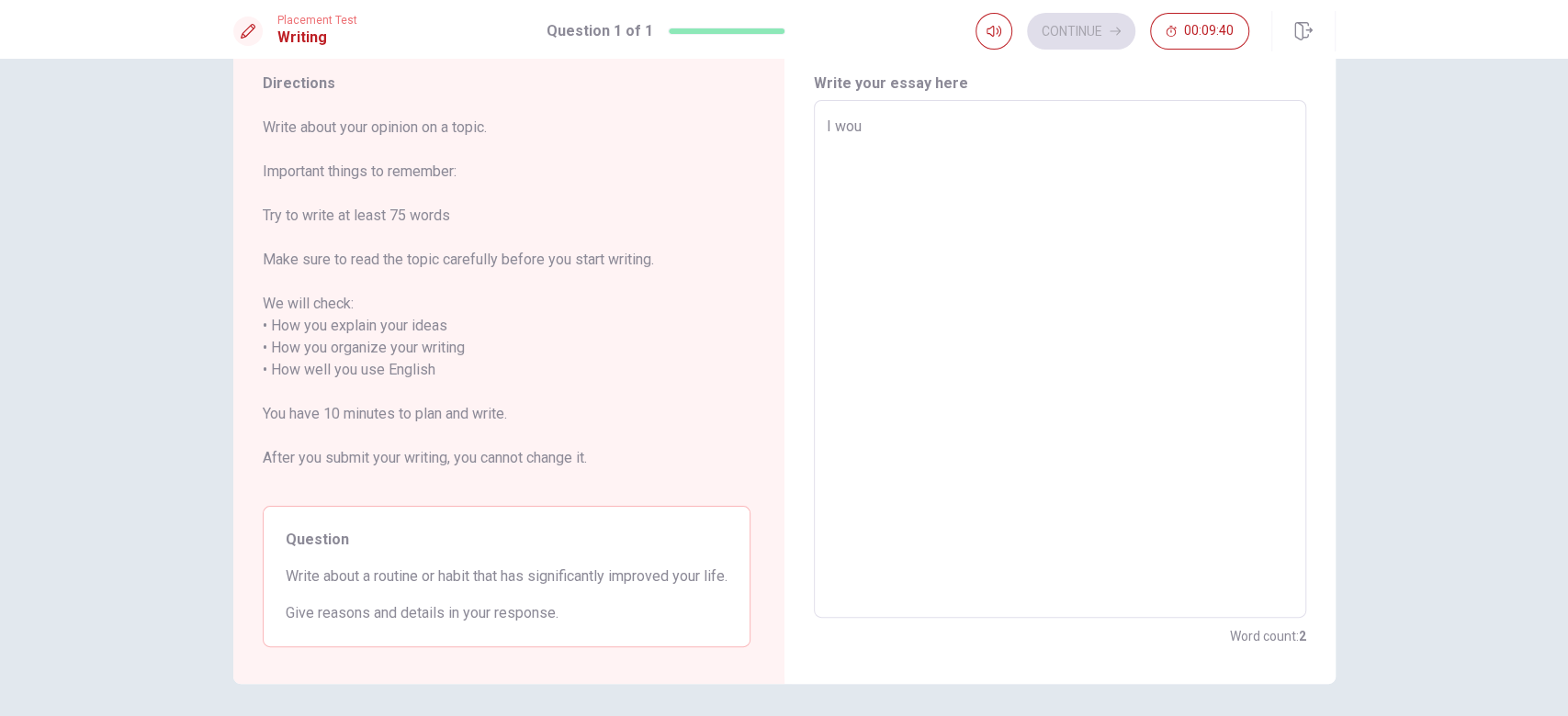 type on "x" 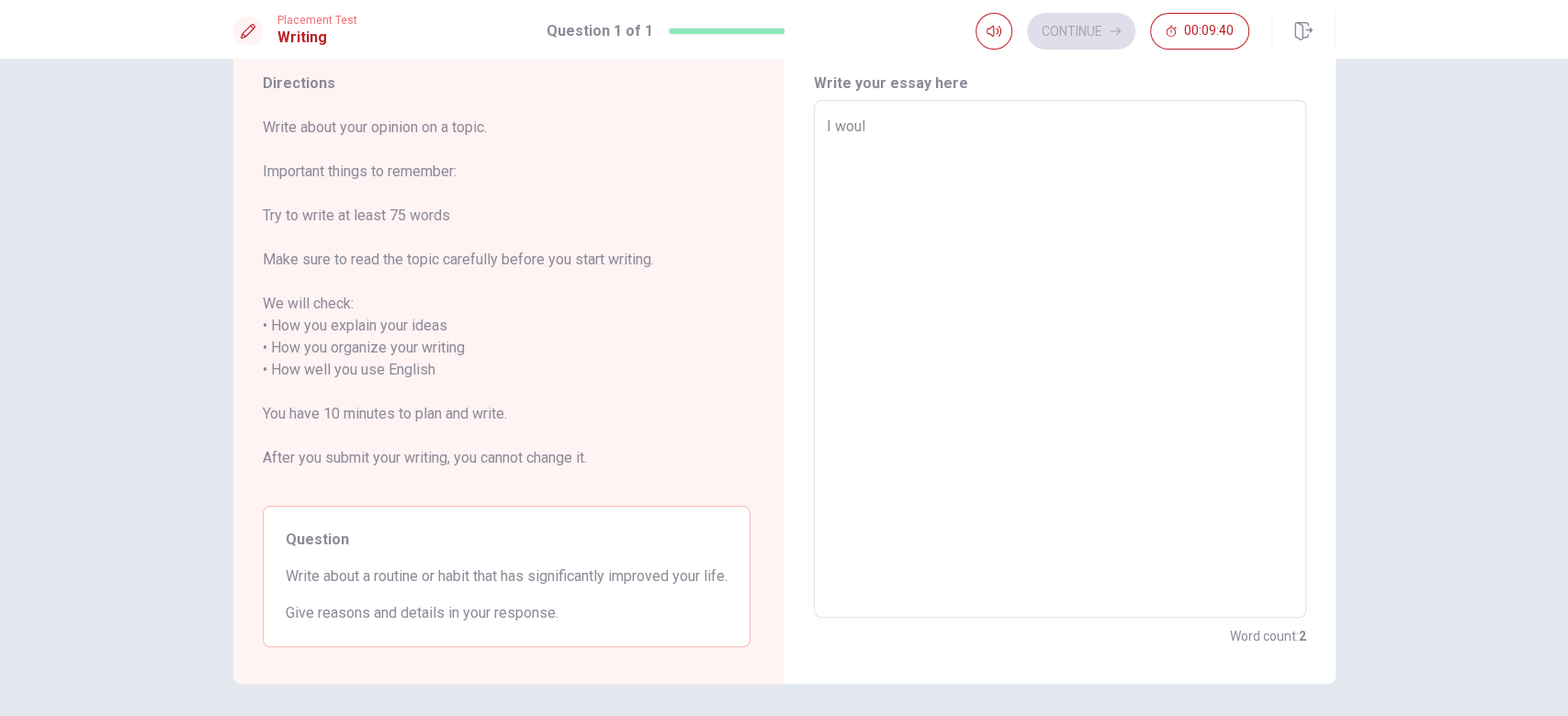 type on "x" 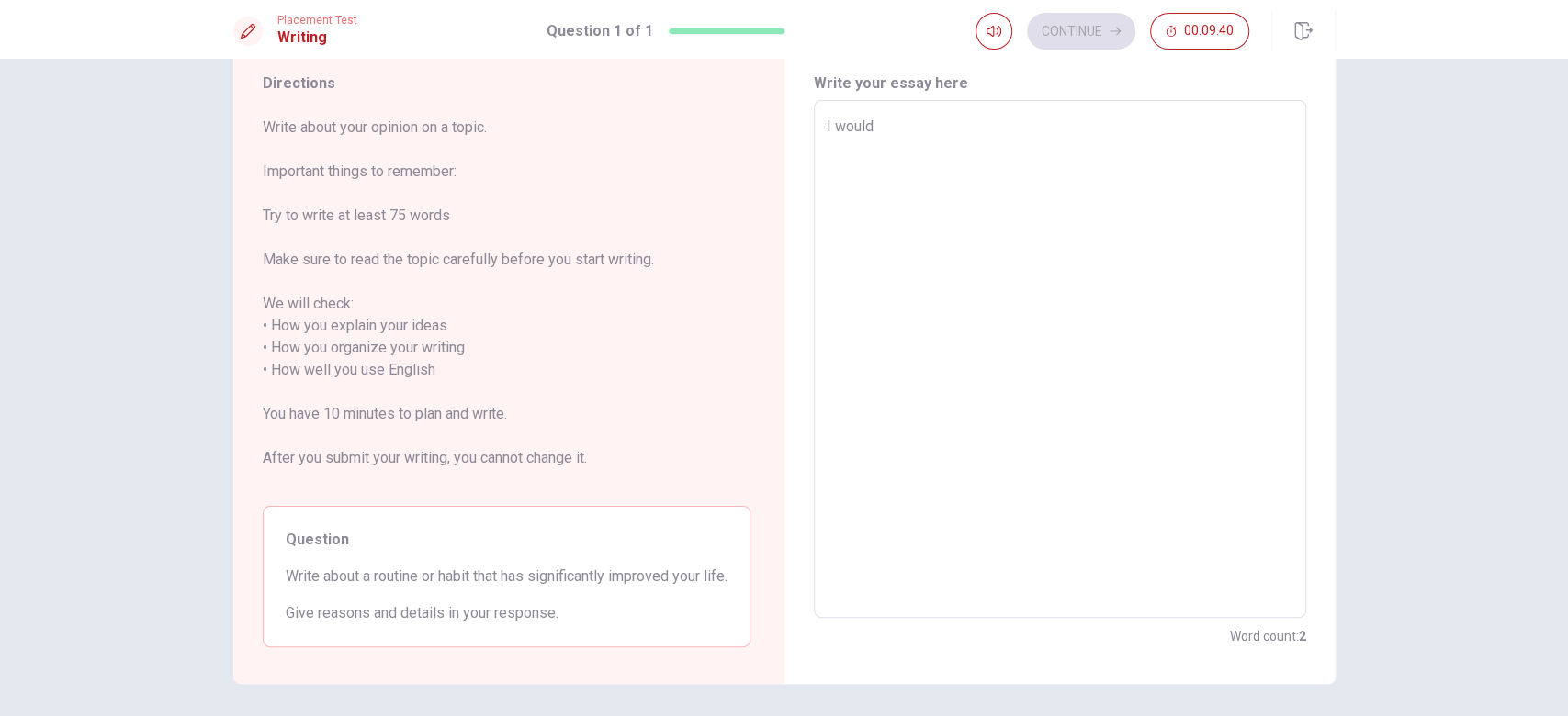 type on "x" 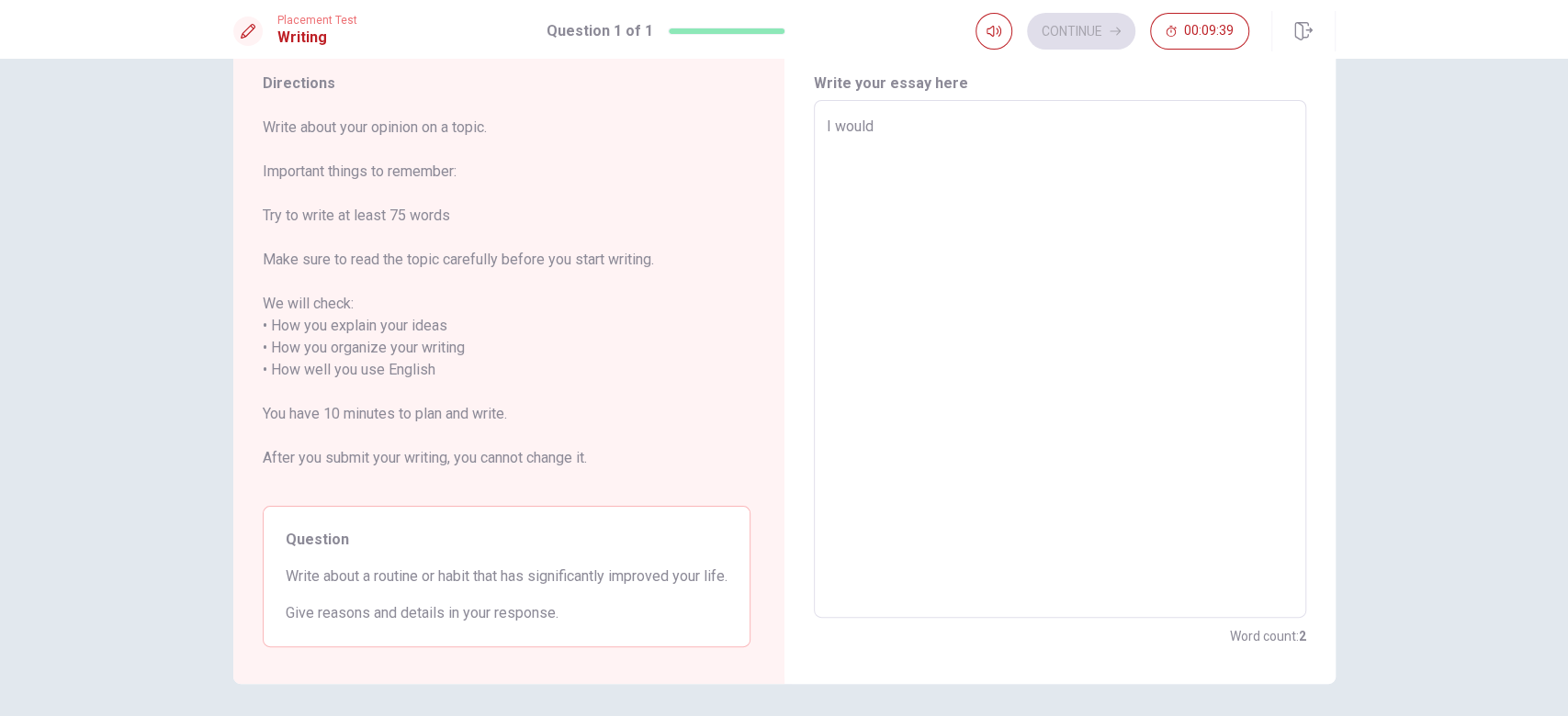 type on "I would s" 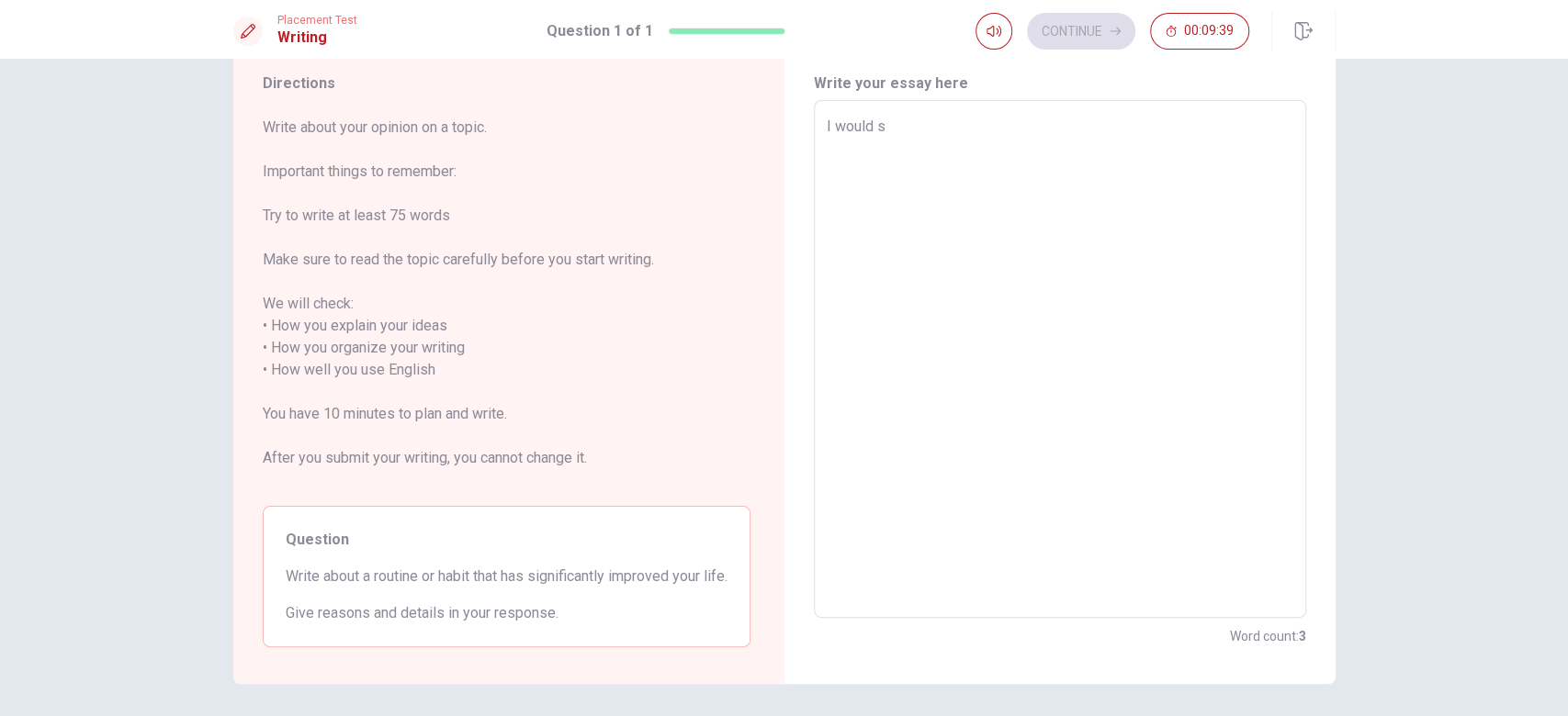 type on "x" 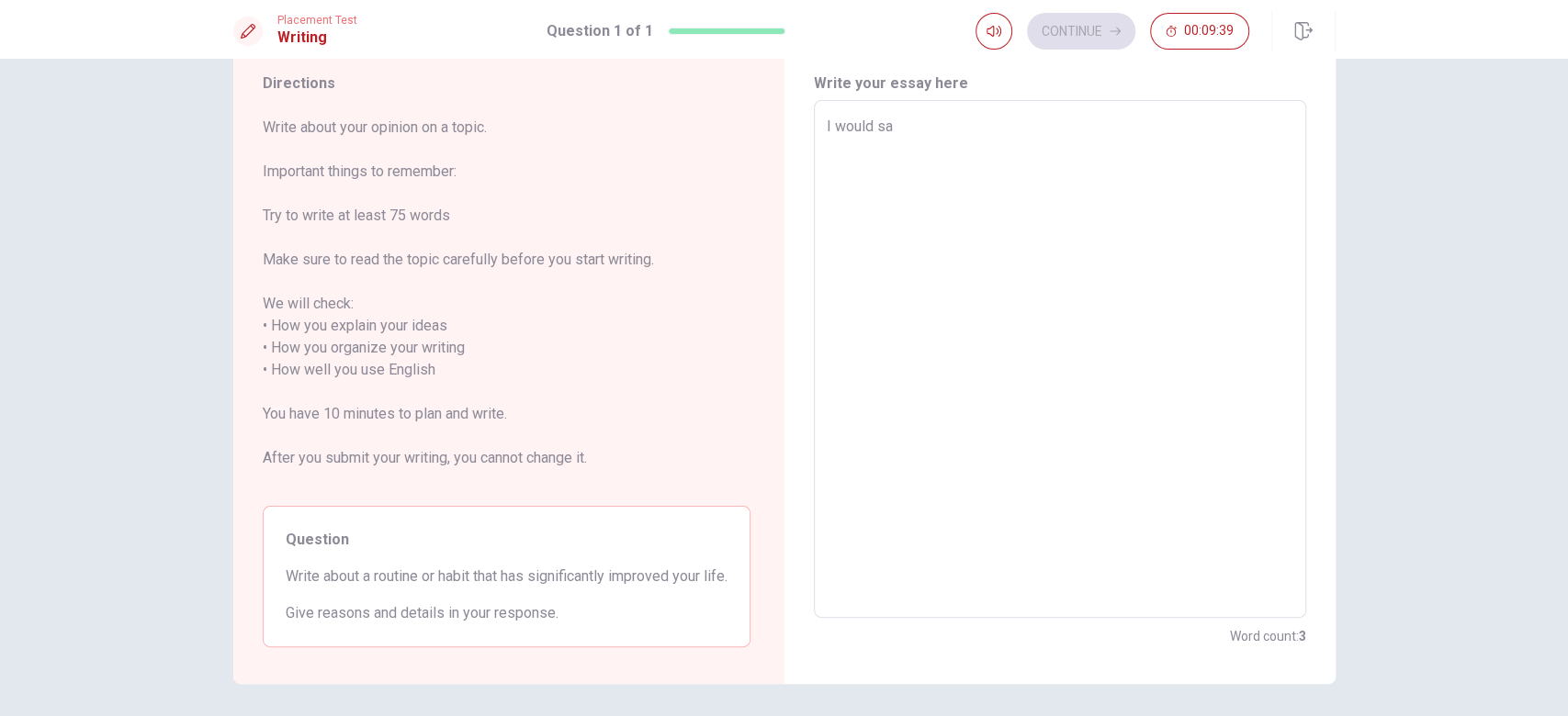 type on "x" 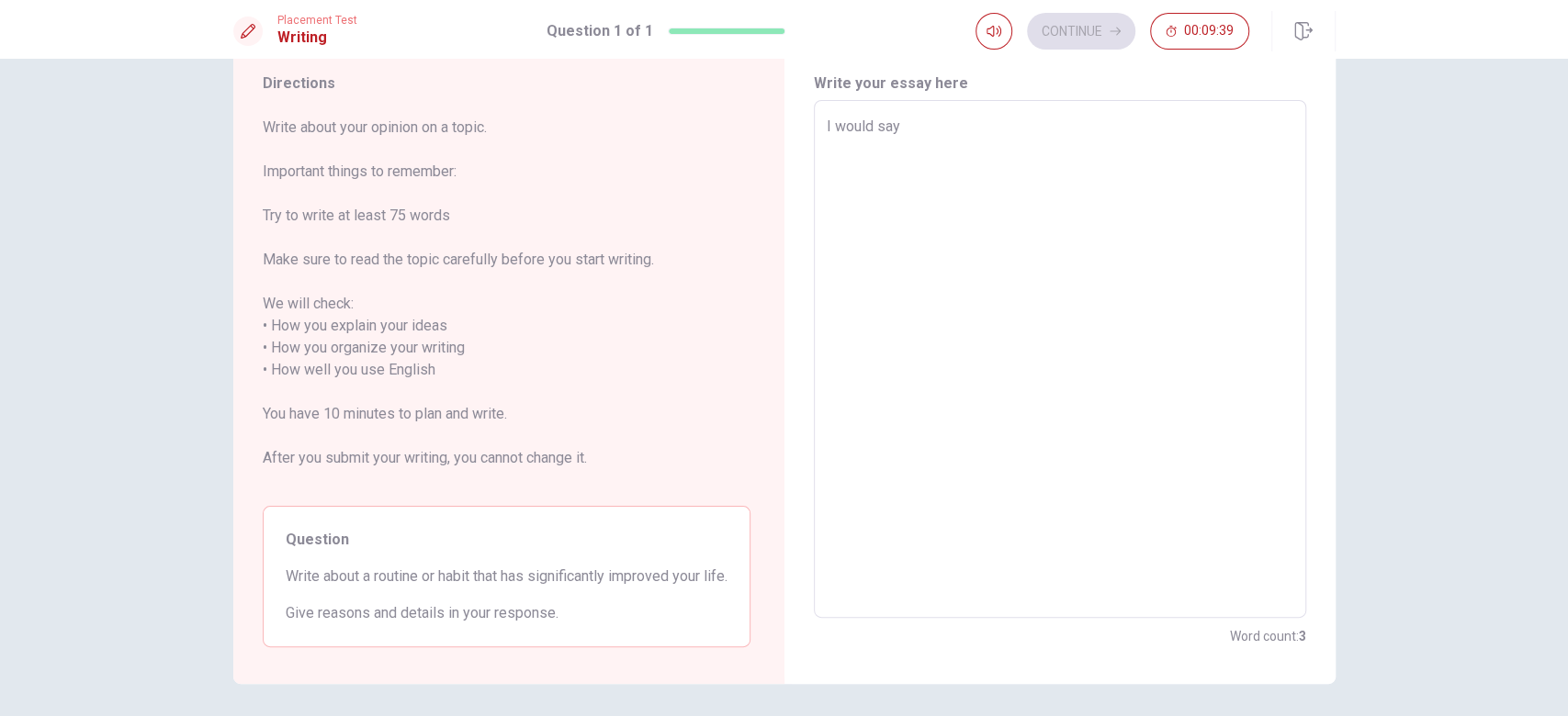 type on "x" 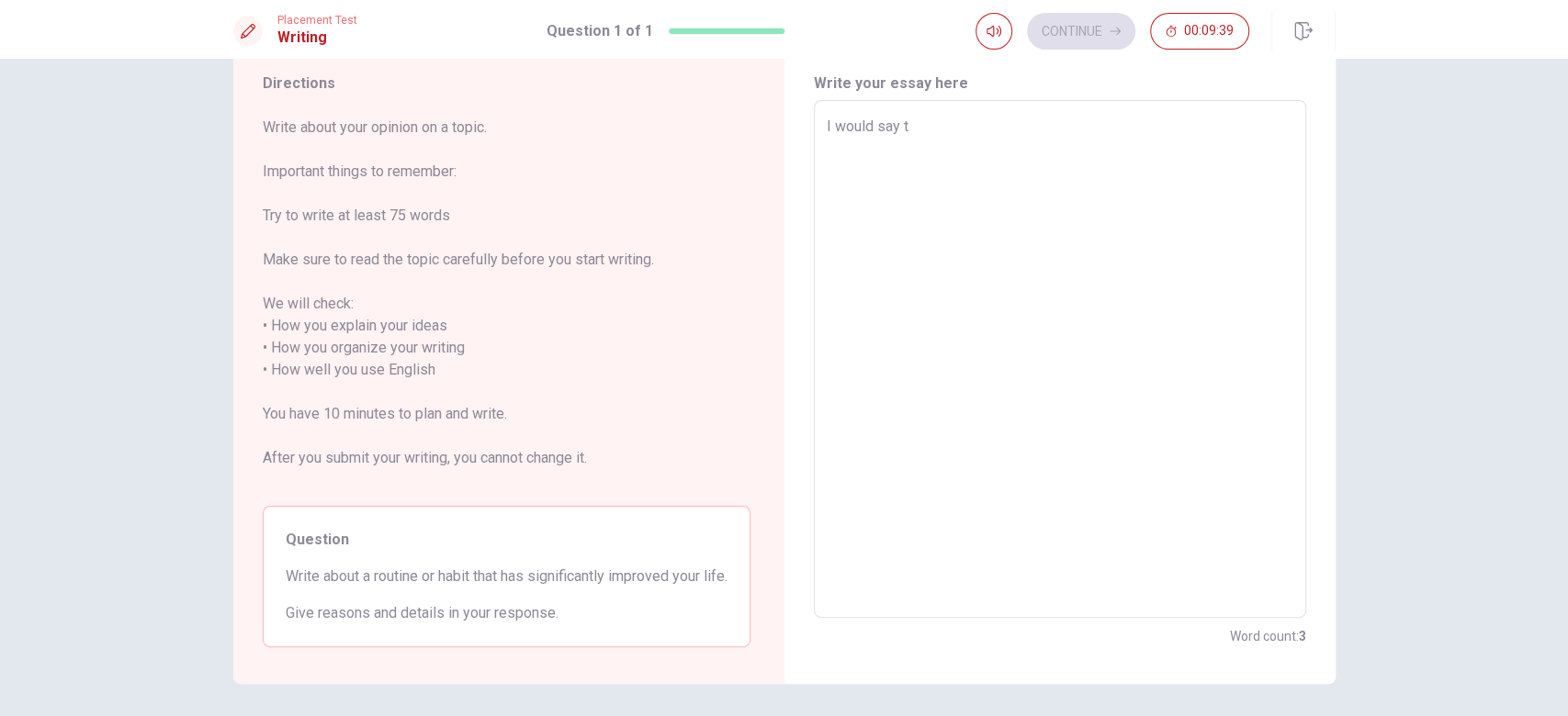 type on "x" 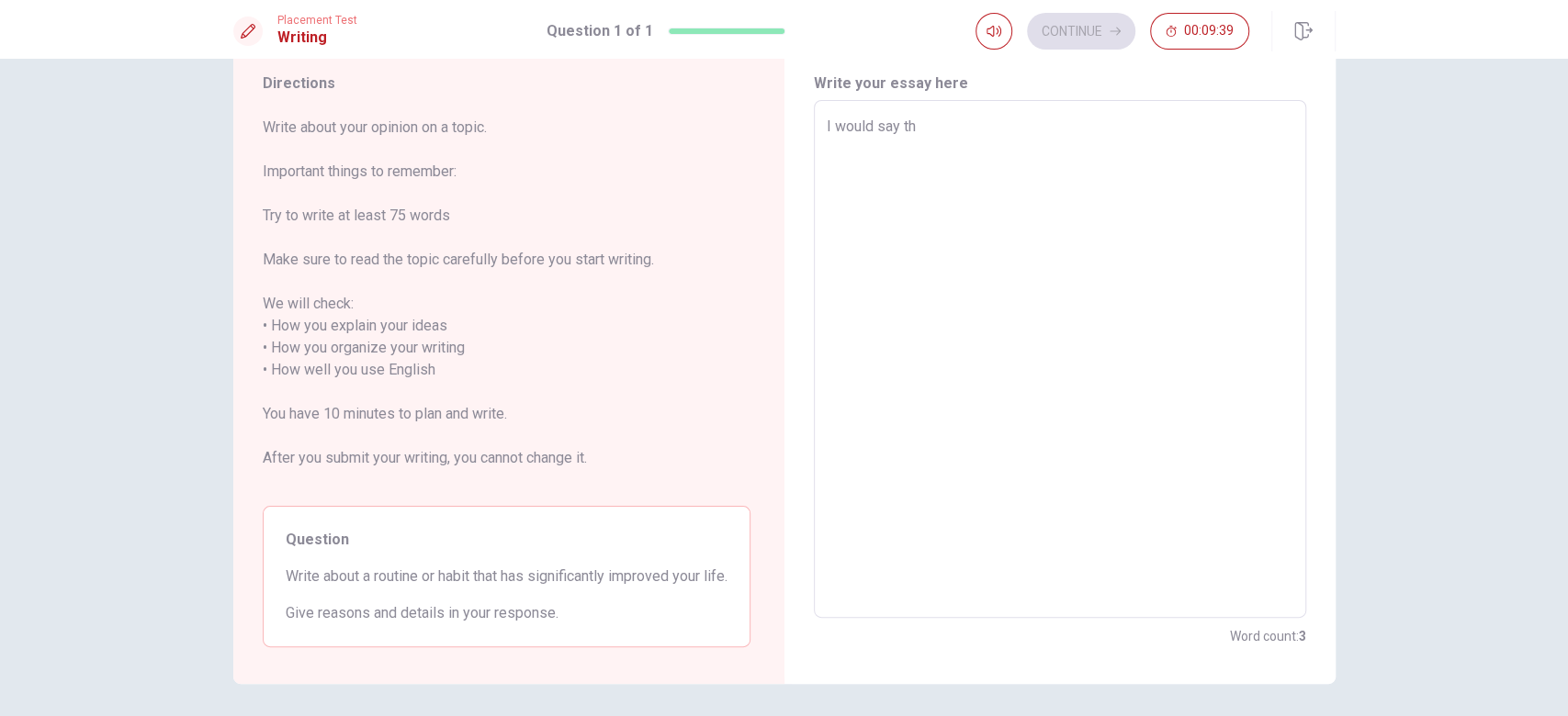type on "x" 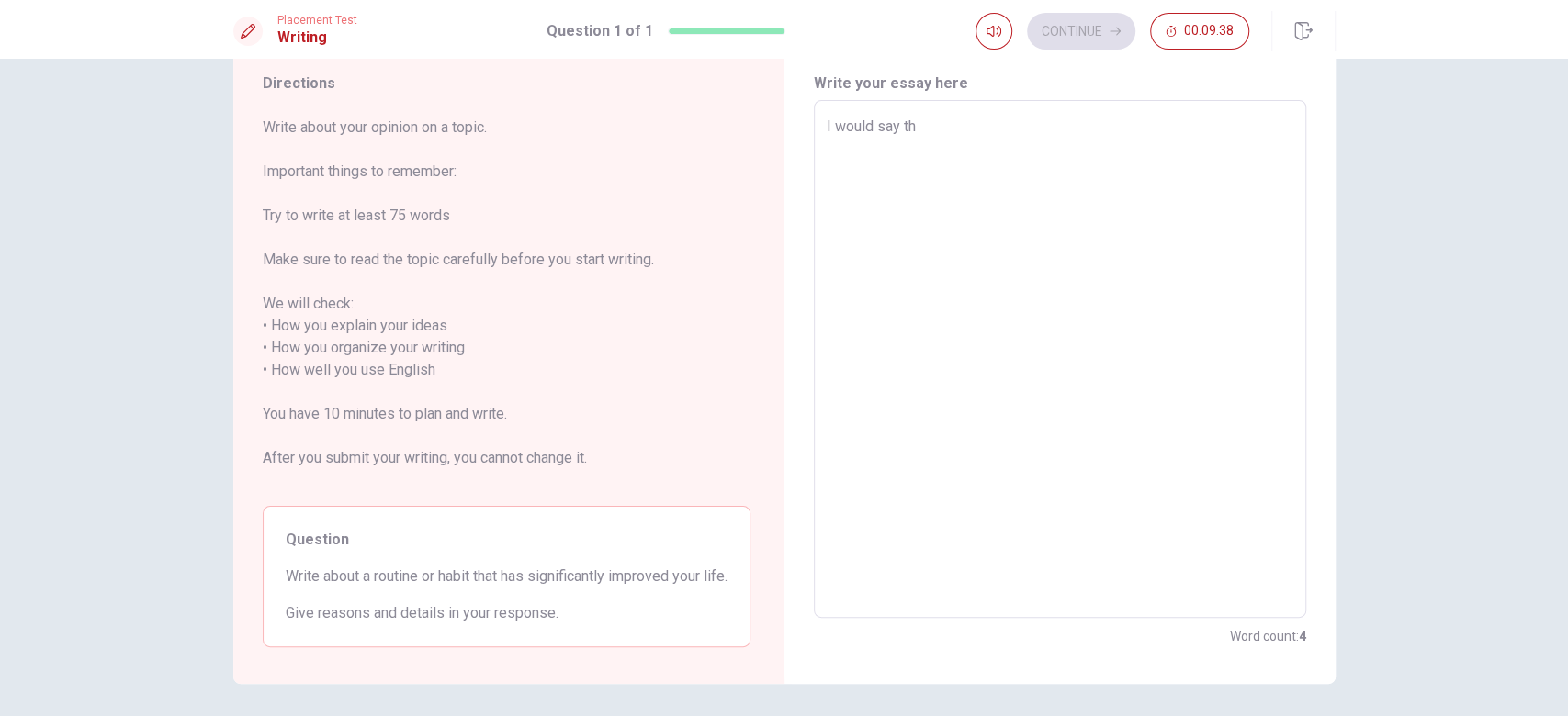 type on "I would say tha" 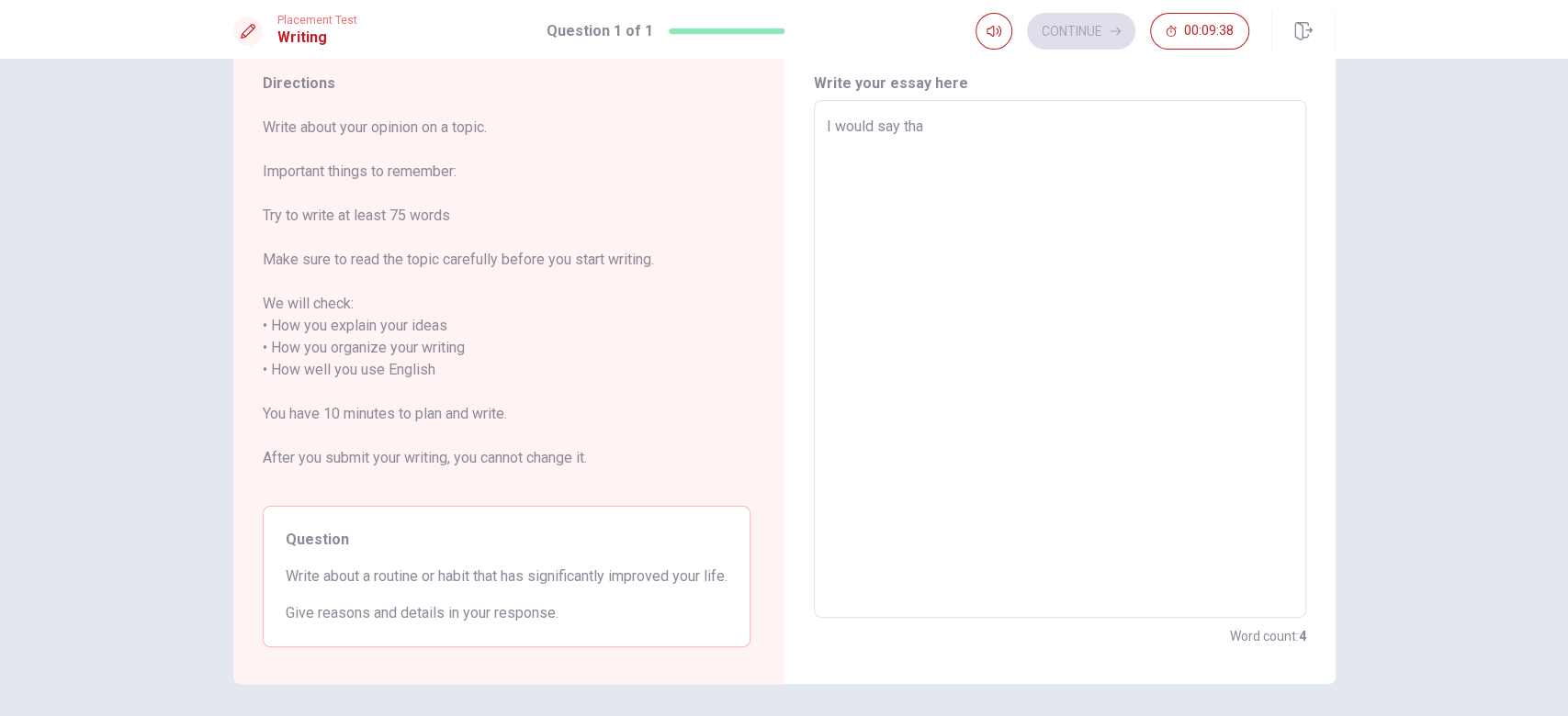 type on "x" 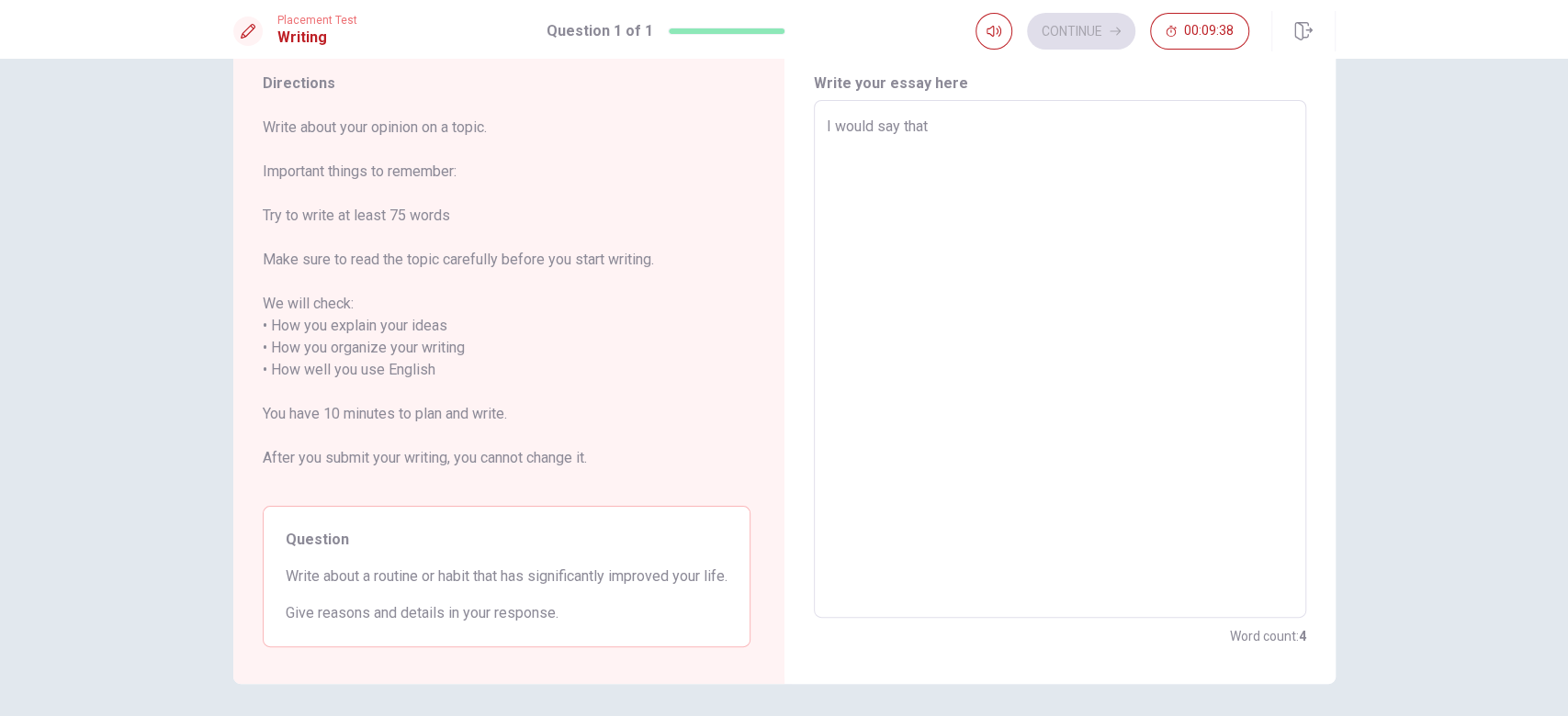 type on "x" 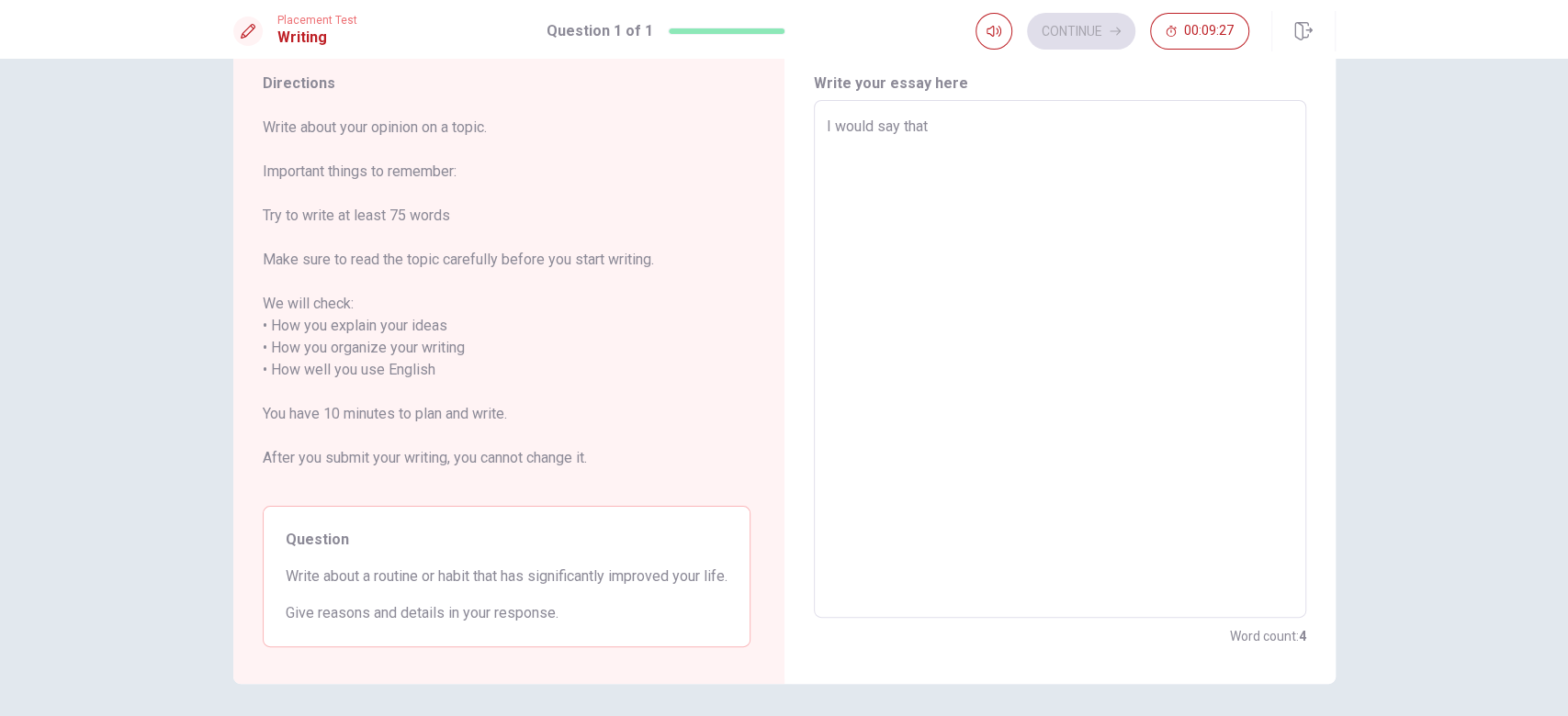 type on "x" 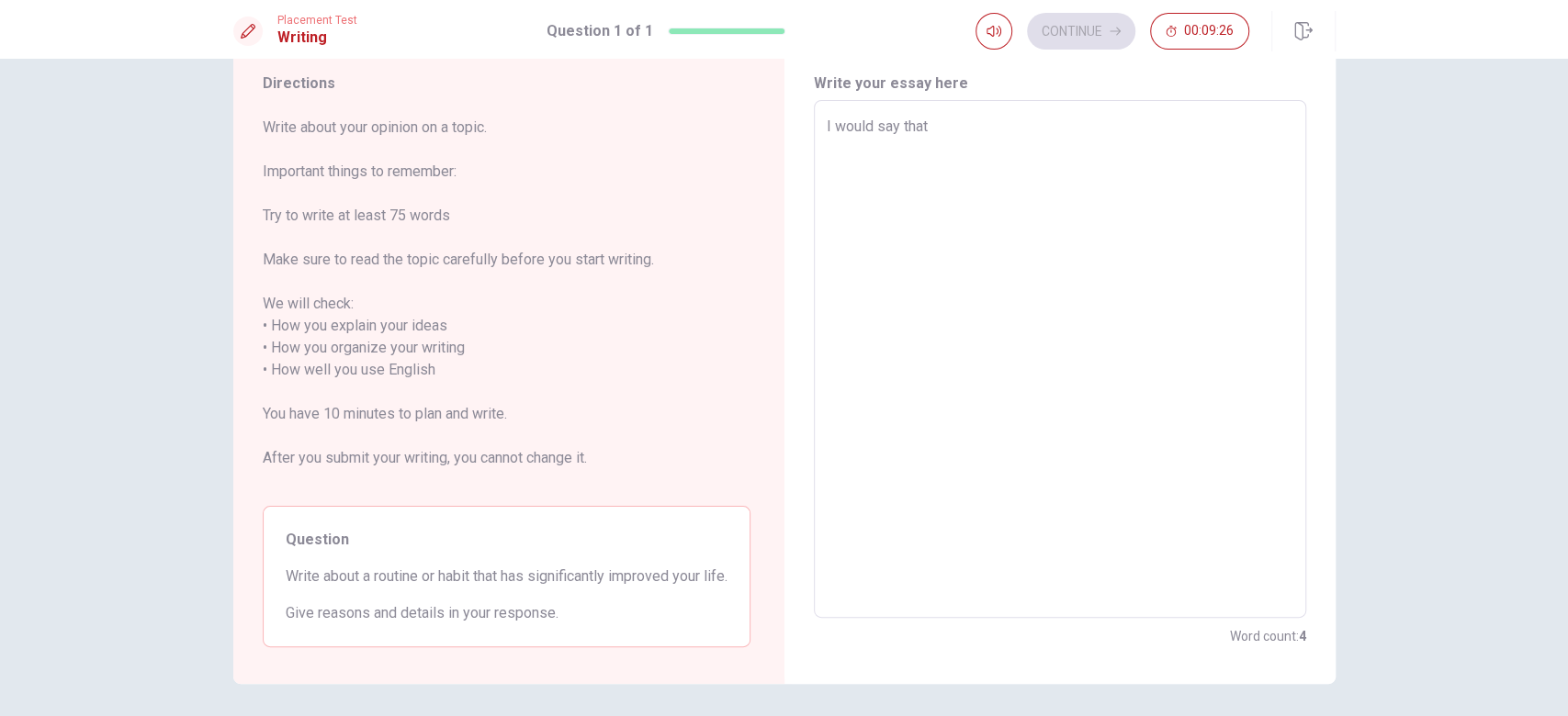type on "I would say that m" 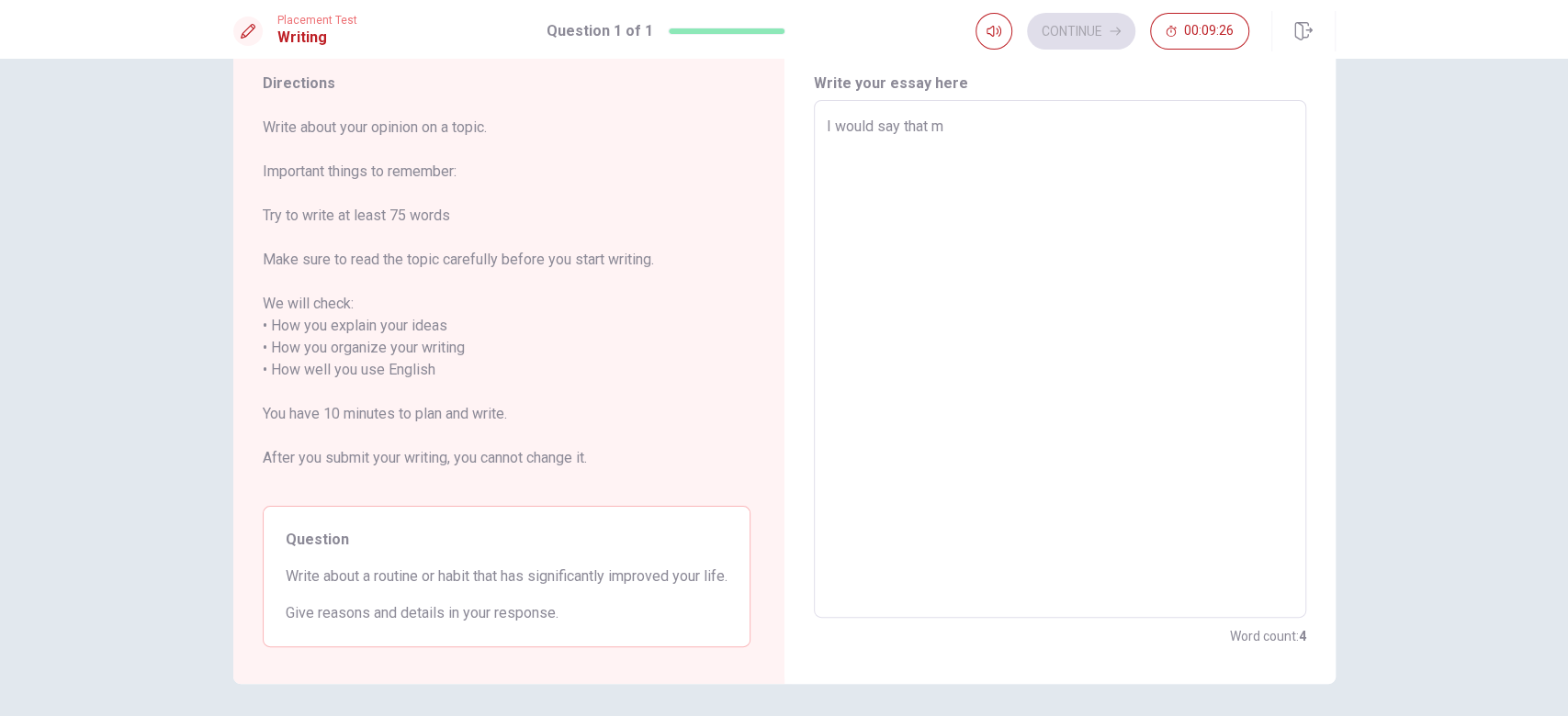 type on "x" 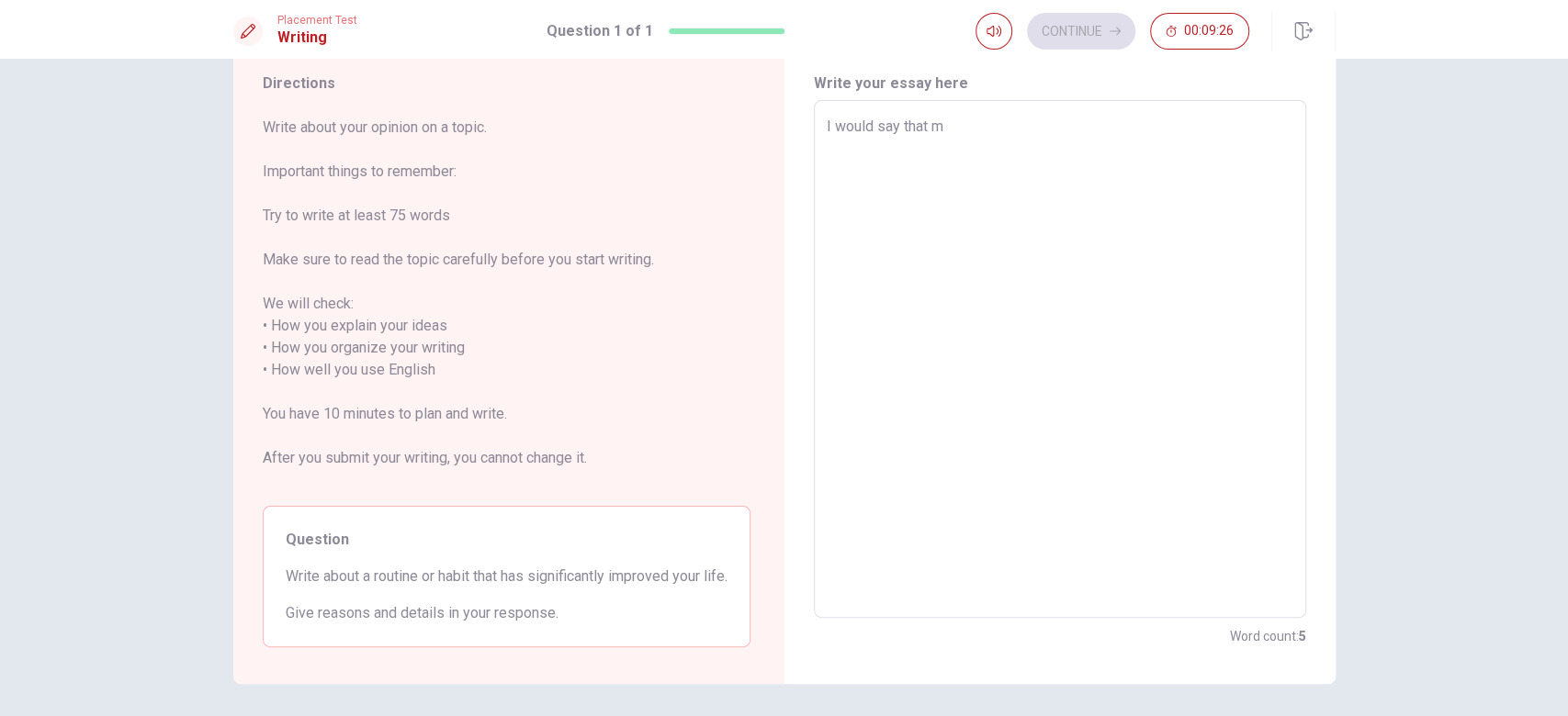 type on "I would say that md" 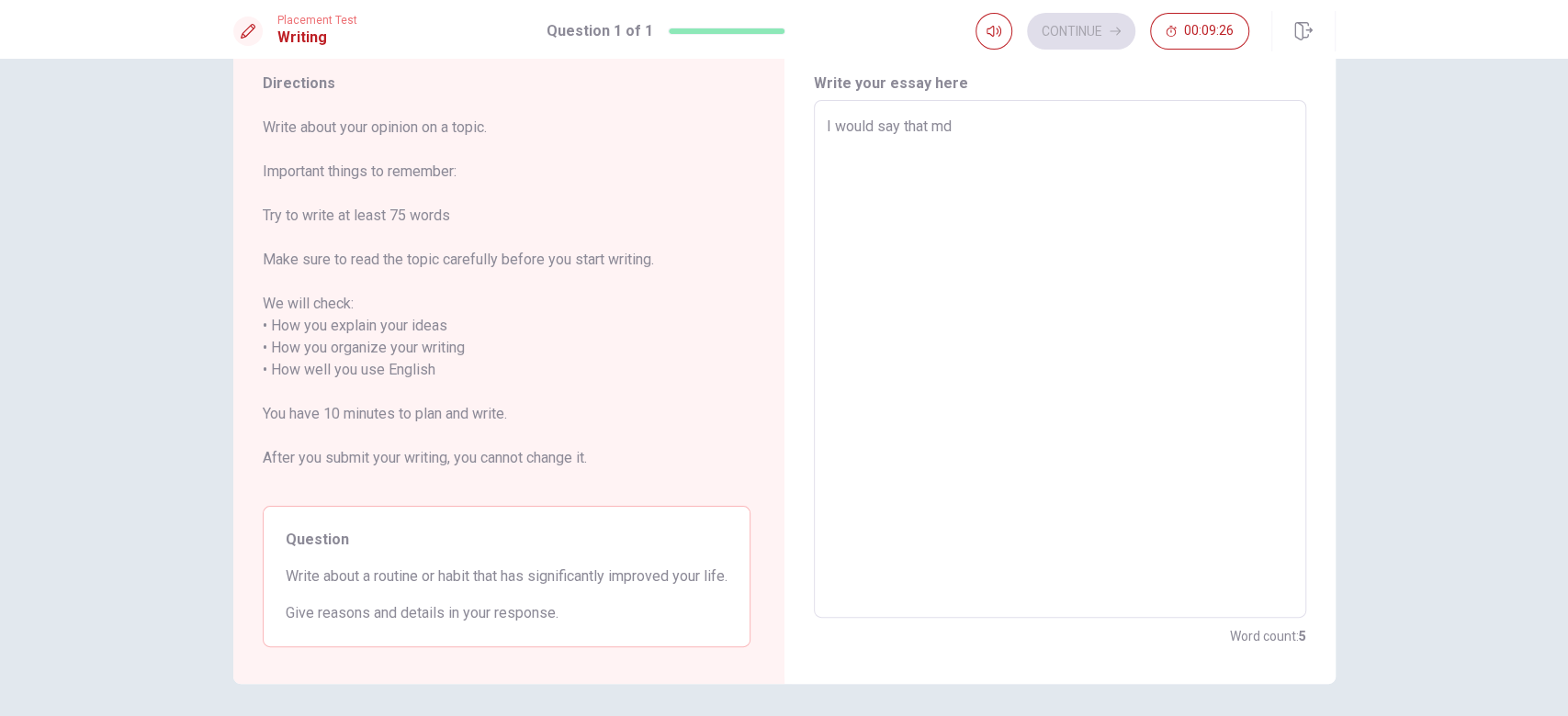 type on "x" 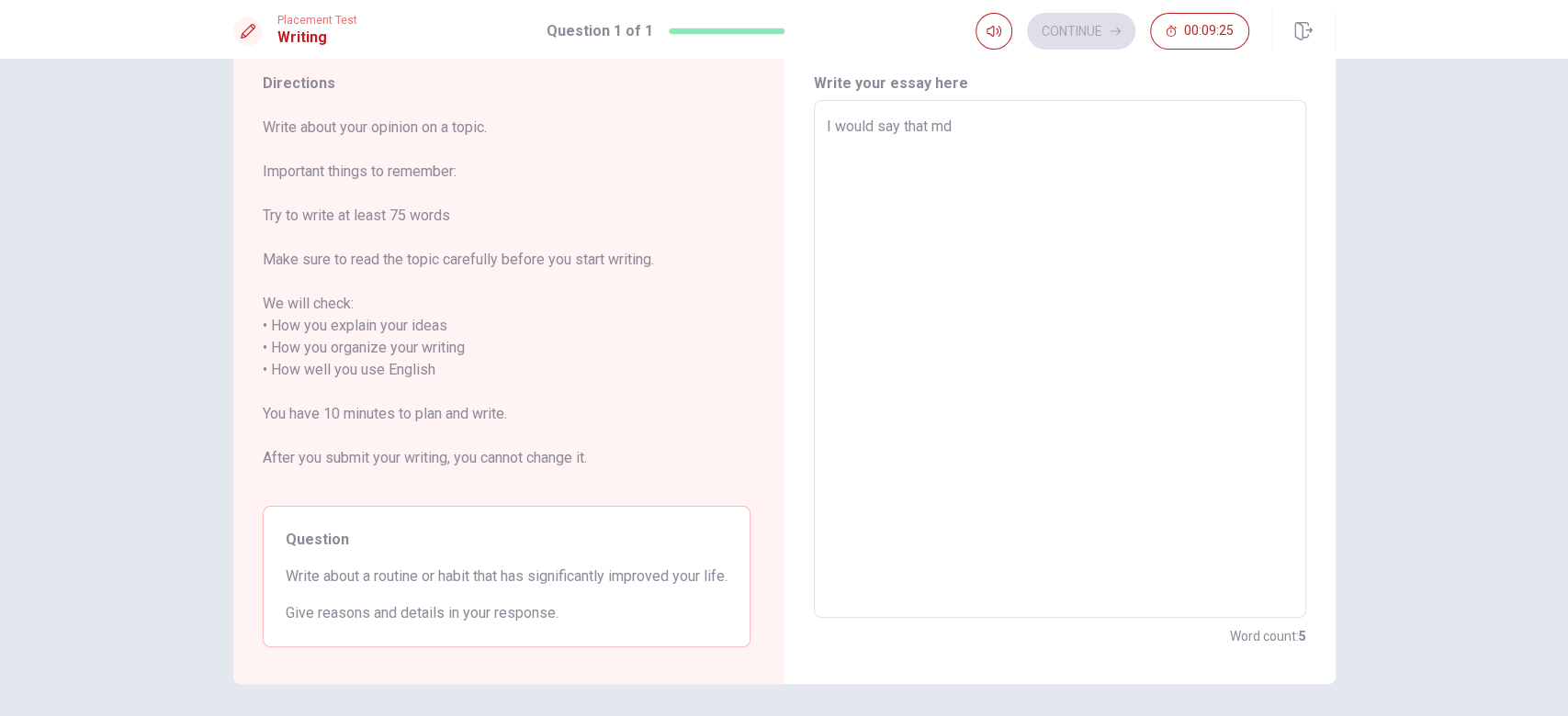 type on "I would say that m" 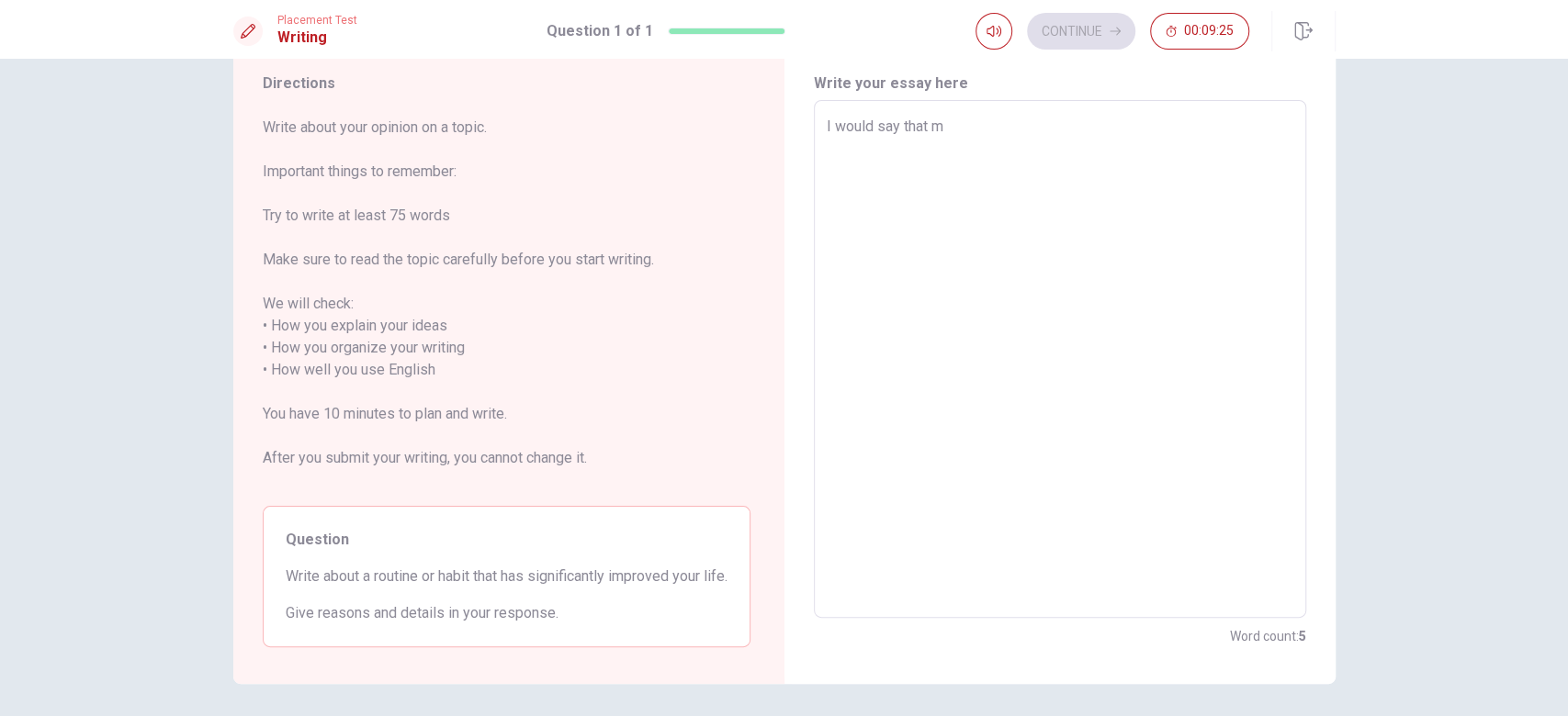 type on "x" 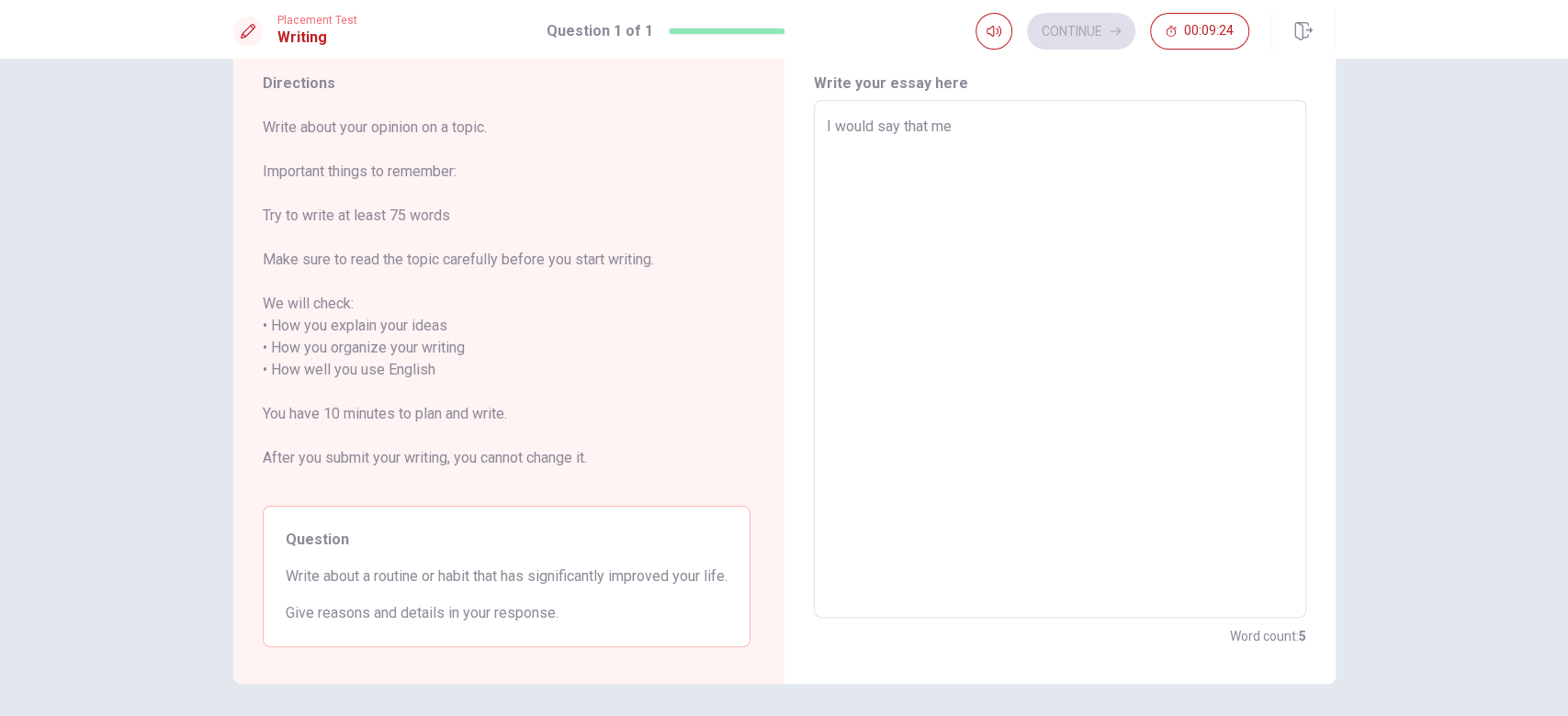 type on "x" 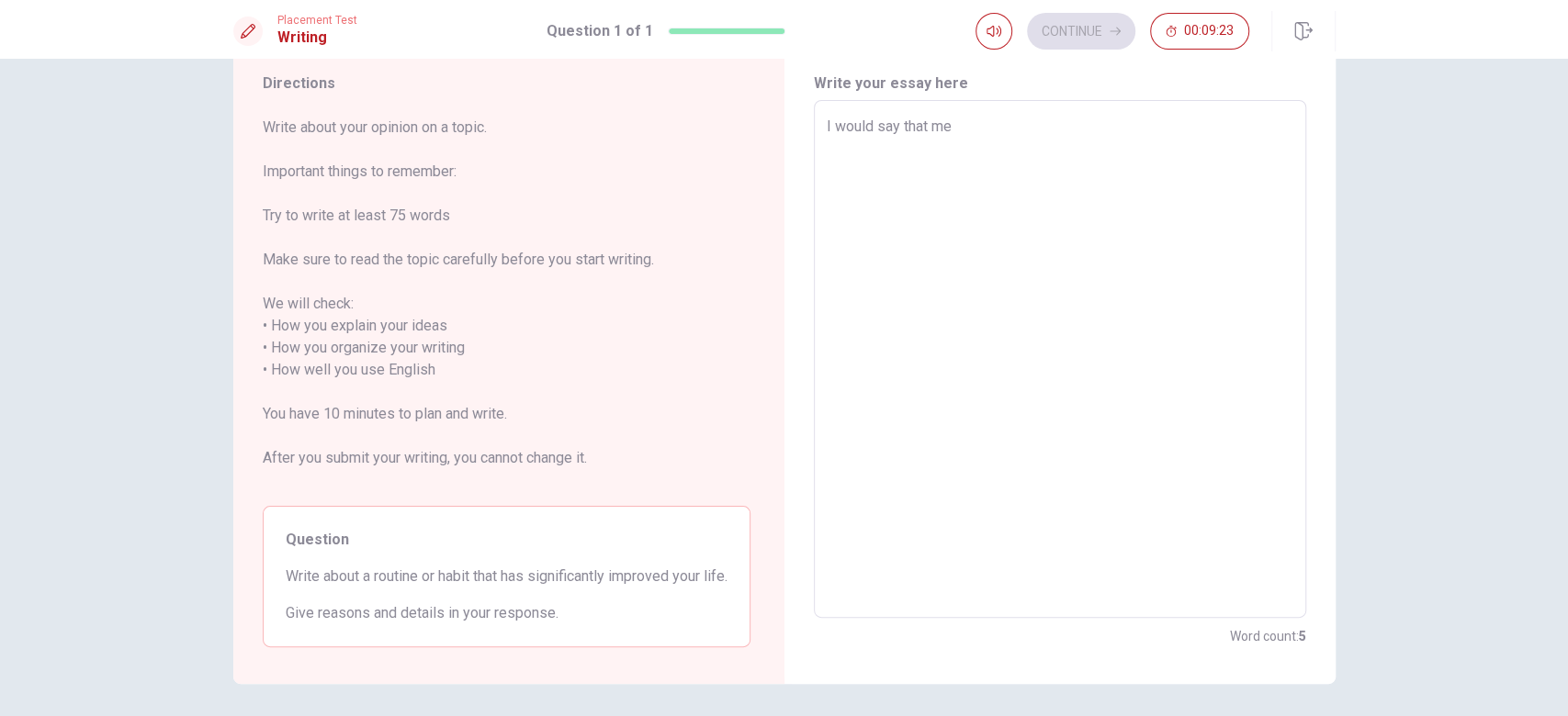 type on "I would say that med" 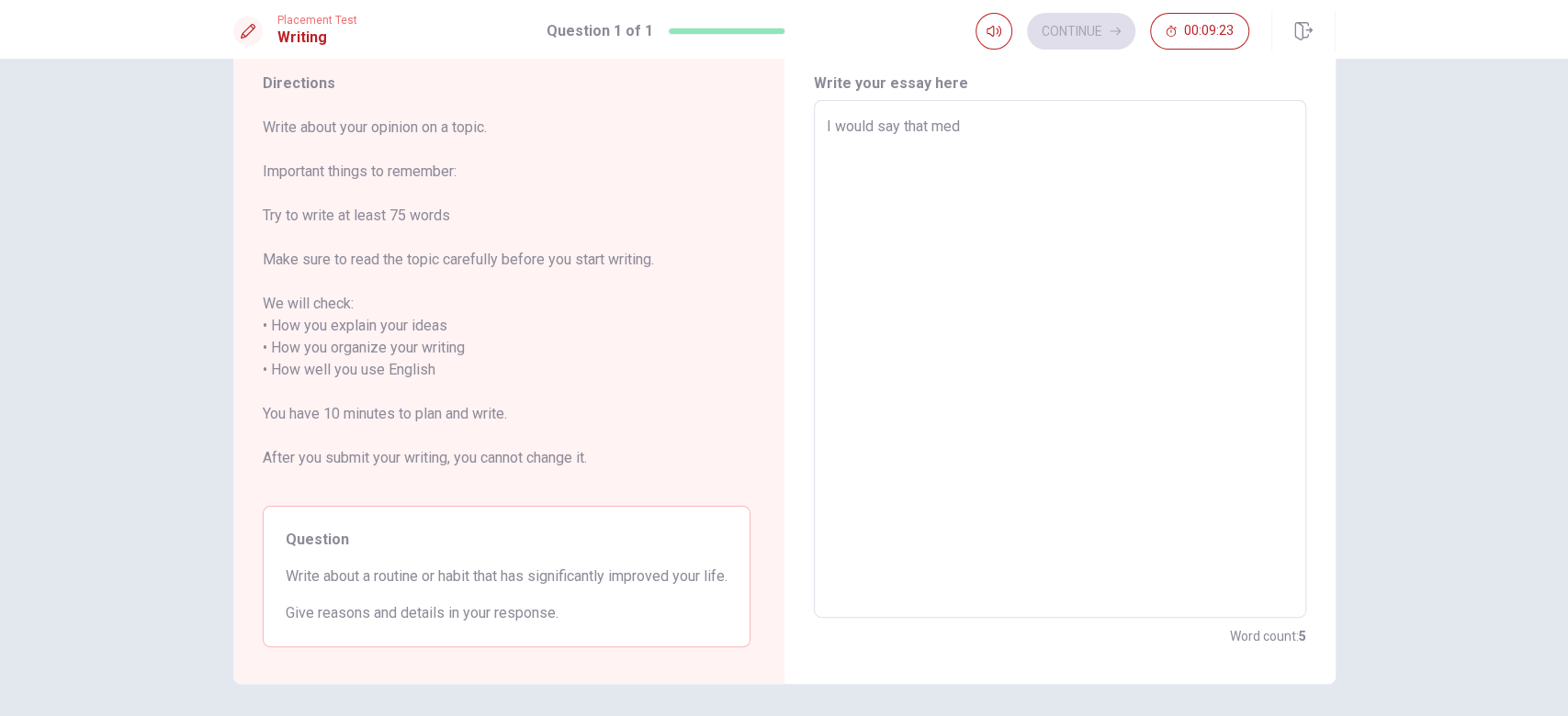 type on "x" 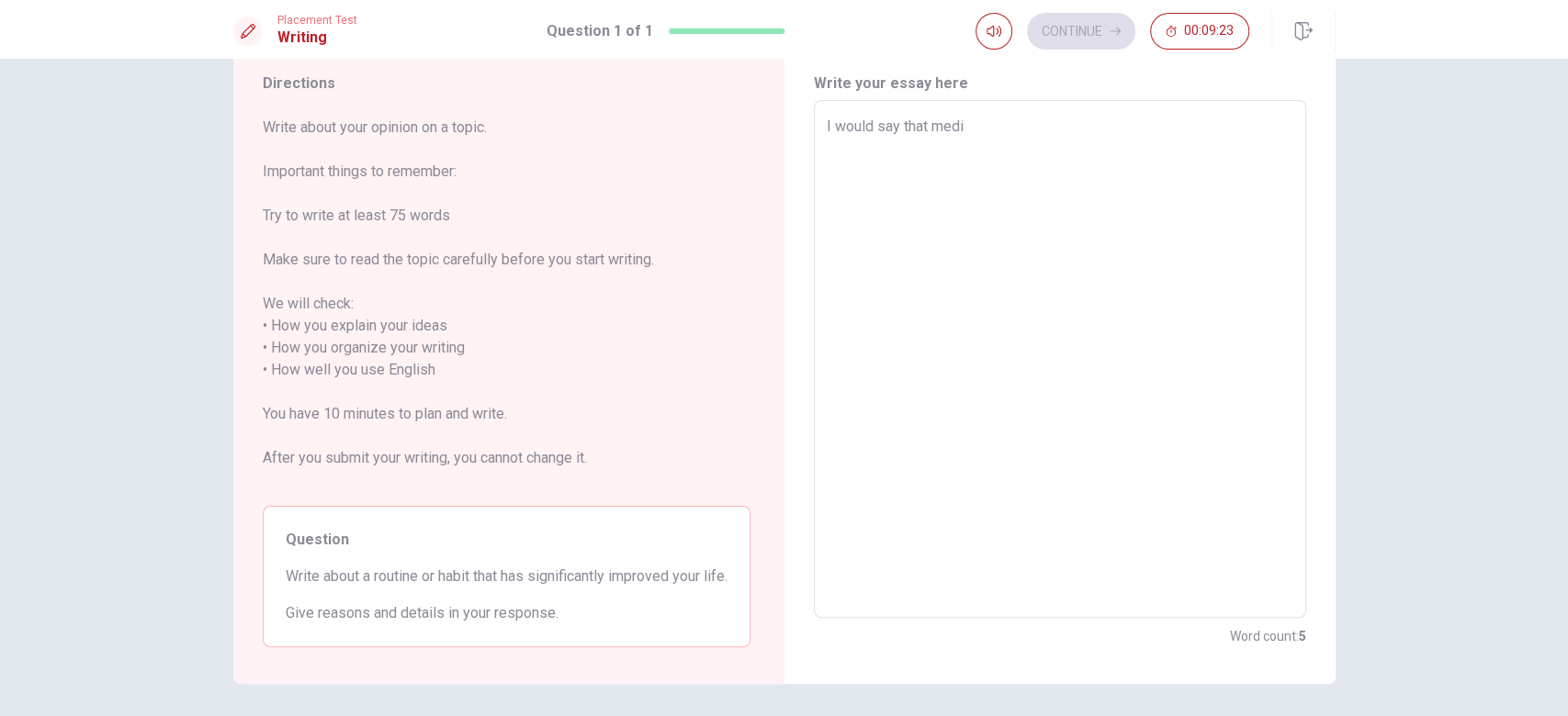 type on "x" 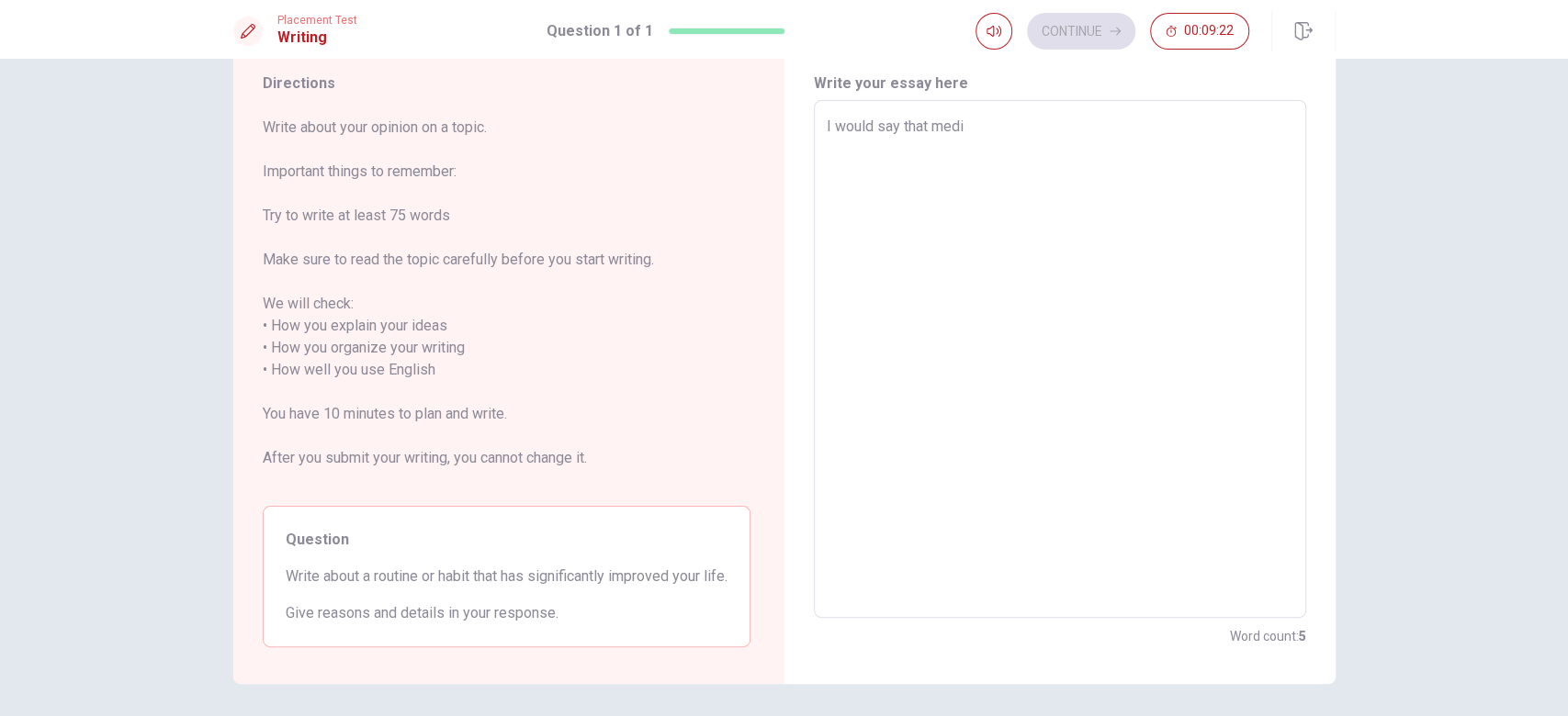 type on "I would say that medit" 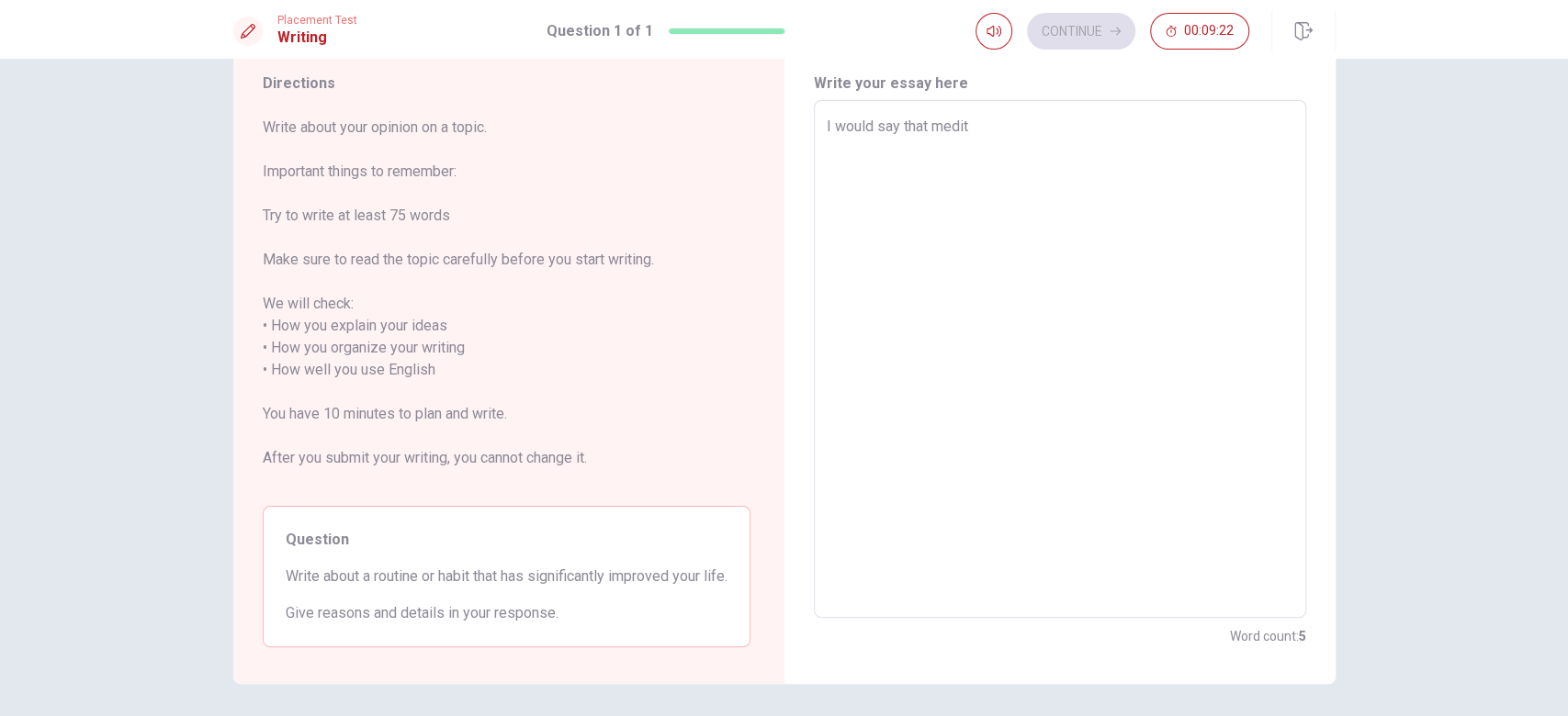 type on "x" 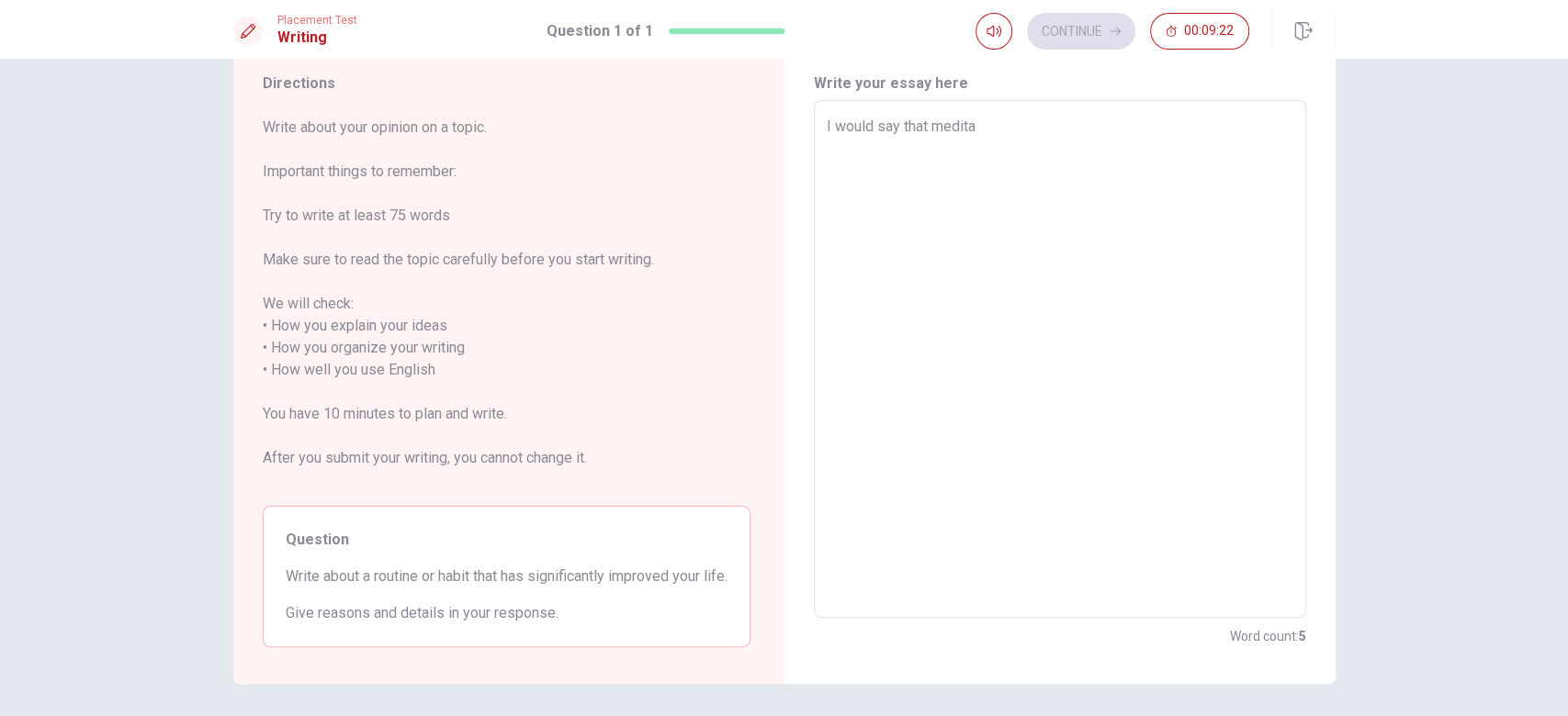 type on "x" 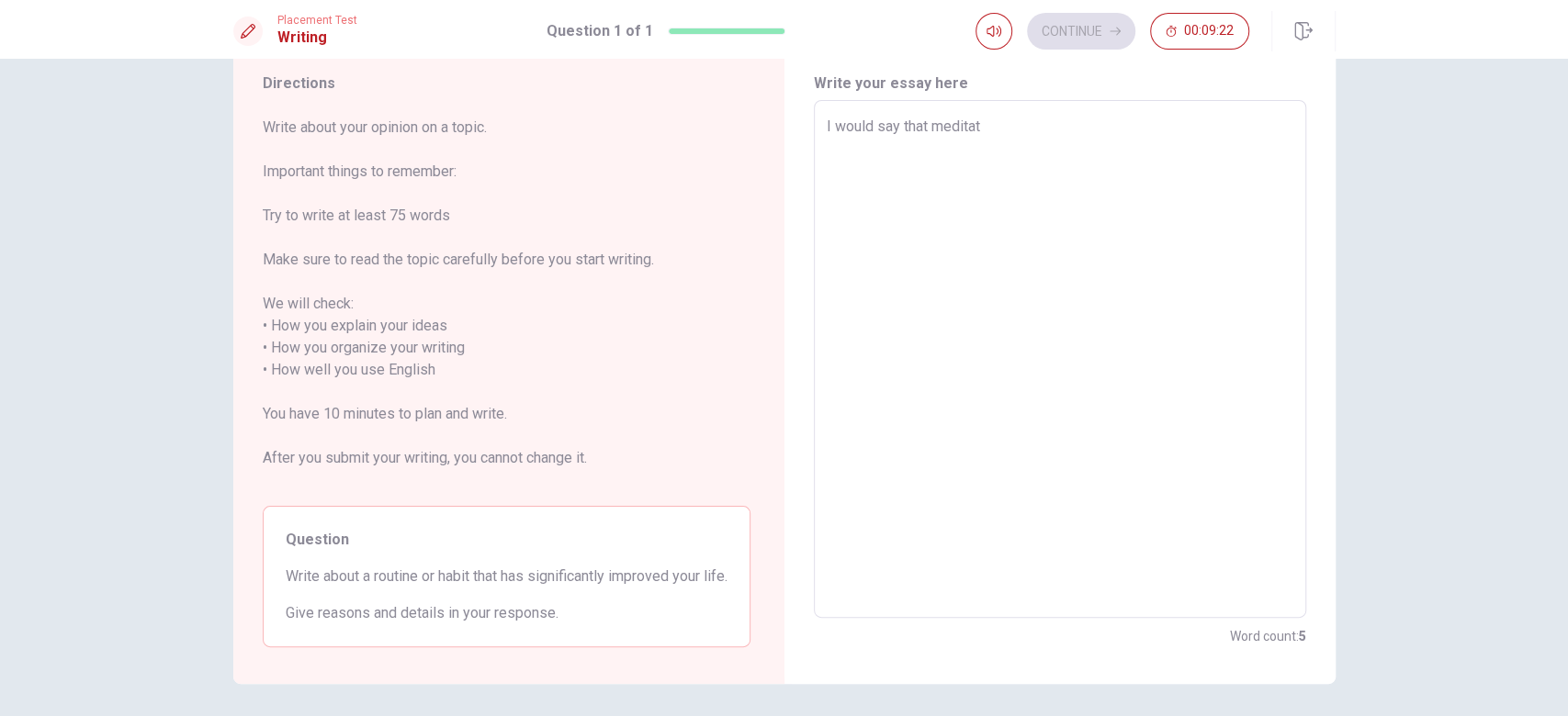 type on "x" 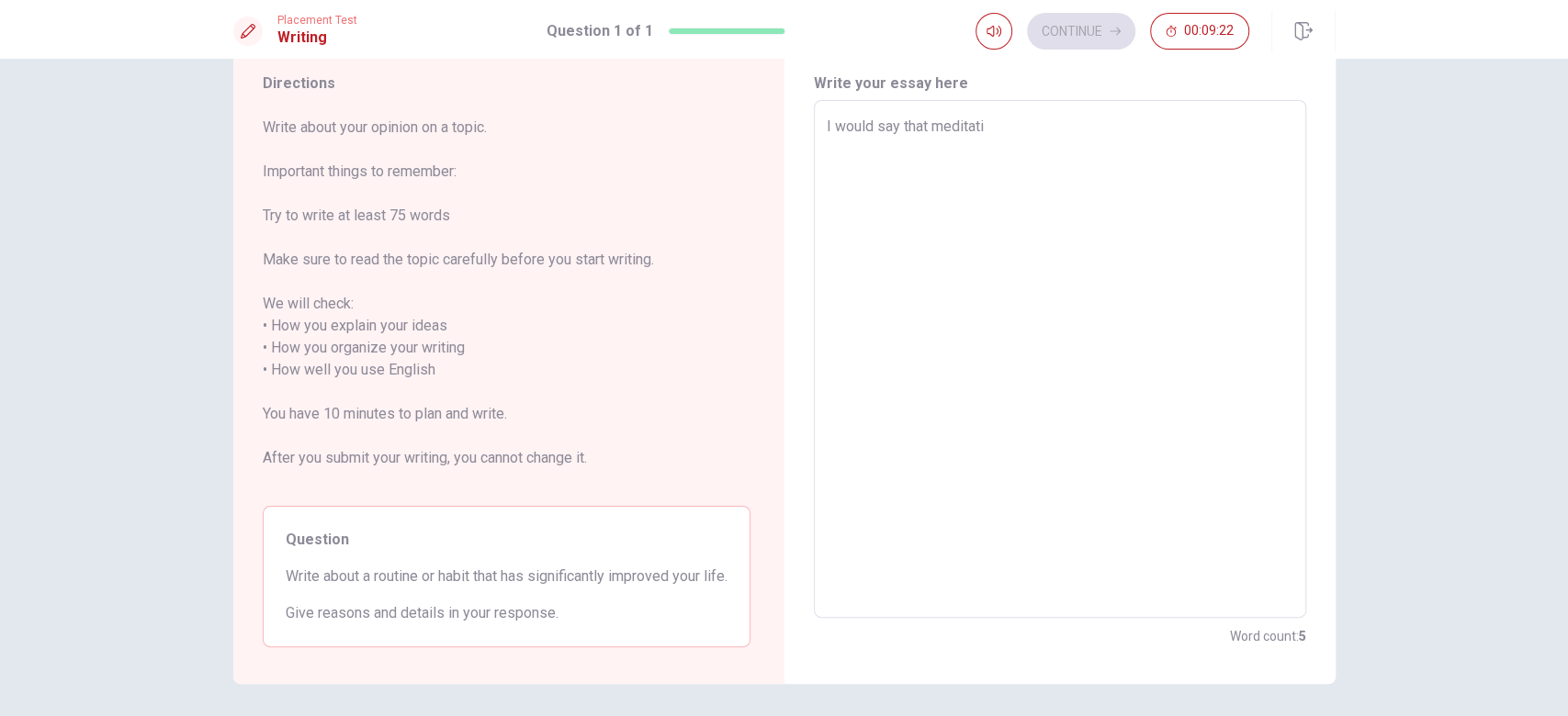 type on "x" 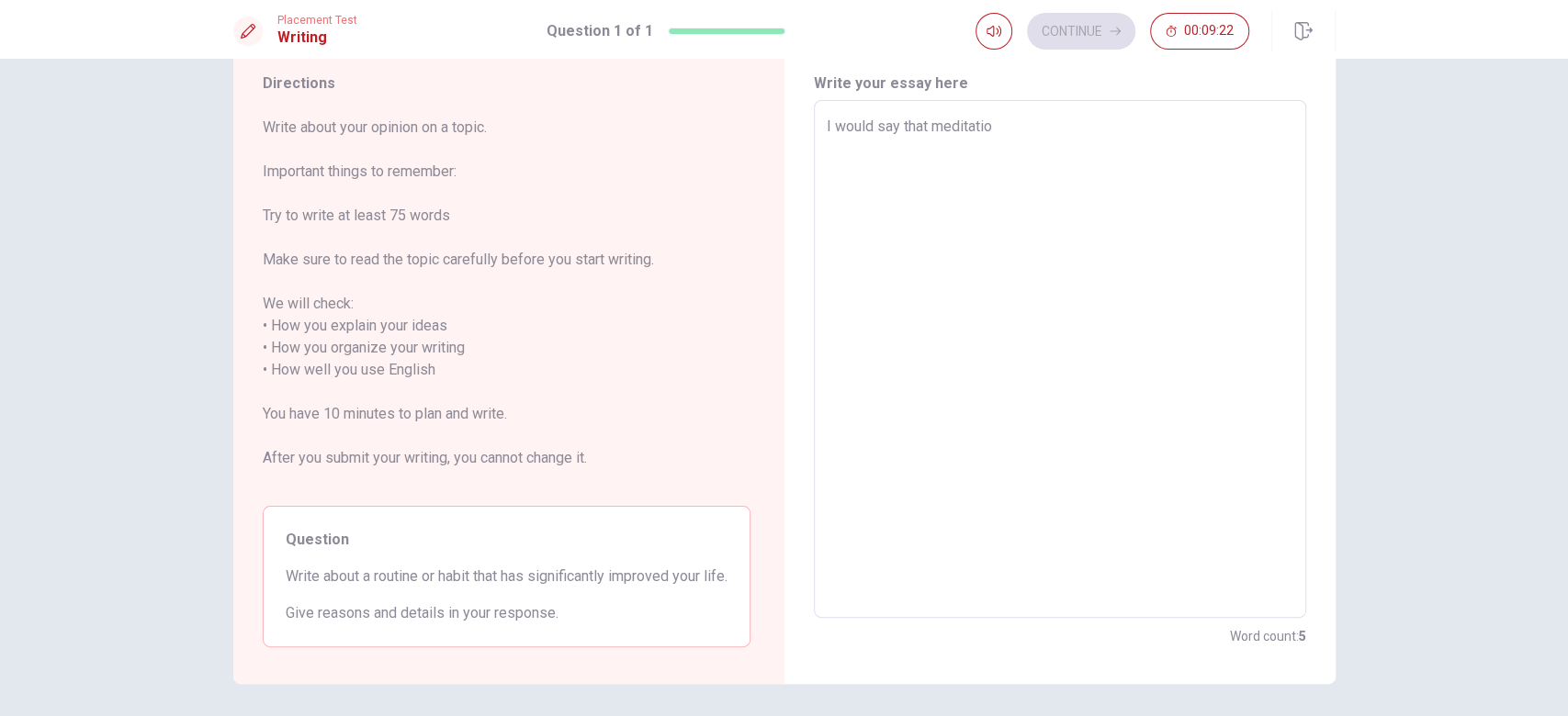type on "x" 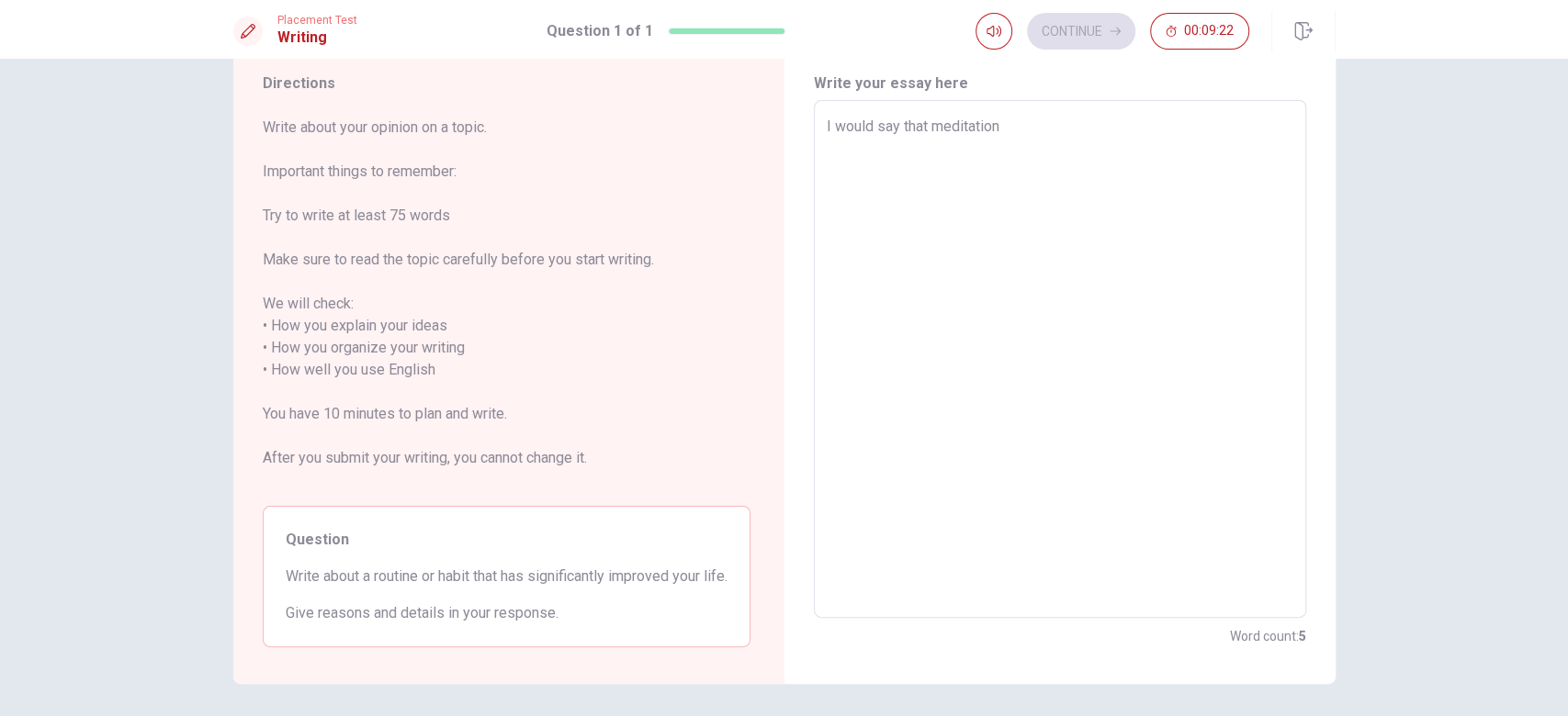 type on "x" 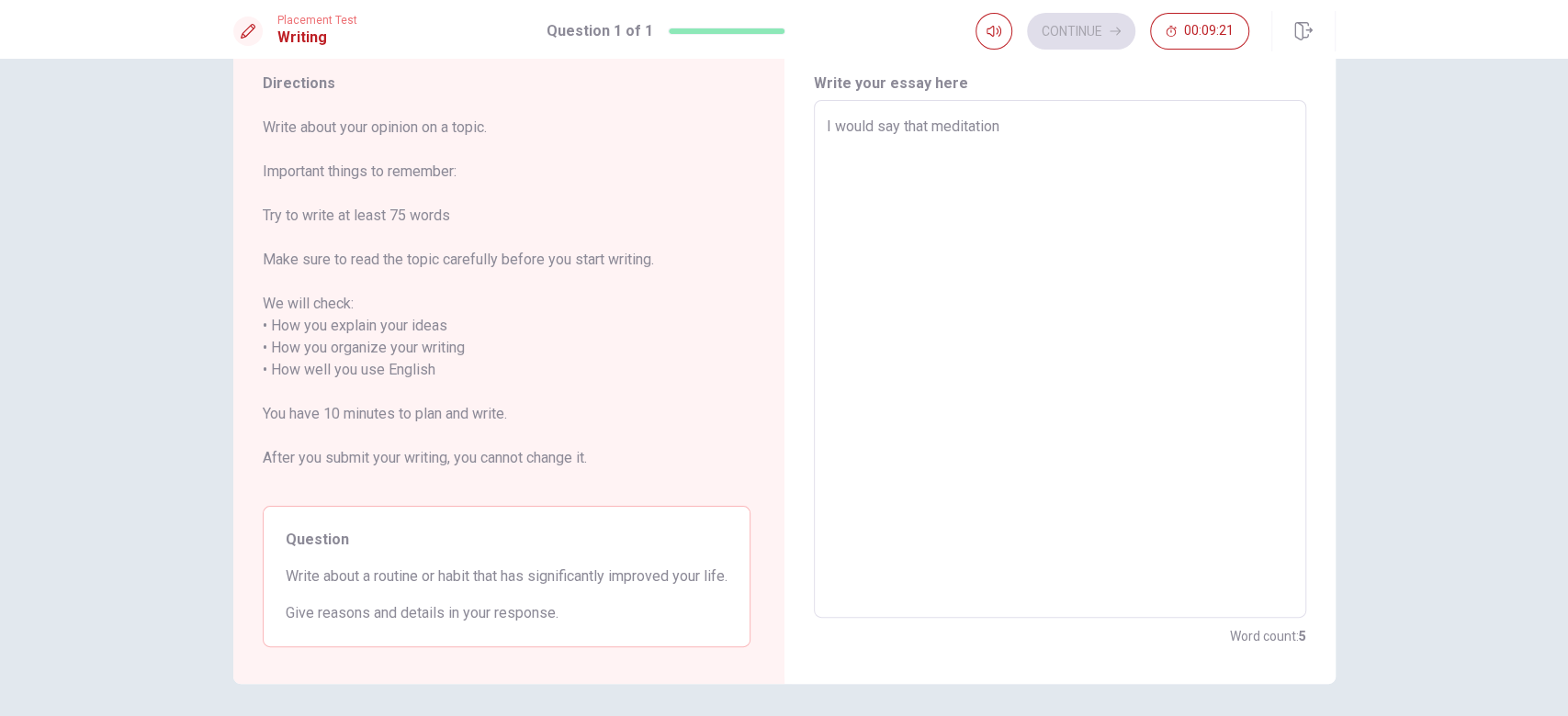 type on "x" 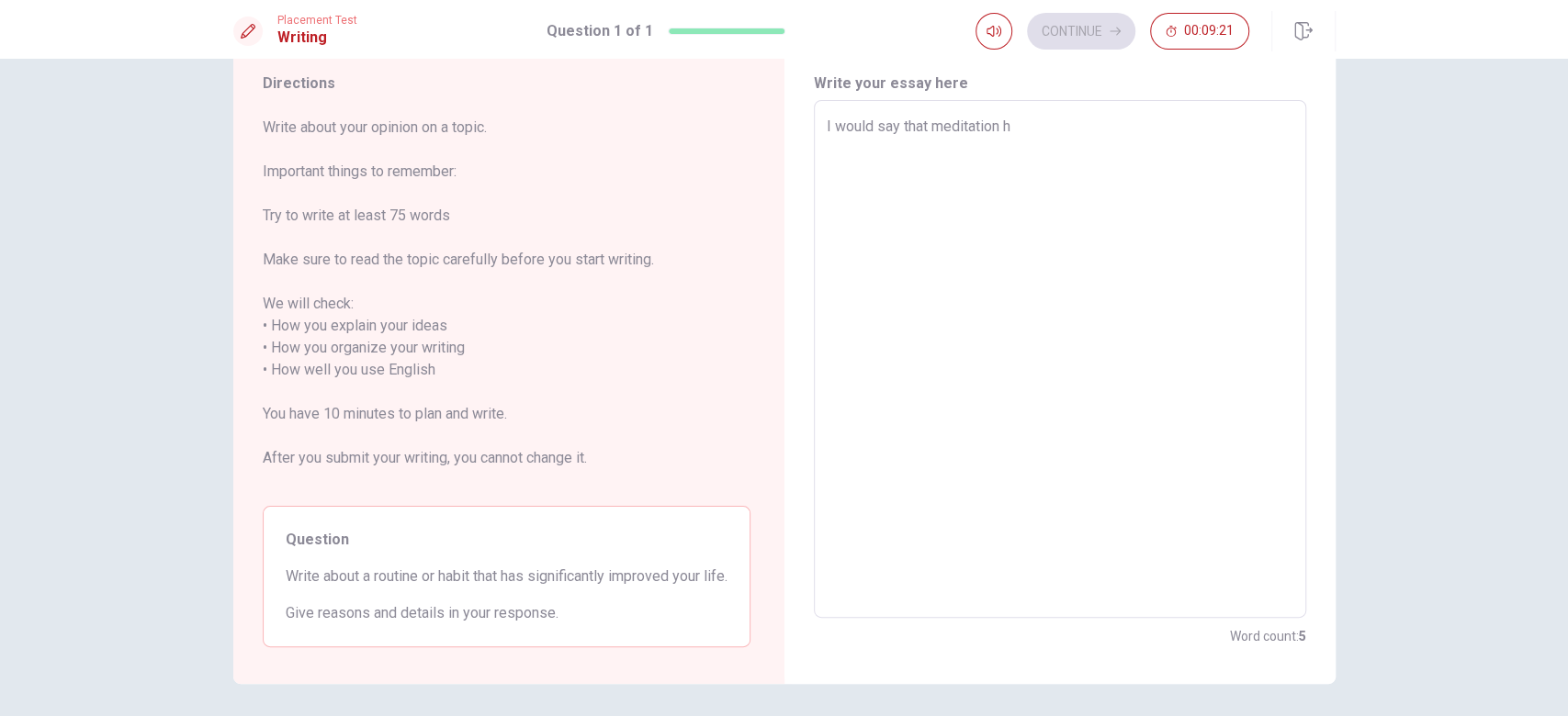 type on "x" 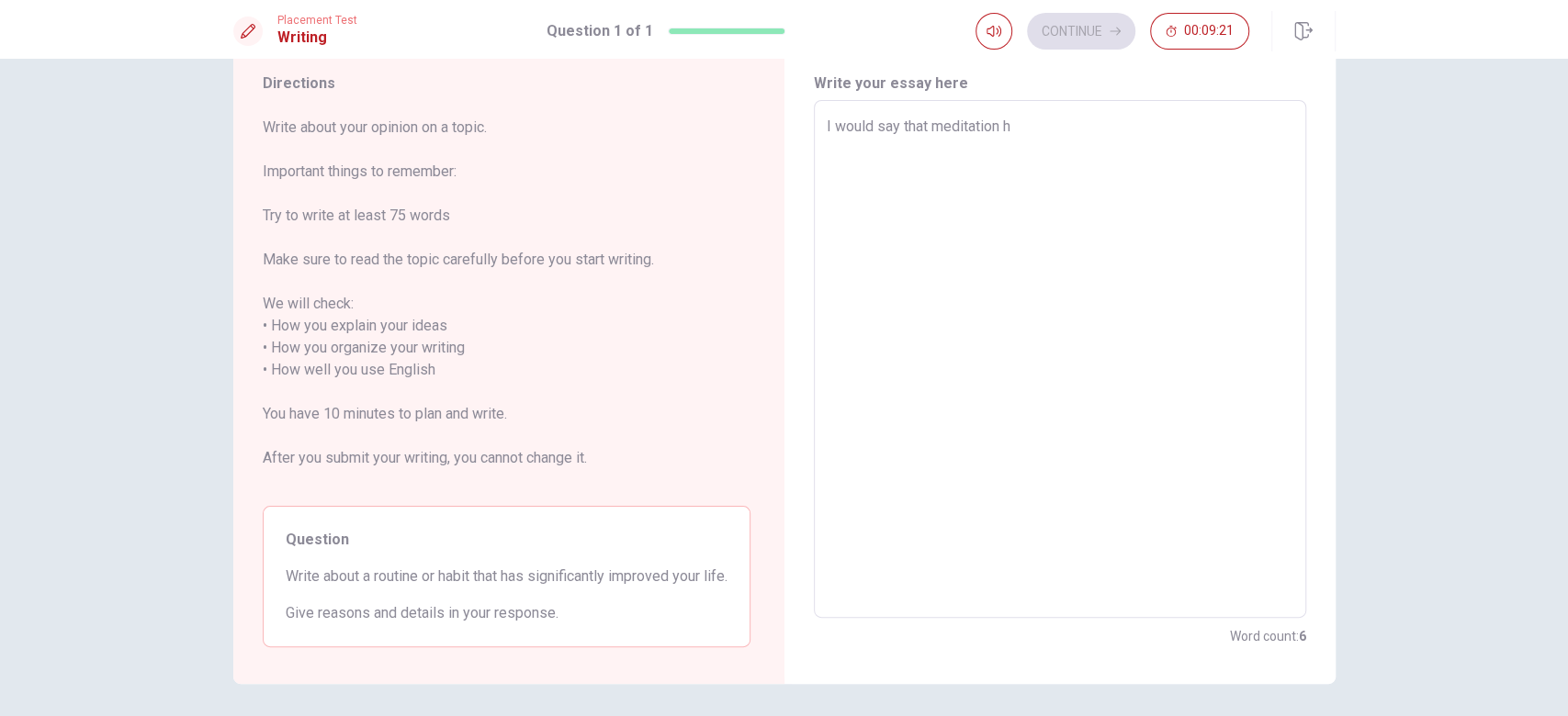 type on "I would say that meditation ha" 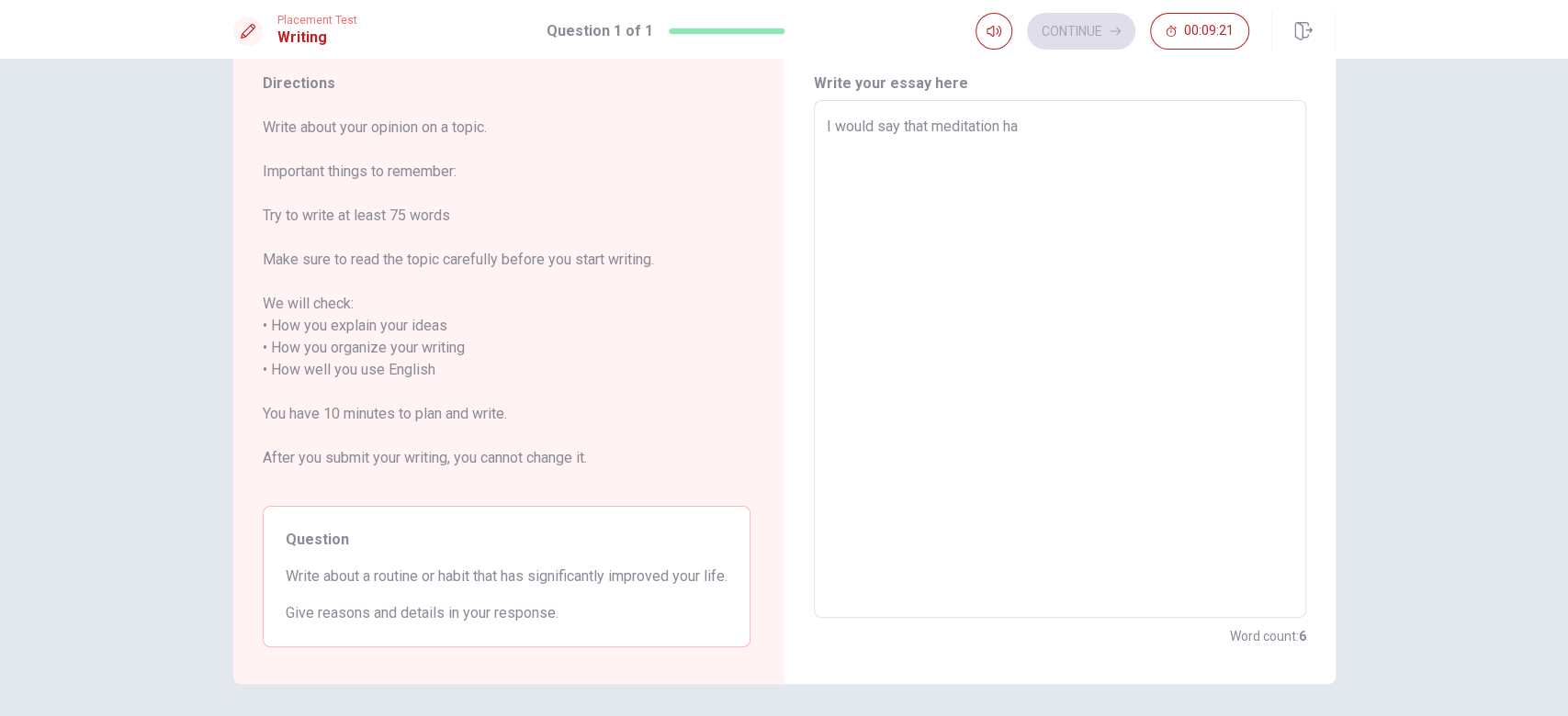 type on "x" 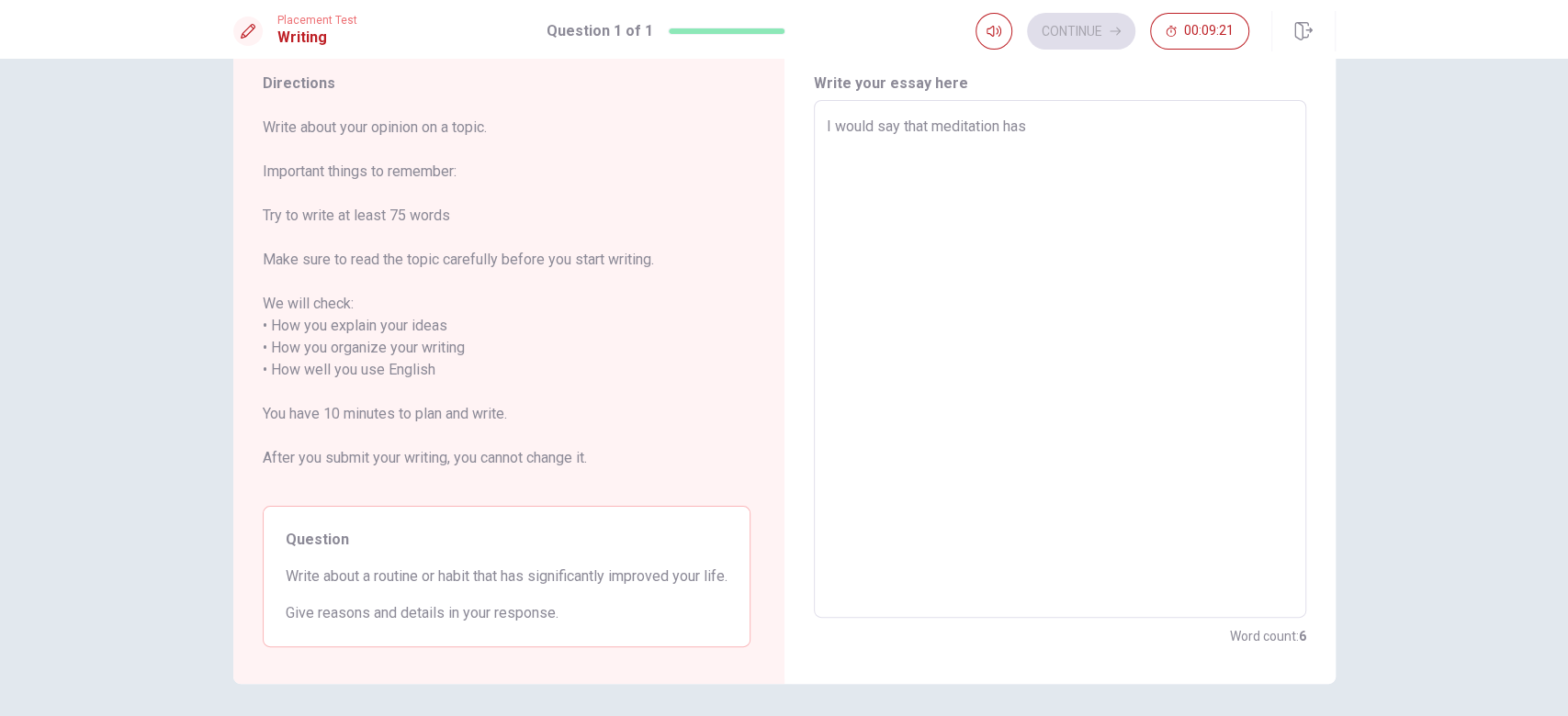 type on "x" 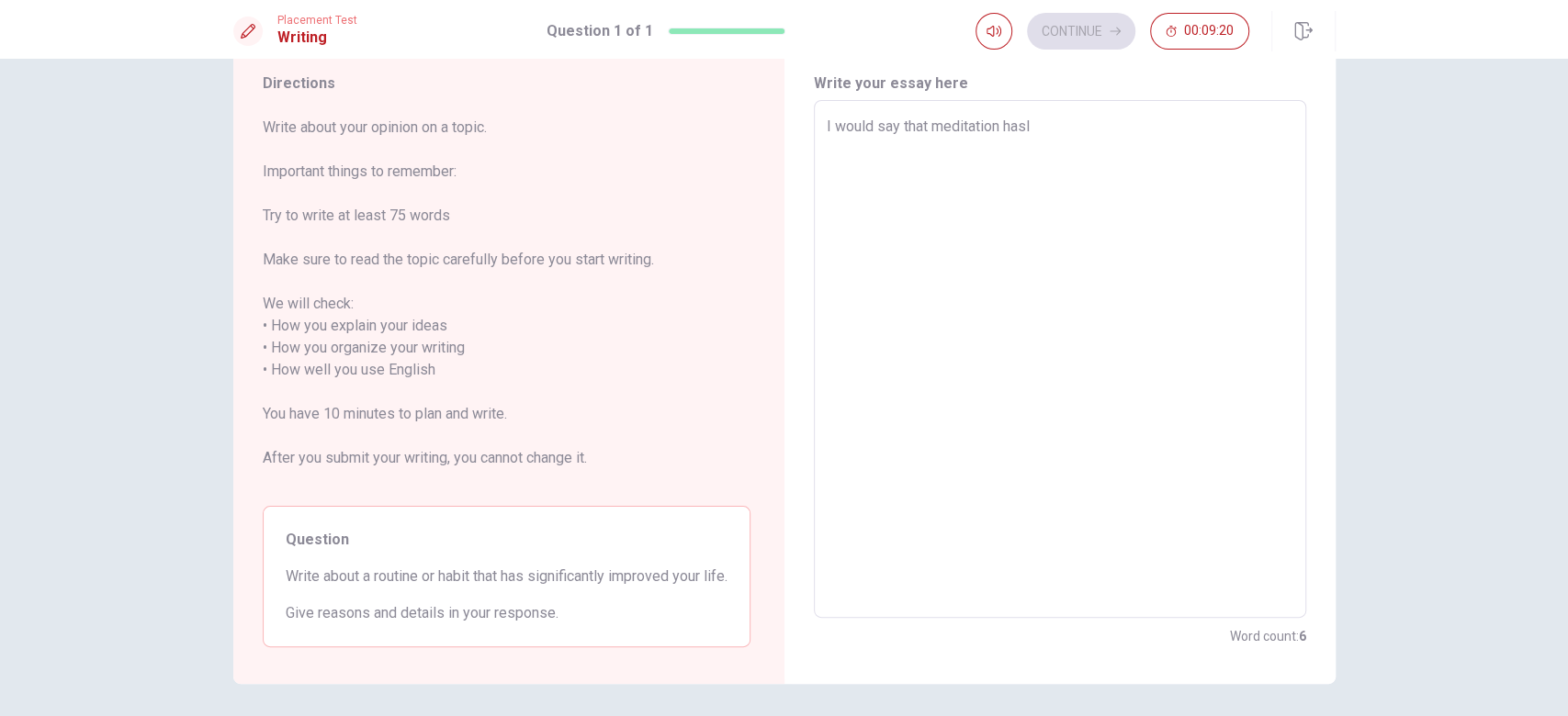 type on "x" 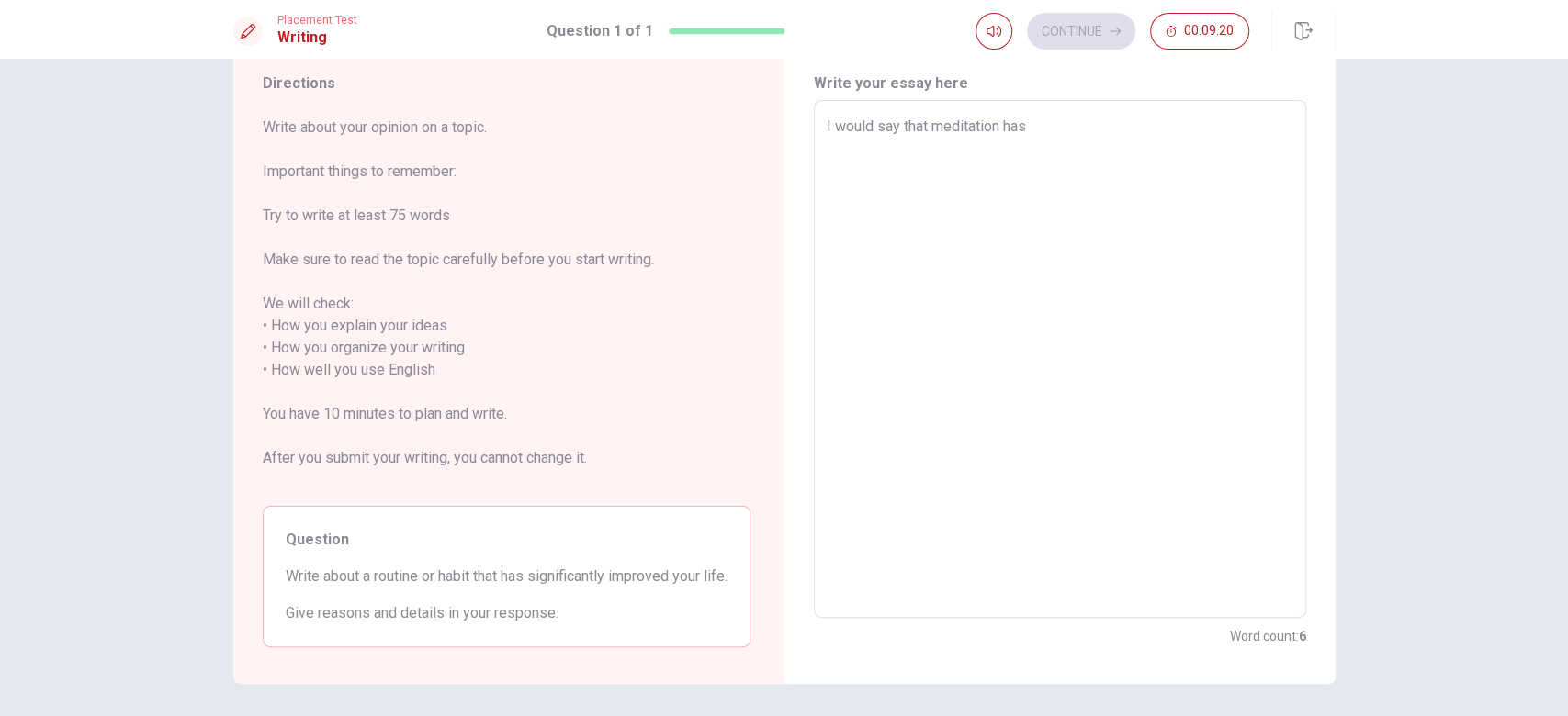 type on "x" 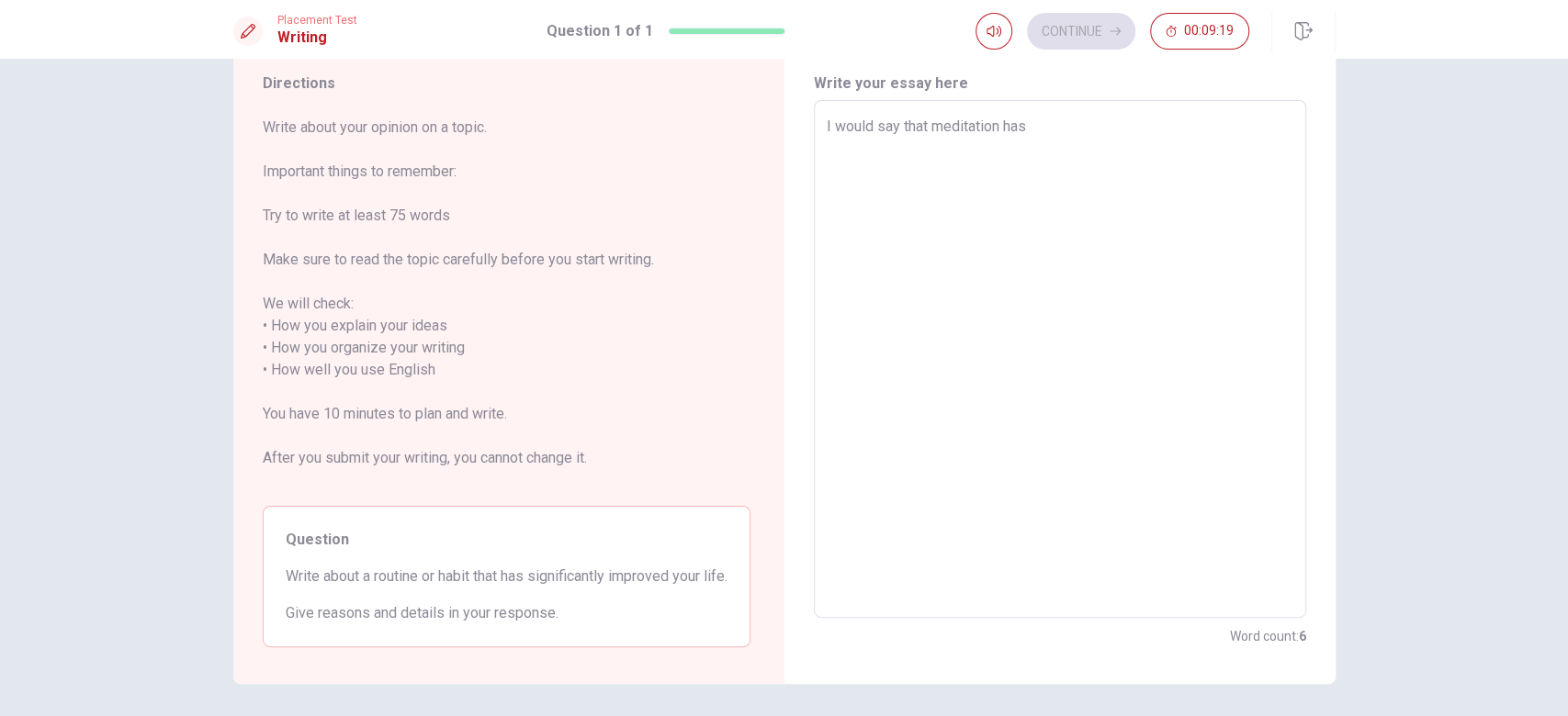 type on "I would say that meditation has h" 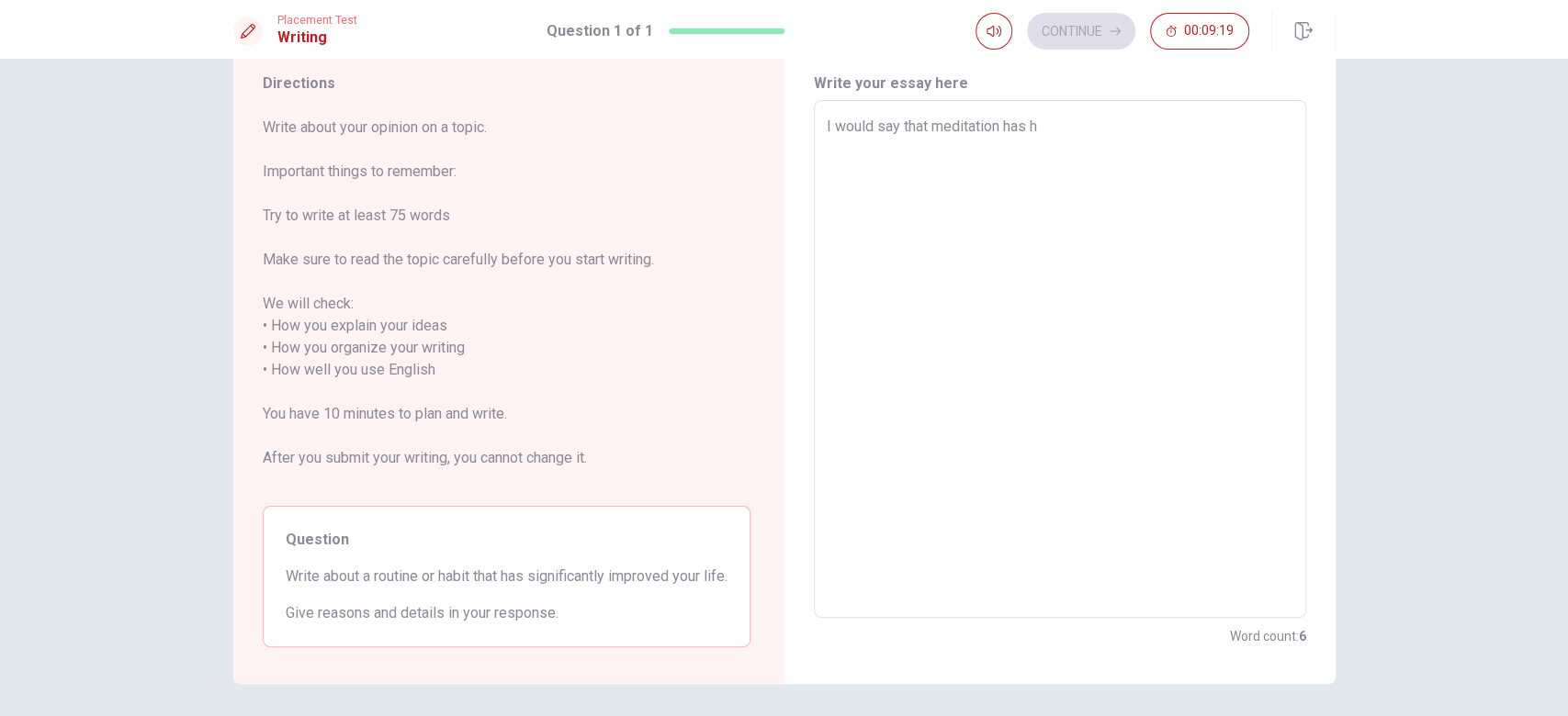 type on "x" 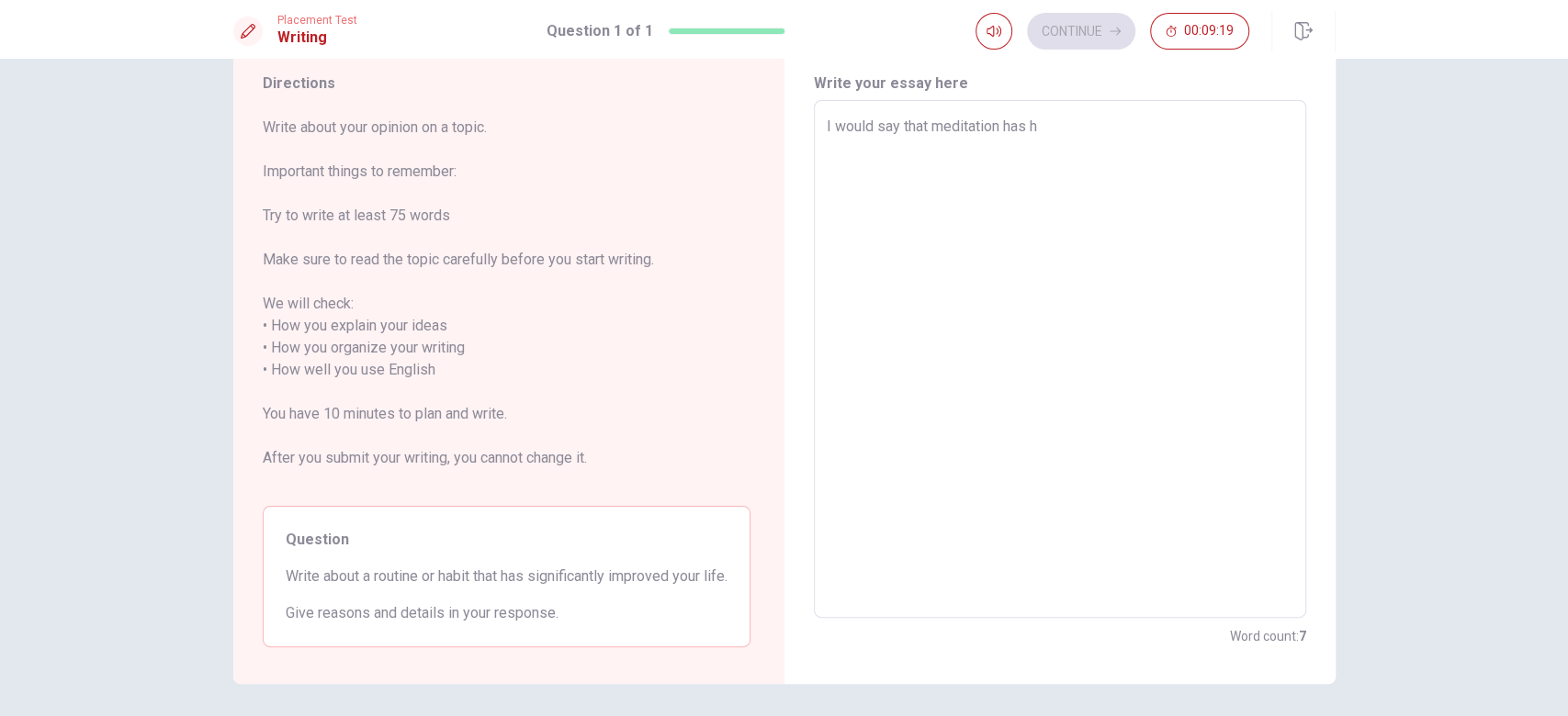 type on "I would say that meditation has he" 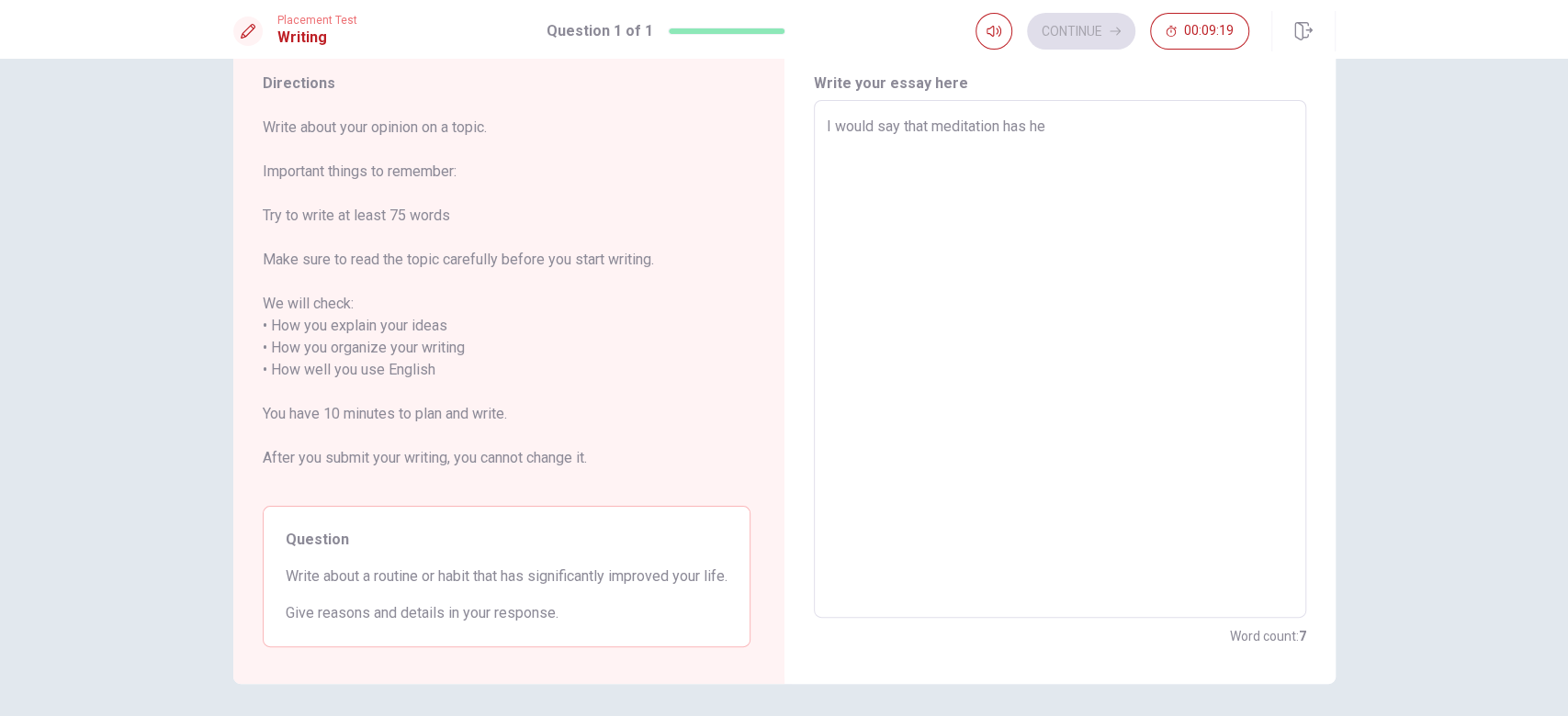 type on "x" 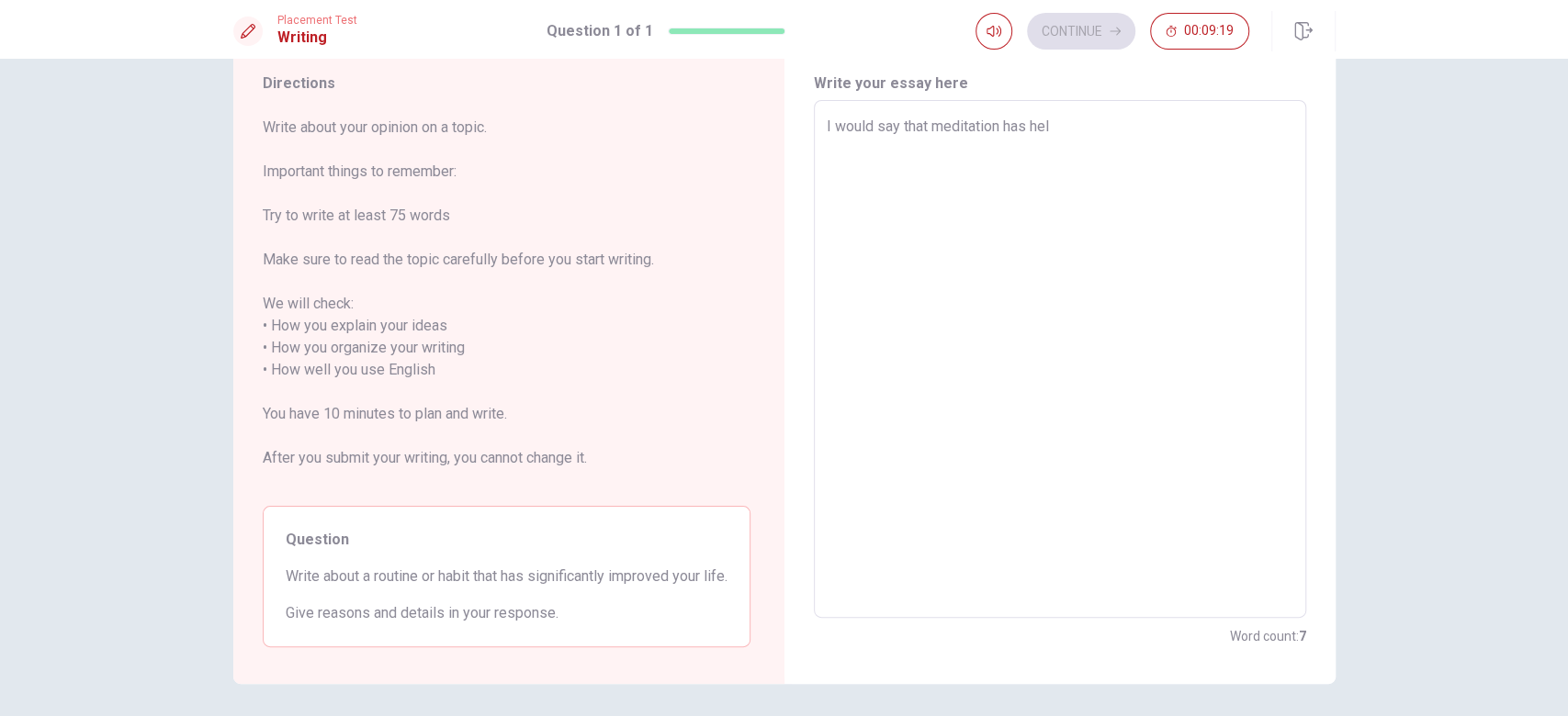 type on "x" 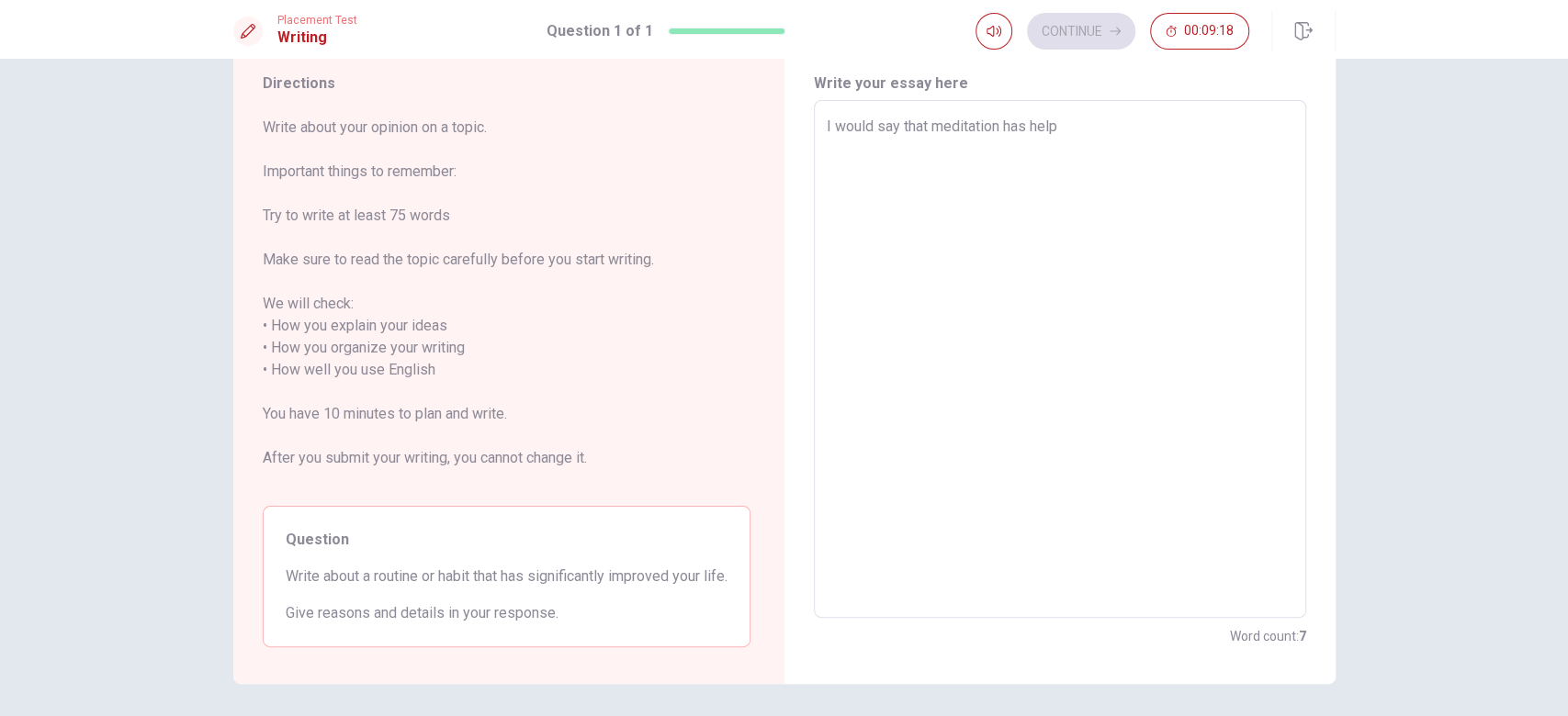 type on "I would say that meditation has helpo" 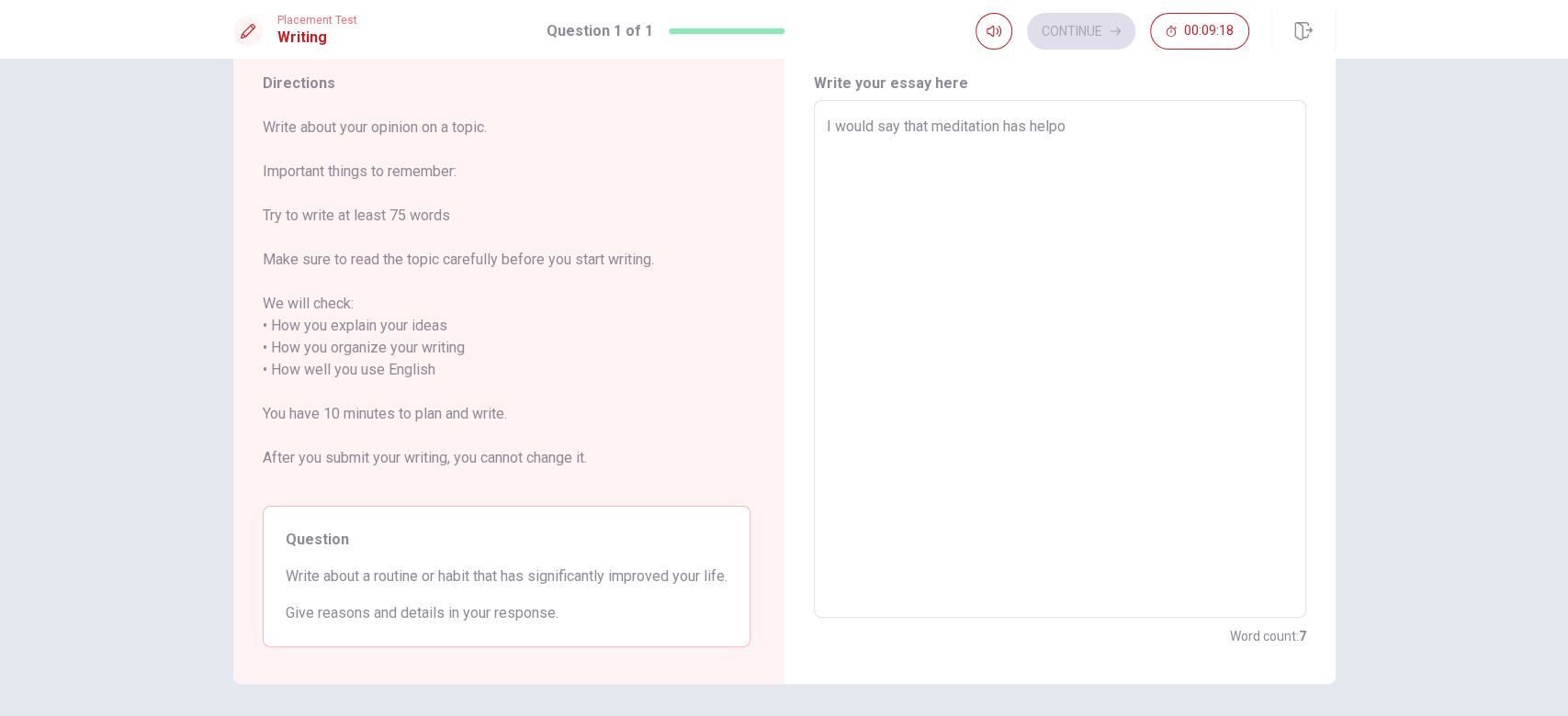 type on "x" 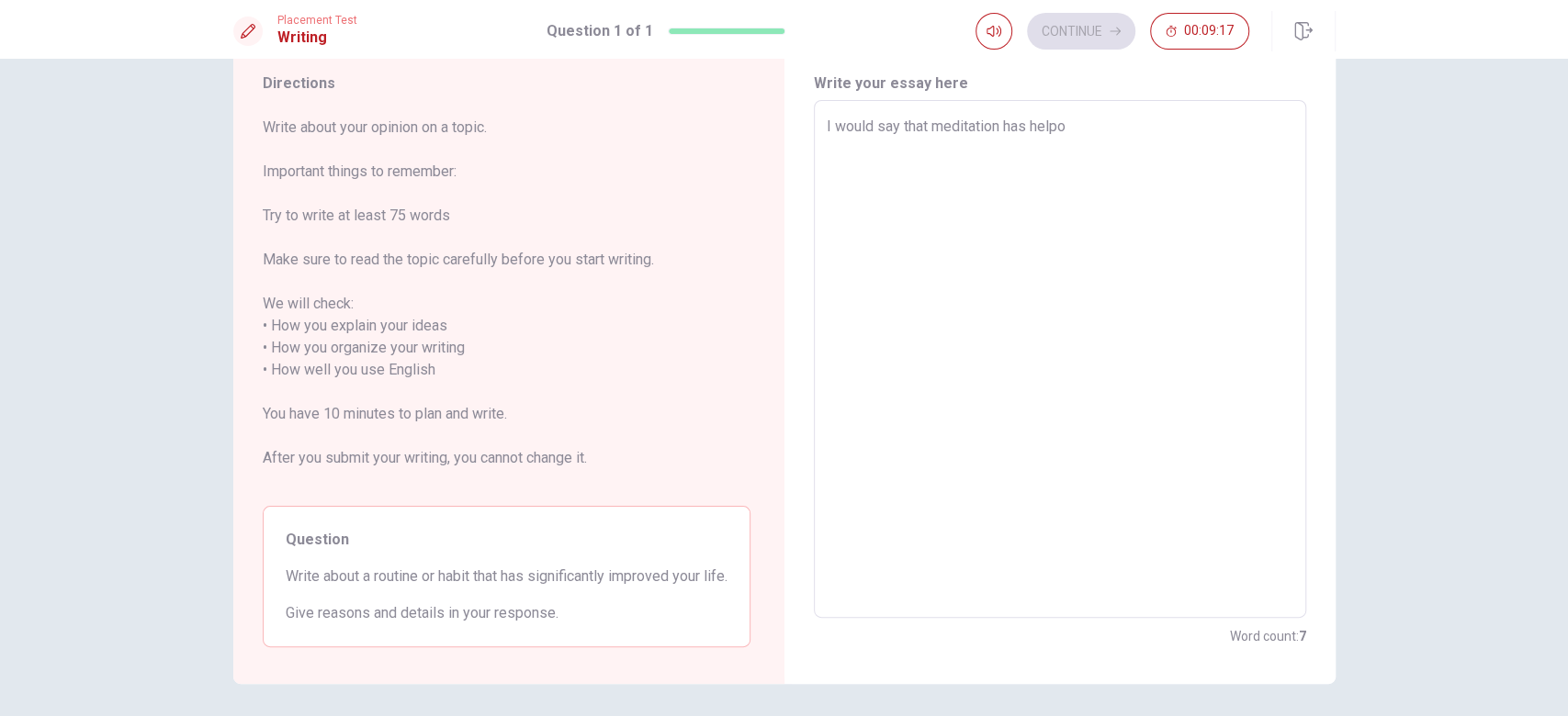 type on "I would say that meditation has help" 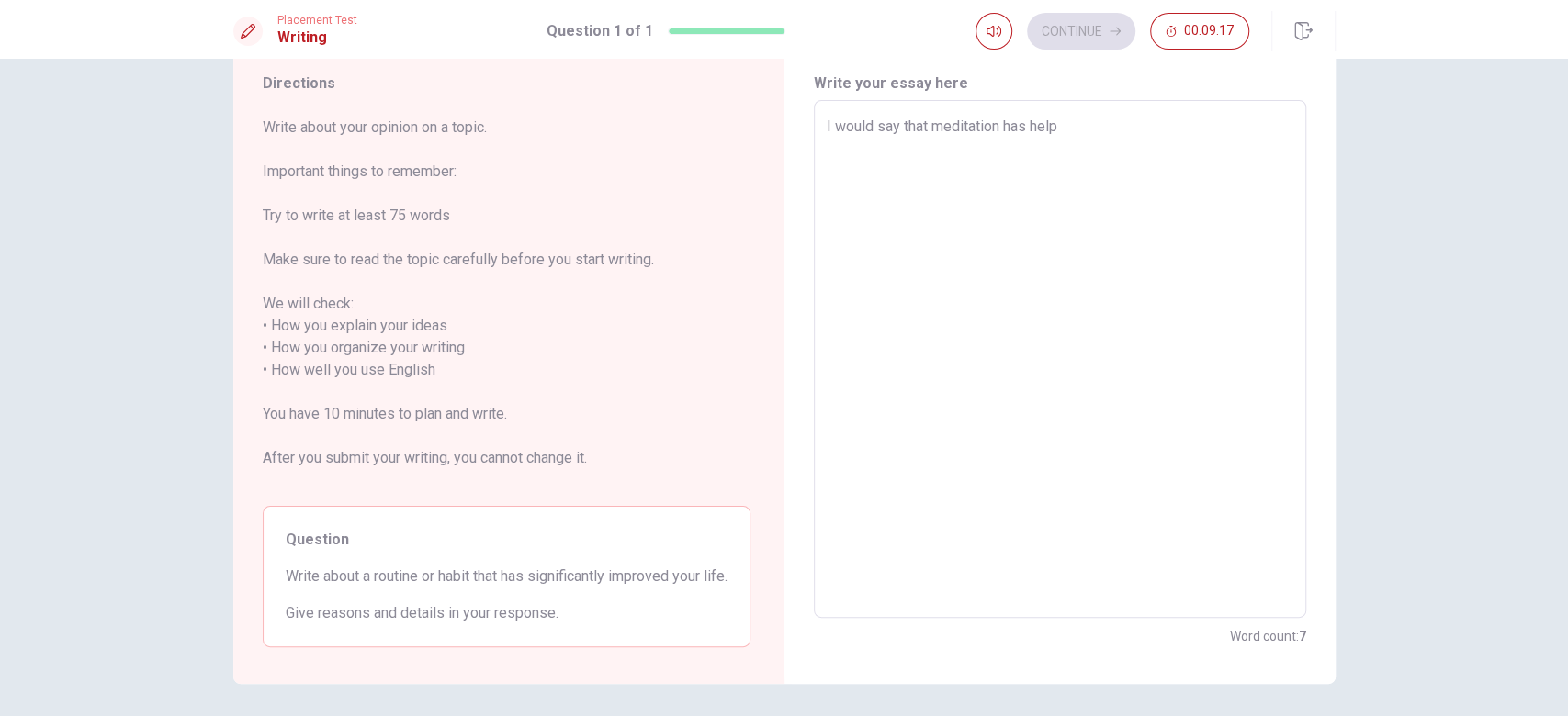 type on "x" 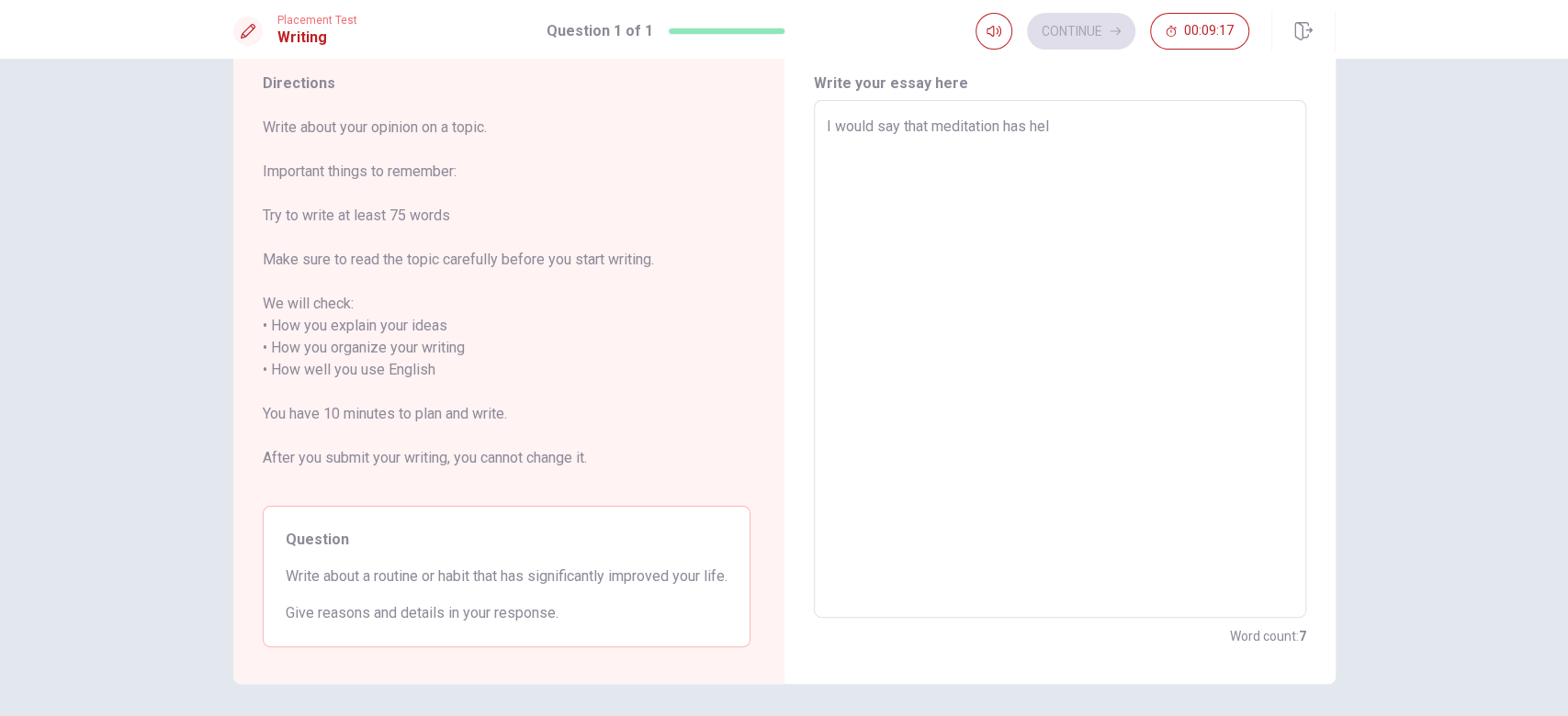 type on "x" 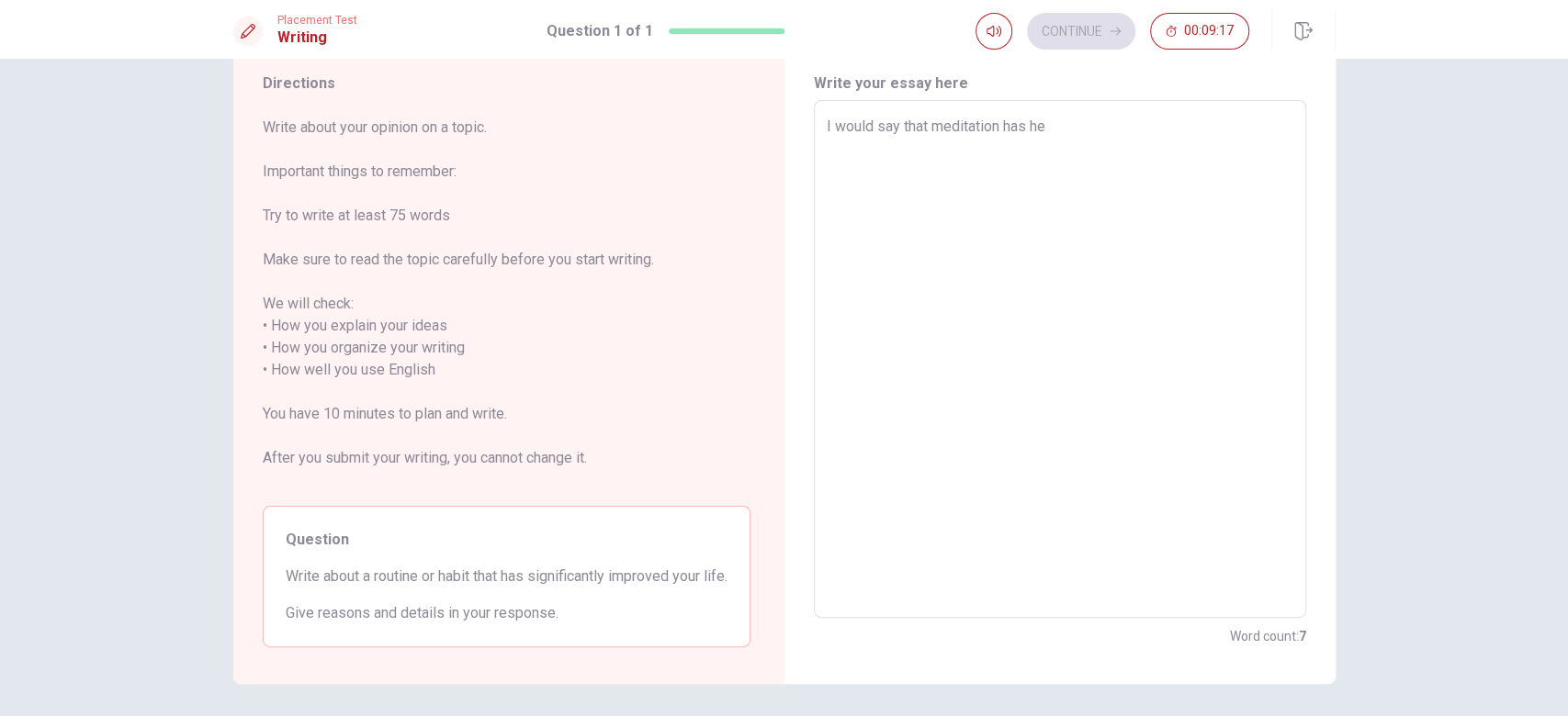 type on "x" 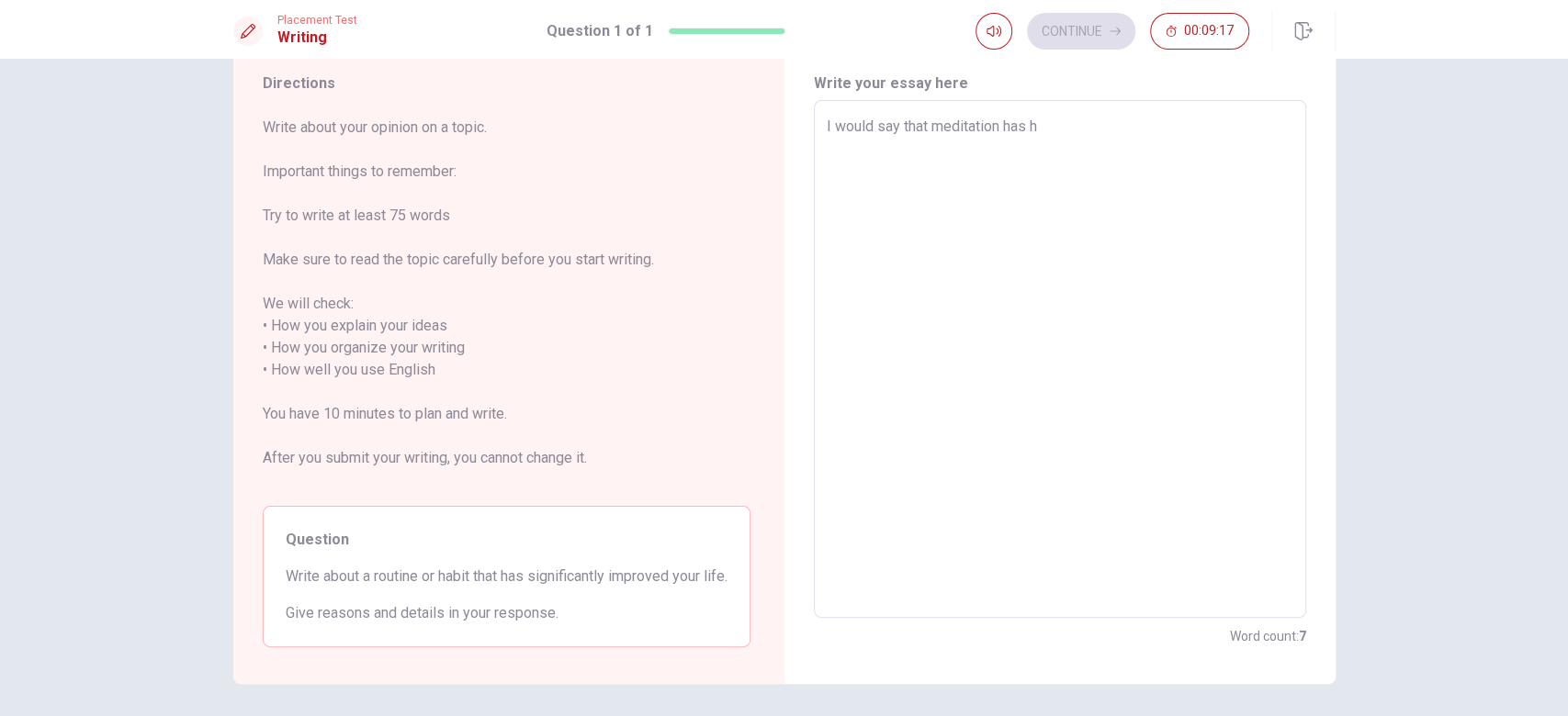 type on "x" 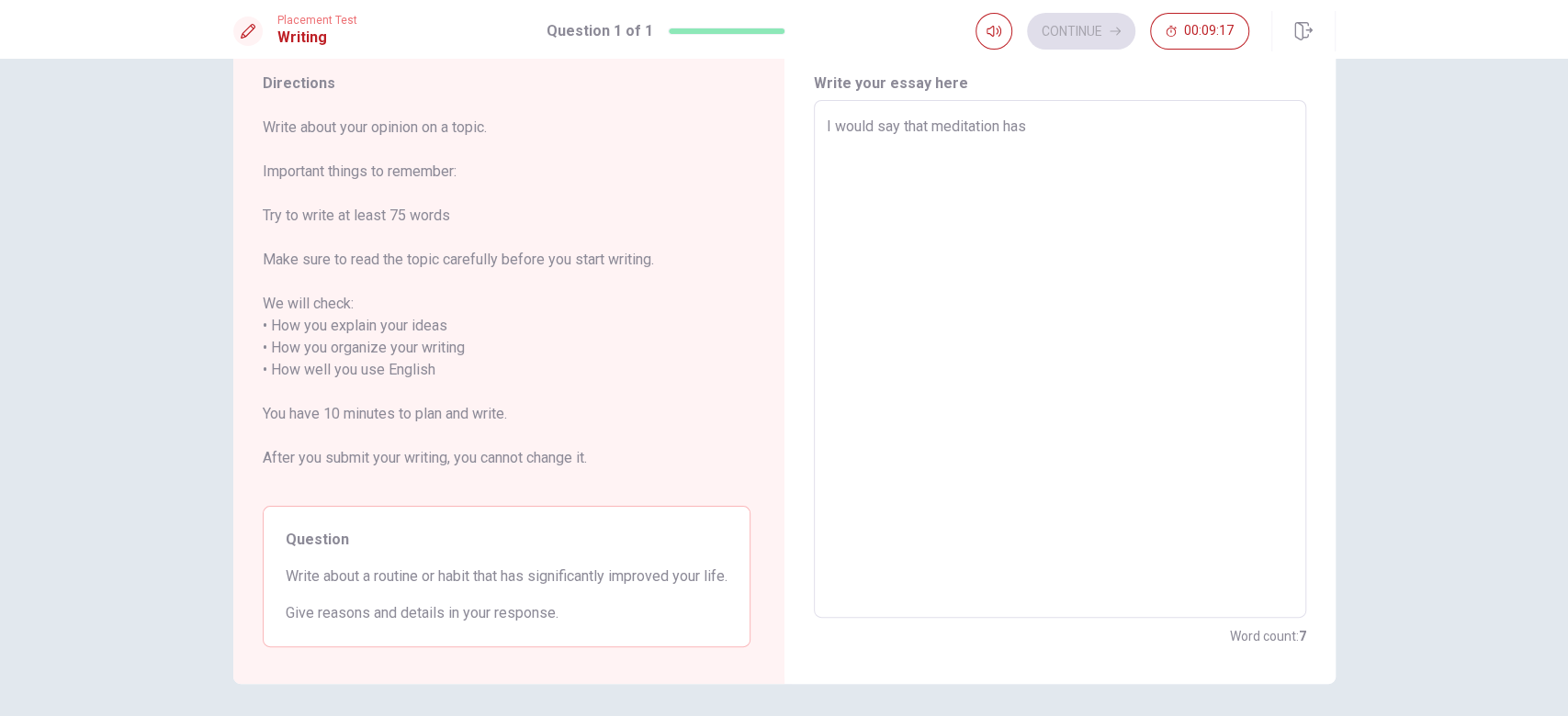 type on "x" 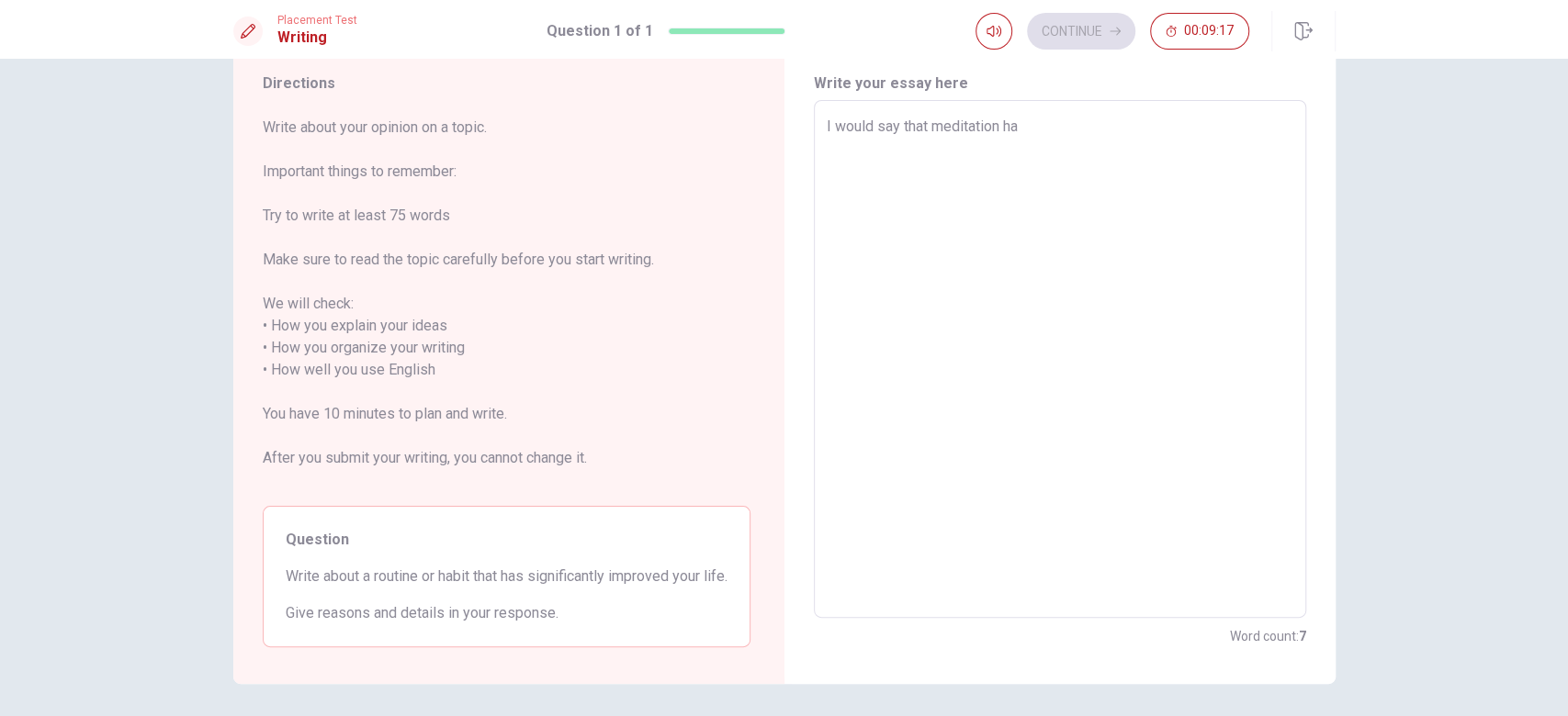 type on "x" 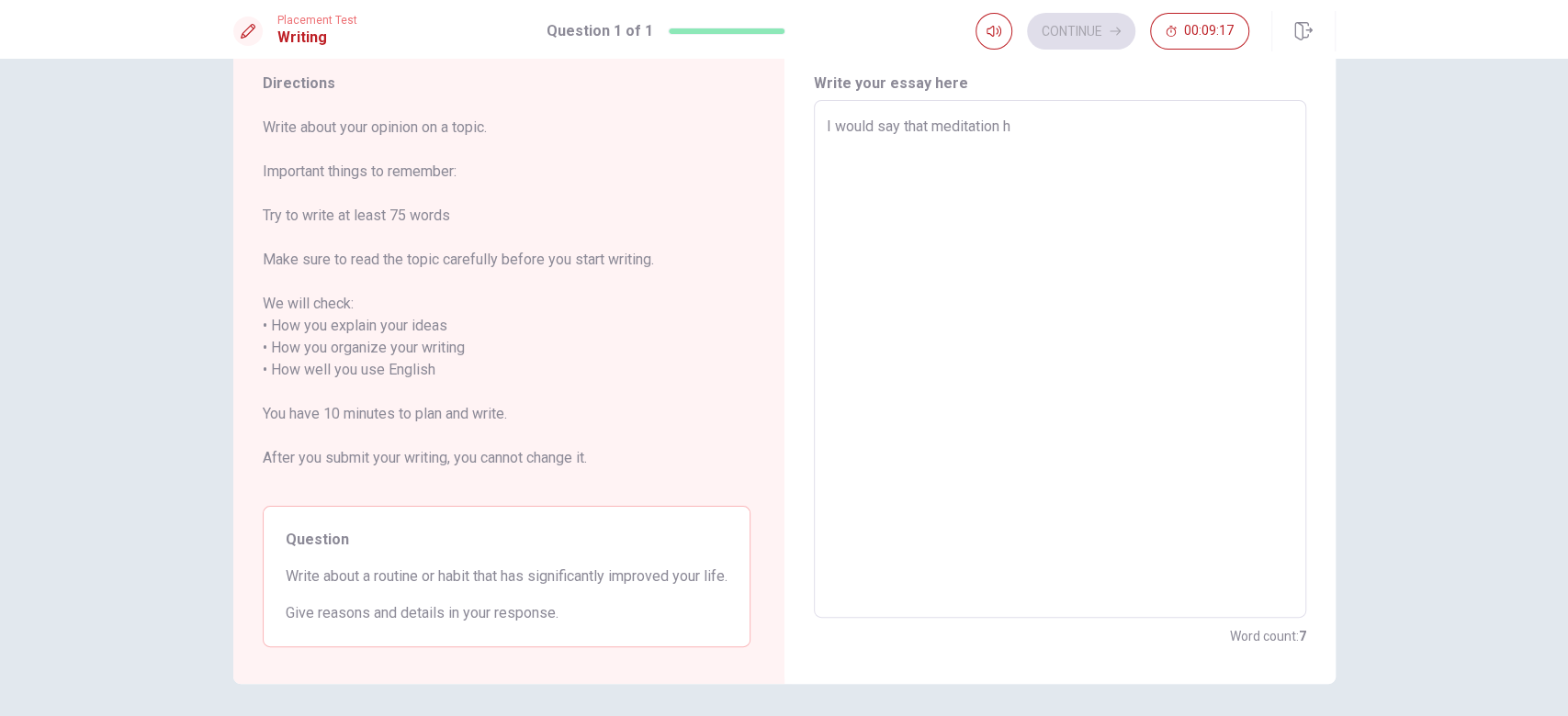 type on "x" 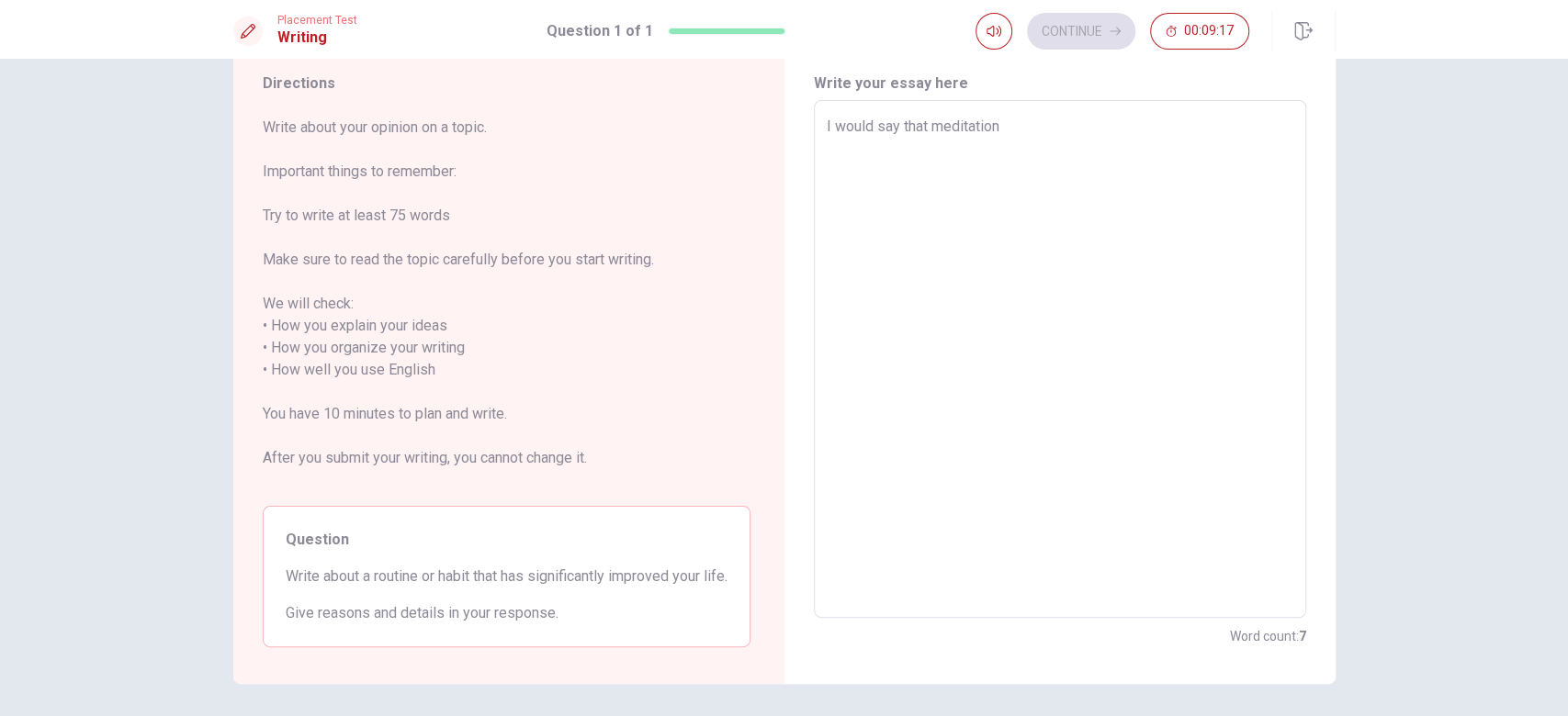 type on "x" 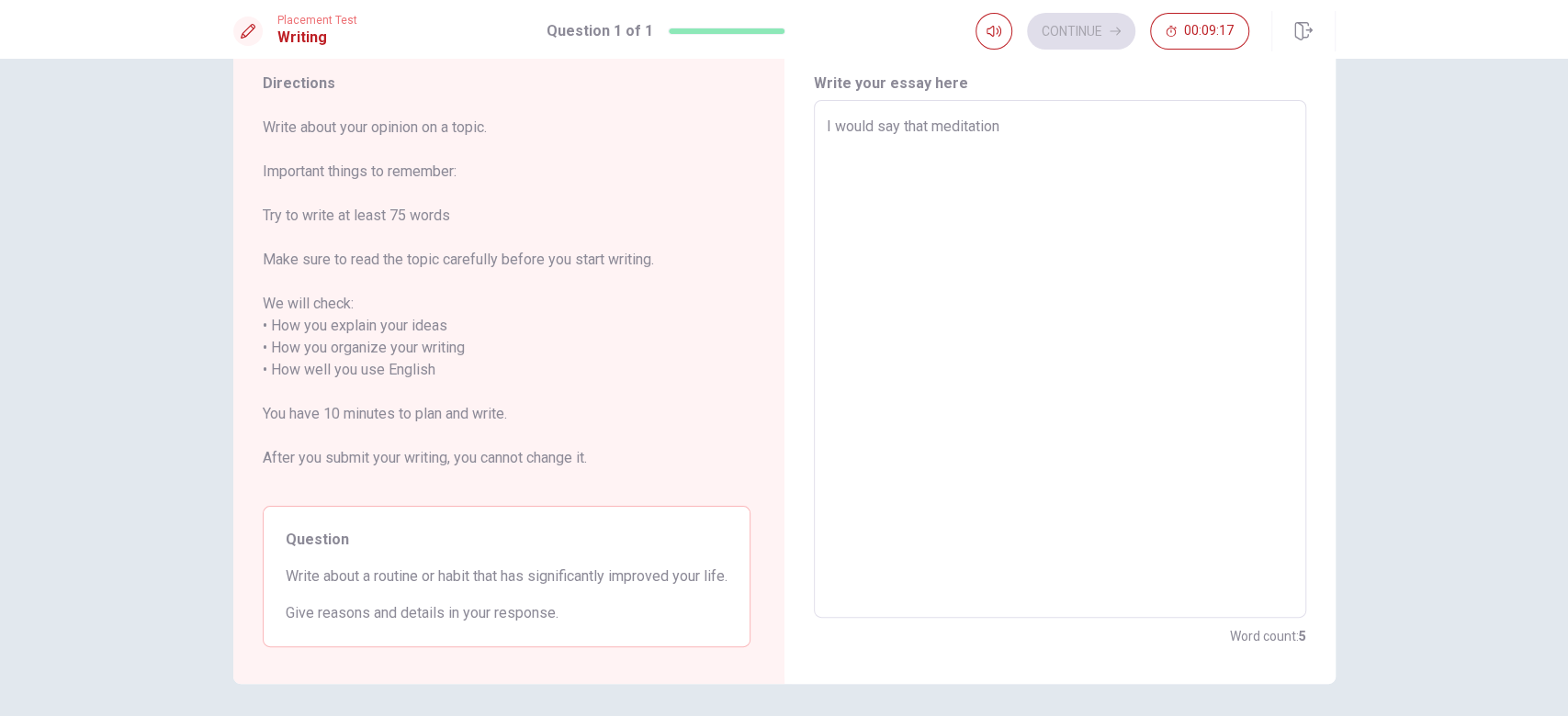 type on "I would say that meditation" 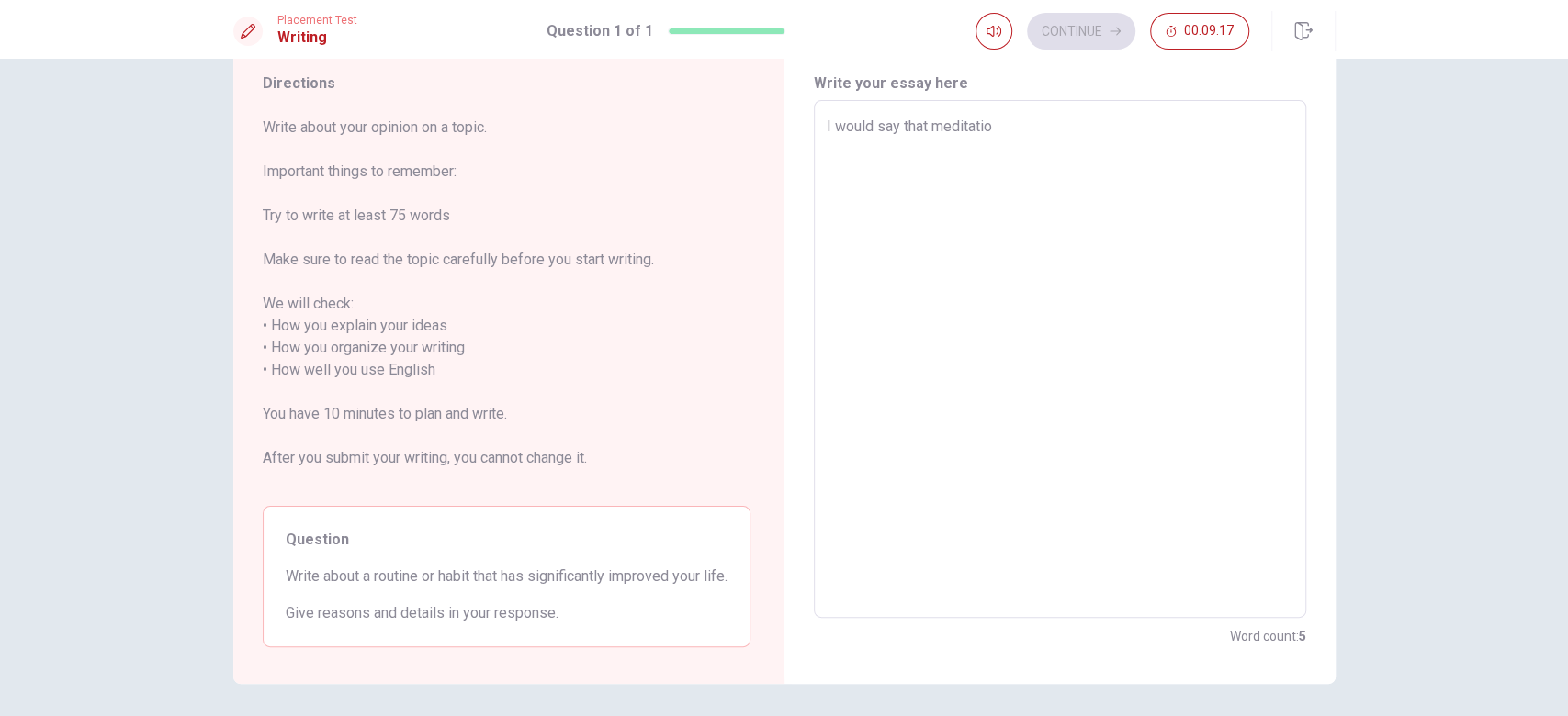 type on "x" 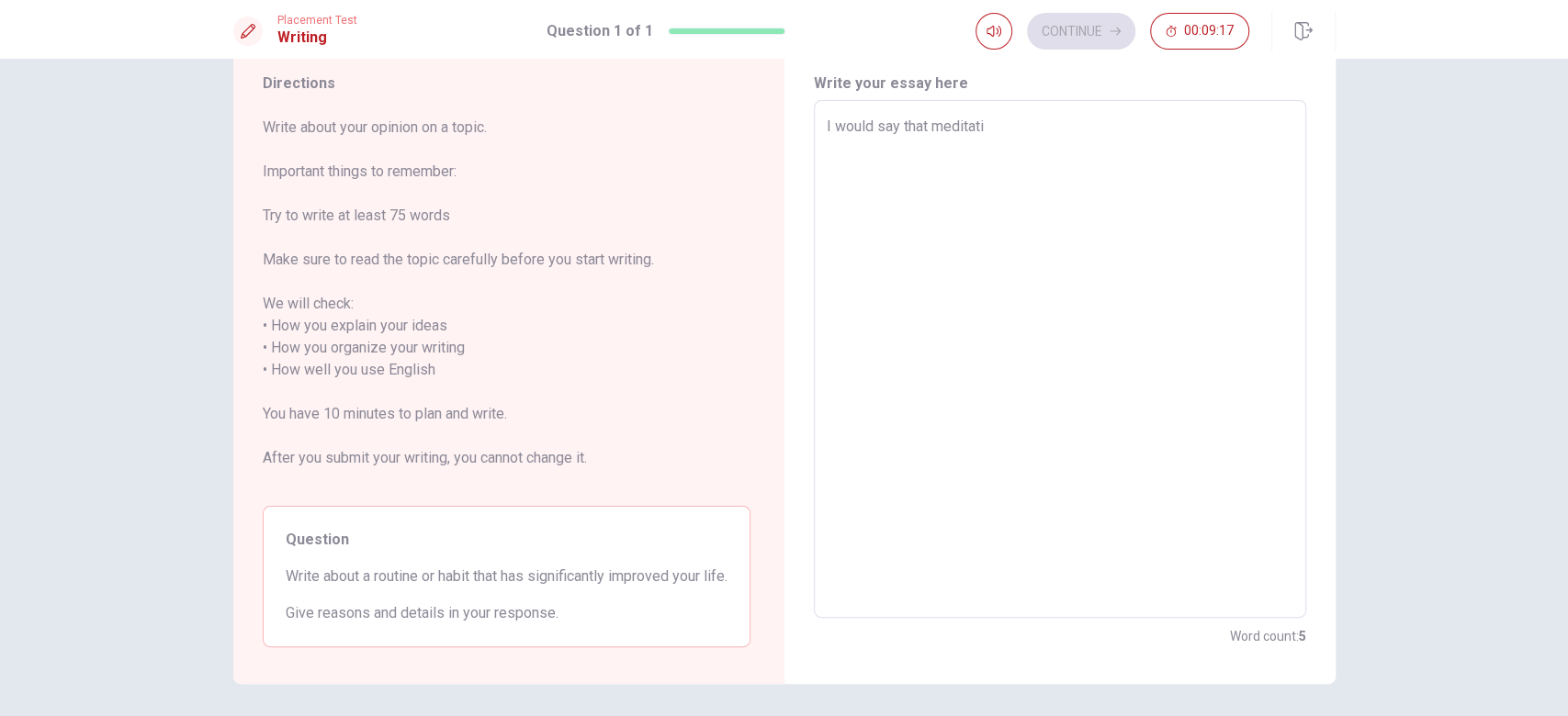 type on "x" 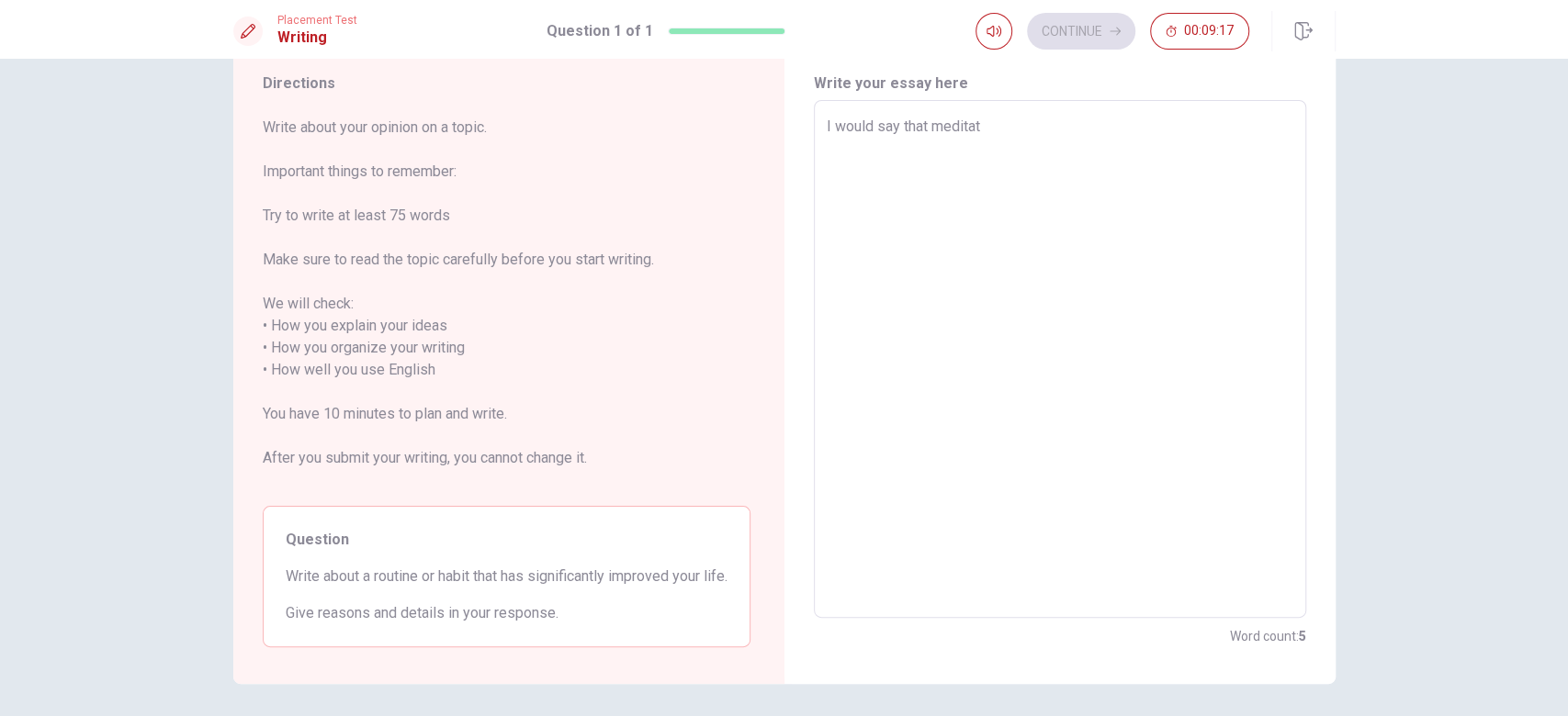 type on "x" 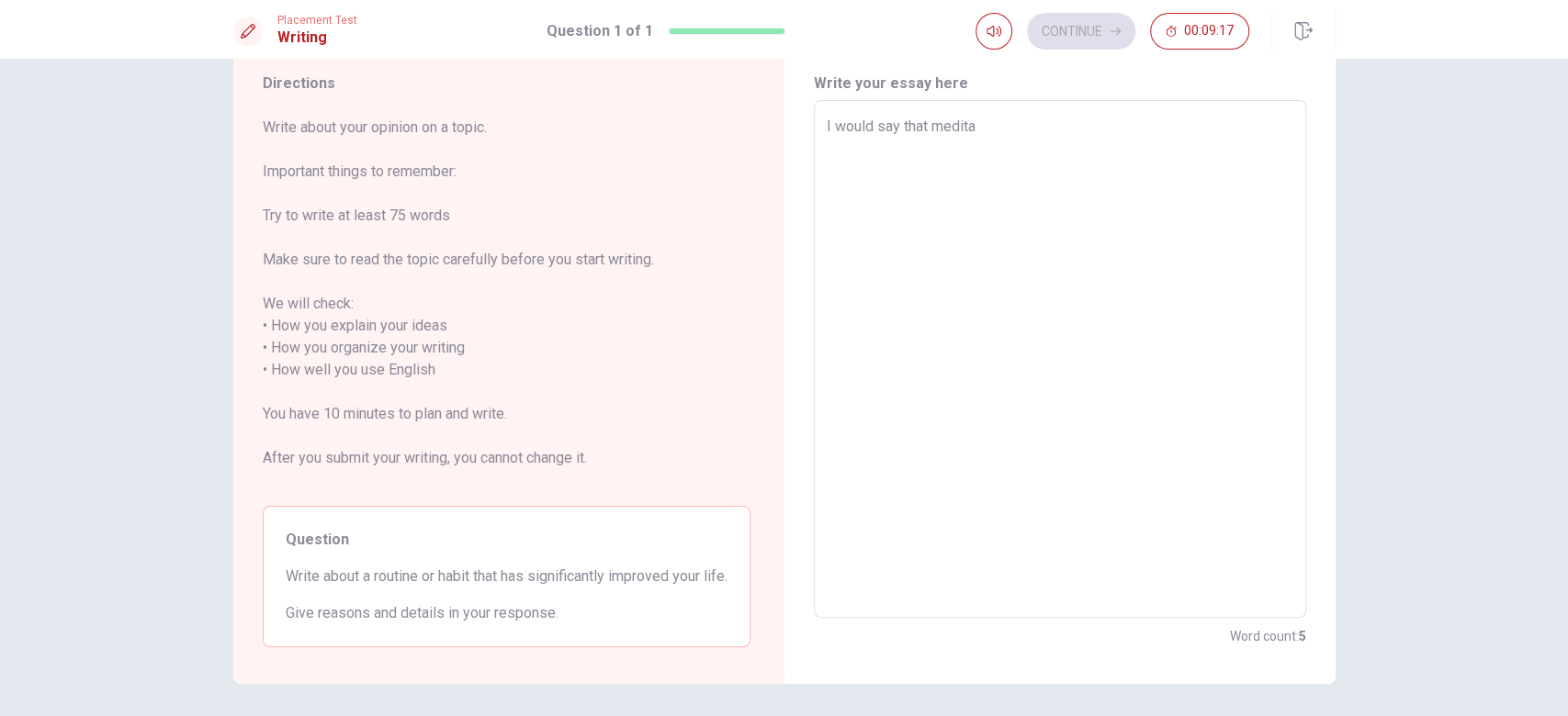 type on "x" 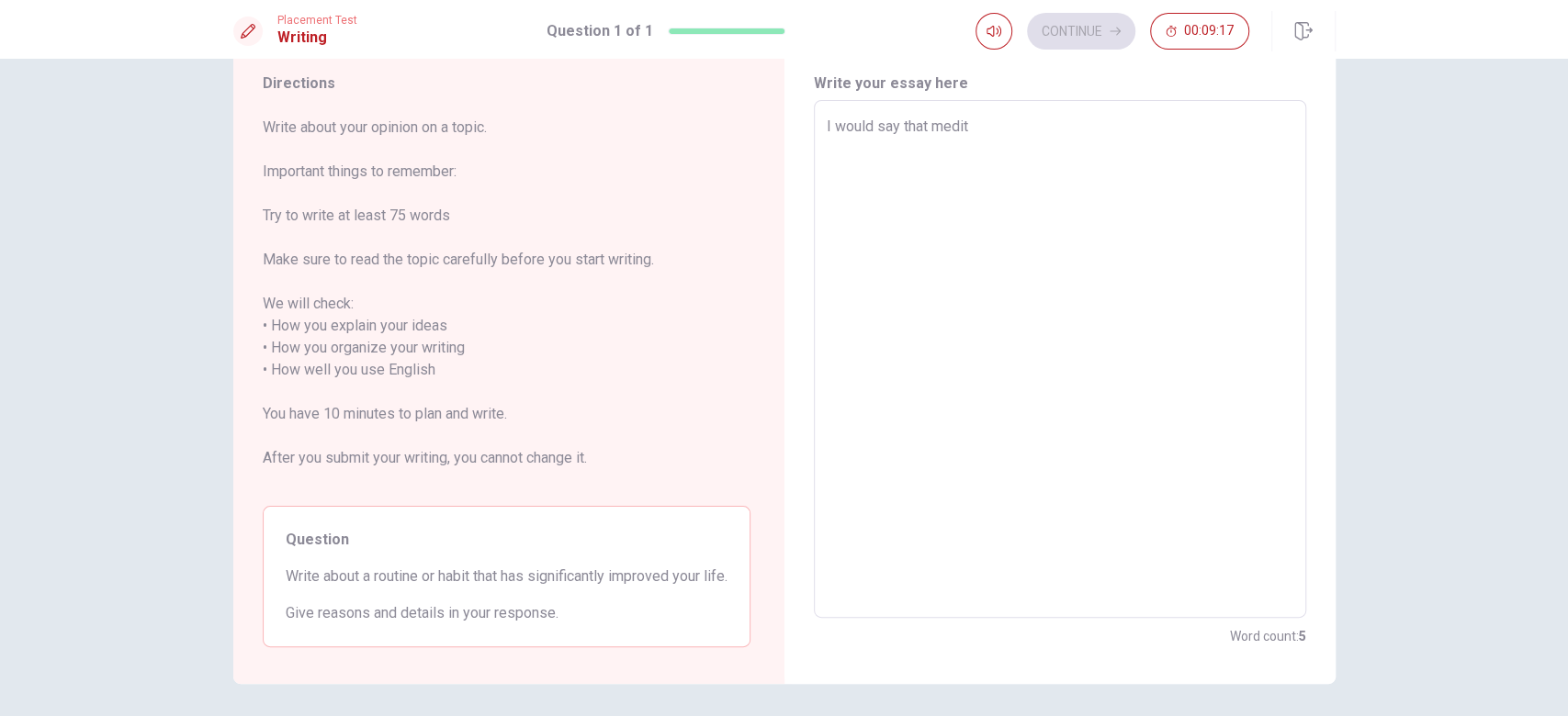 type on "x" 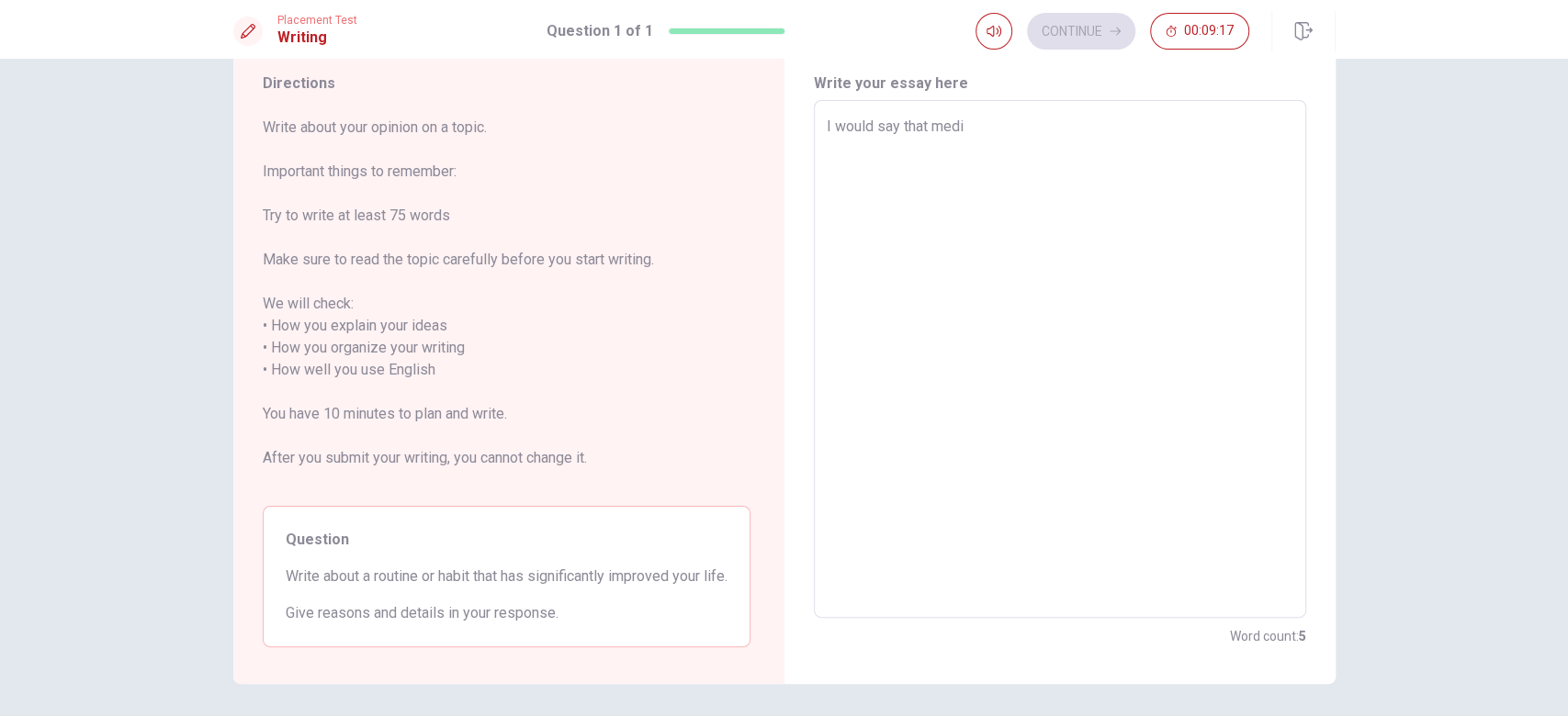 type on "I would say that med" 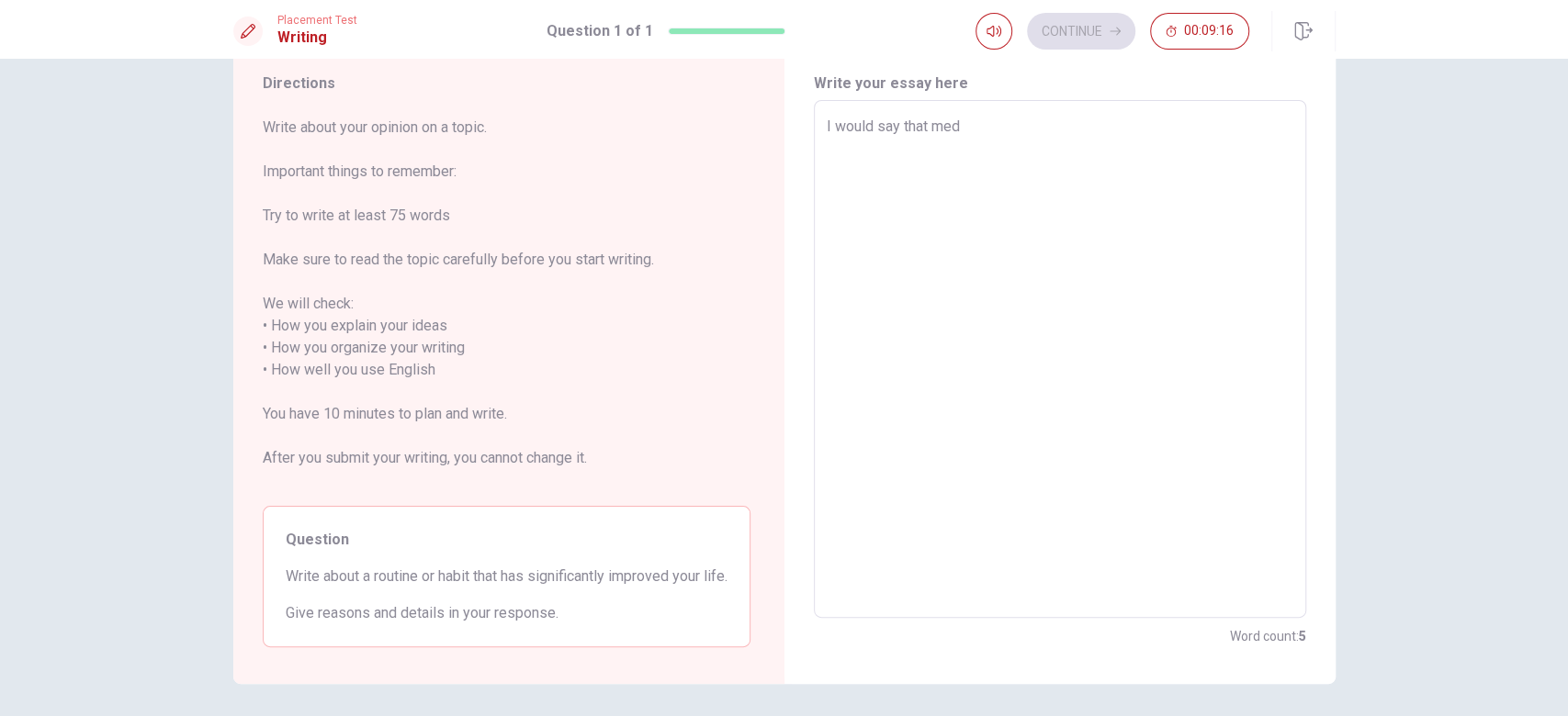 type on "x" 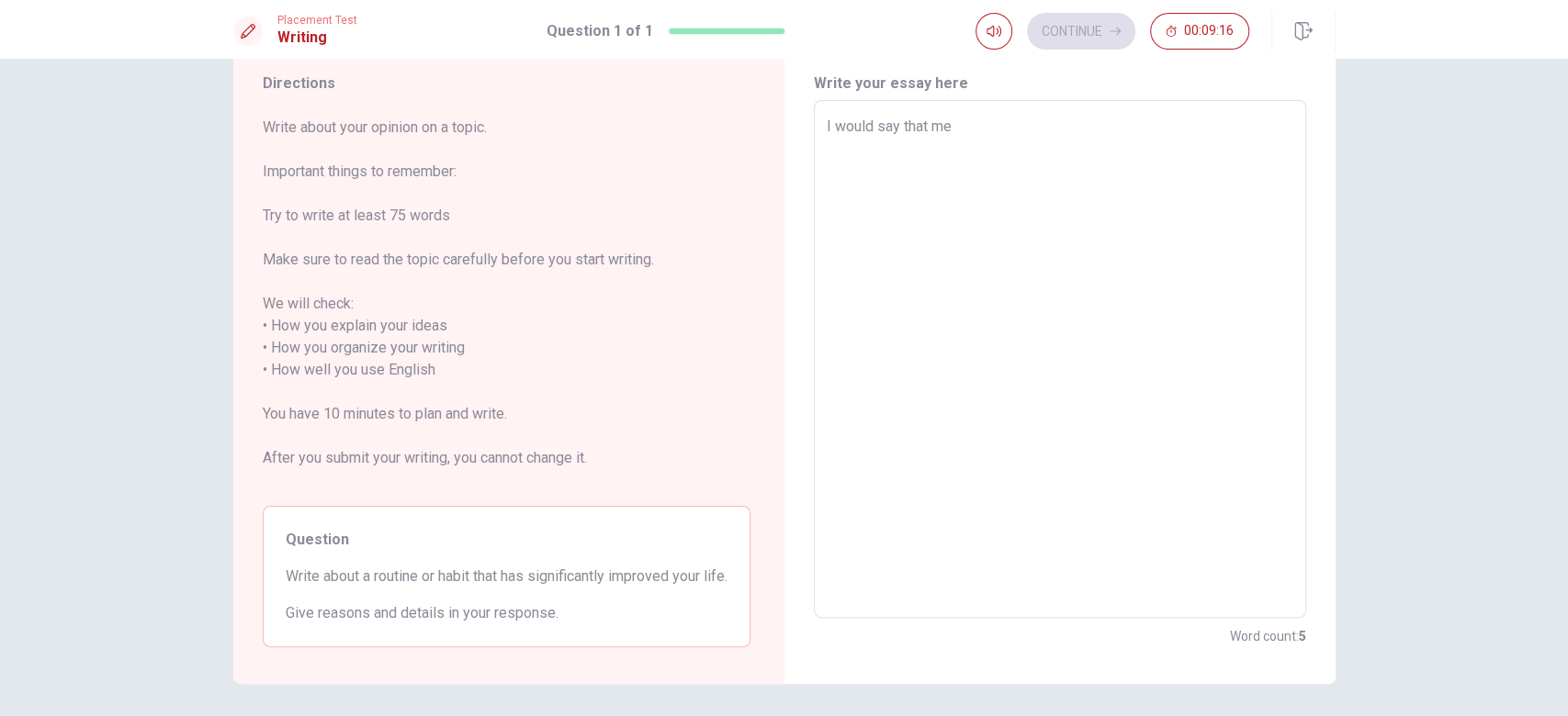 type on "x" 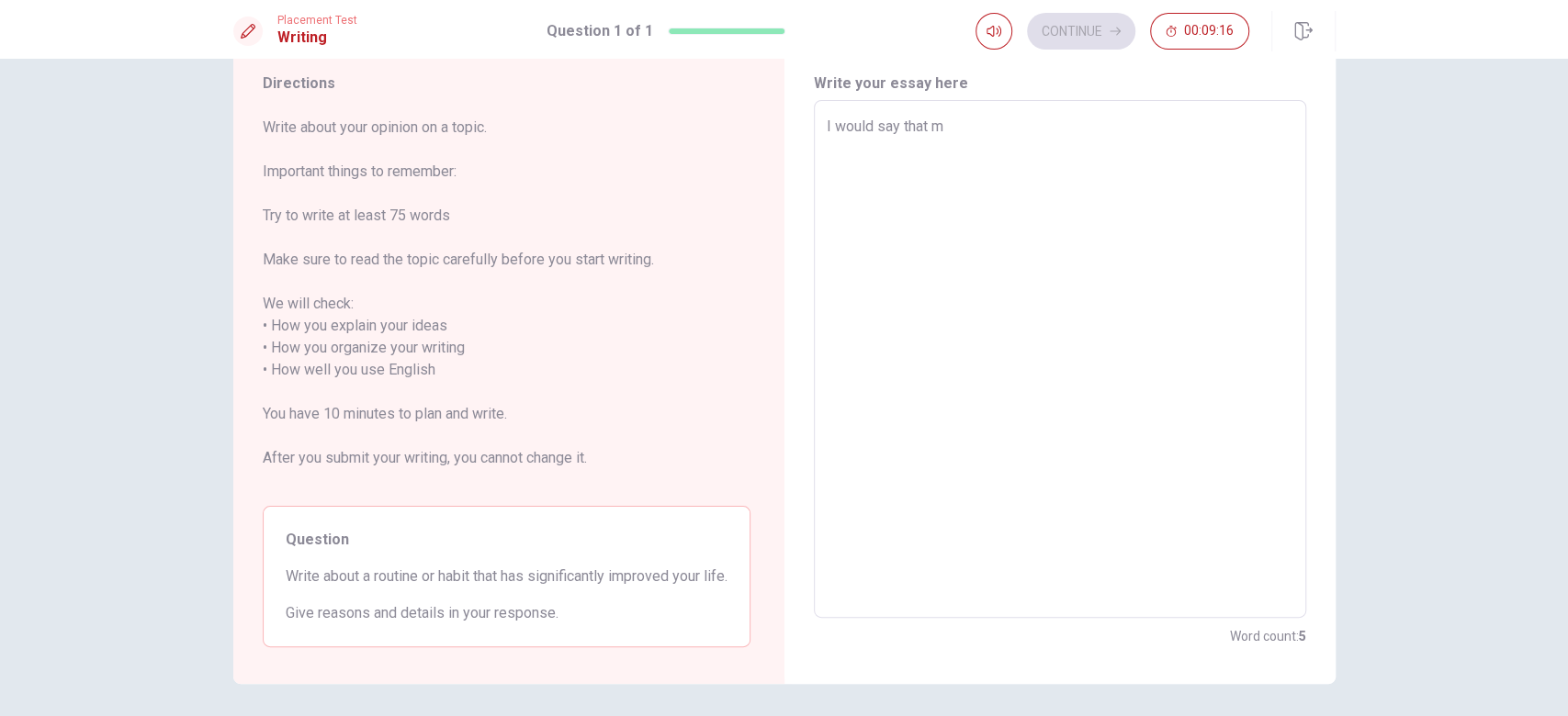 type on "x" 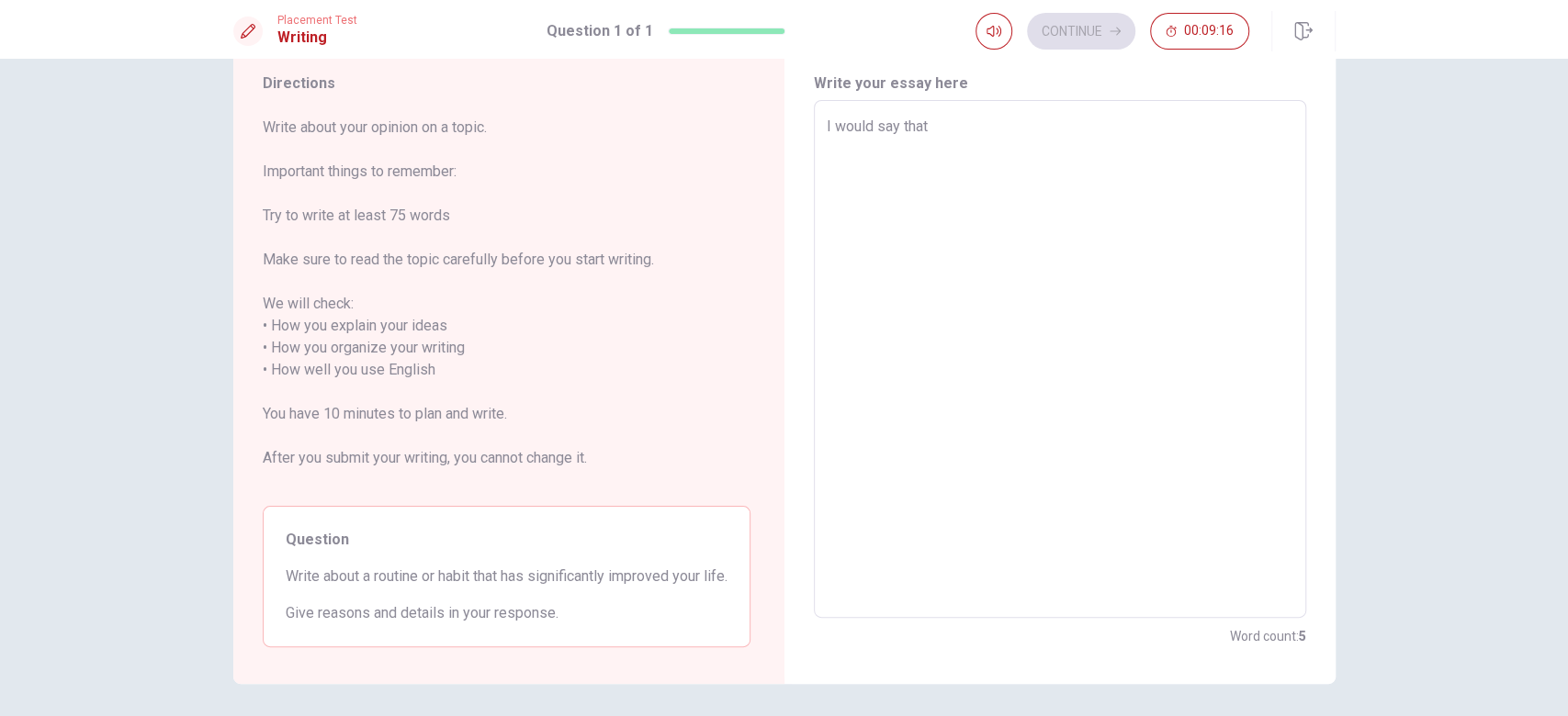 type on "x" 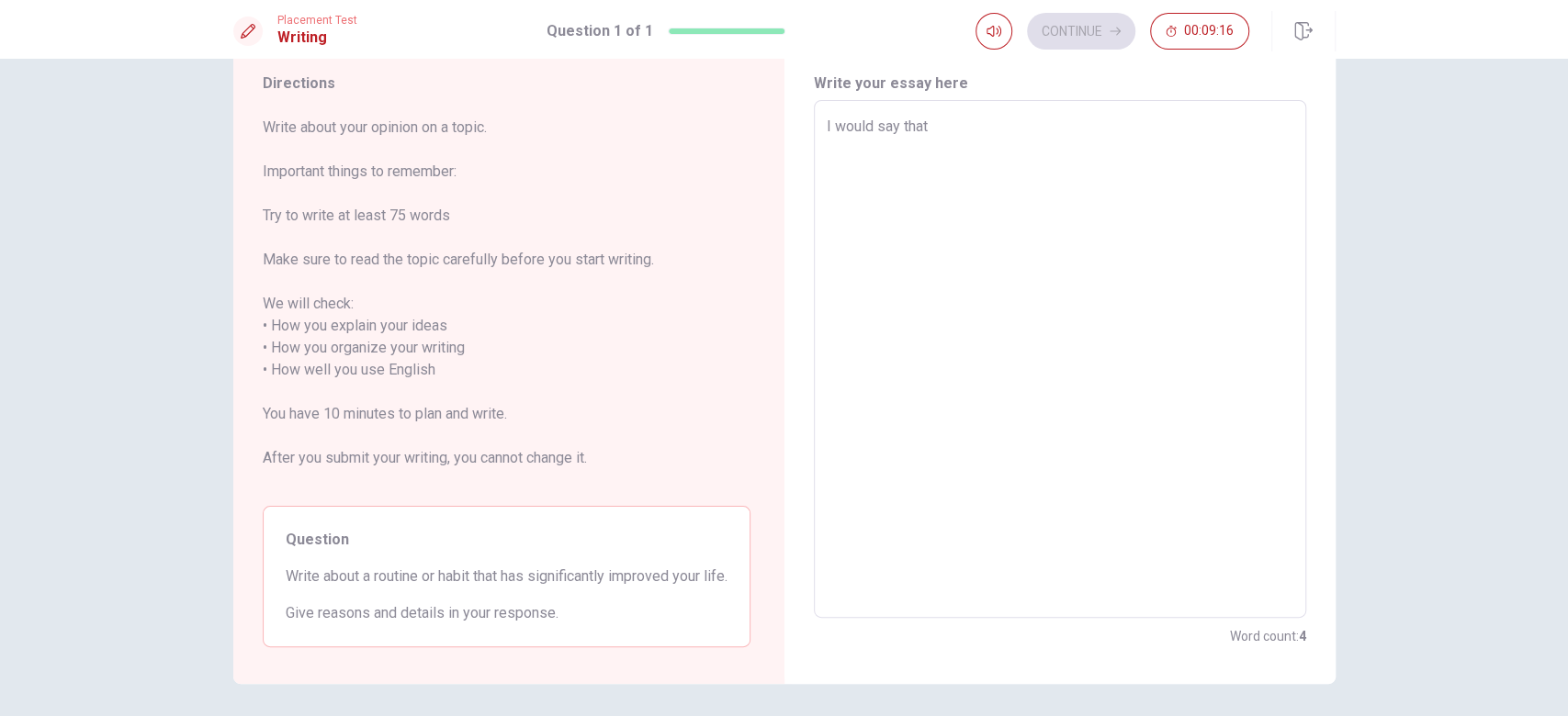 type on "I would say that" 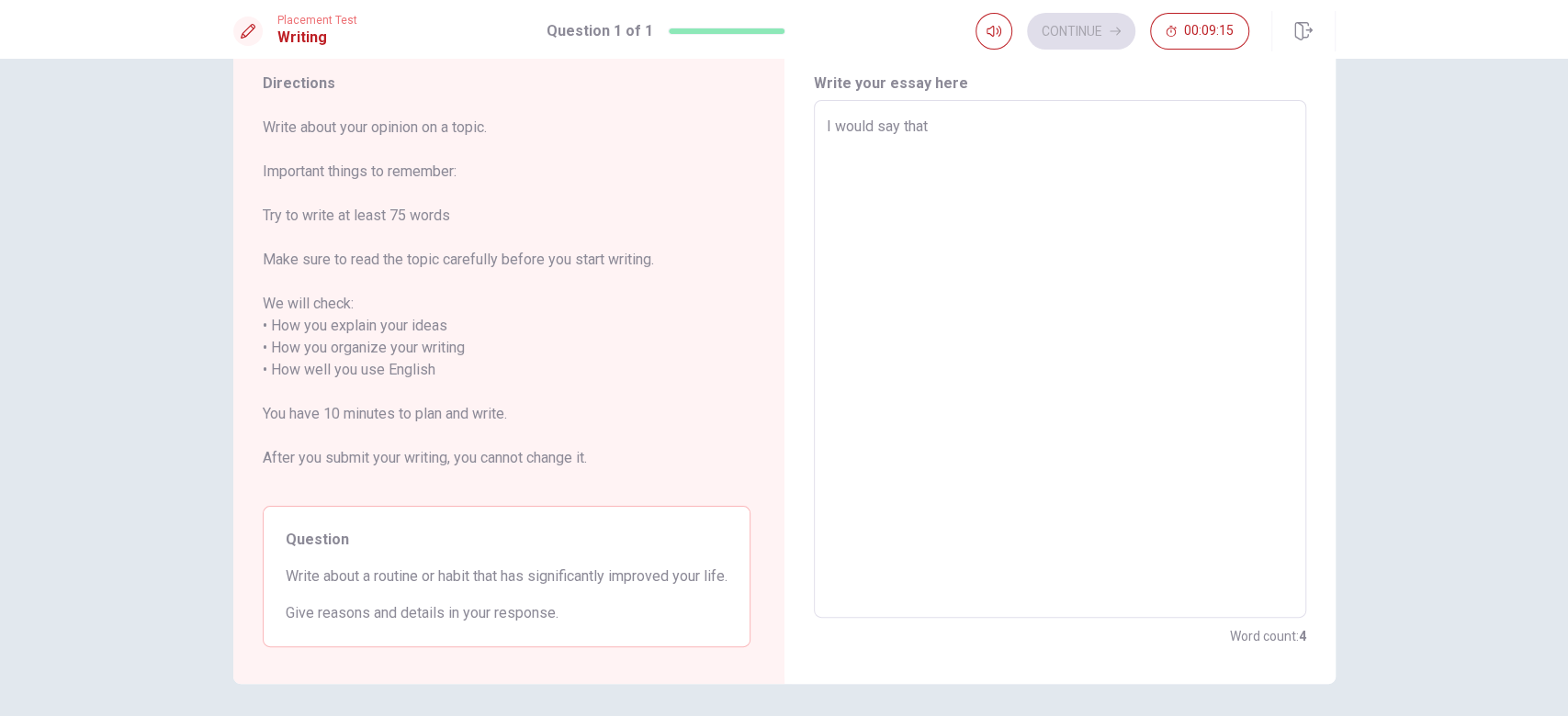 type on "I would say that" 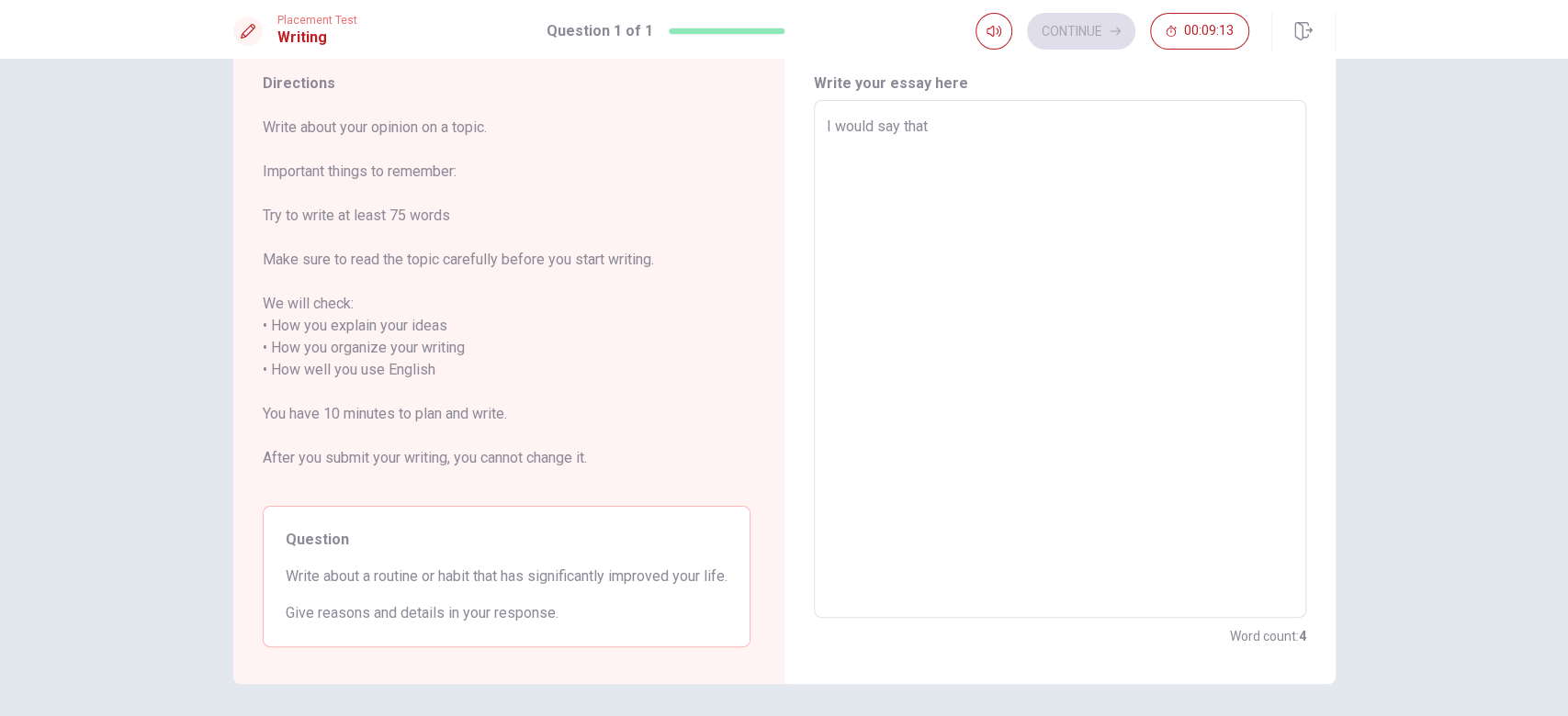 type on "x" 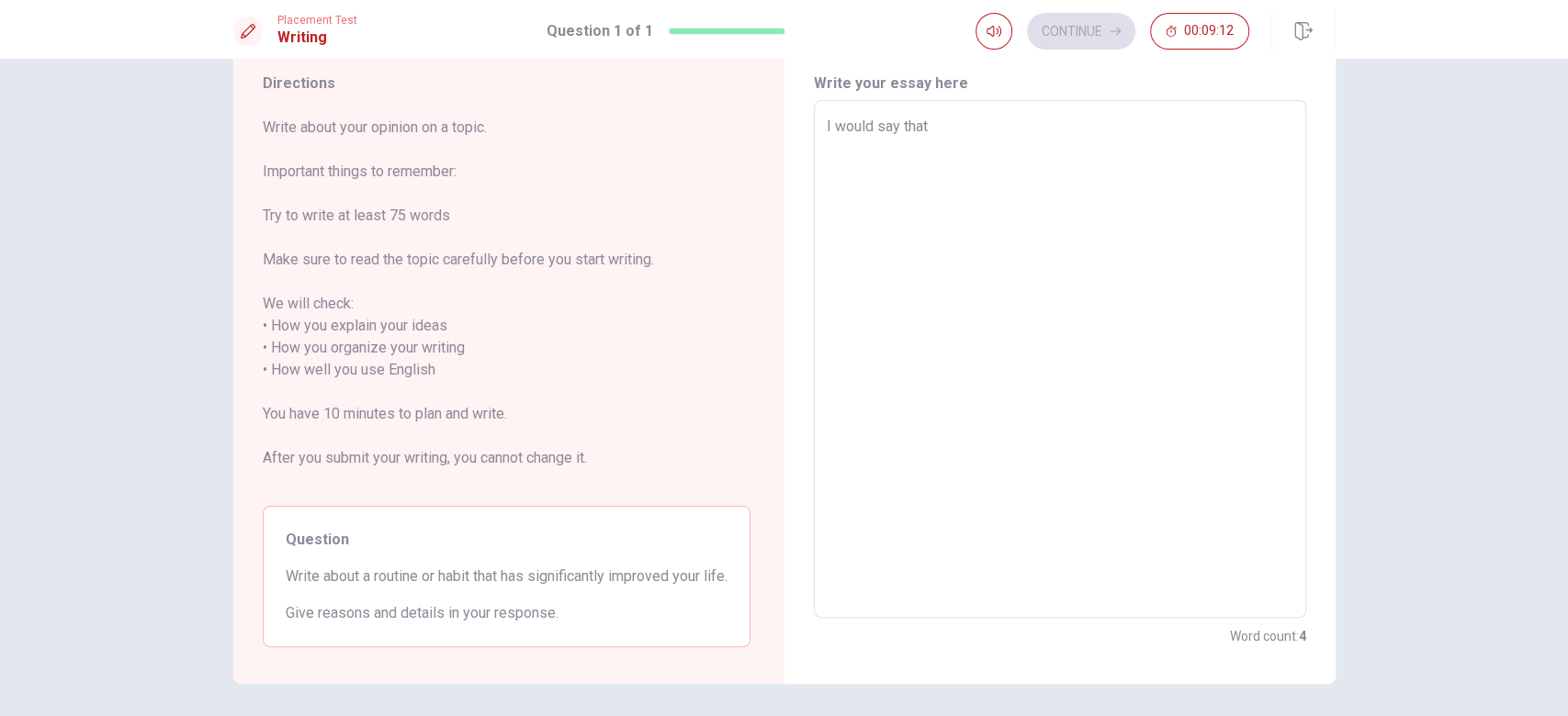type on "I would say that m" 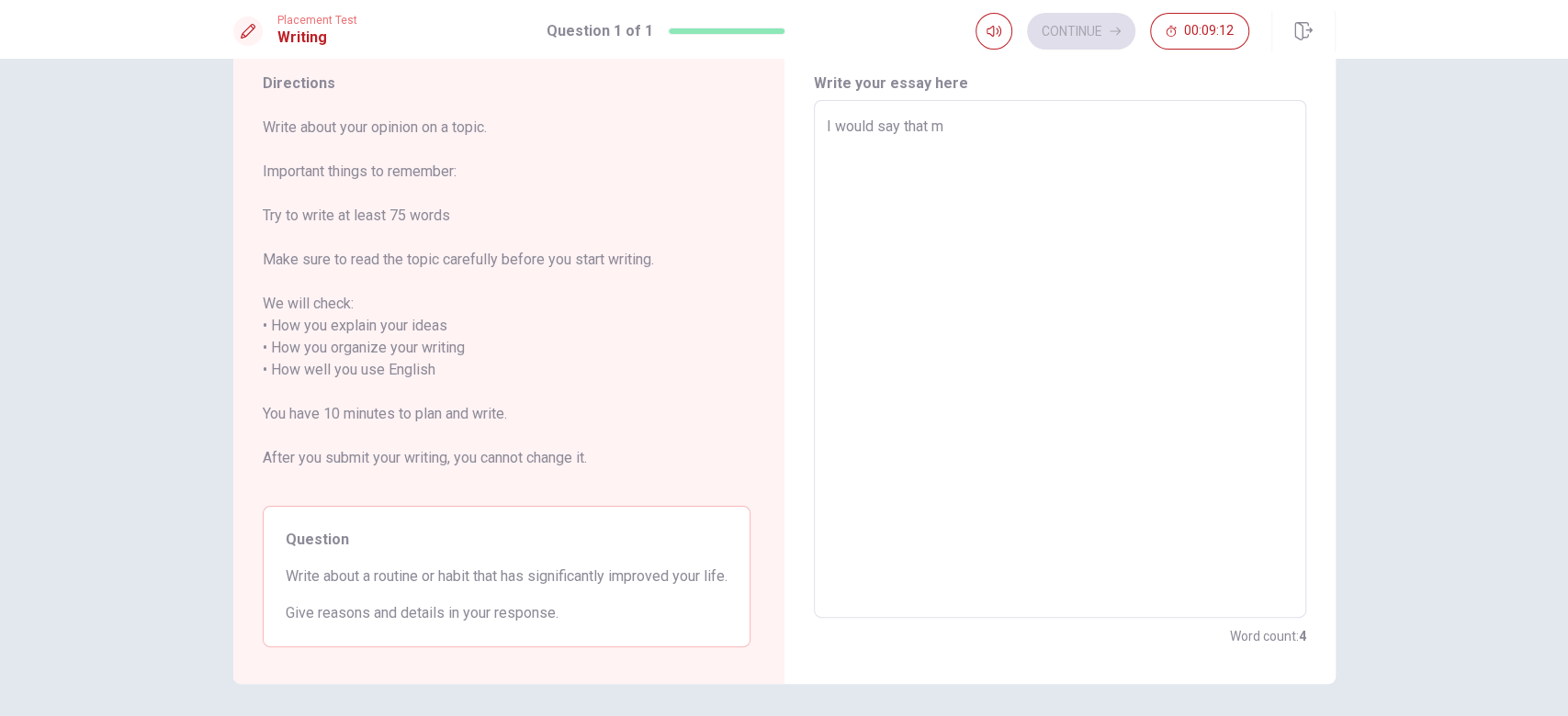 type on "x" 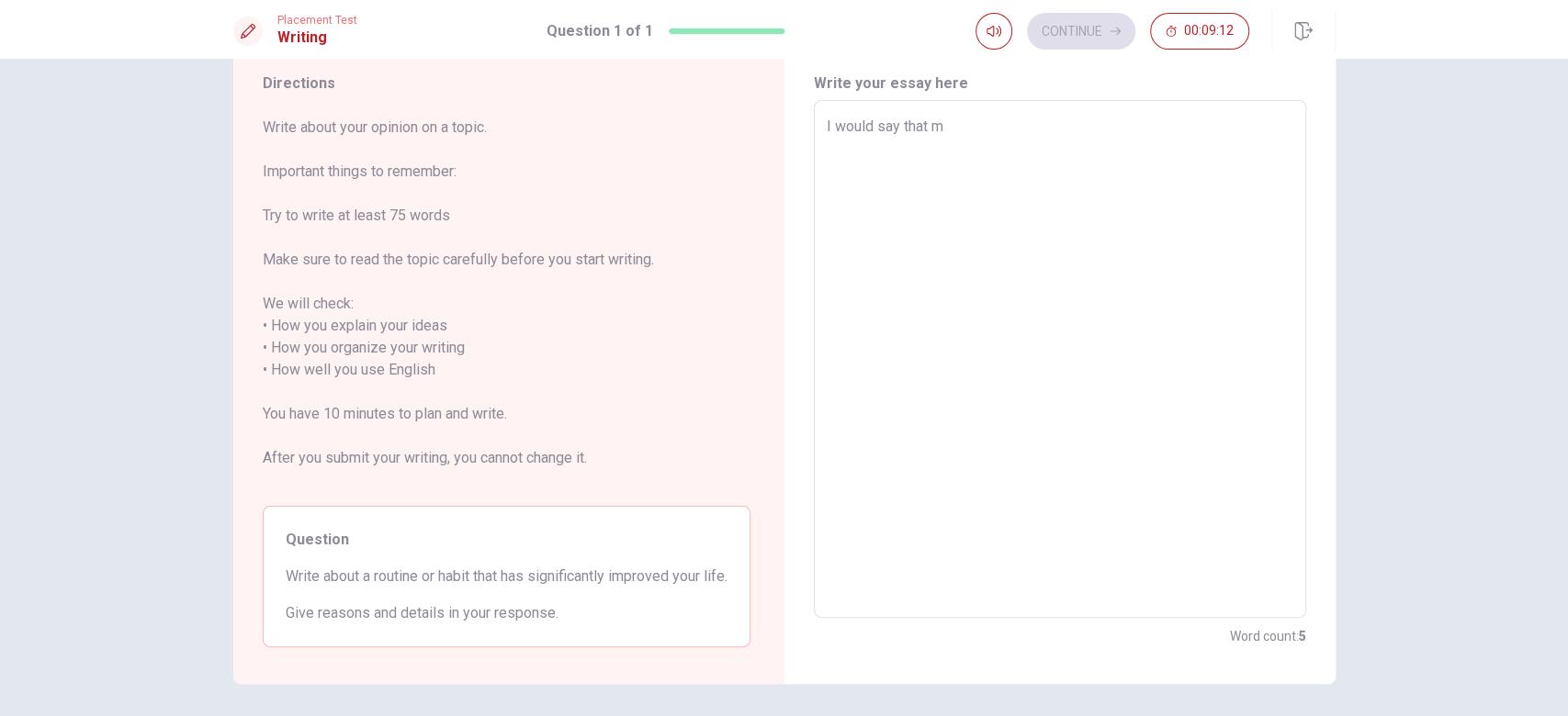 type on "I would say that mo" 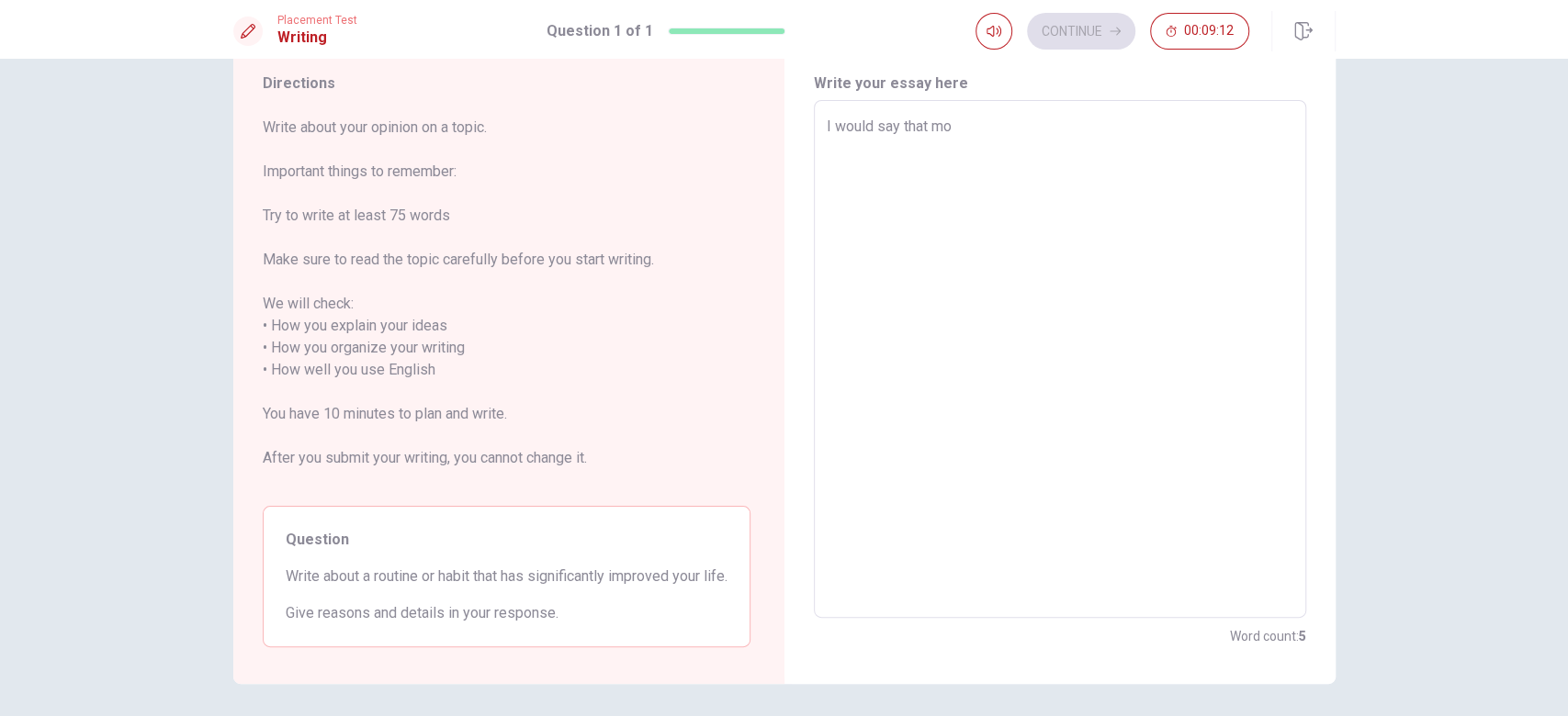 type on "x" 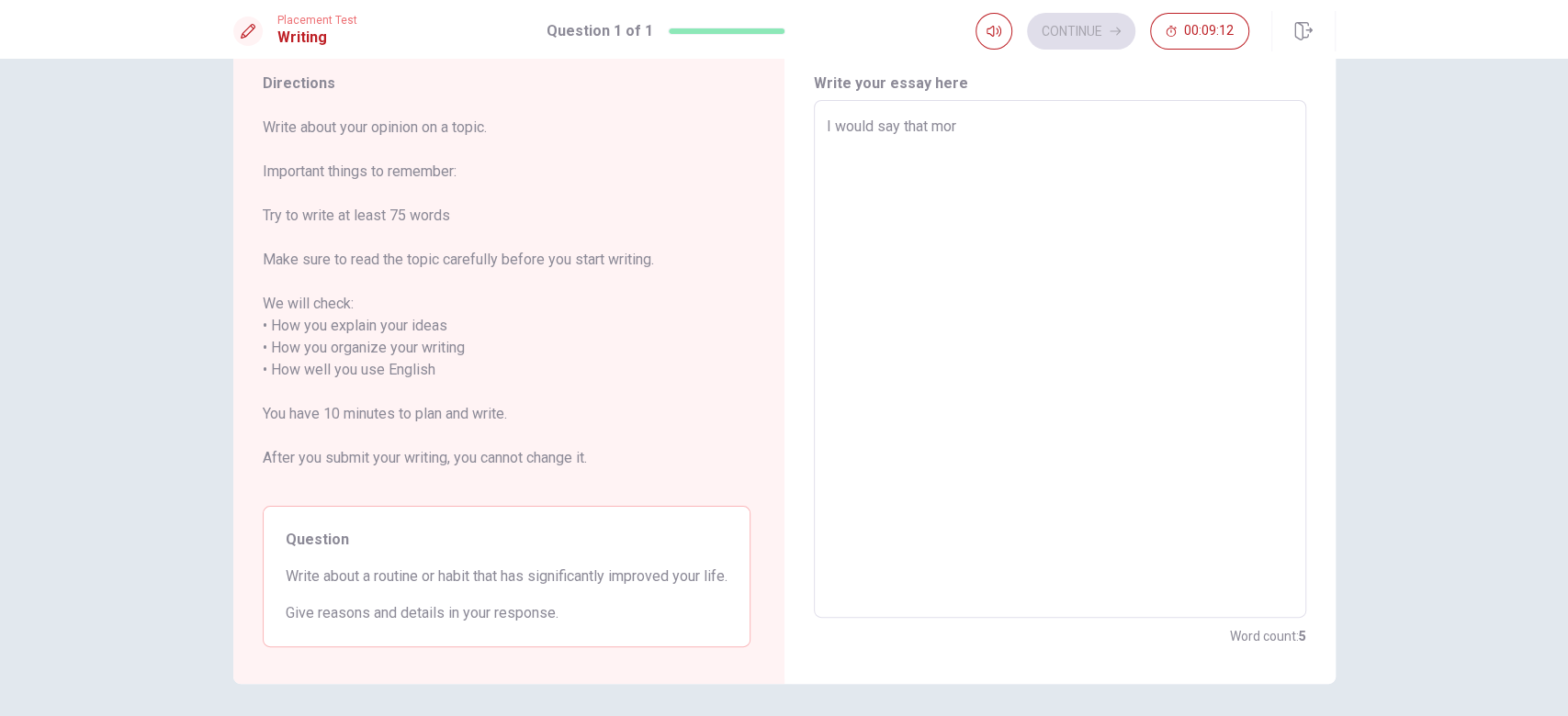 type on "I would say that morn" 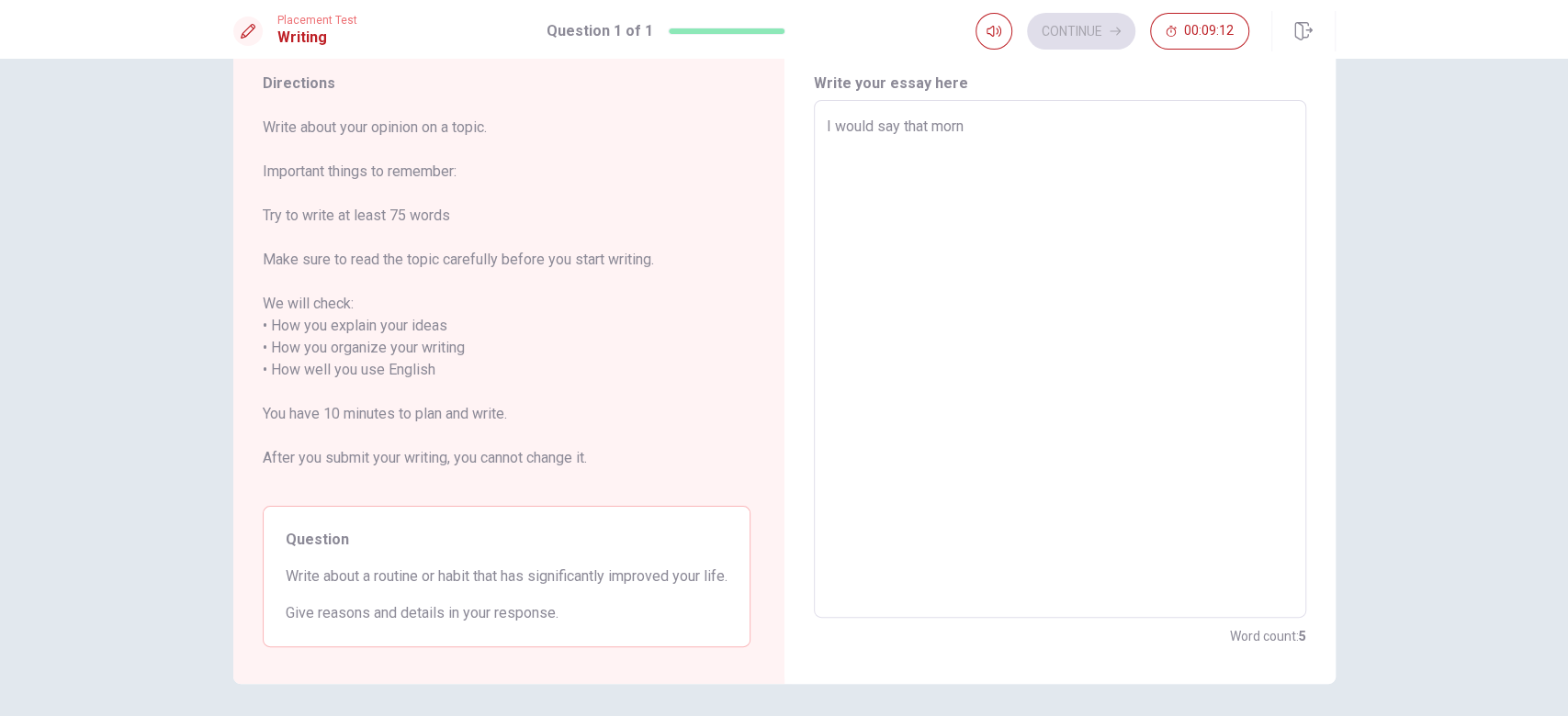 type on "x" 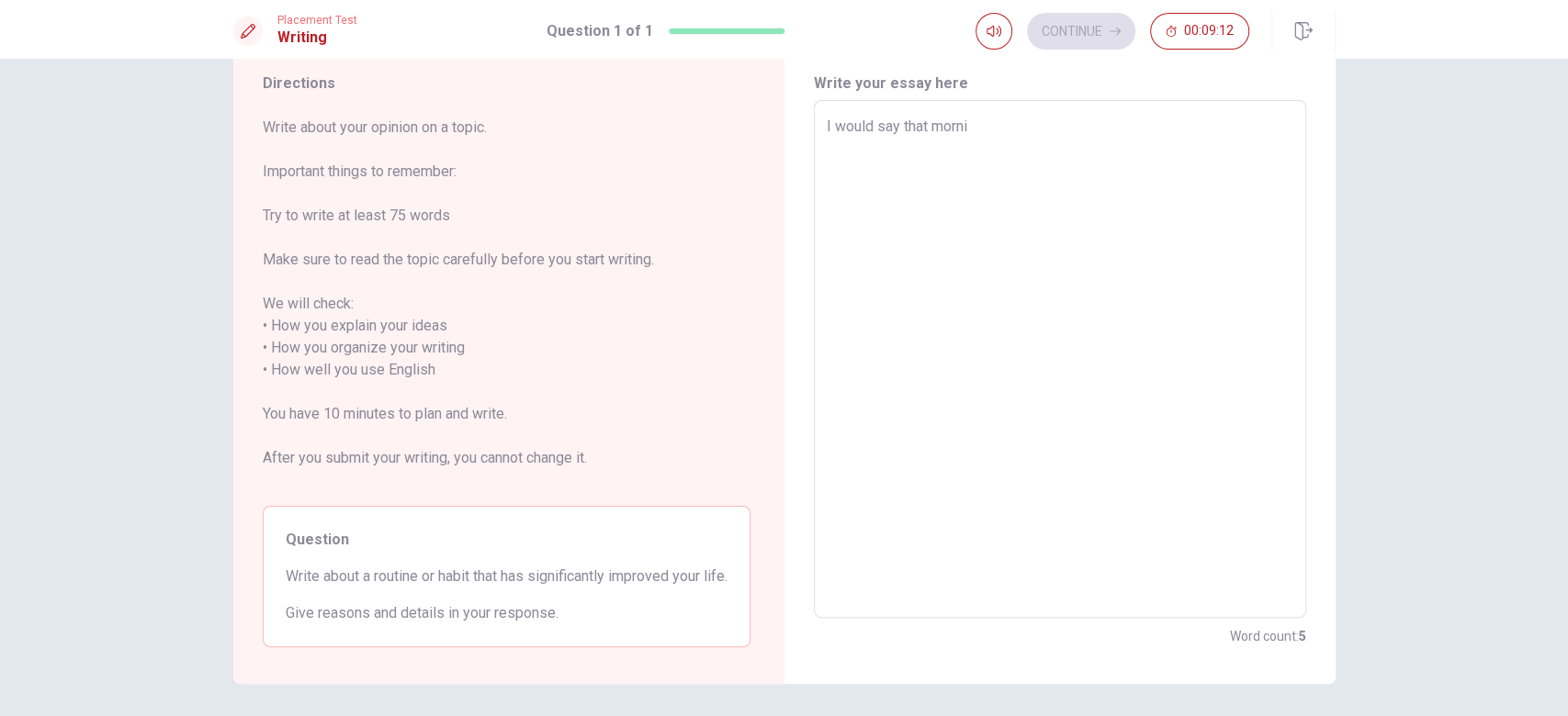 type on "x" 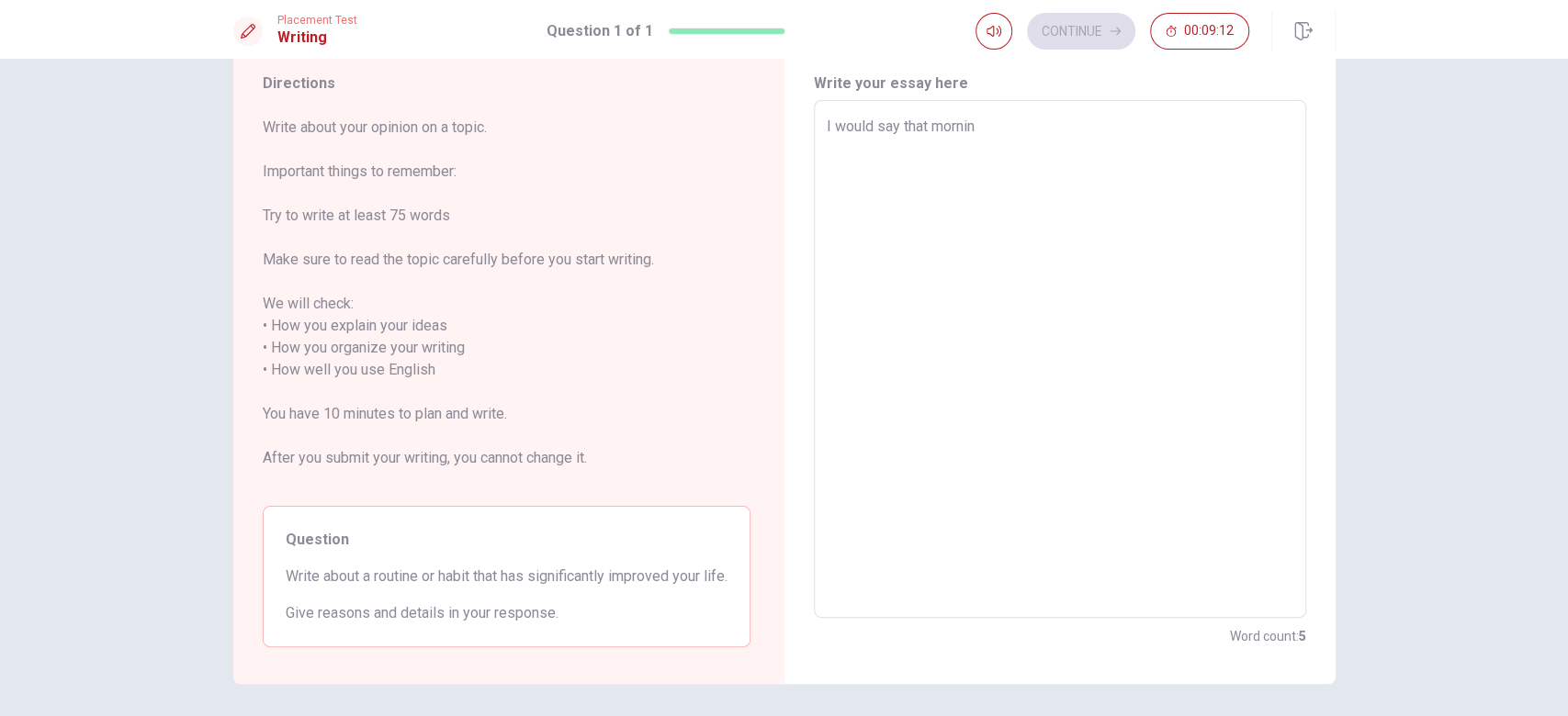 type on "x" 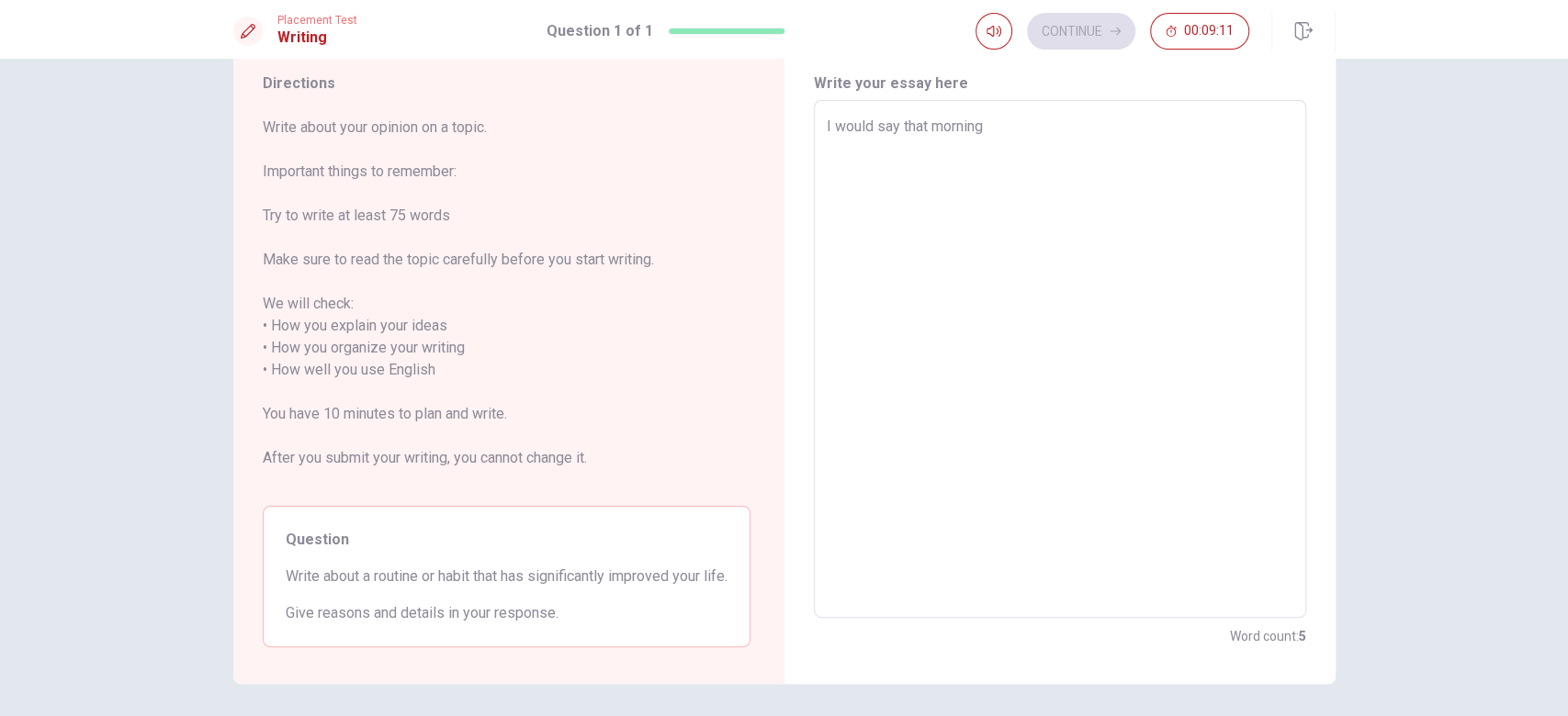 type on "x" 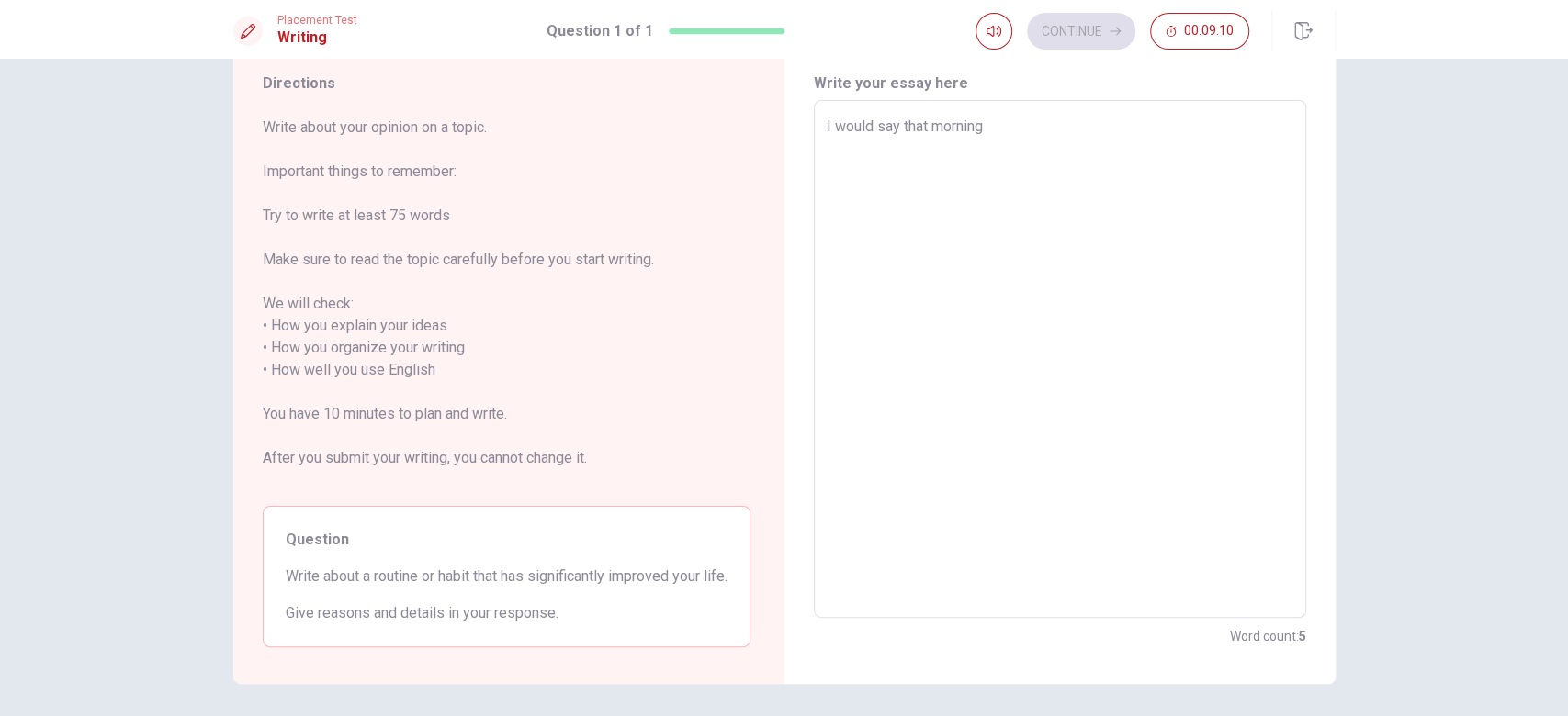 type on "I would say that morning" 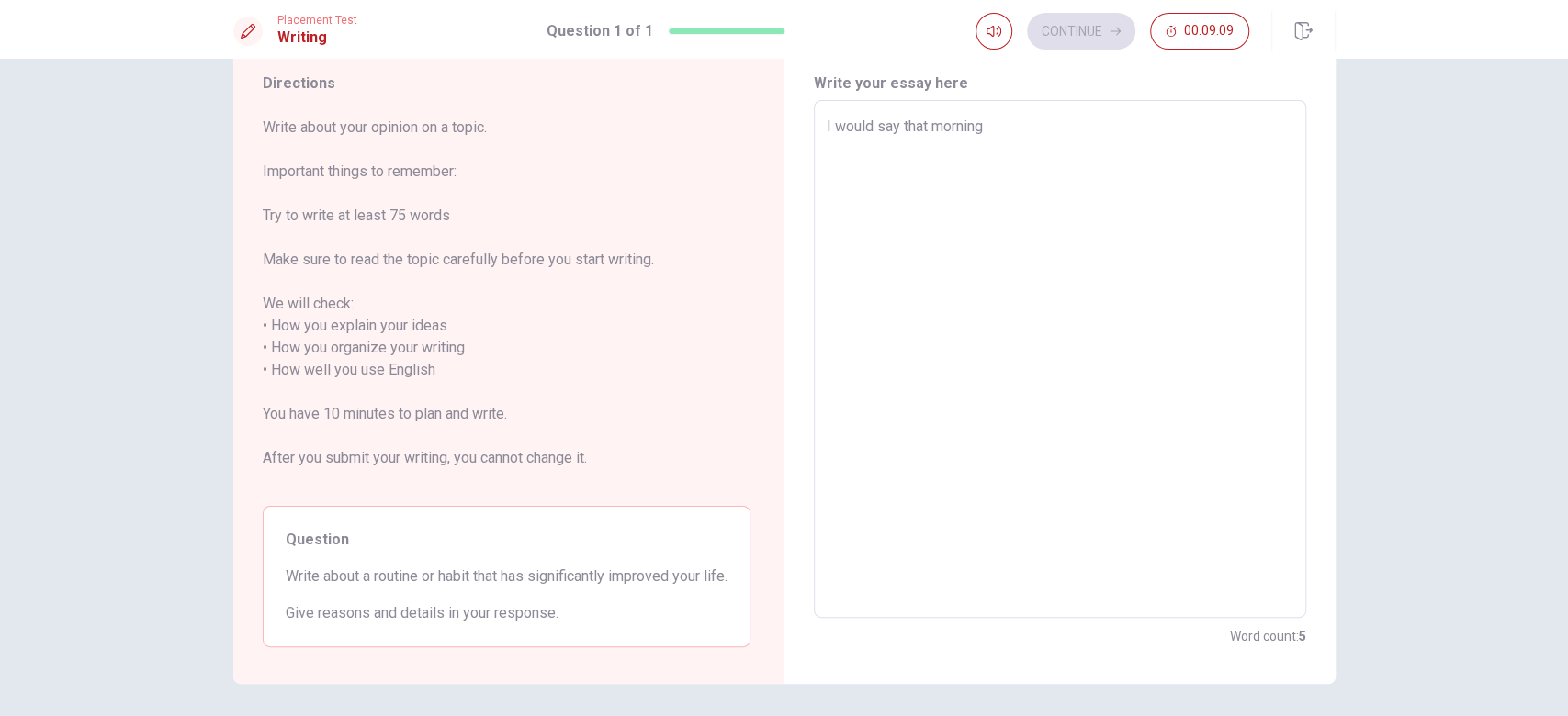 type on "I would say that morning w" 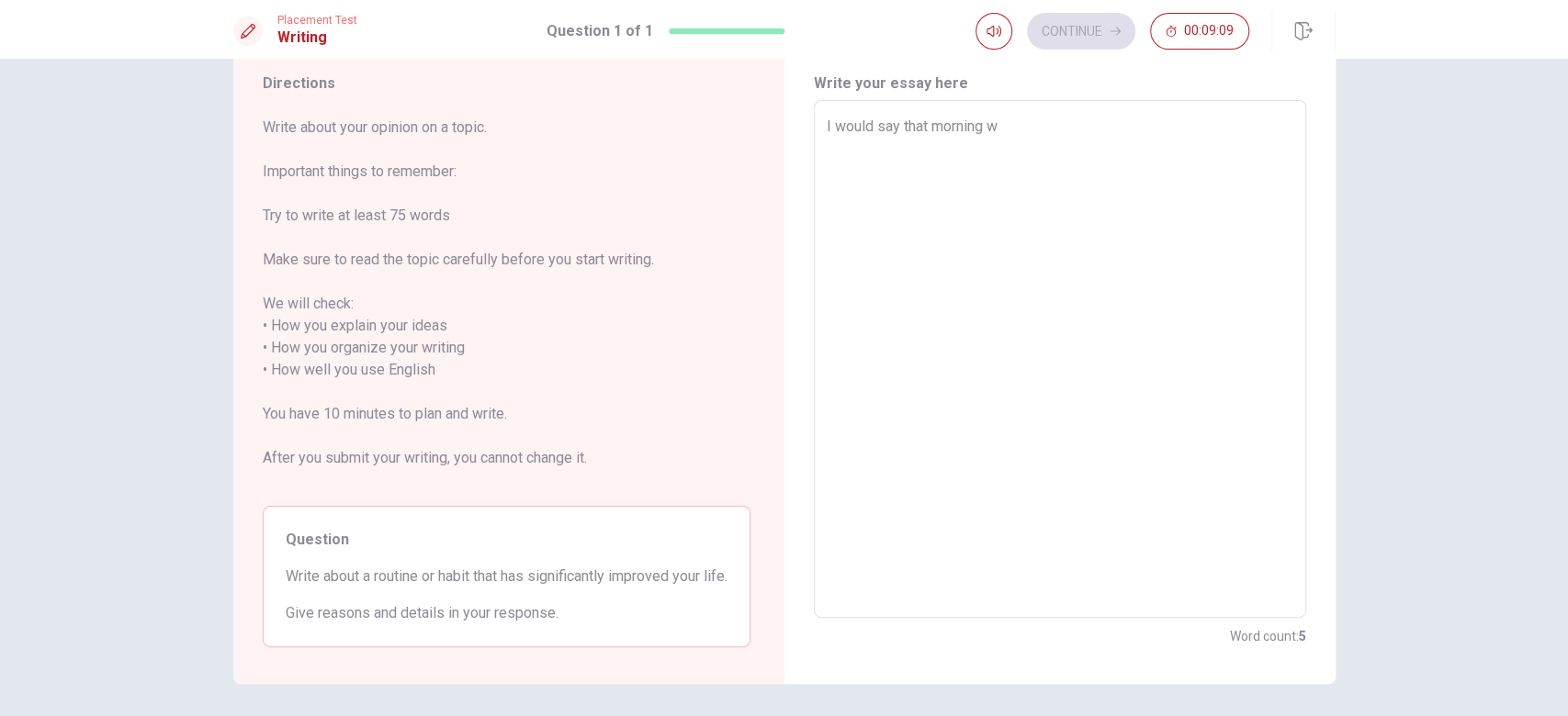 type on "x" 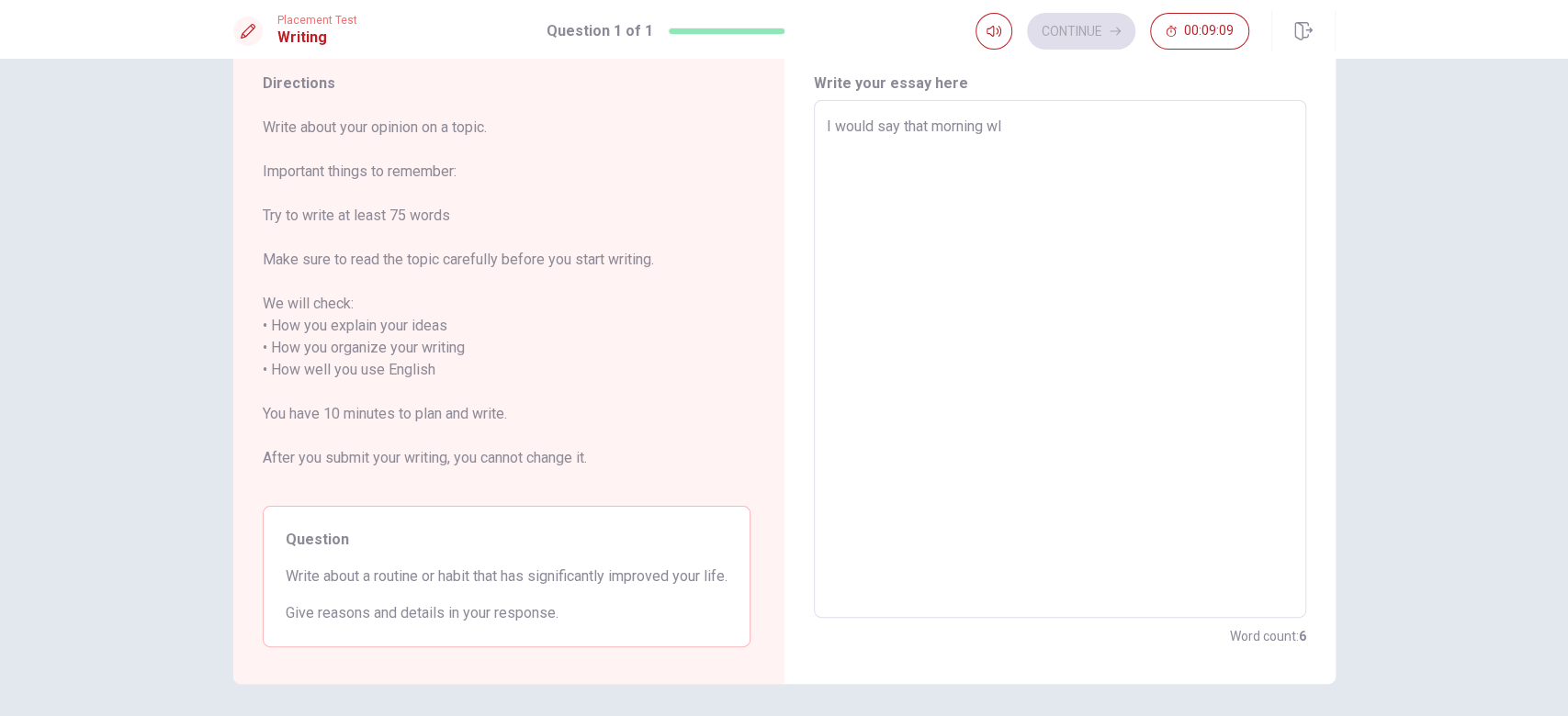 type on "I would say that morning wla" 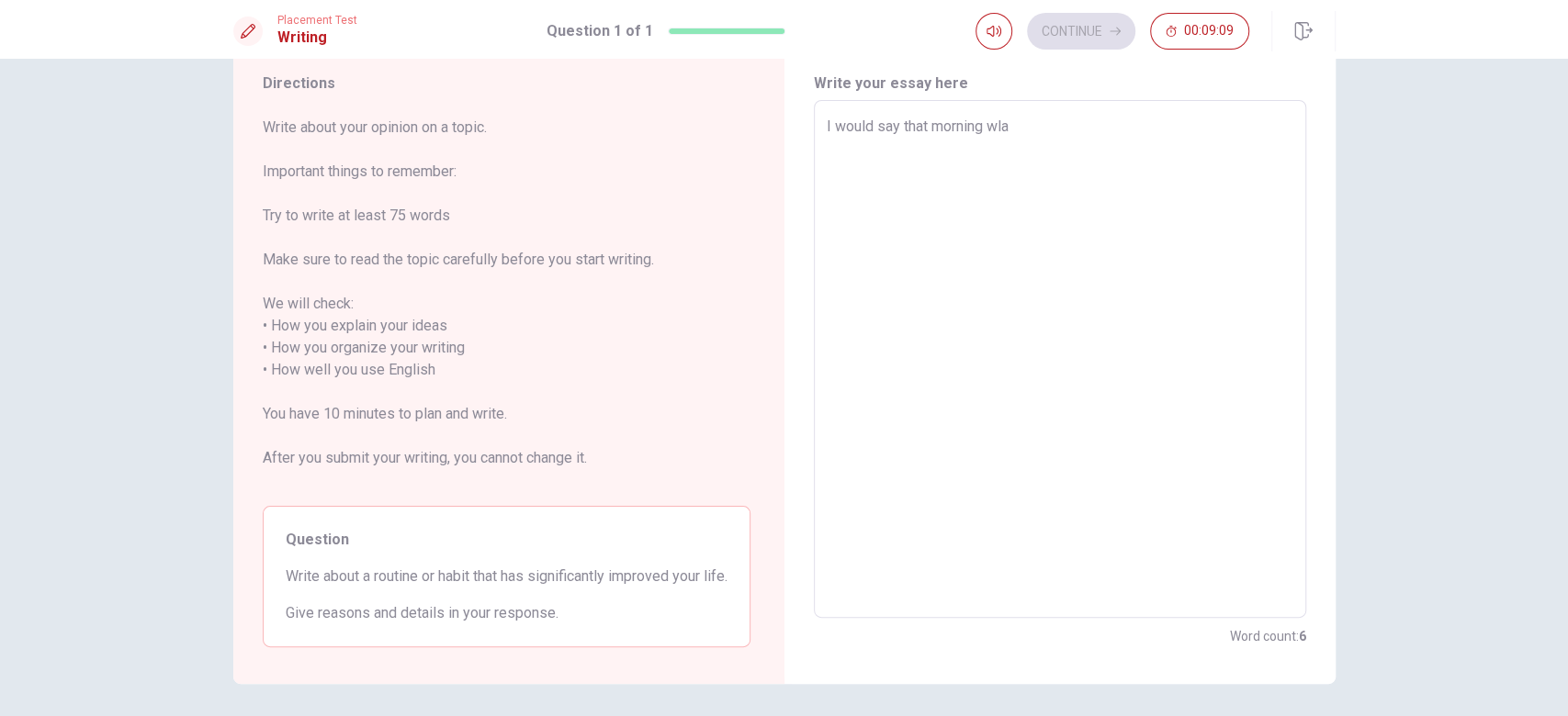 type on "x" 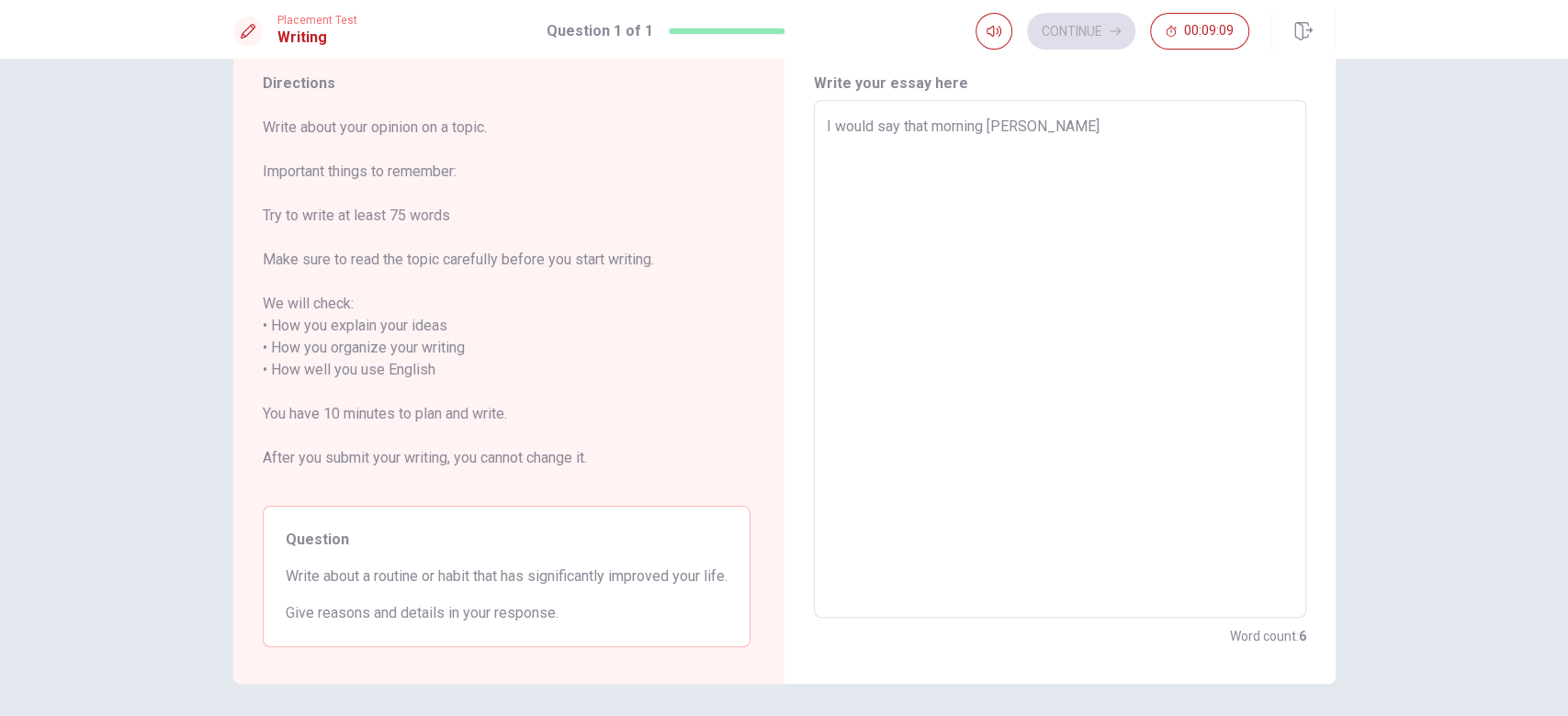 type on "x" 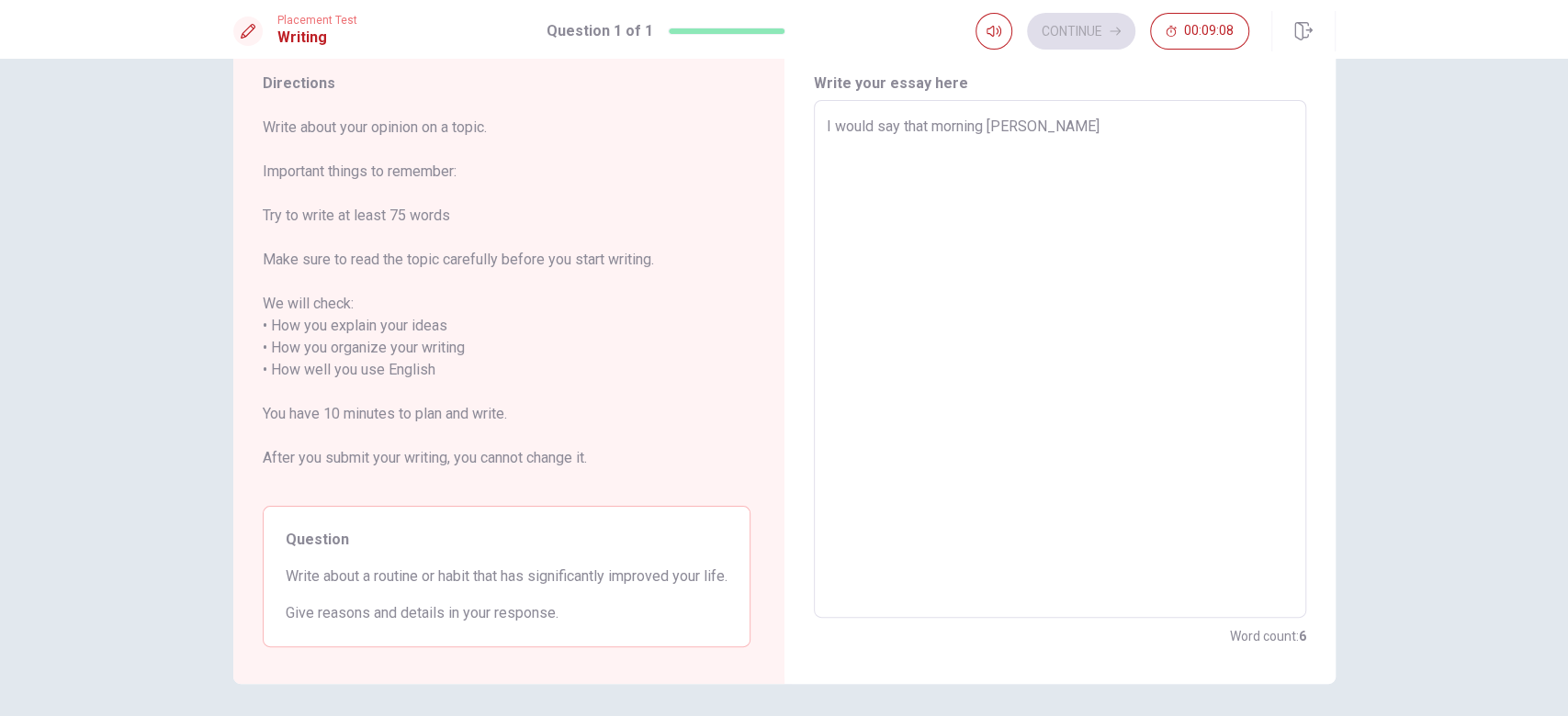 type on "I would say that morning [PERSON_NAME]" 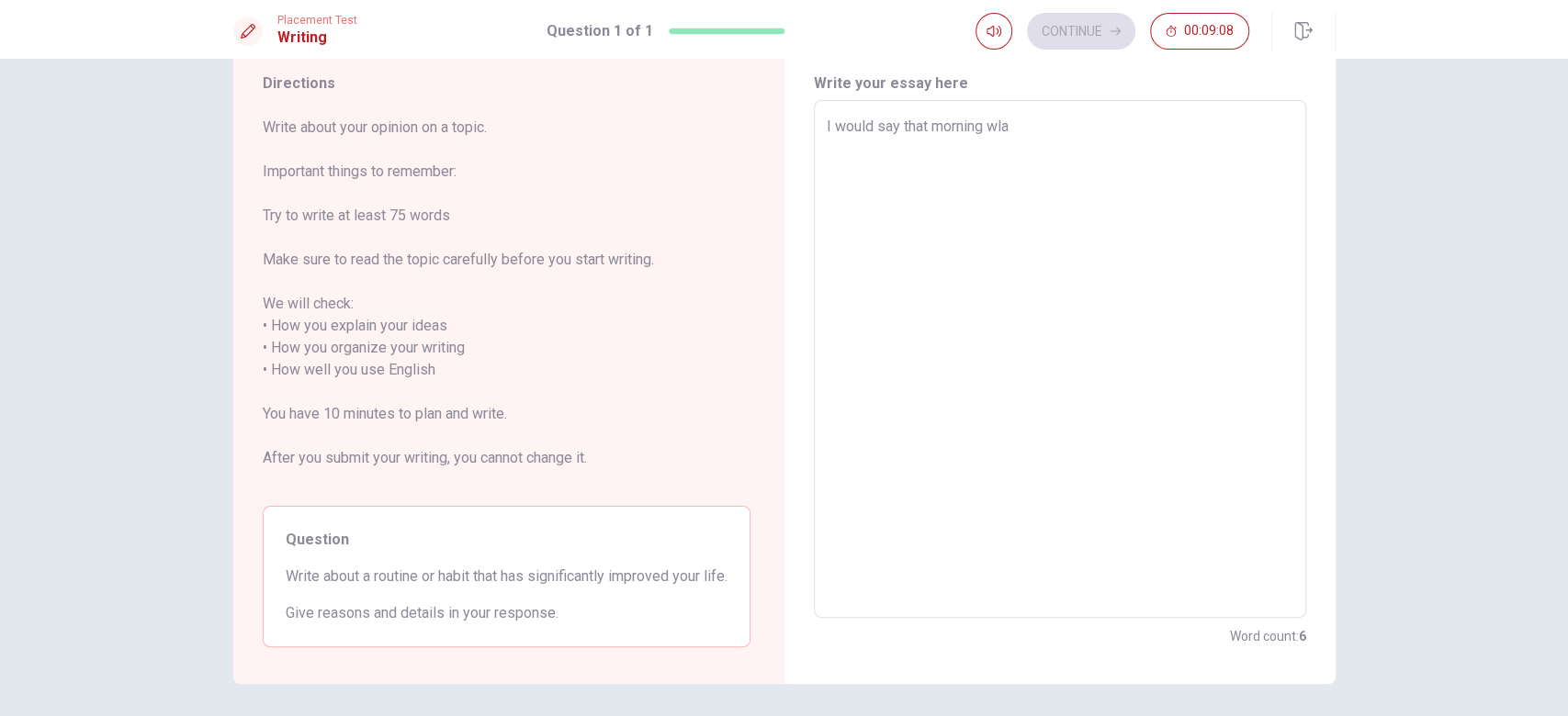 type on "x" 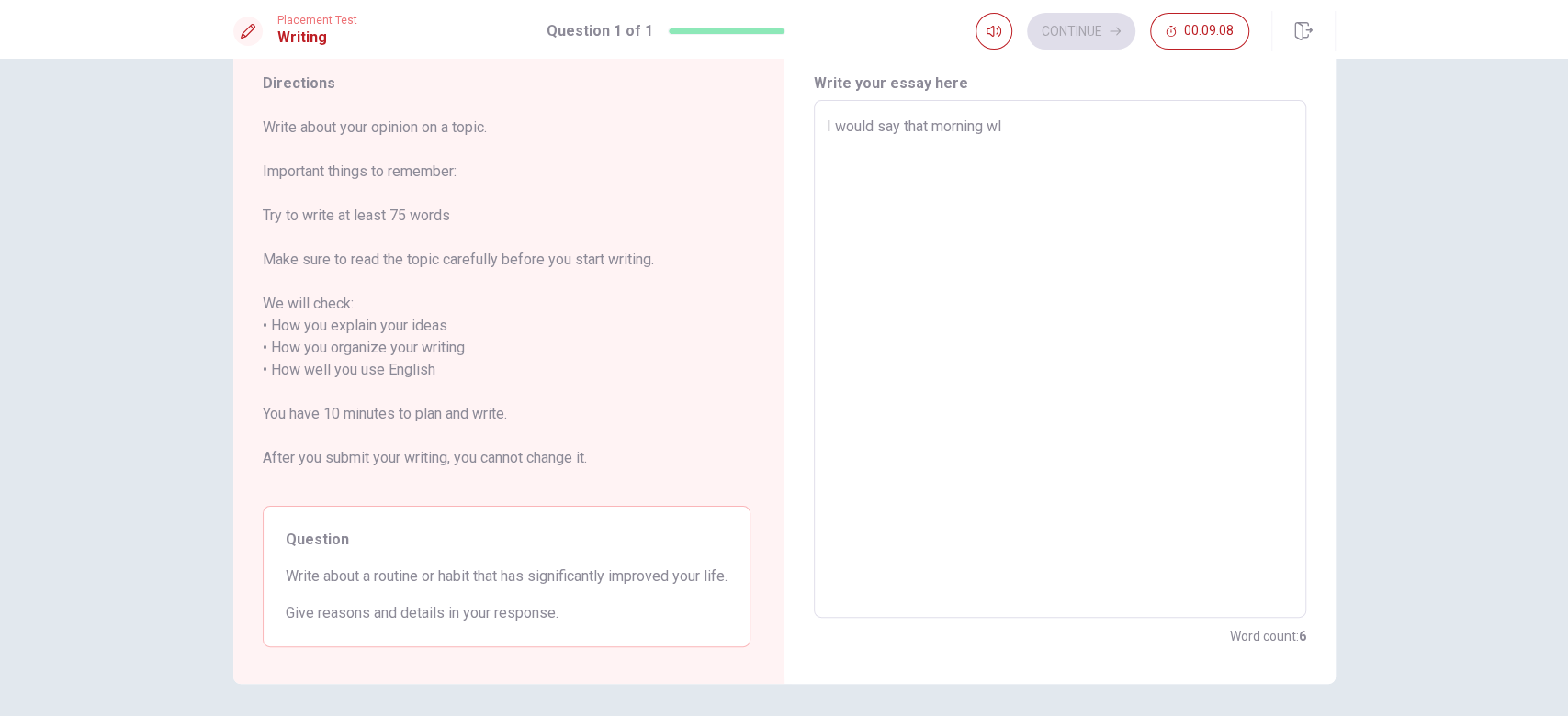 type on "x" 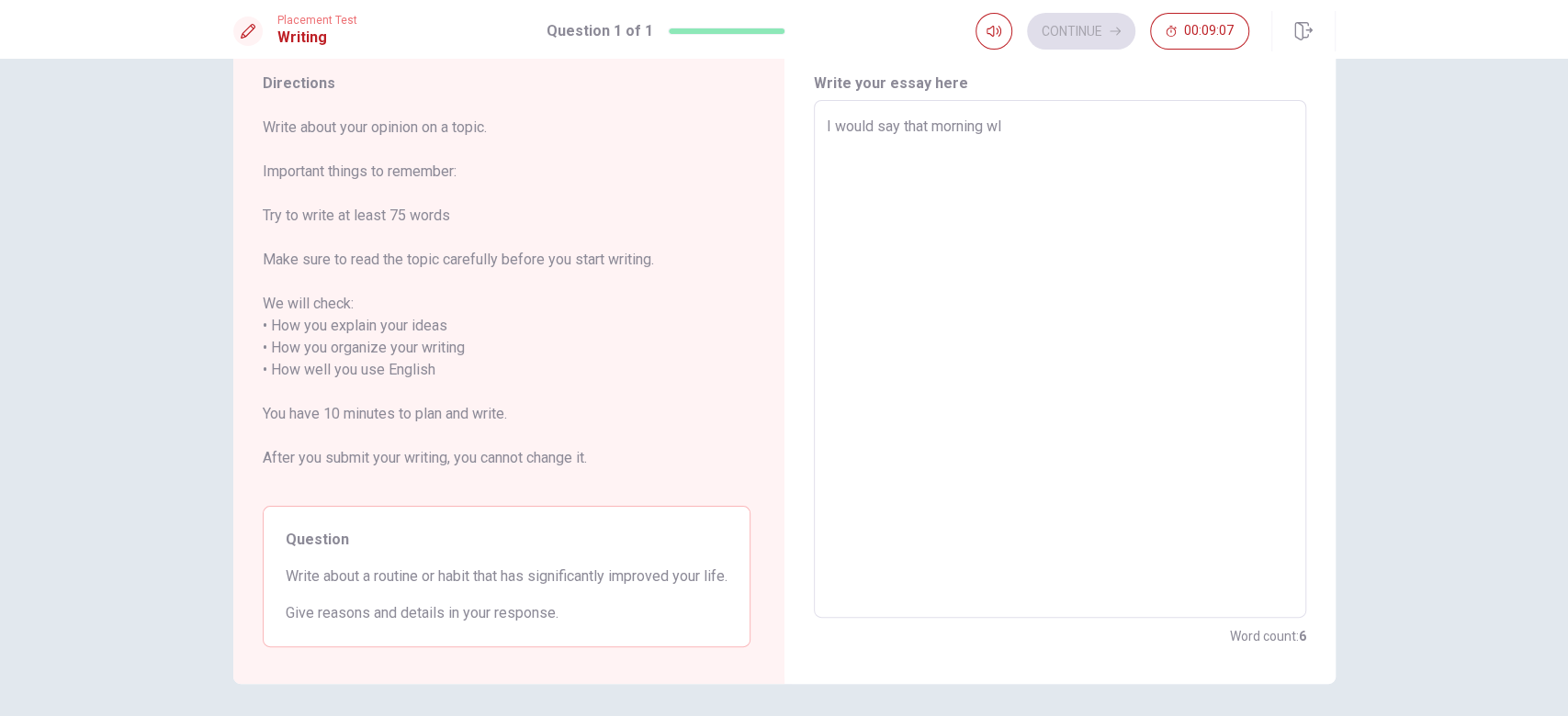 type on "I would say that morning w" 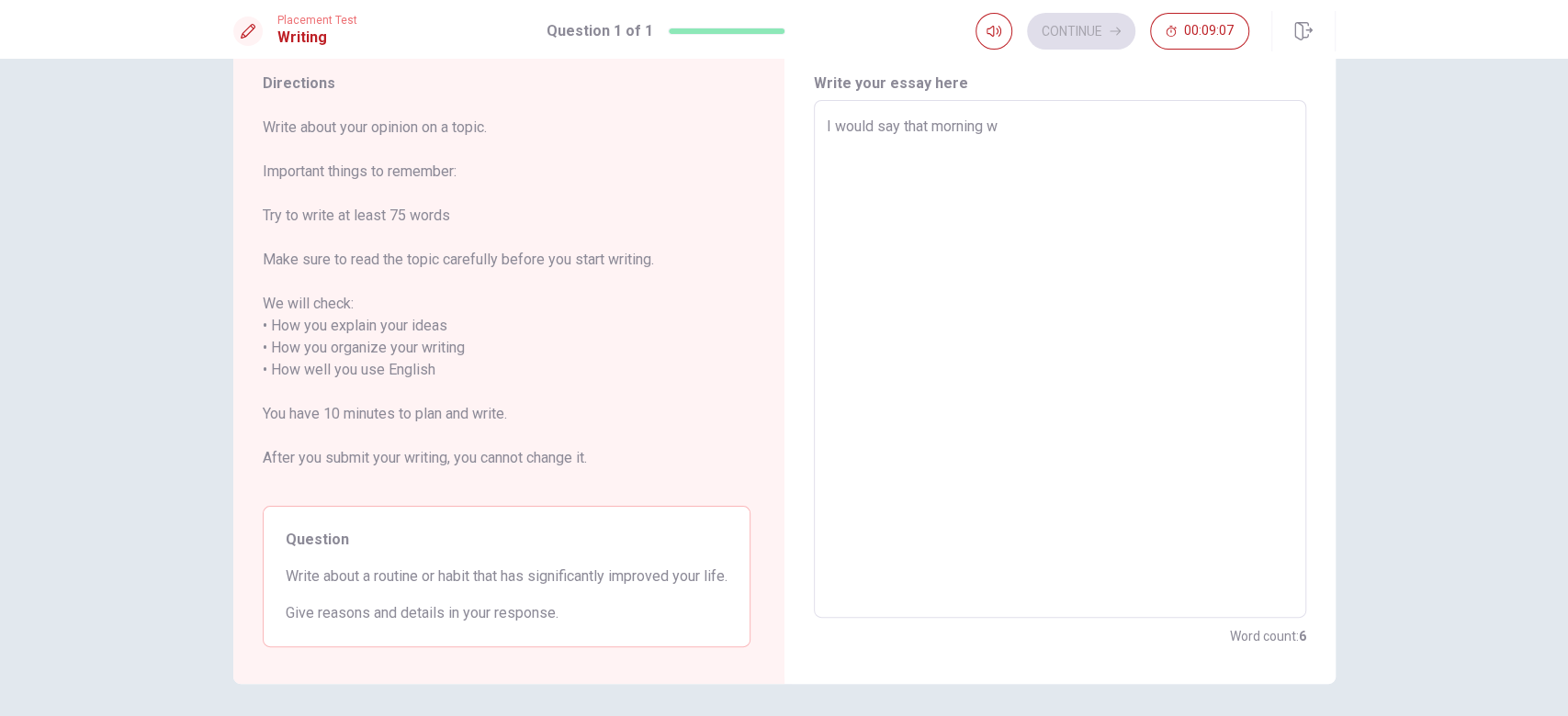 type on "x" 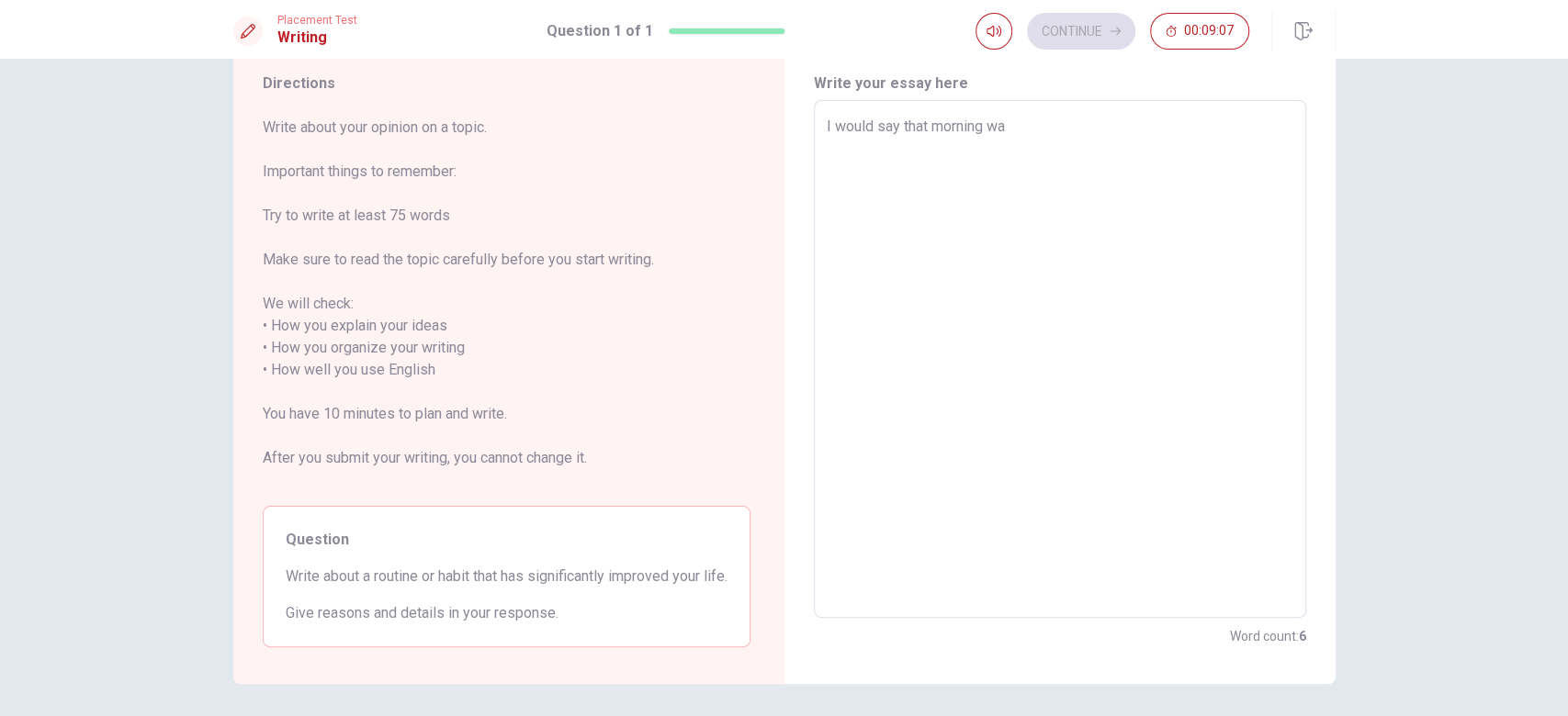 type on "x" 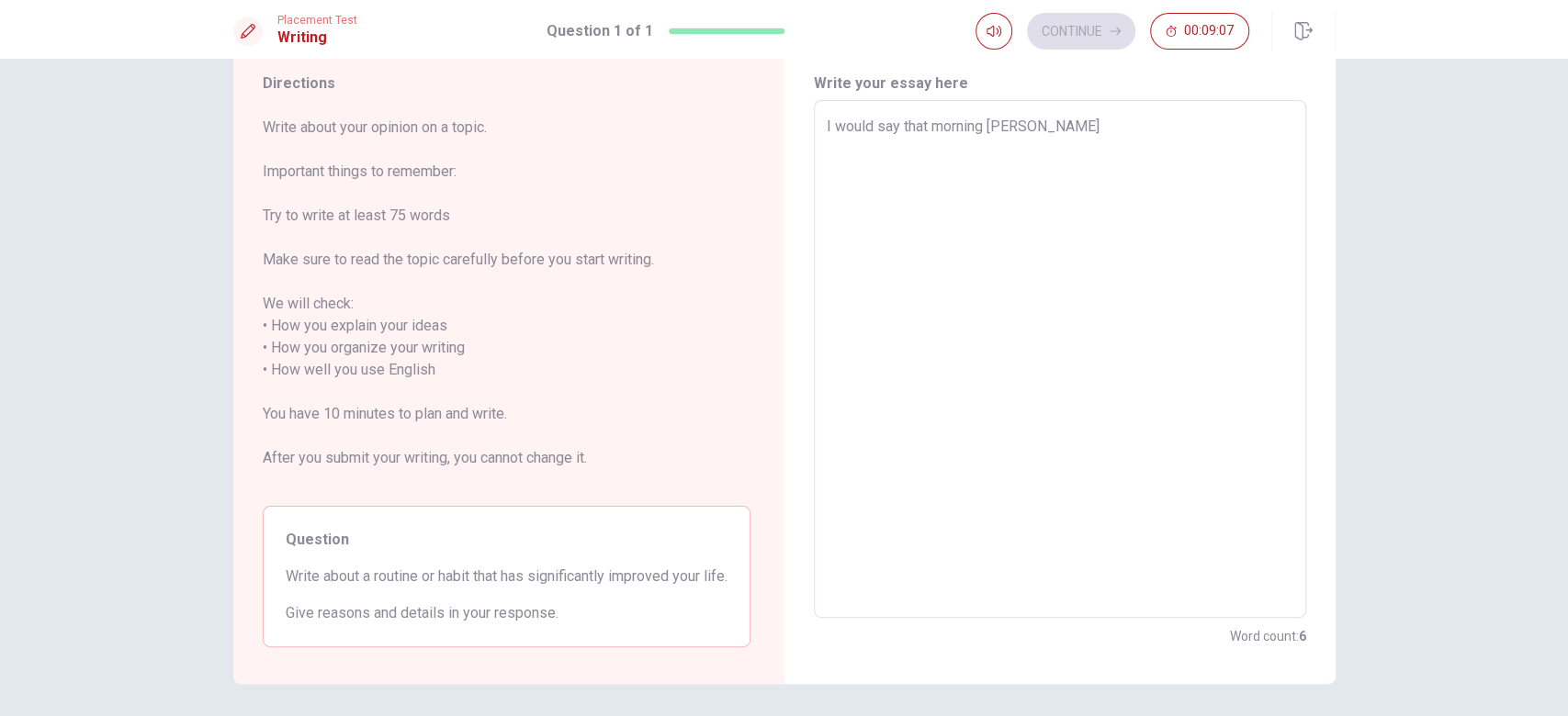 type on "x" 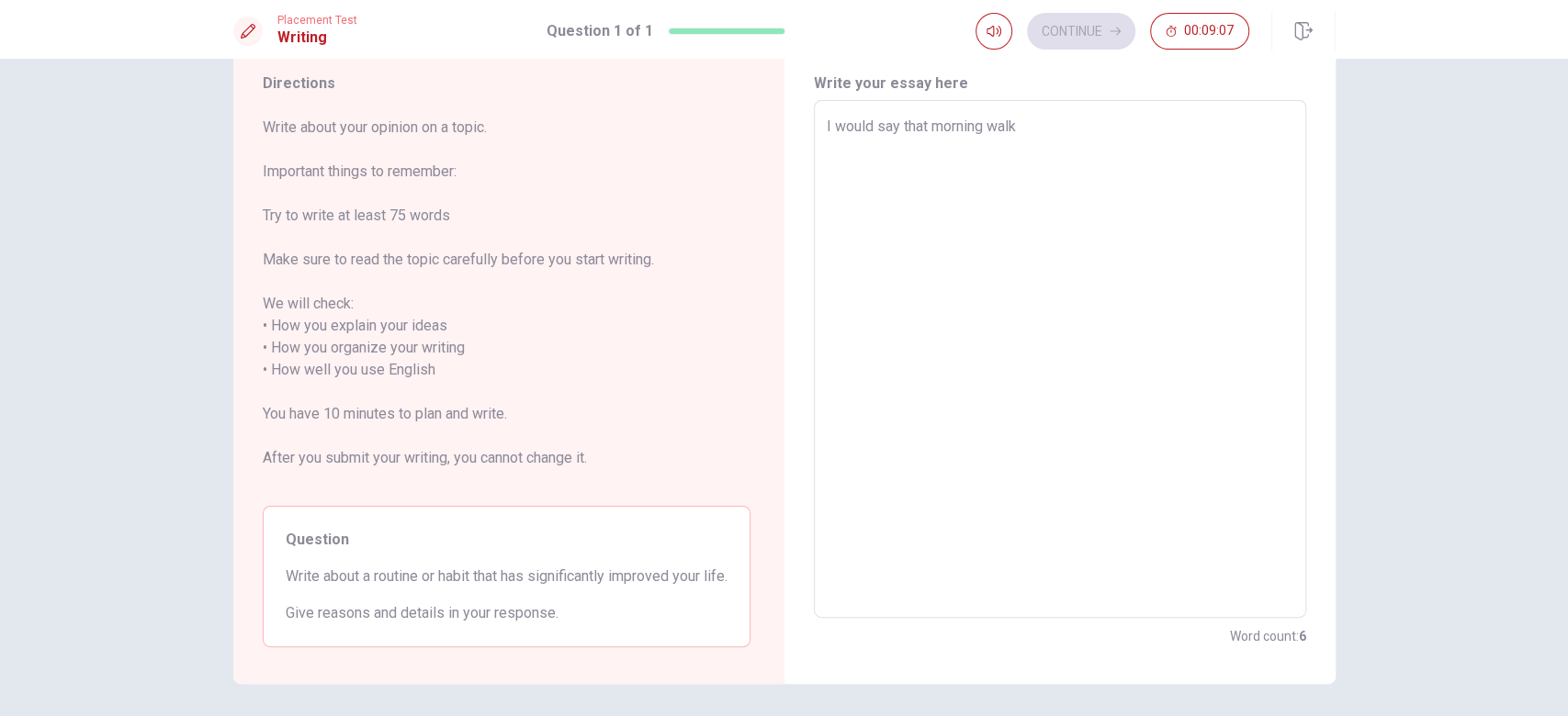 type on "x" 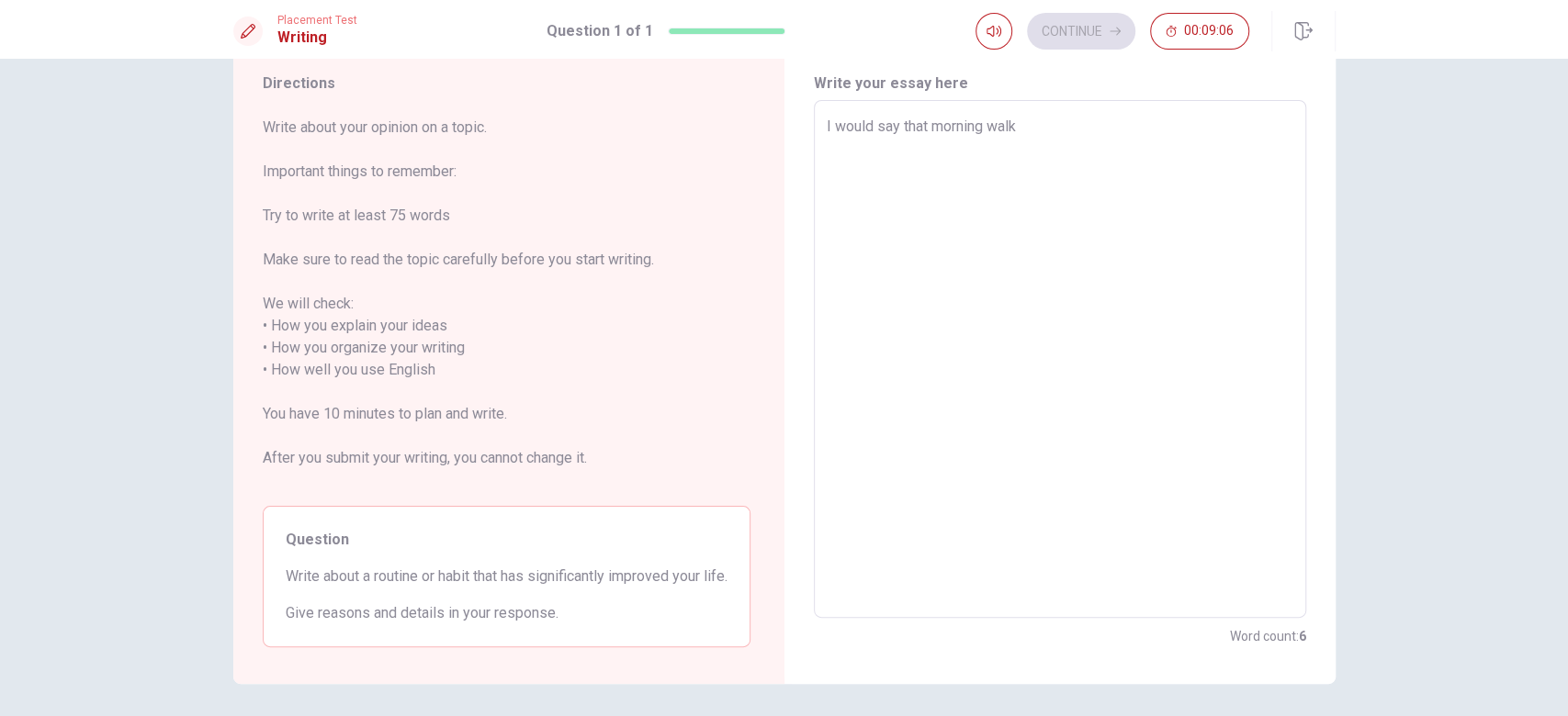 type on "I would say that morning walk" 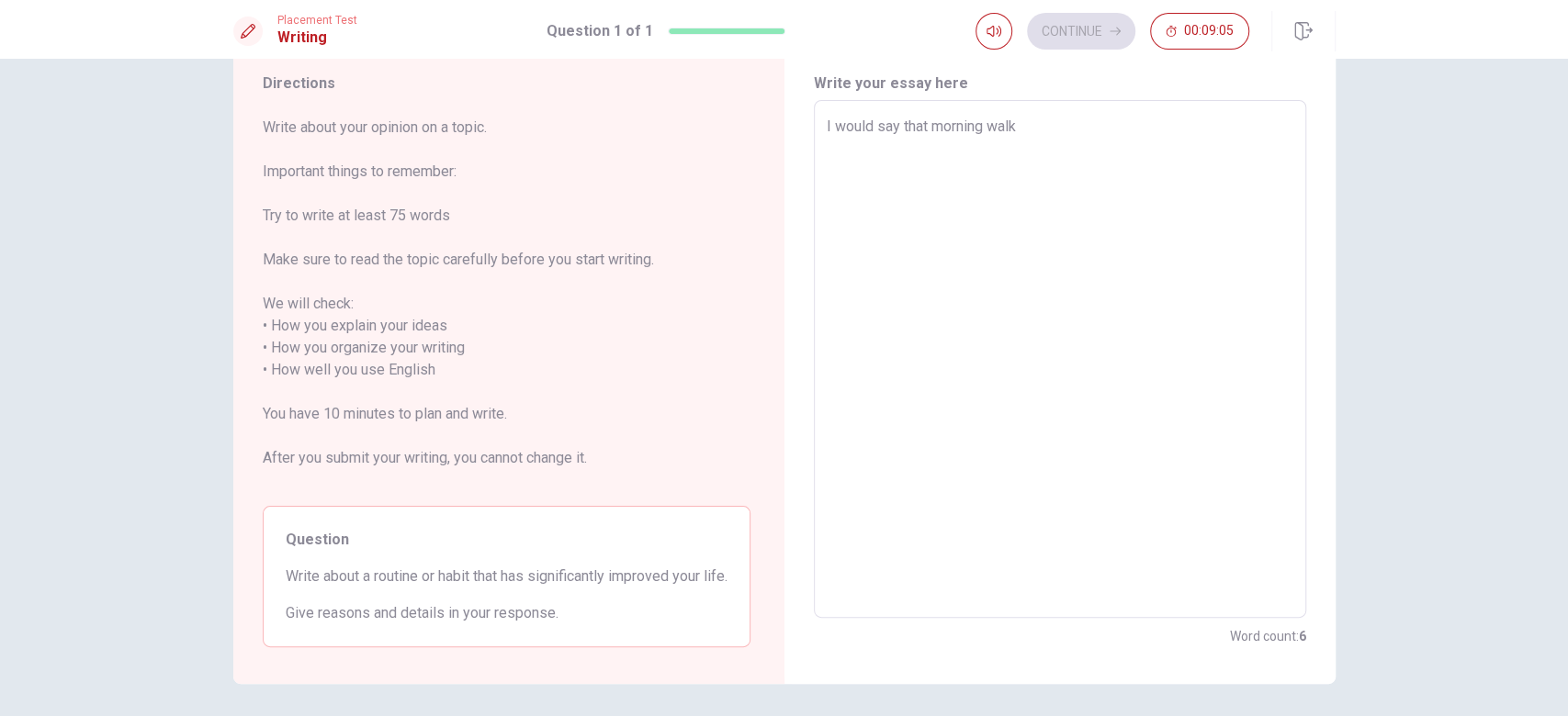 type on "I would say that morning walk h" 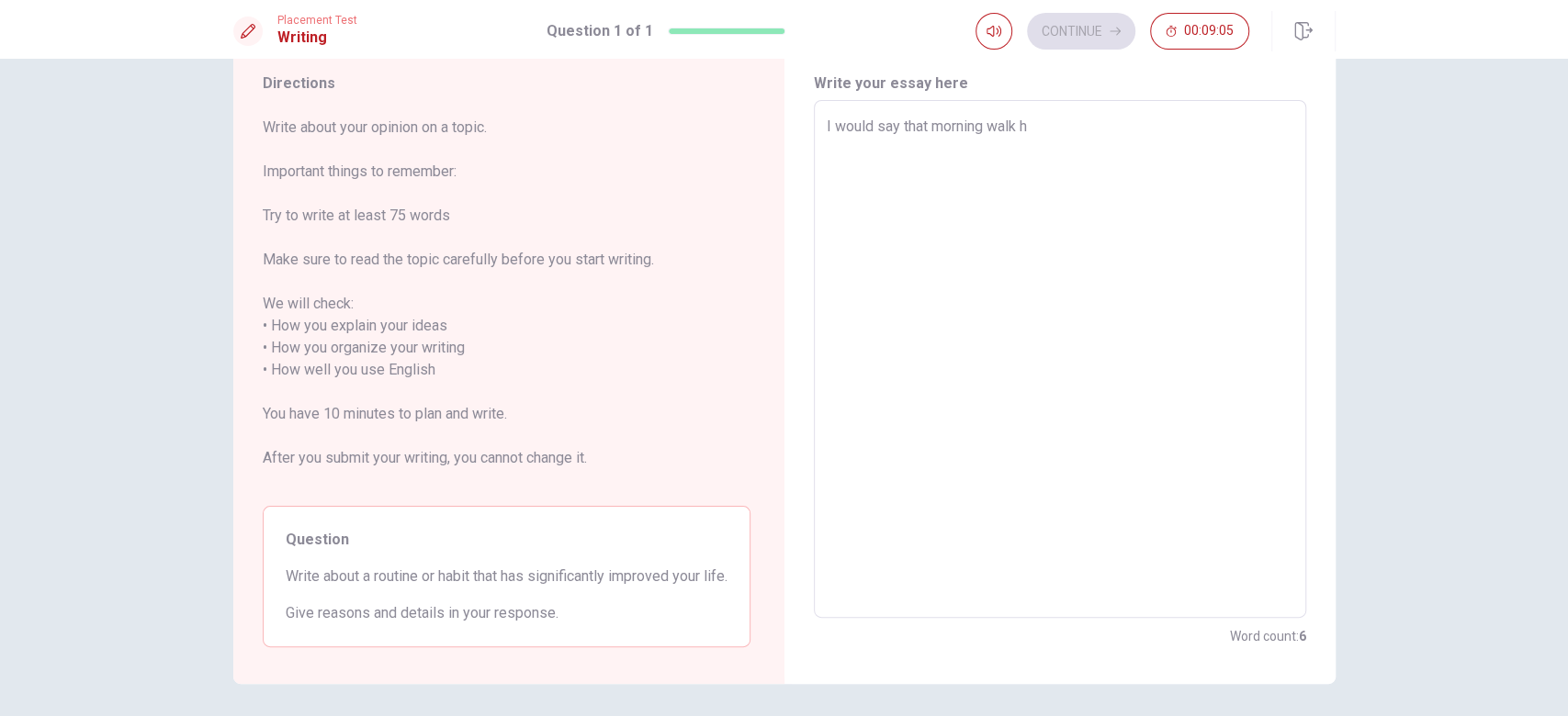 type on "x" 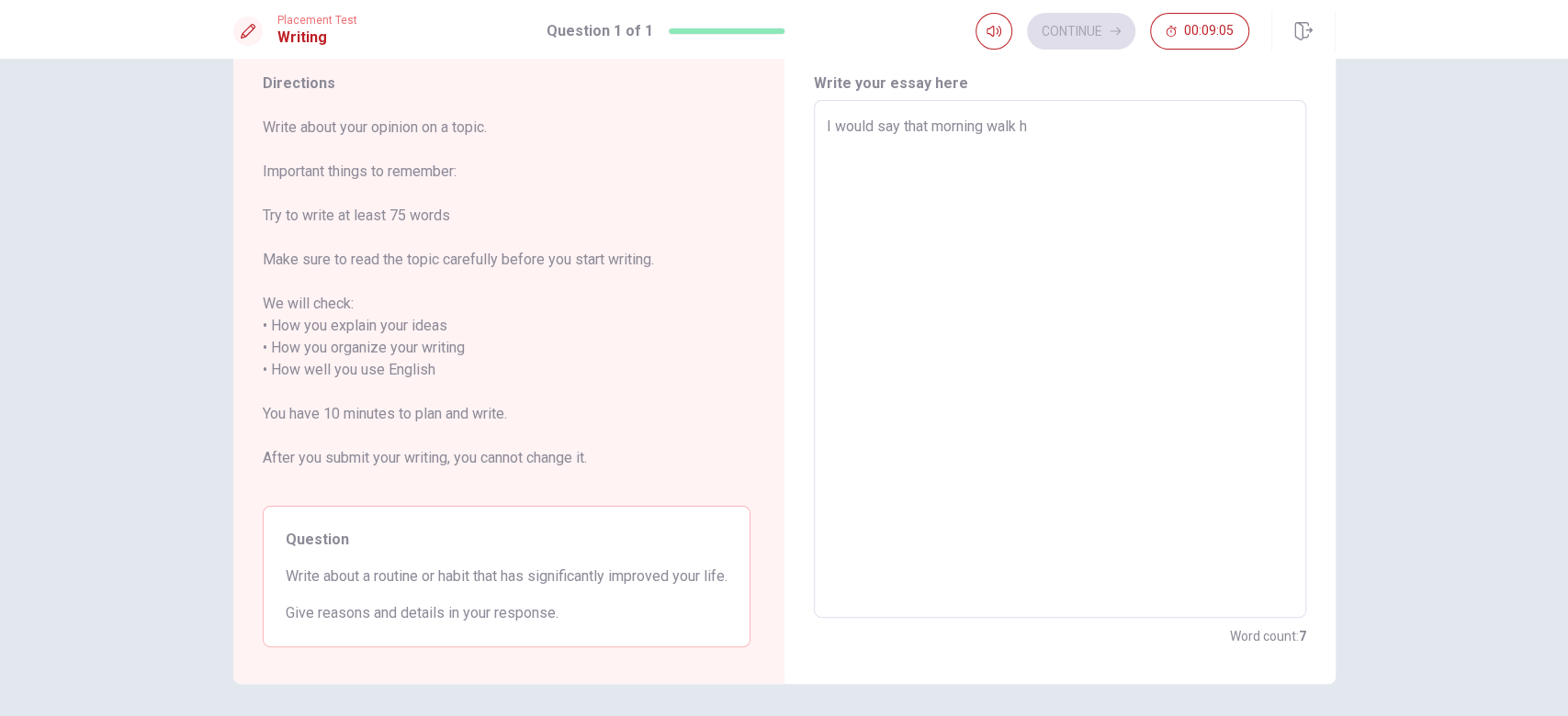 type on "I would say that morning walk ha" 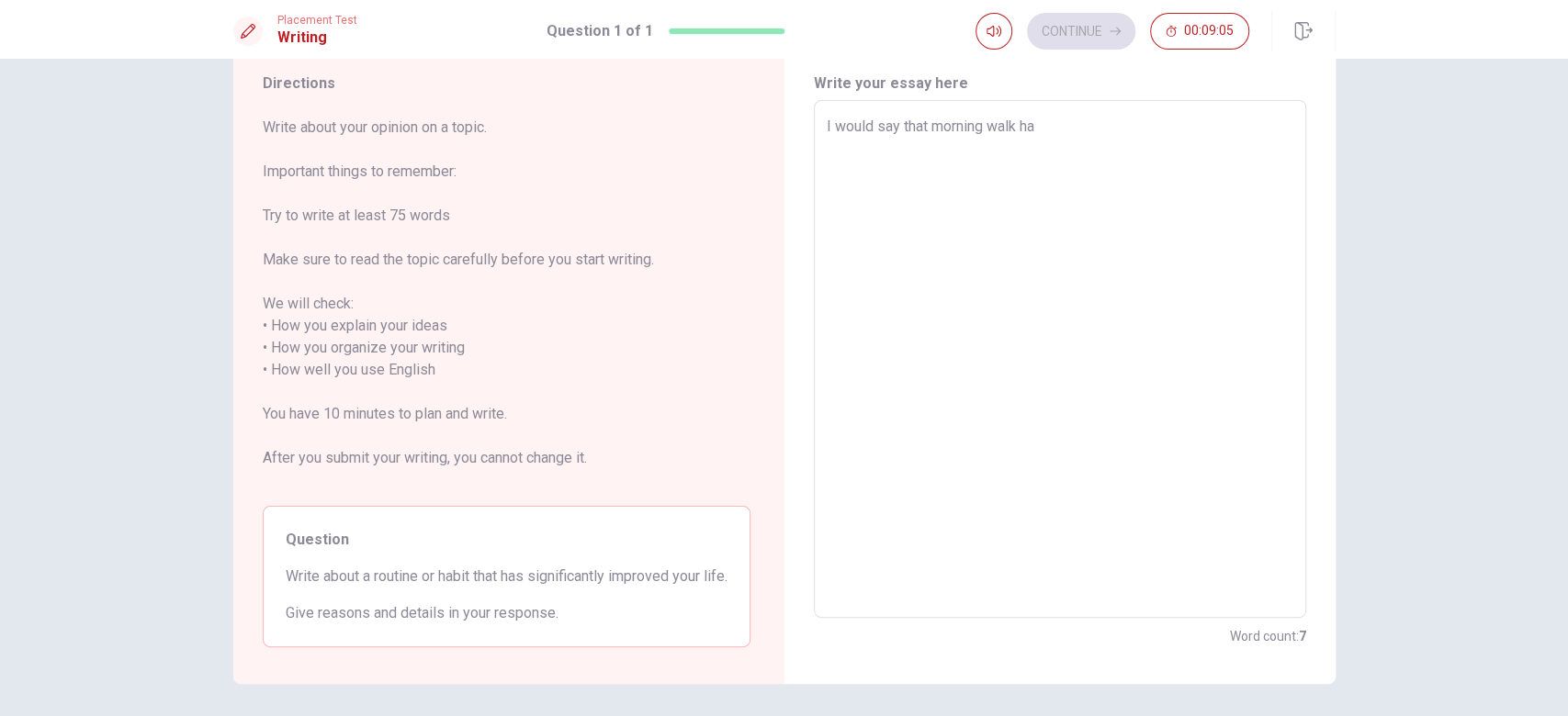 type on "x" 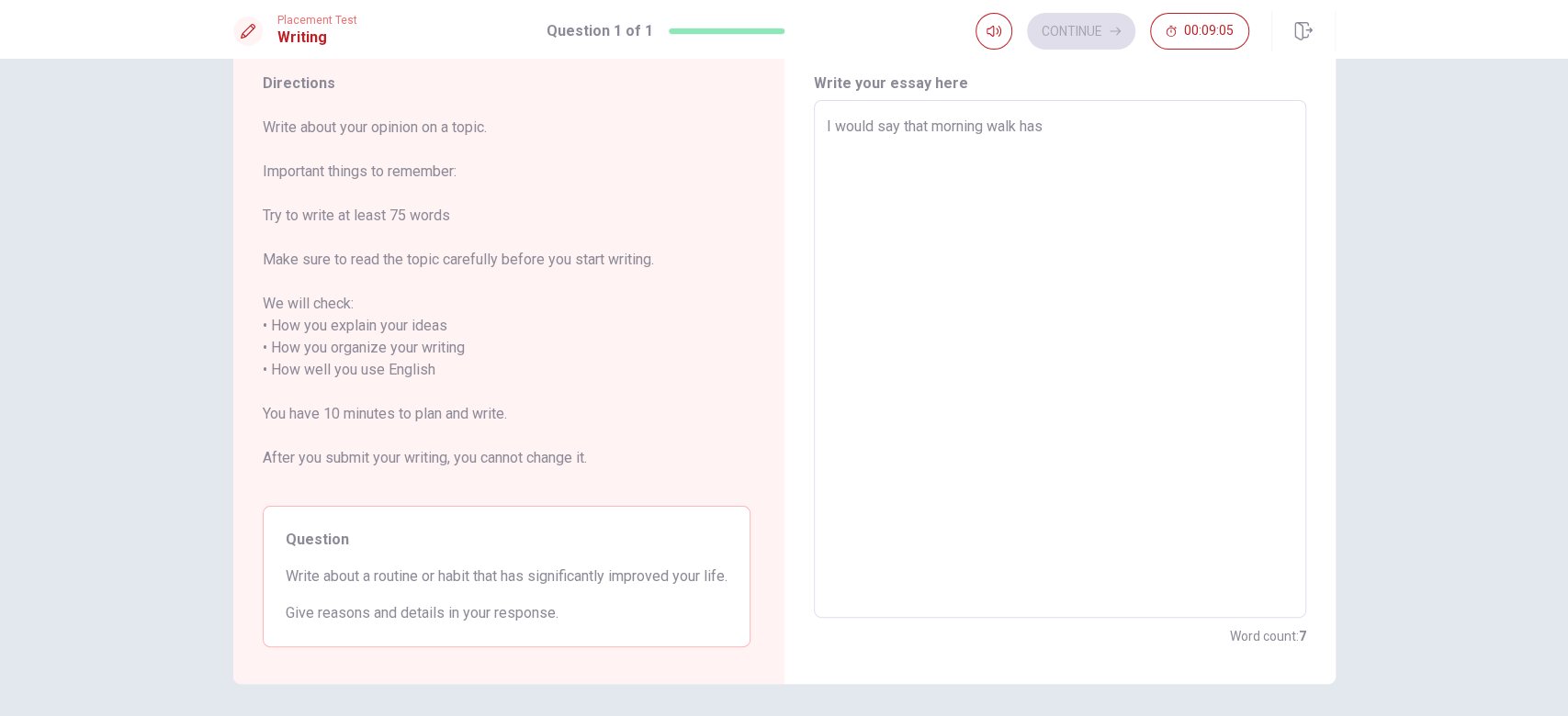 type on "x" 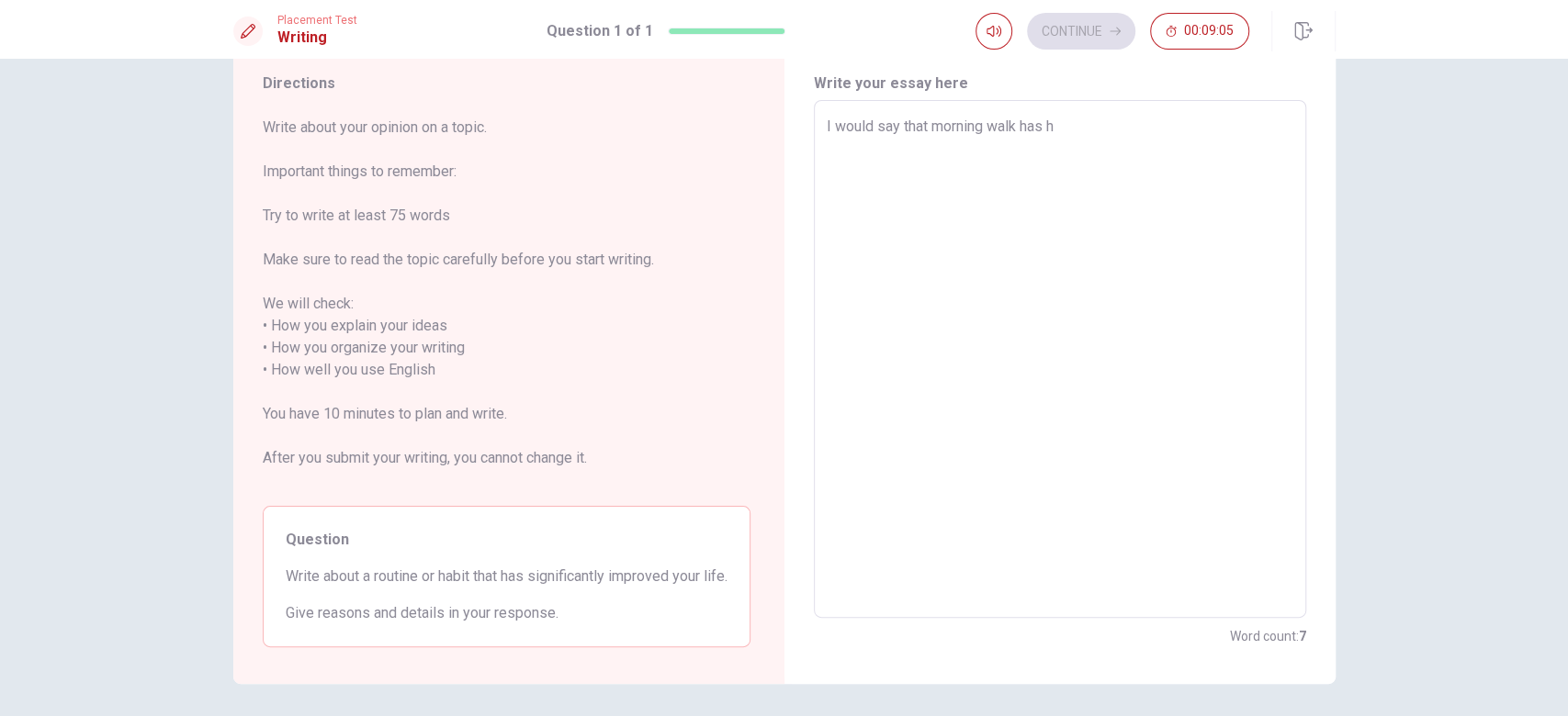 type on "x" 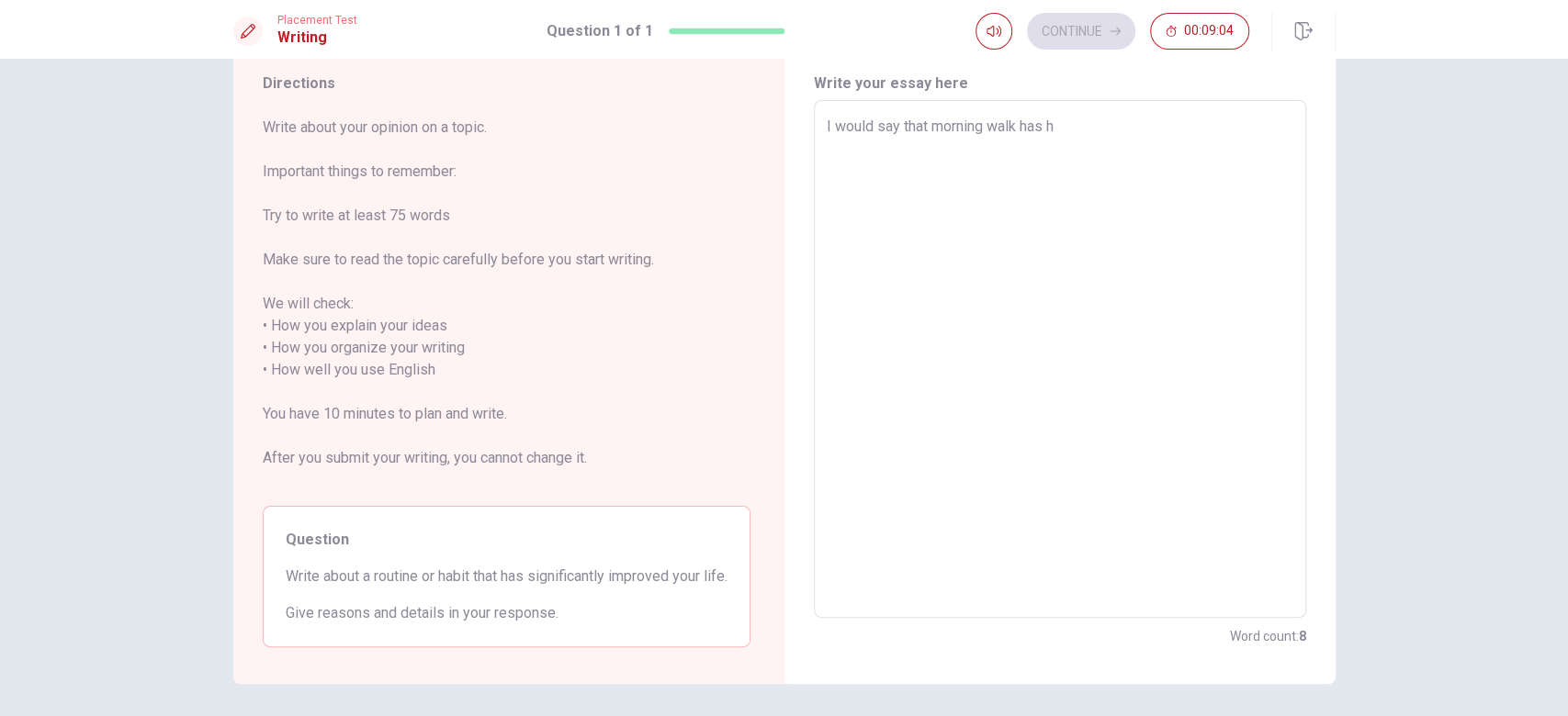 type on "I would say that morning walk has he" 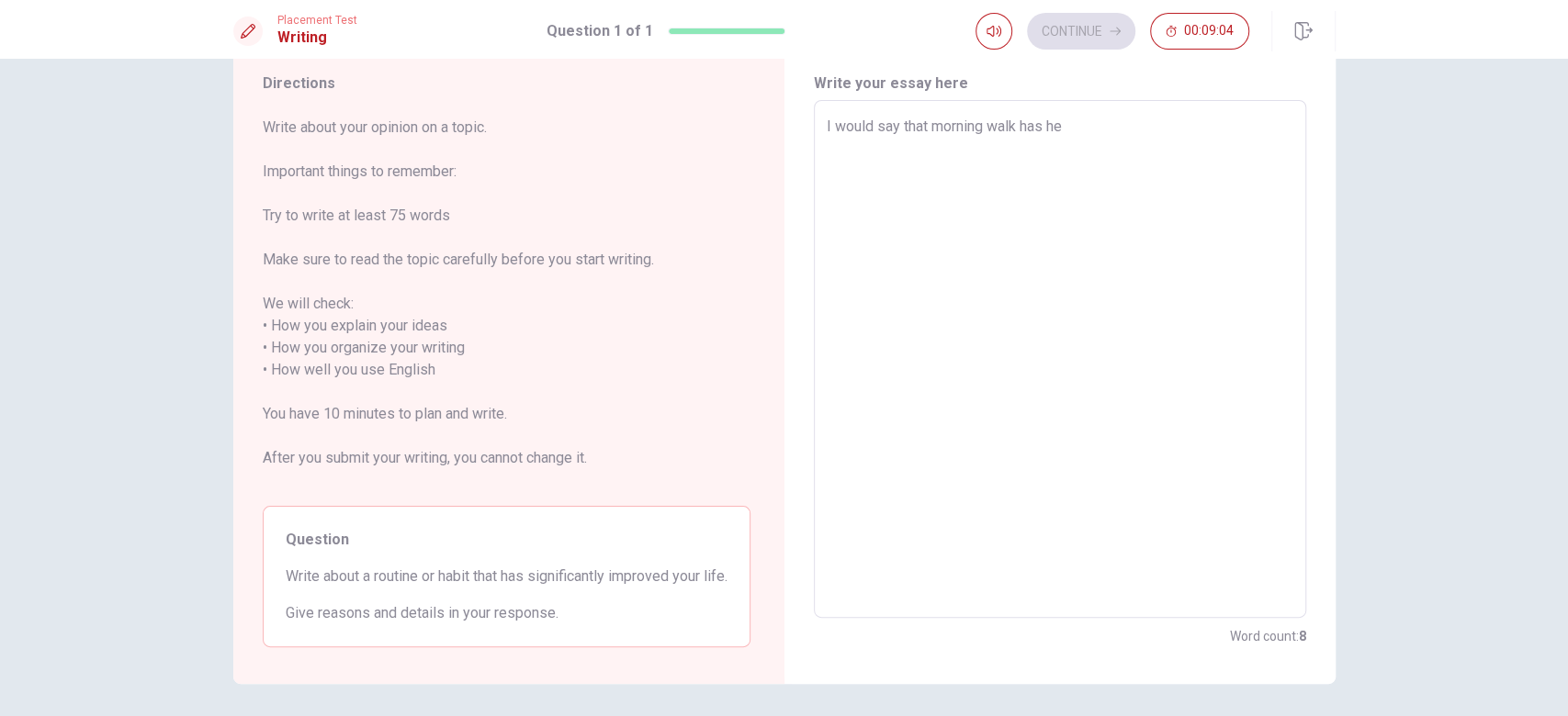 type on "x" 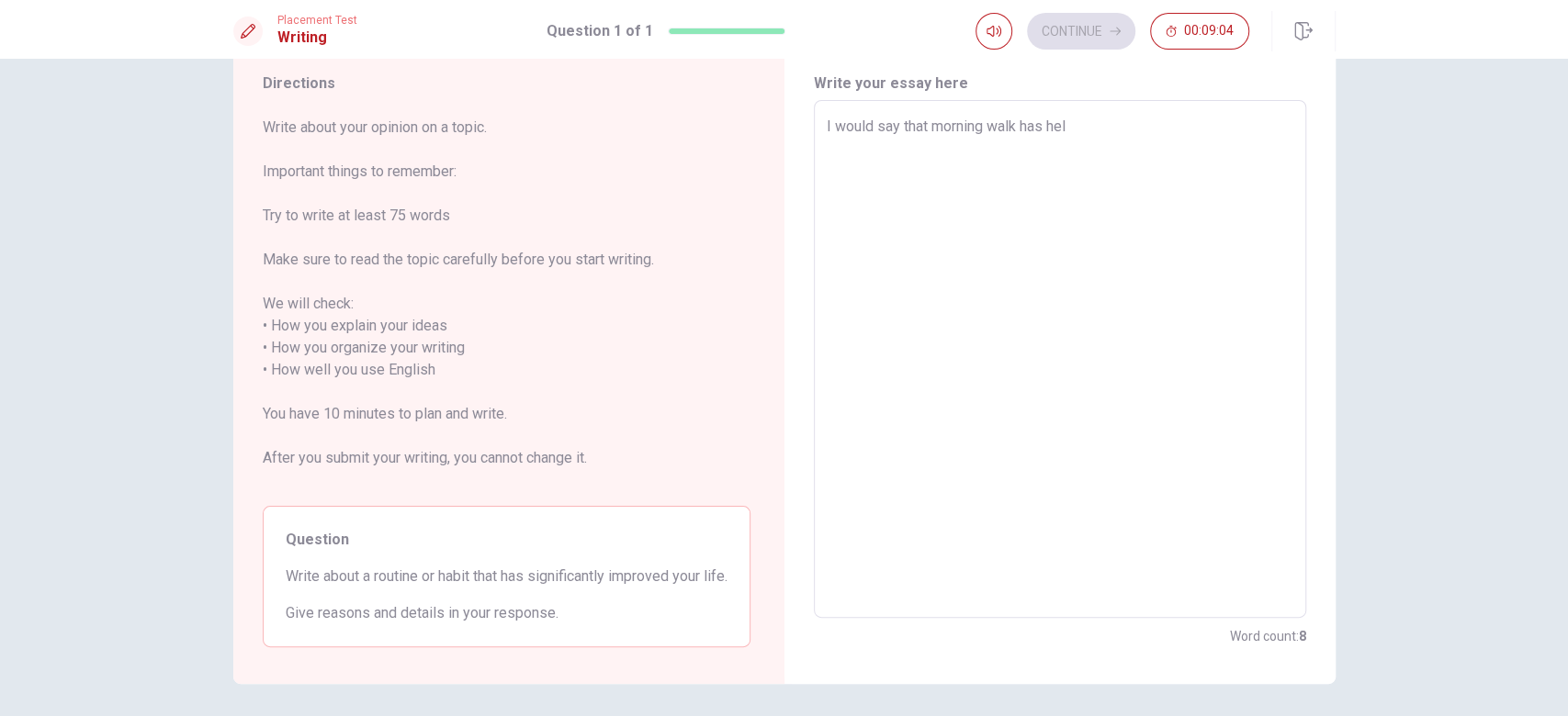 type on "x" 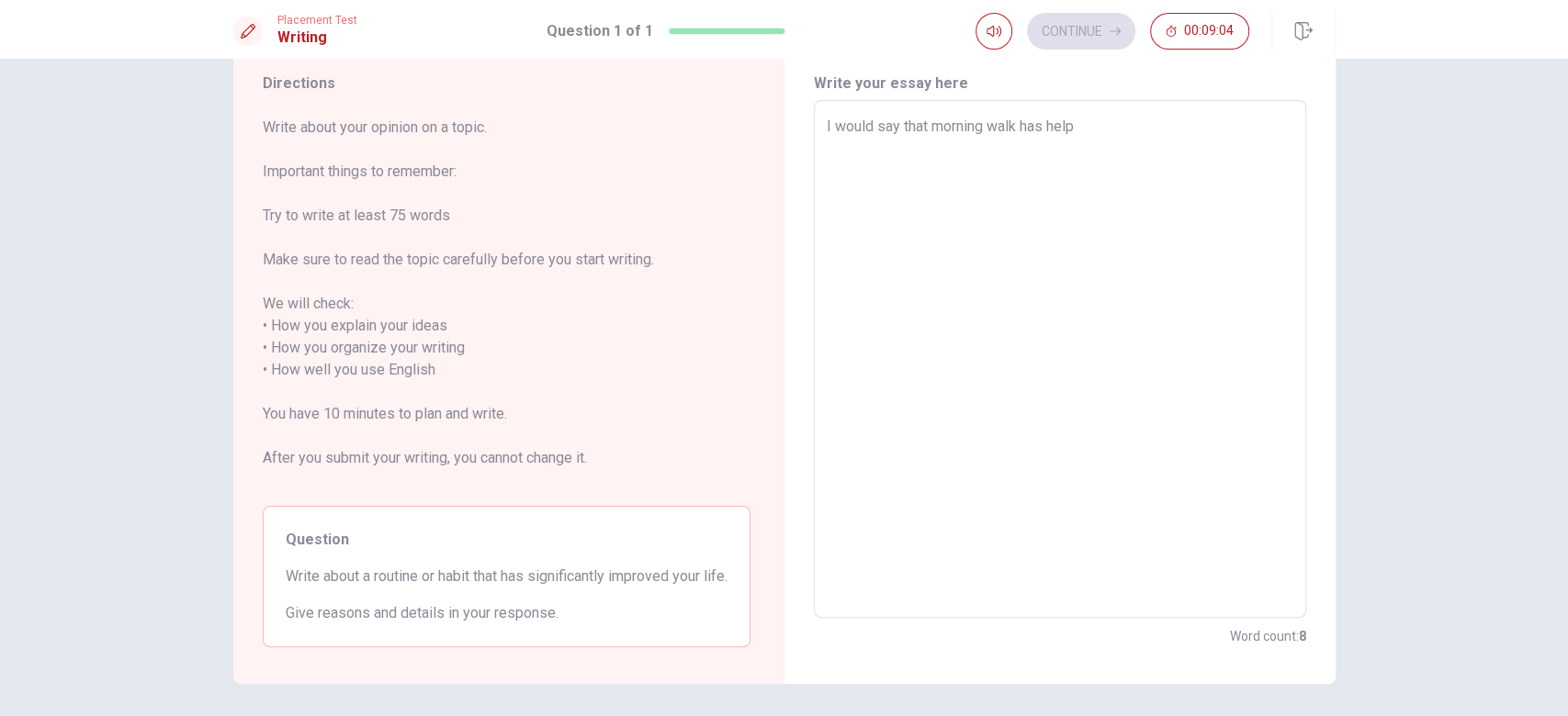 type on "x" 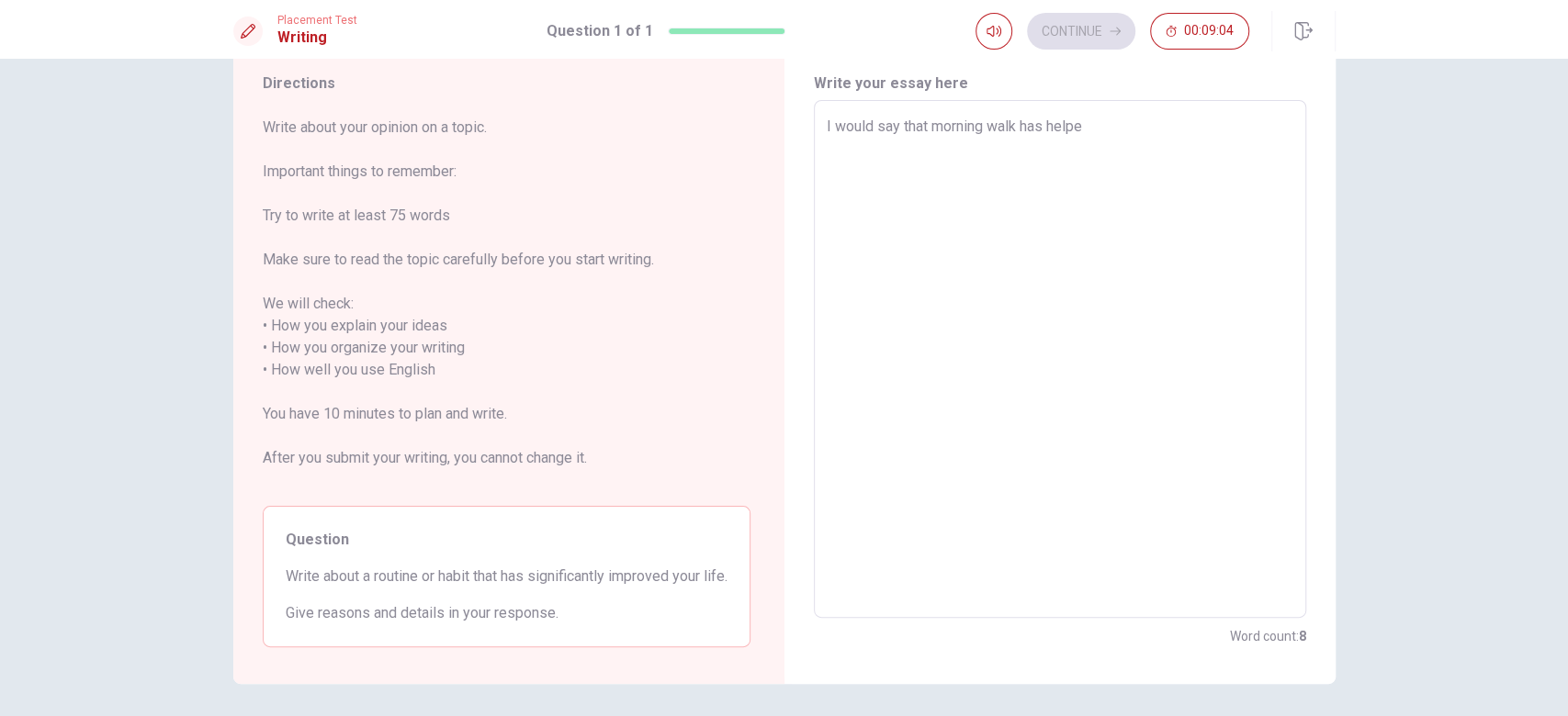 type on "x" 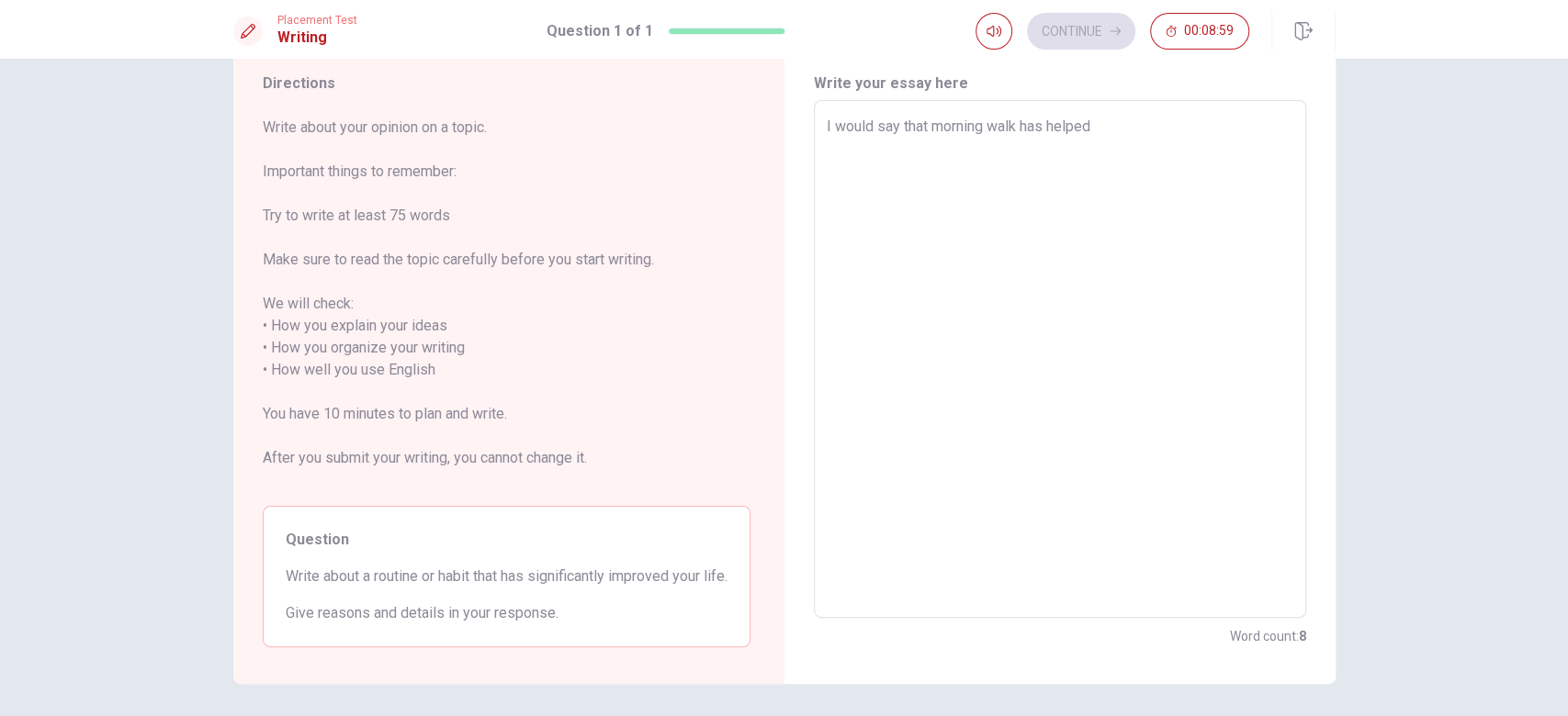 type on "x" 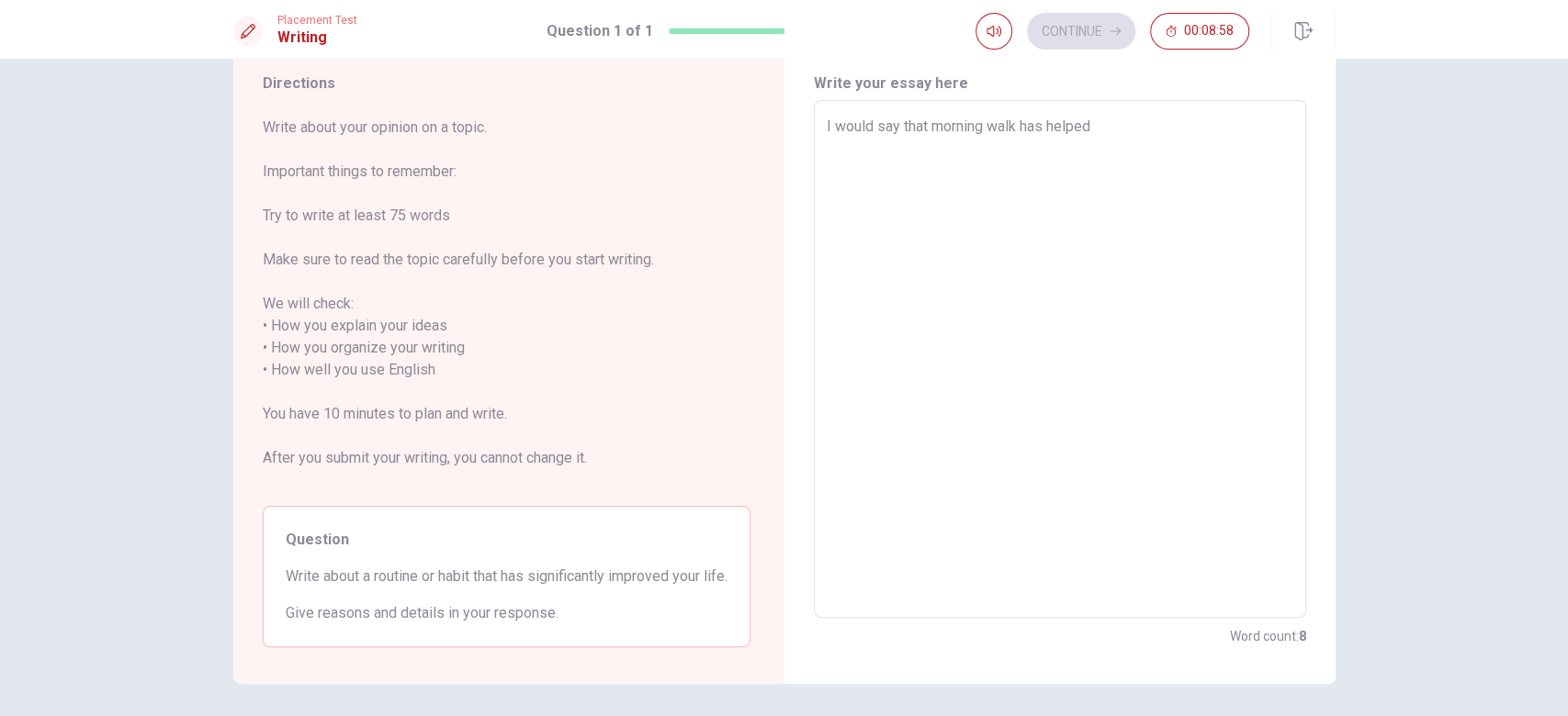 type on "I would say that morning walk has helped" 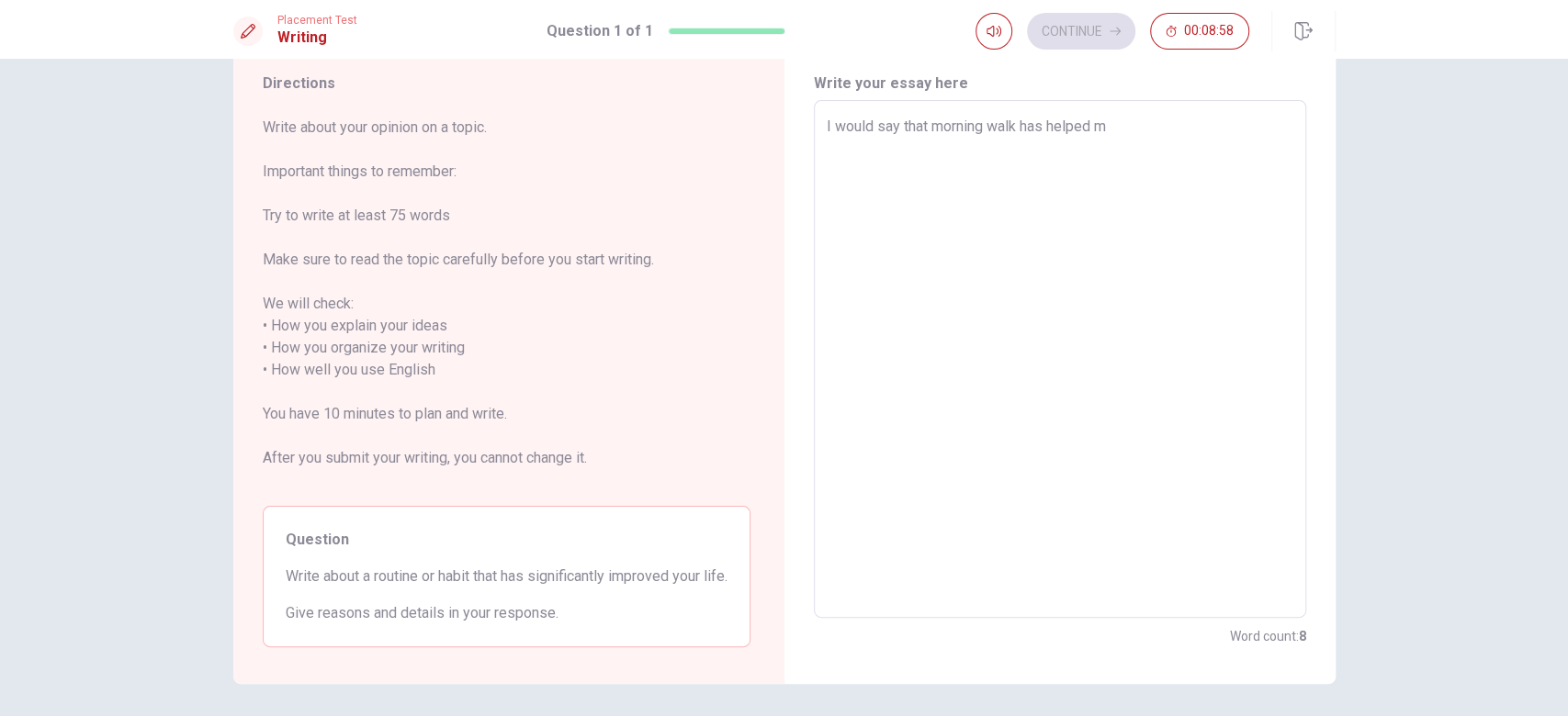 type on "x" 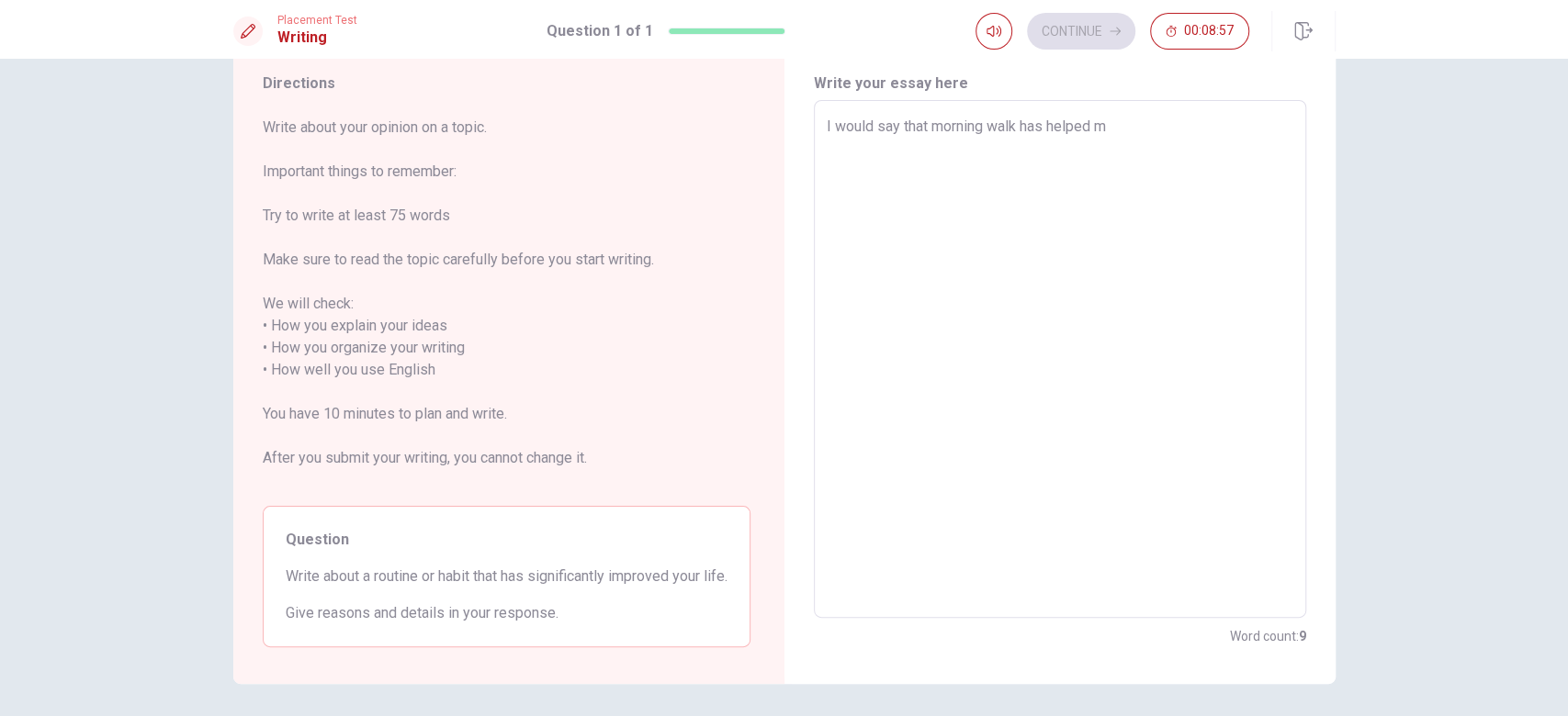 type on "I would say that morning walk has helped me" 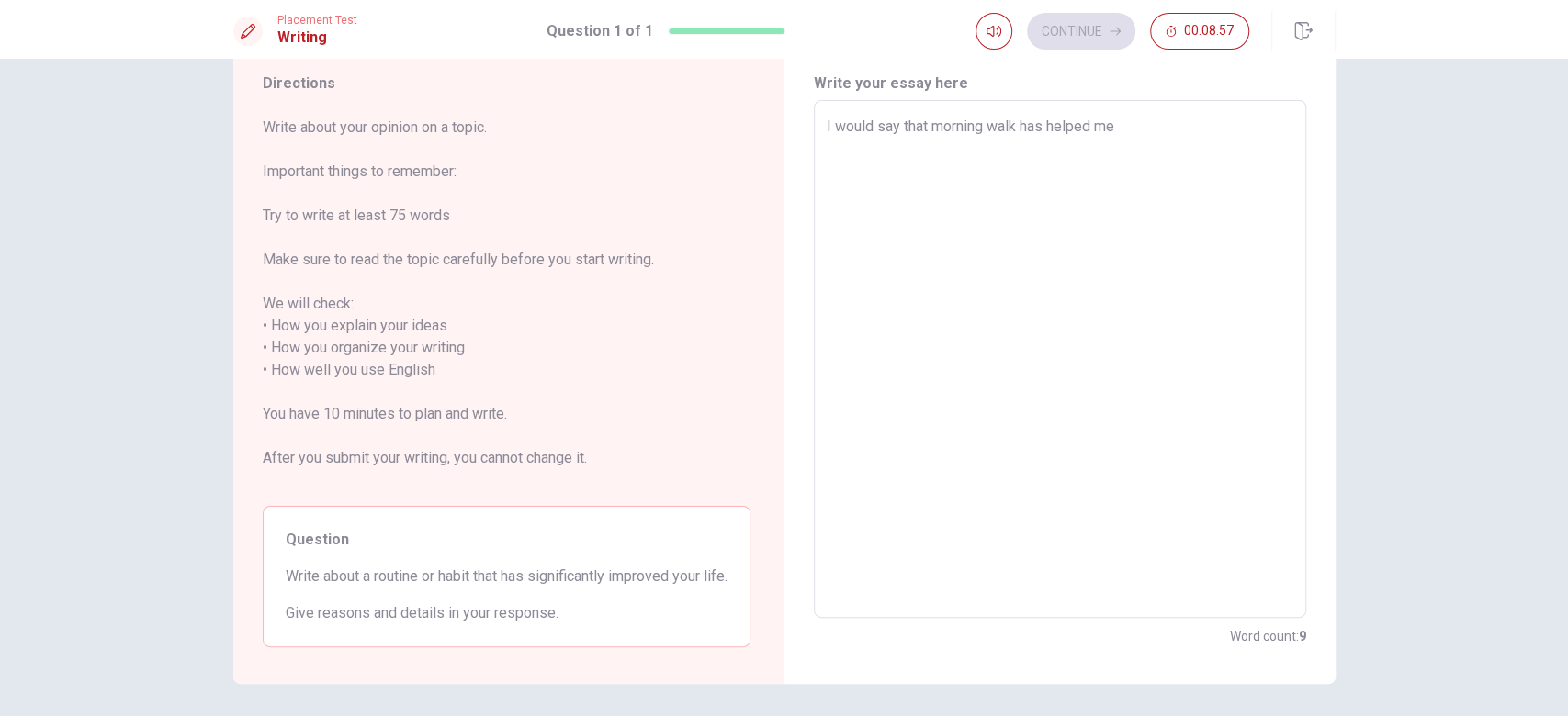 type on "x" 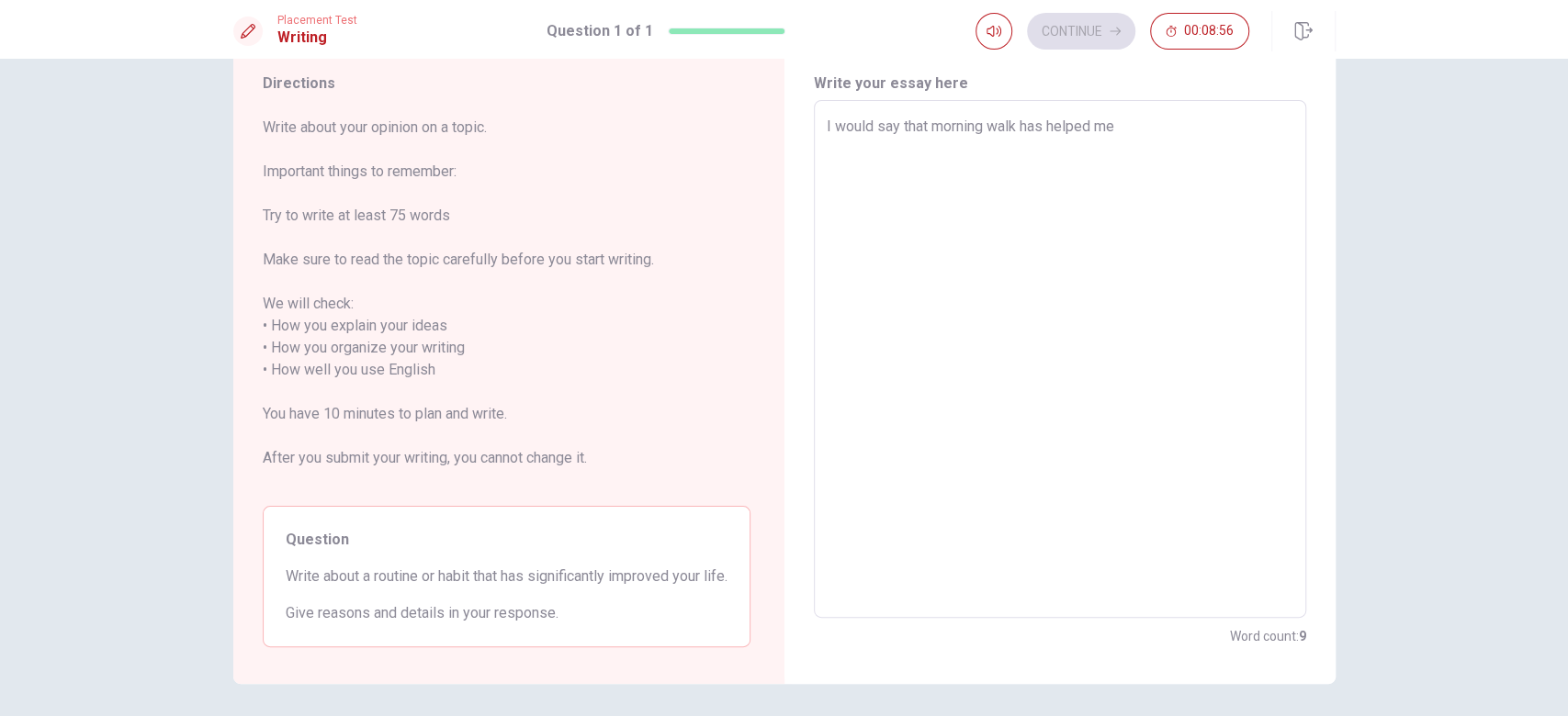 type on "I would say that morning walk has helped me a" 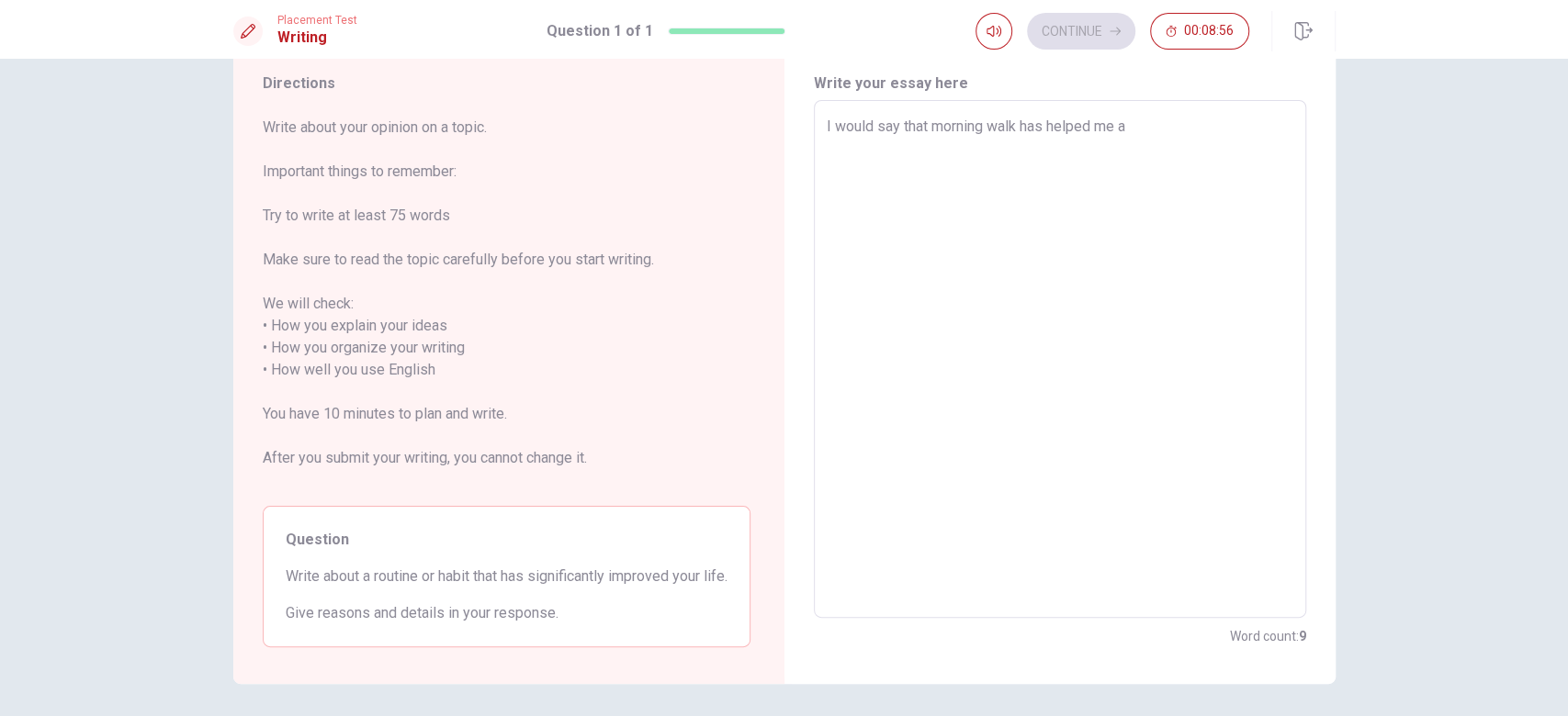 type on "x" 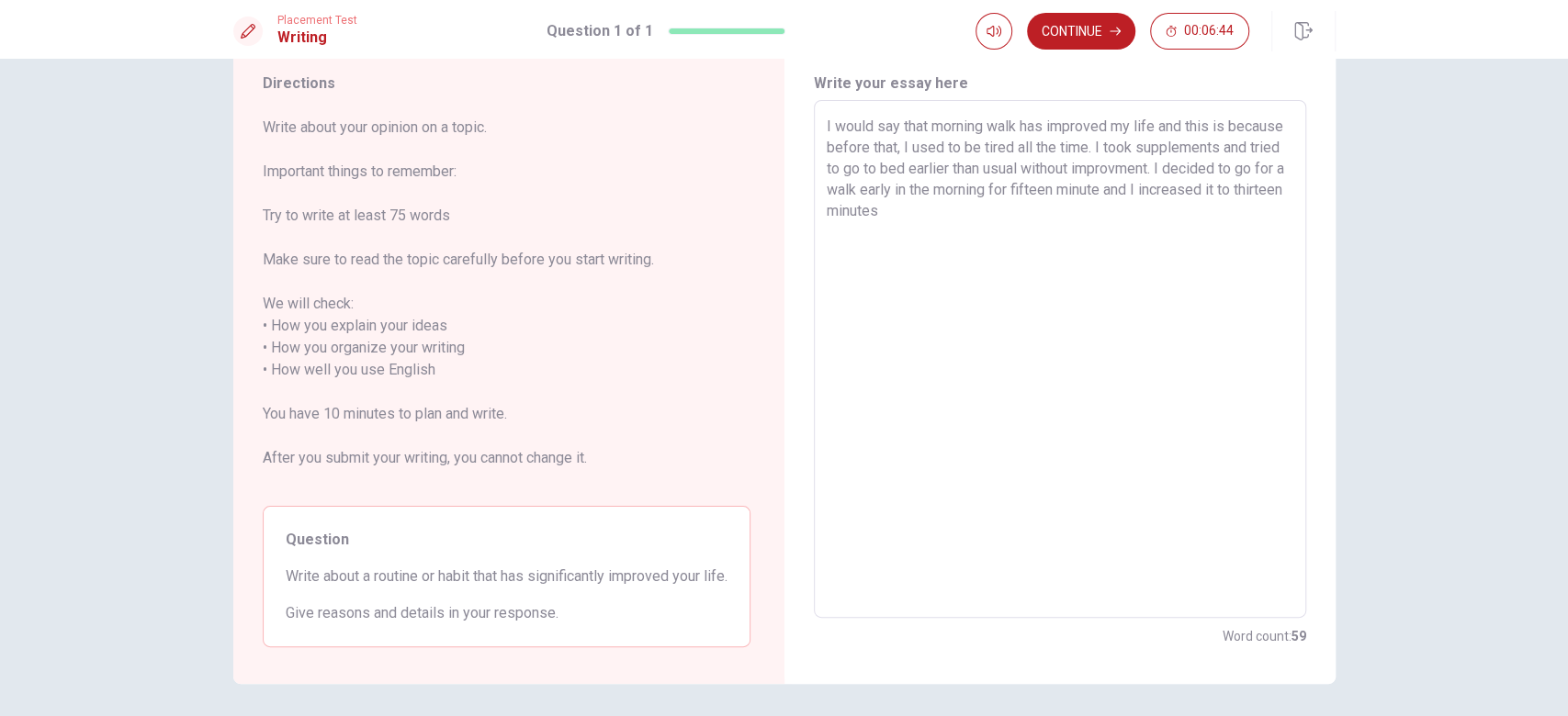click on "I would say that morning walk has improved my life and this is because before that, I used to be tired all the time. I took supplements and tried to go to bed earlier than usual without improvment. I decided to go for a walk early in the morning for fifteen minute and I increased it to thirteen minutes" at bounding box center [1060, 359] 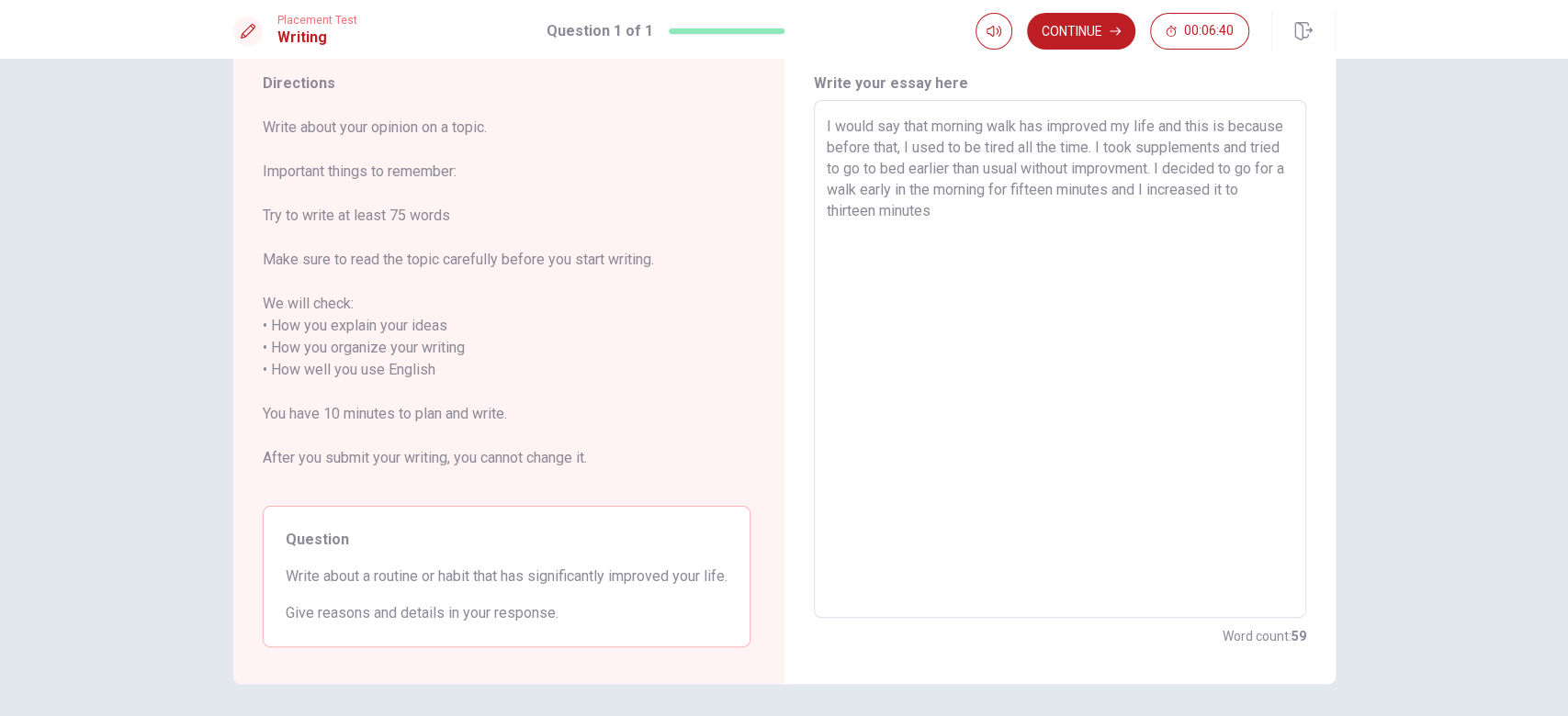 click on "I would say that morning walk has improved my life and this is because before that, I used to be tired all the time. I took supplements and tried to go to bed earlier than usual without improvment. I decided to go for a walk early in the morning for fifteen minutes and I increased it to thirteen minutes" at bounding box center [1060, 359] 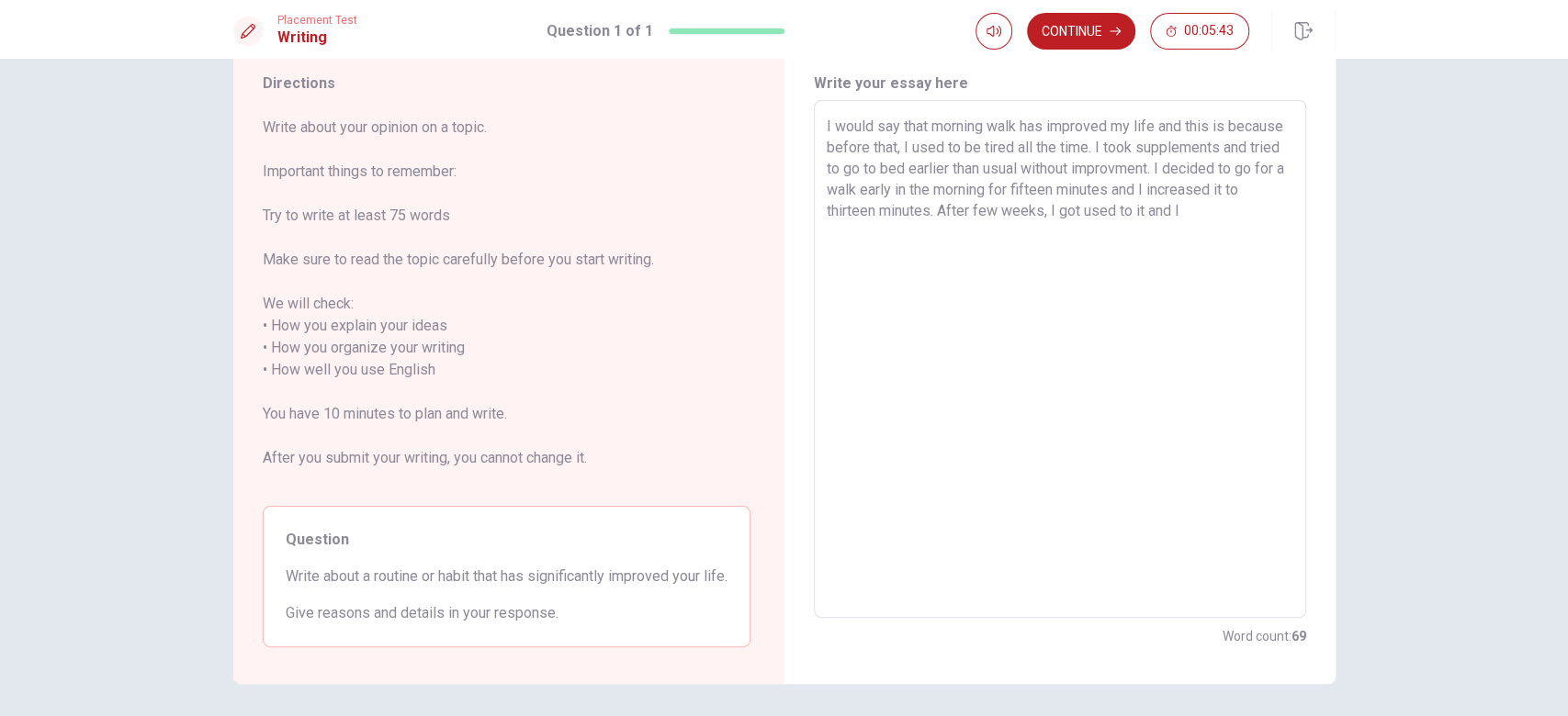 click on "I would say that morning walk has improved my life and this is because before that, I used to be tired all the time. I took supplements and tried to go to bed earlier than usual without improvment. I decided to go for a walk early in the morning for fifteen minutes and I increased it to thirteen minutes. After few weeks, I got used to it and I" at bounding box center (1060, 359) 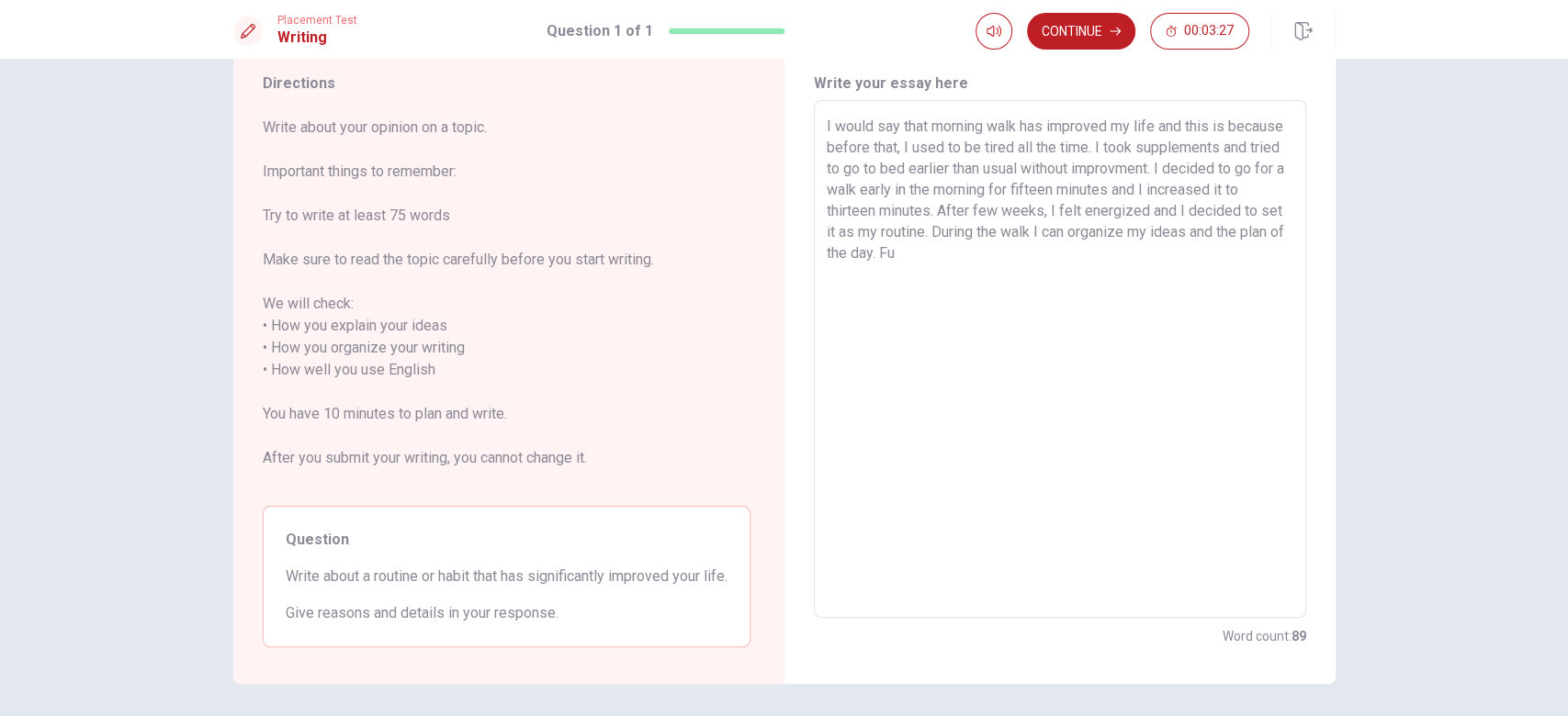 drag, startPoint x: 909, startPoint y: 245, endPoint x: 889, endPoint y: 252, distance: 21.18962 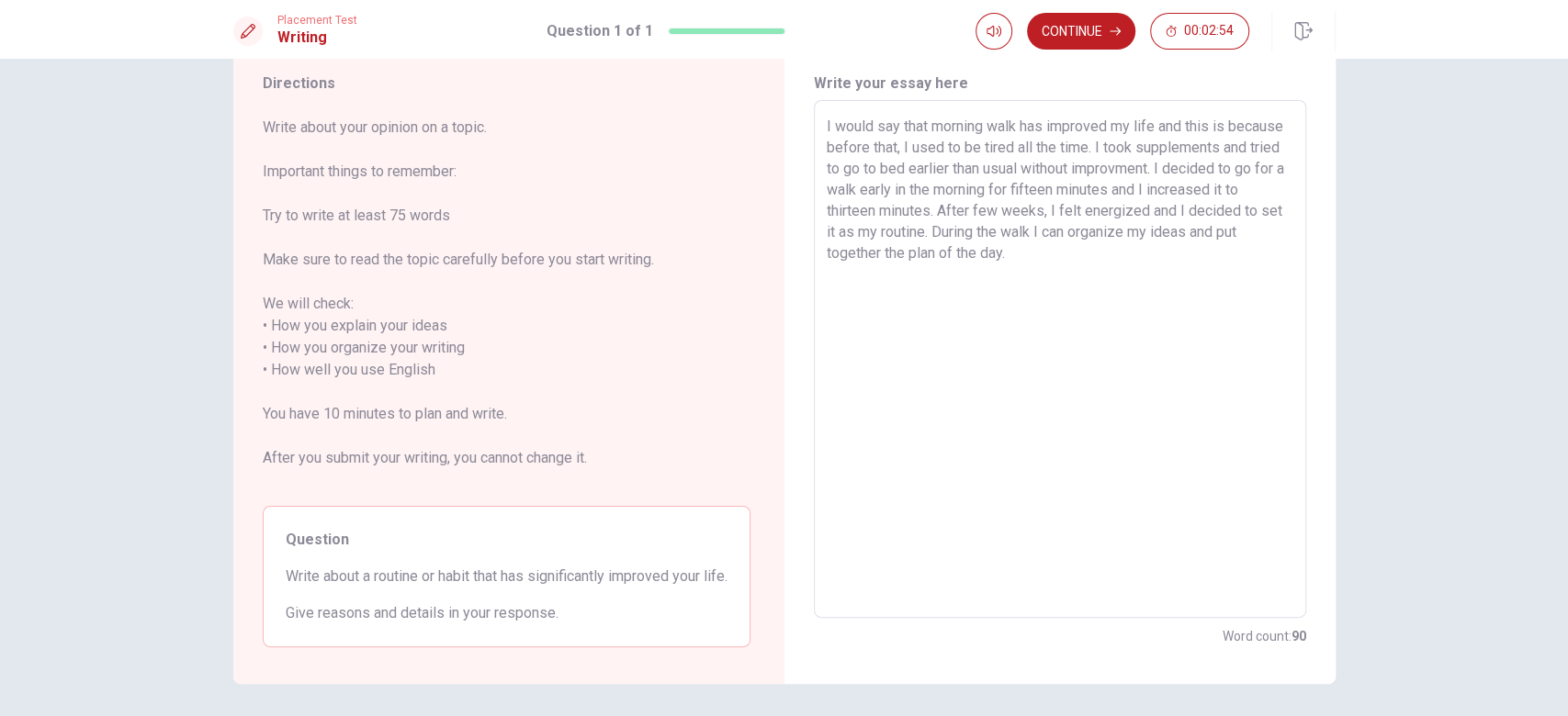 click on "I would say that morning walk has improved my life and this is because before that, I used to be tired all the time. I took supplements and tried to go to bed earlier than usual without improvment. I decided to go for a walk early in the morning for fifteen minutes and I increased it to thirteen minutes. After few weeks, I felt energized and I decided to set it as my routine. During the walk I can organize my ideas and put together the plan of the day." at bounding box center (1060, 359) 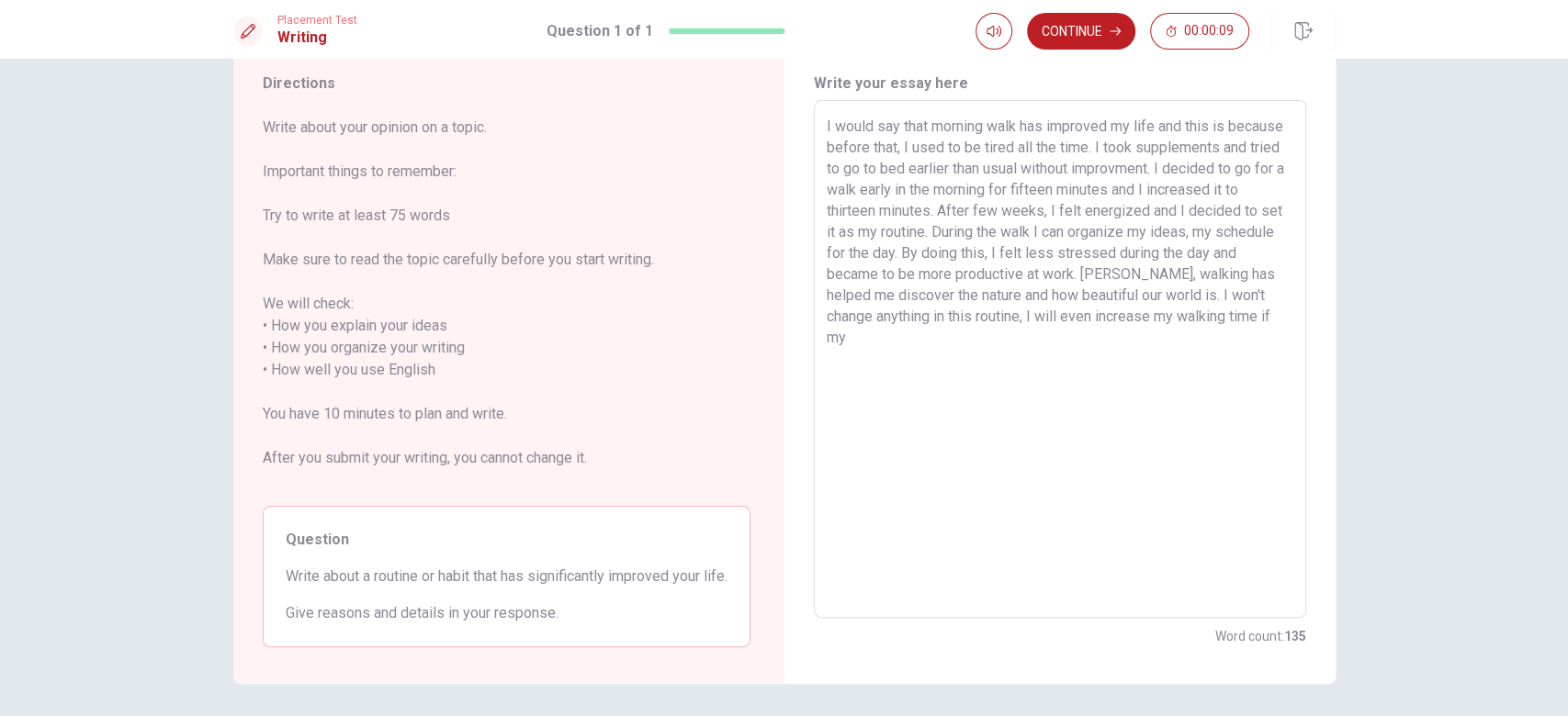 click on "I would say that morning walk has improved my life and this is because before that, I used to be tired all the time. I took supplements and tried to go to bed earlier than usual without improvment. I decided to go for a walk early in the morning for fifteen minutes and I increased it to thirteen minutes. After few weeks, I felt energized and I decided to set it as my routine. During the walk I can organize my ideas, my schedule for the day. By doing this, I felt less stressed during the day and became to be more productive at work. [PERSON_NAME], walking has helped me discover the nature and how beautiful our world is. I won't change anything in this routine, I will even increase my walking time if my" at bounding box center [1060, 359] 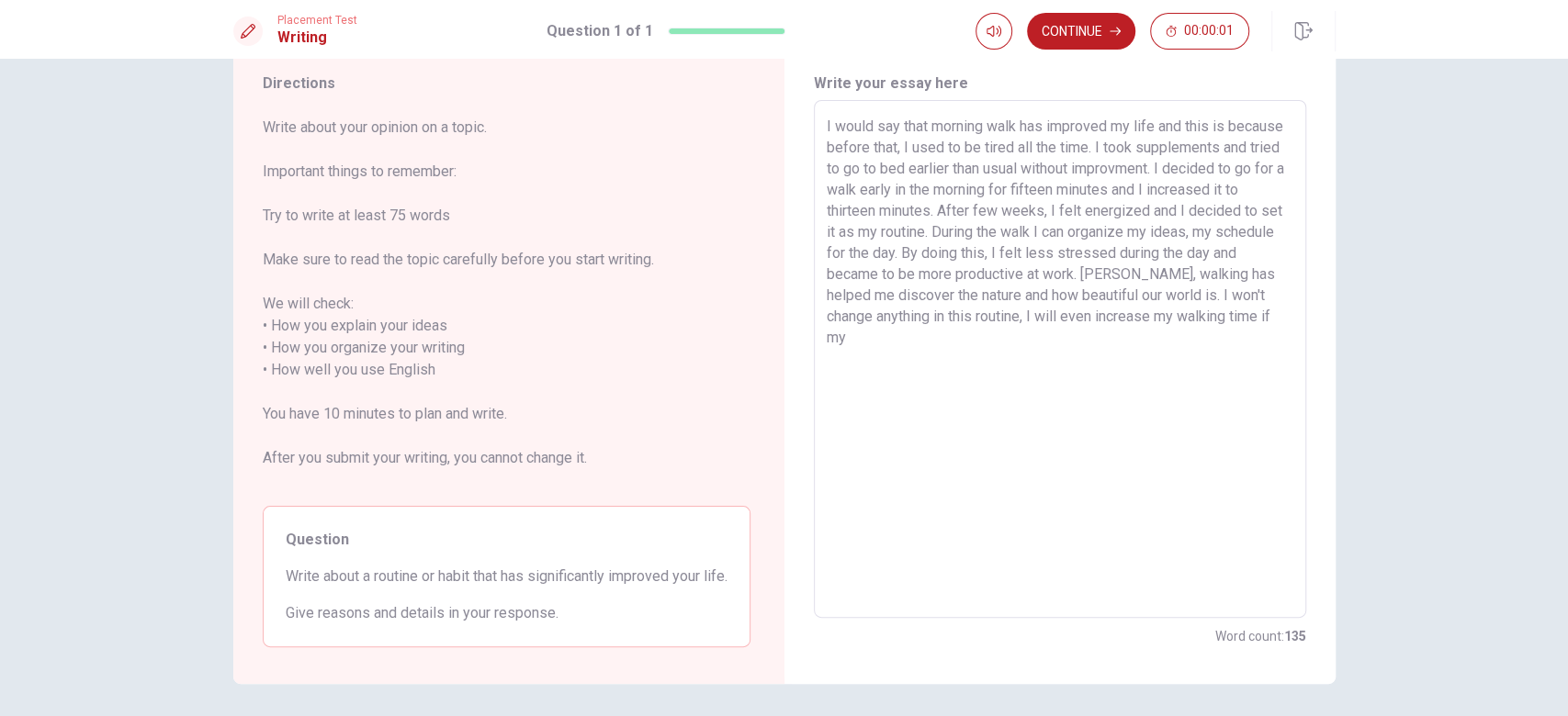 click on "I would say that morning walk has improved my life and this is because before that, I used to be tired all the time. I took supplements and tried to go to bed earlier than usual without improvment. I decided to go for a walk early in the morning for fifteen minutes and I increased it to thirteen minutes. After few weeks, I felt energized and I decided to set it as my routine. During the walk I can organize my ideas, my schedule for the day. By doing this, I felt less stressed during the day and became to be more productive at work. [PERSON_NAME], walking has helped me discover the nature and how beautiful our world is. I won't change anything in this routine, I will even increase my walking time if my" at bounding box center [1060, 359] 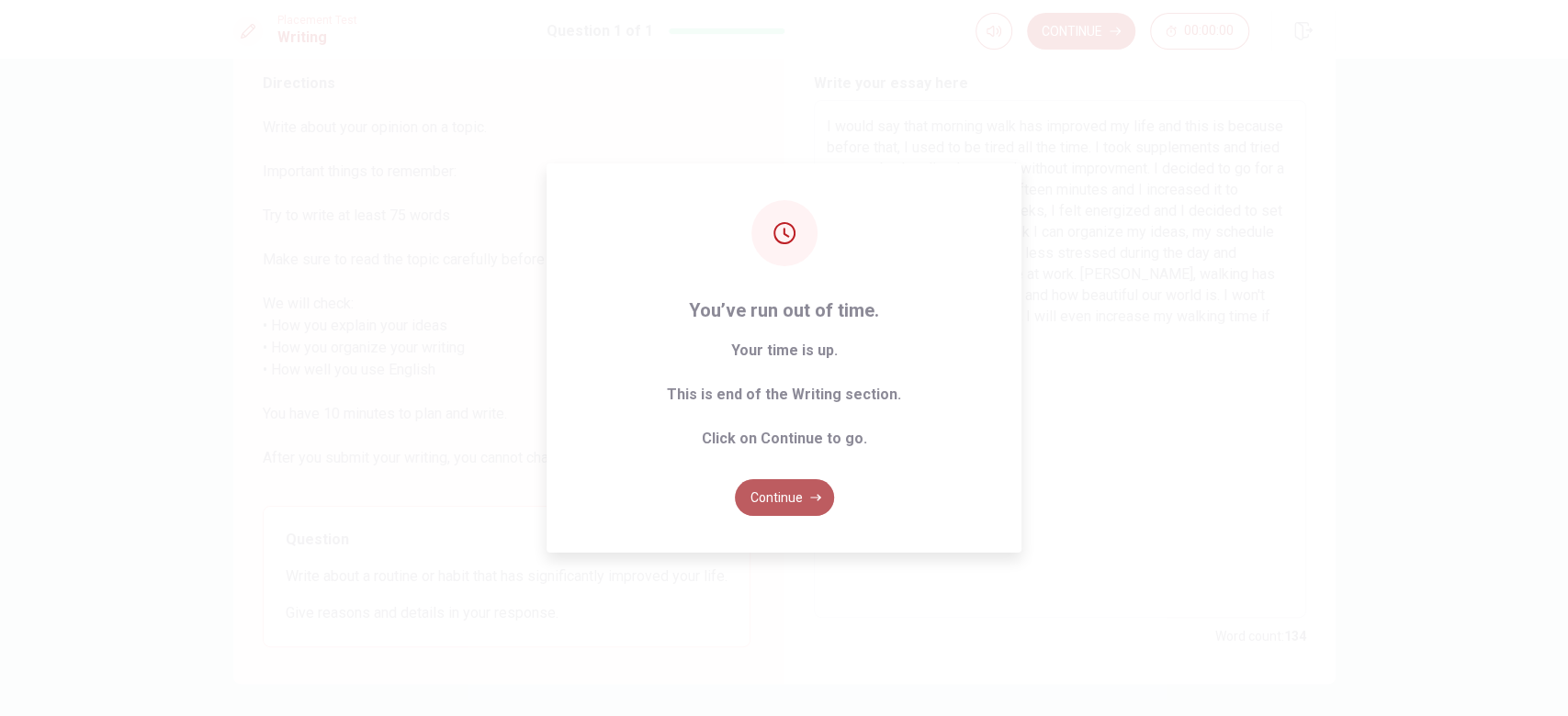 click on "Continue" at bounding box center [784, 498] 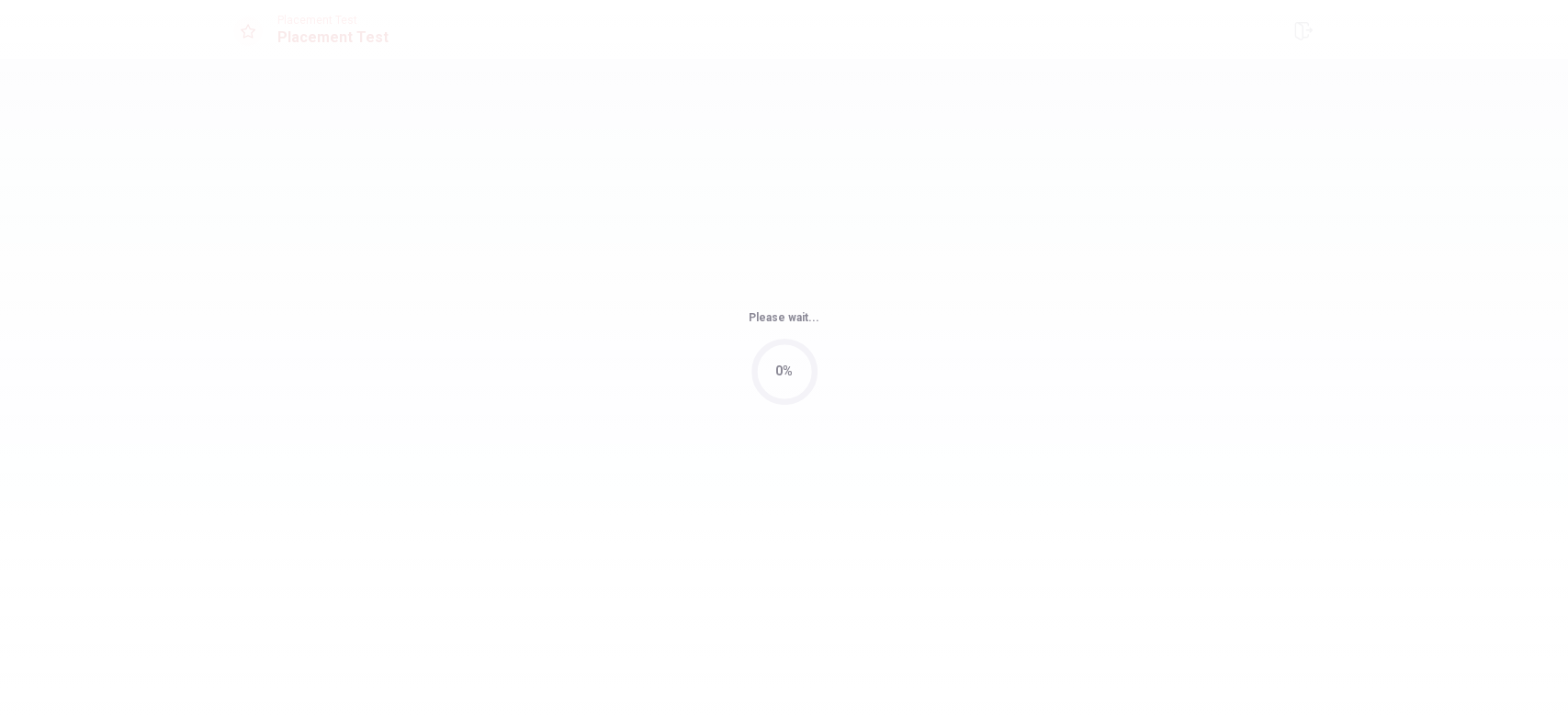 scroll, scrollTop: 0, scrollLeft: 0, axis: both 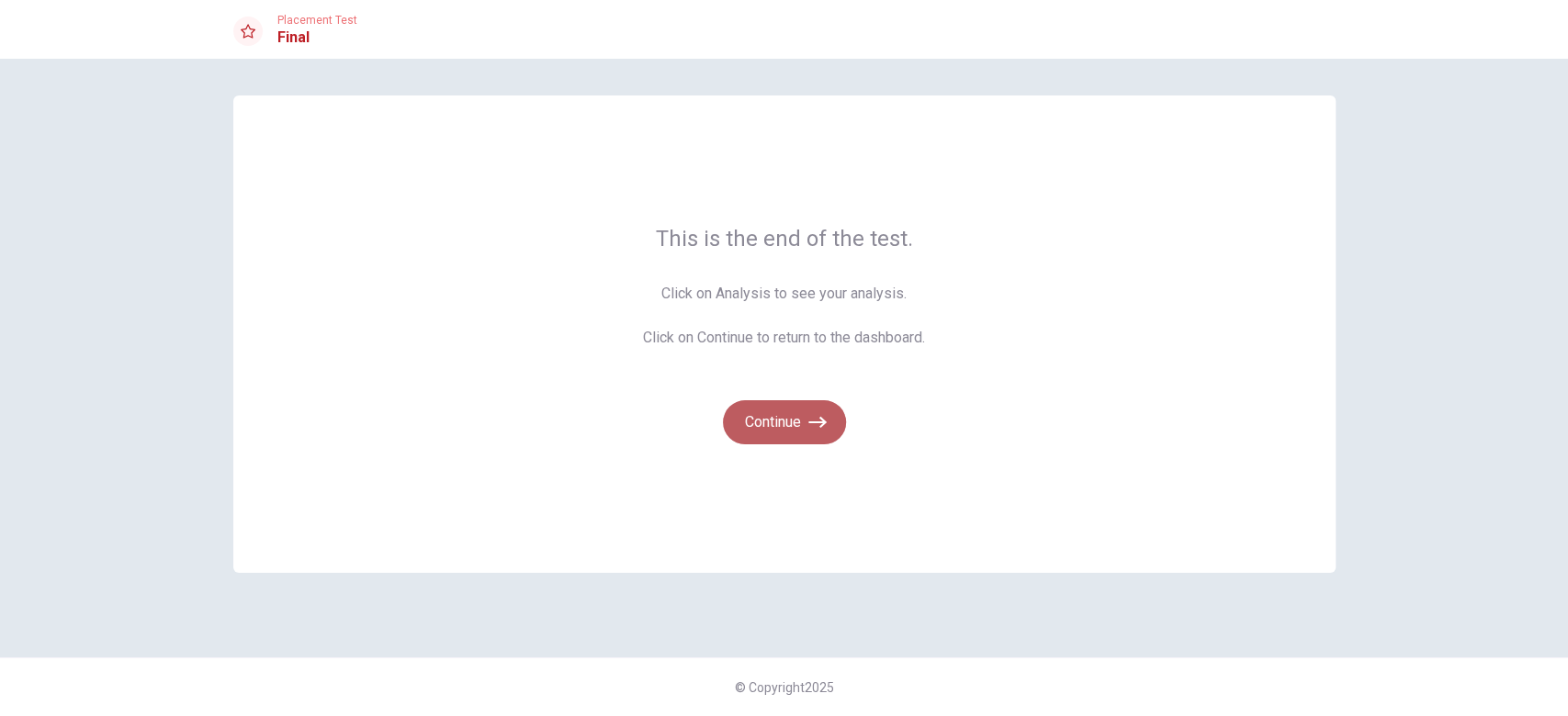 click on "Continue" at bounding box center [784, 422] 